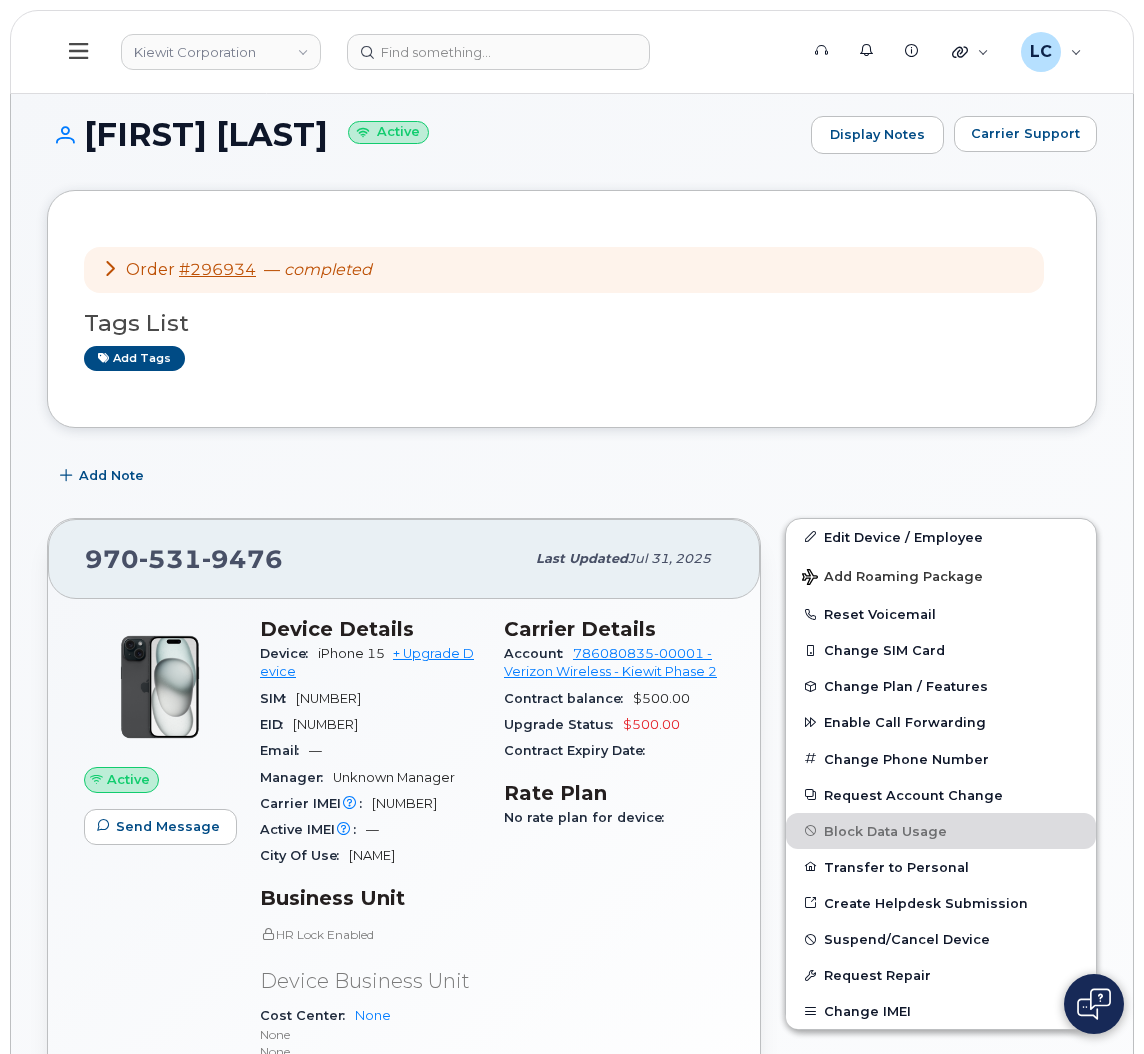 scroll, scrollTop: 213, scrollLeft: 0, axis: vertical 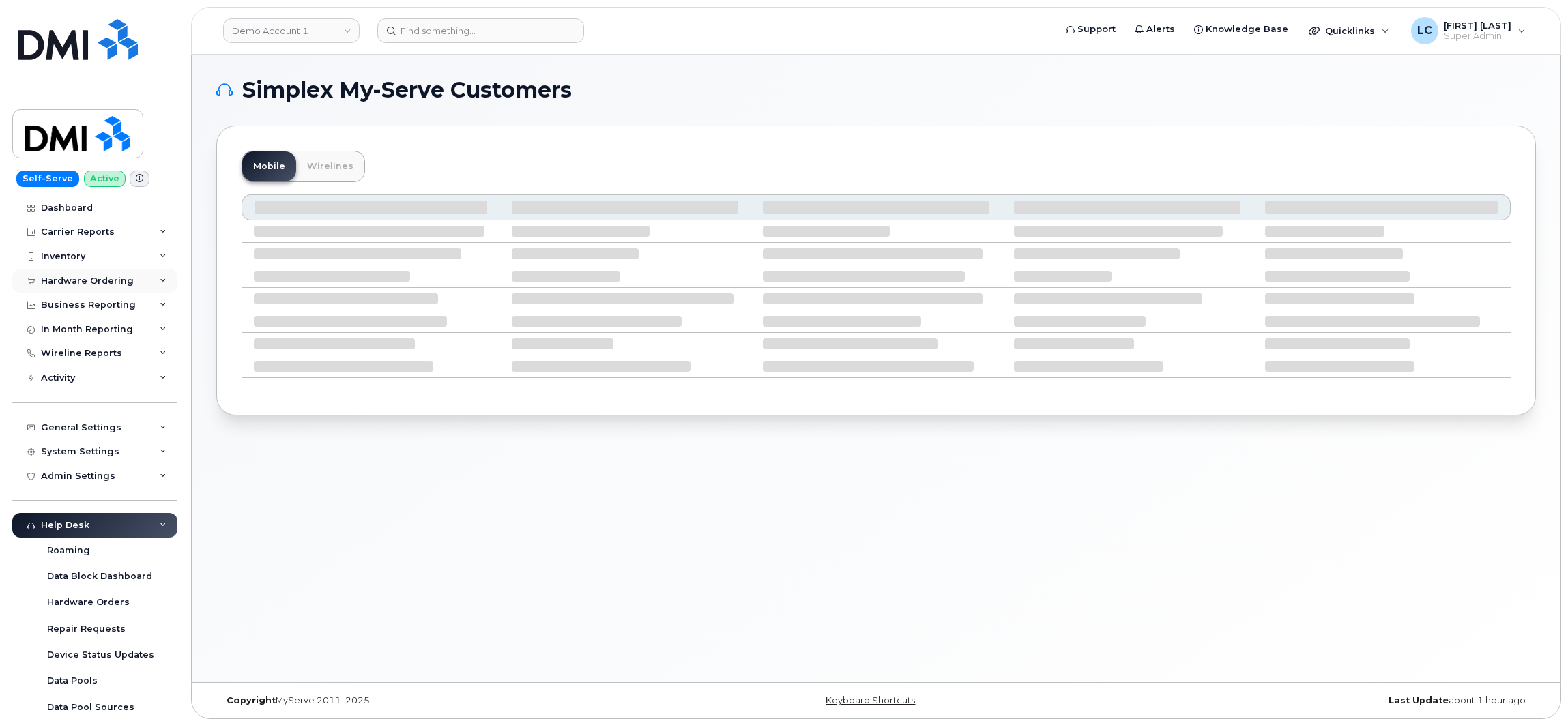 click on "Hardware Ordering" at bounding box center (87, 281) 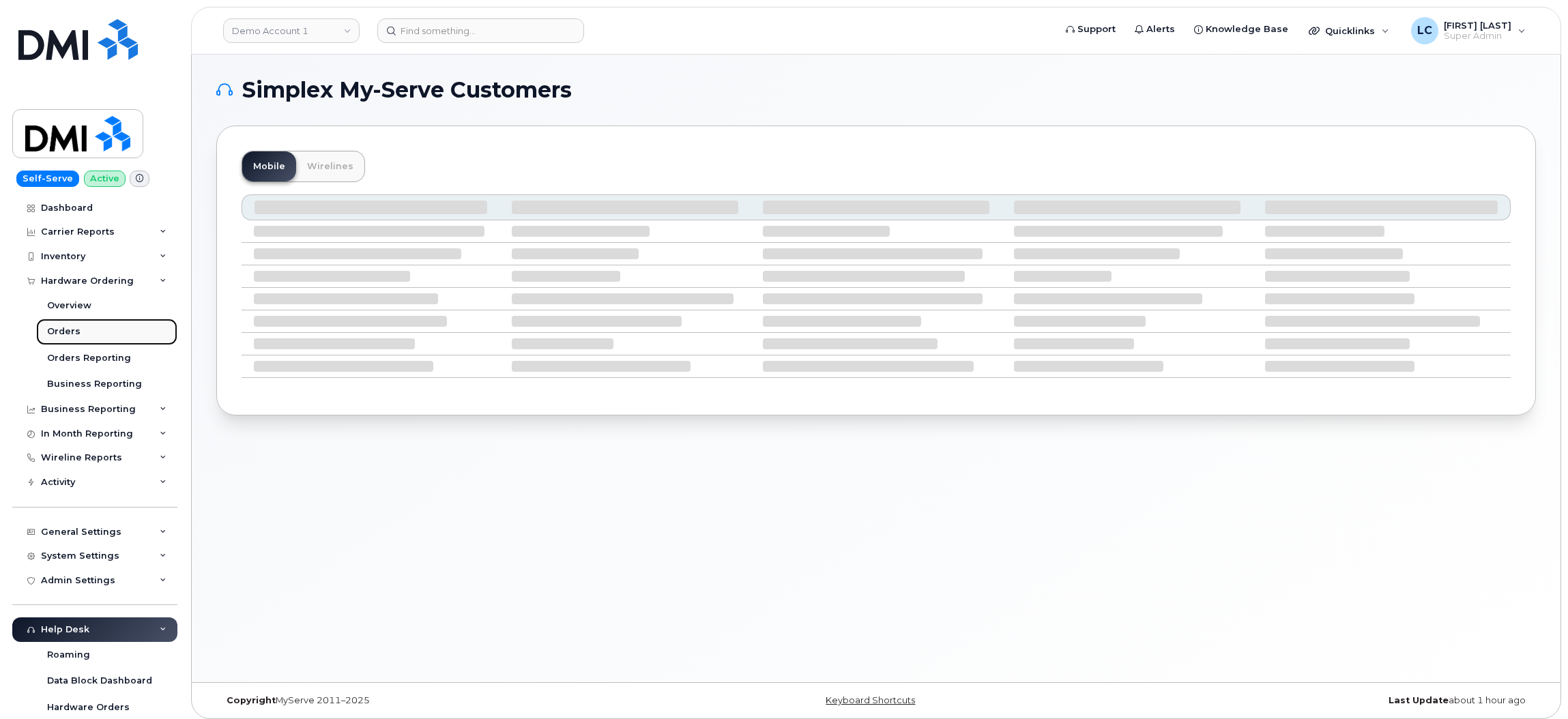 click on "Orders" at bounding box center (106, 332) 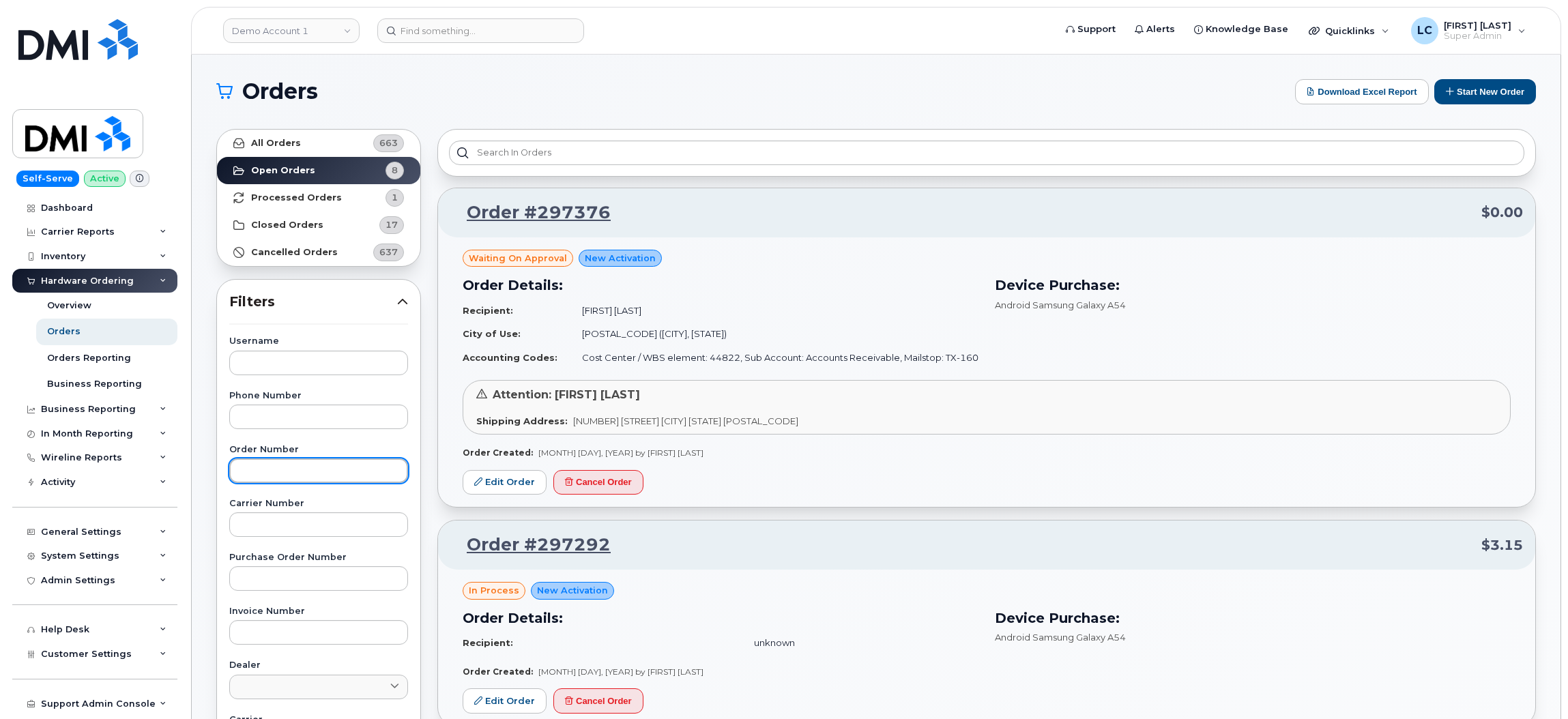 click at bounding box center (319, 471) 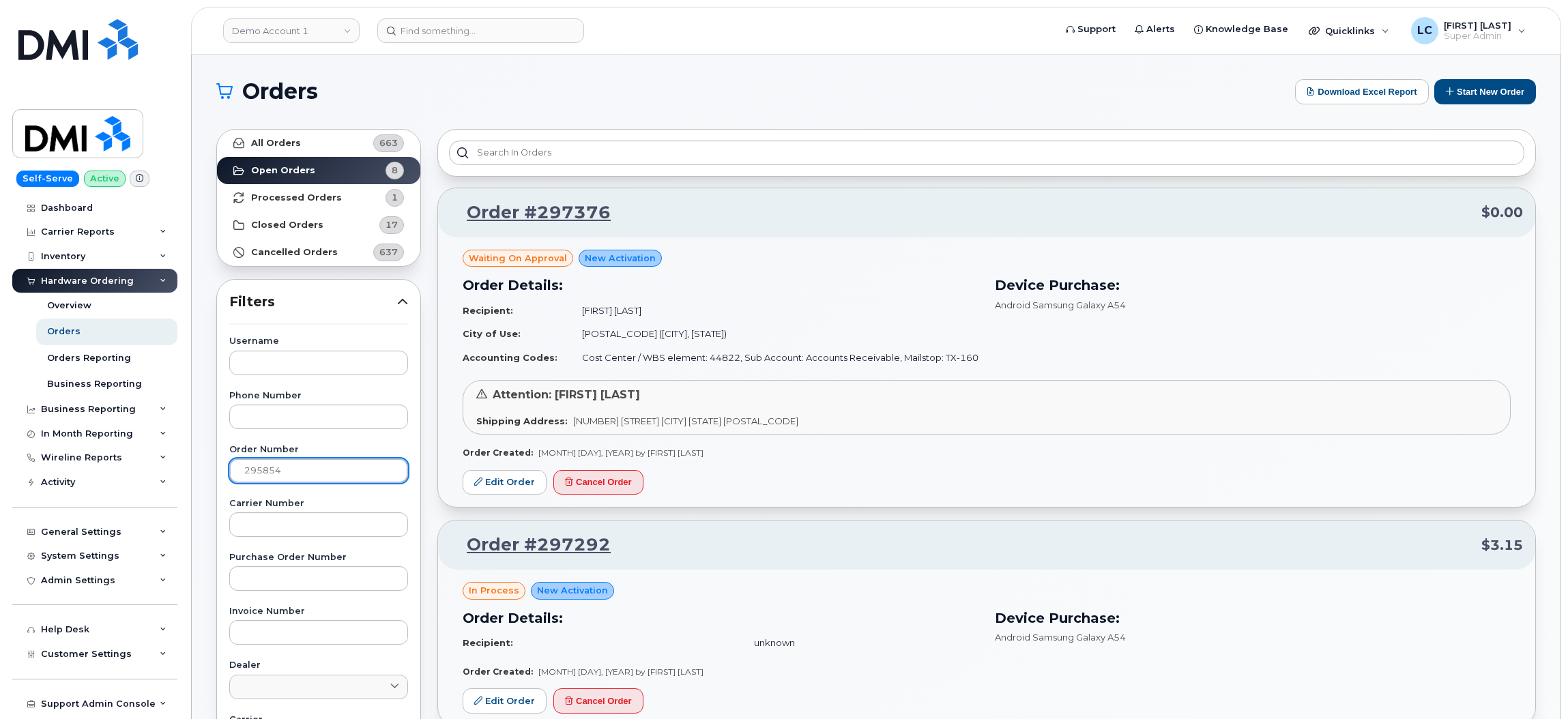 type on "295854" 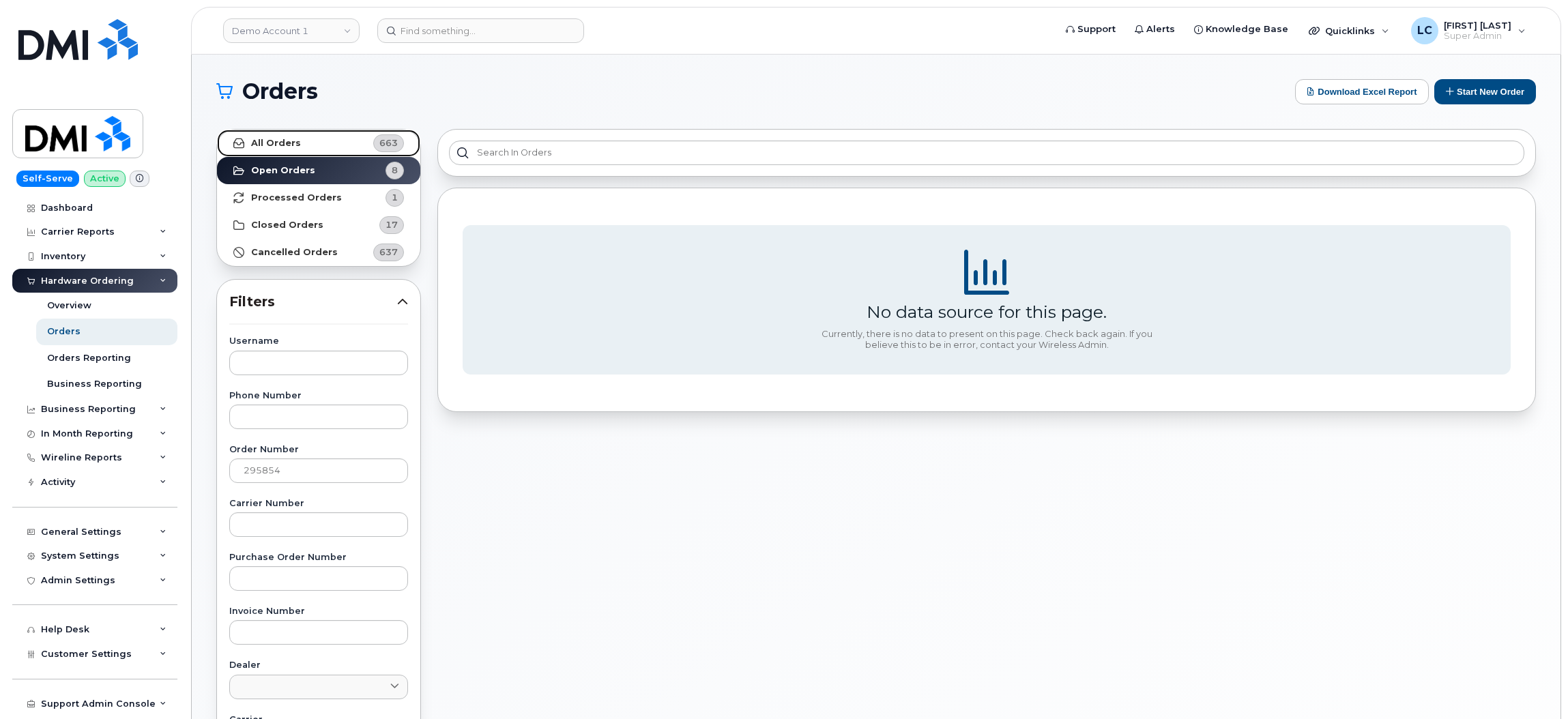 click on "All Orders 663" at bounding box center [319, 143] 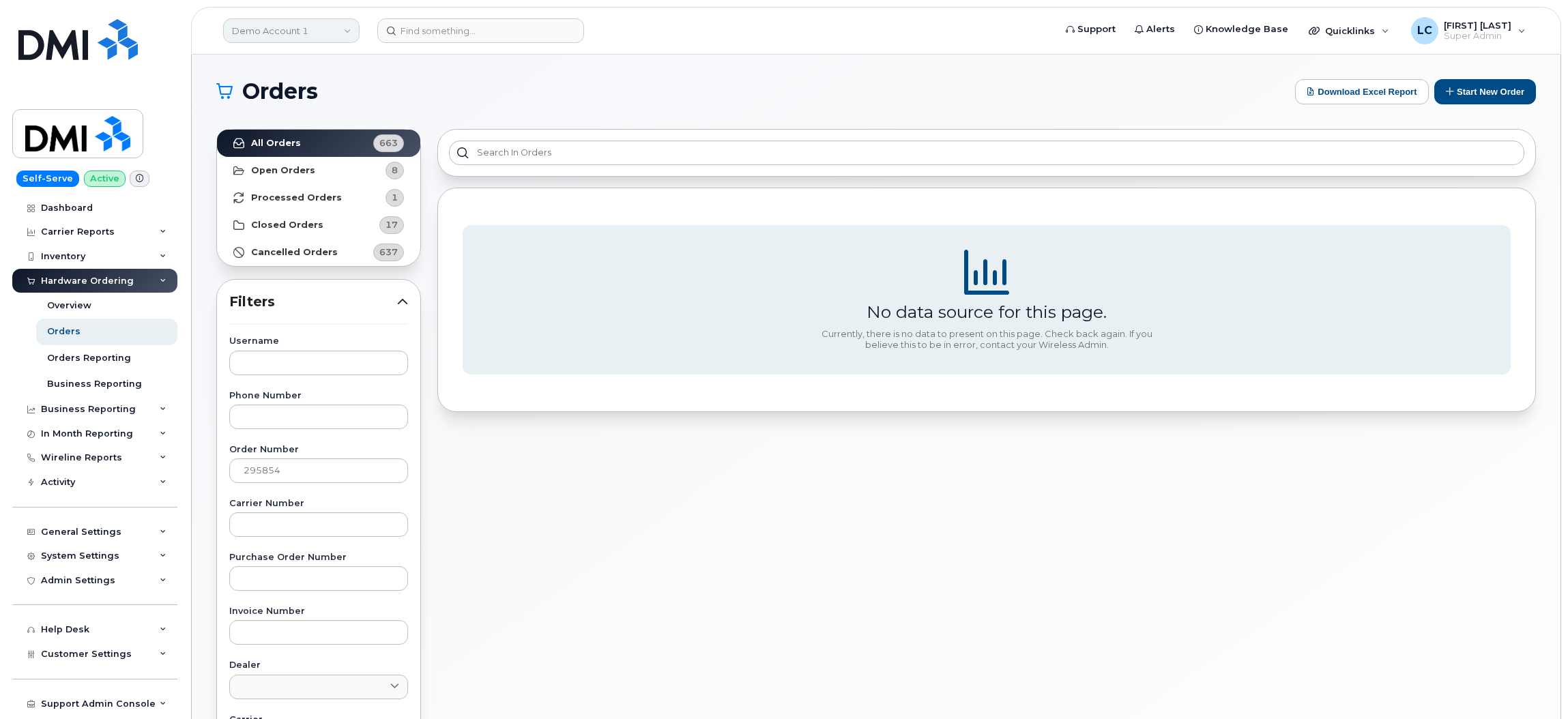 click on "Demo Account 1" at bounding box center [291, 31] 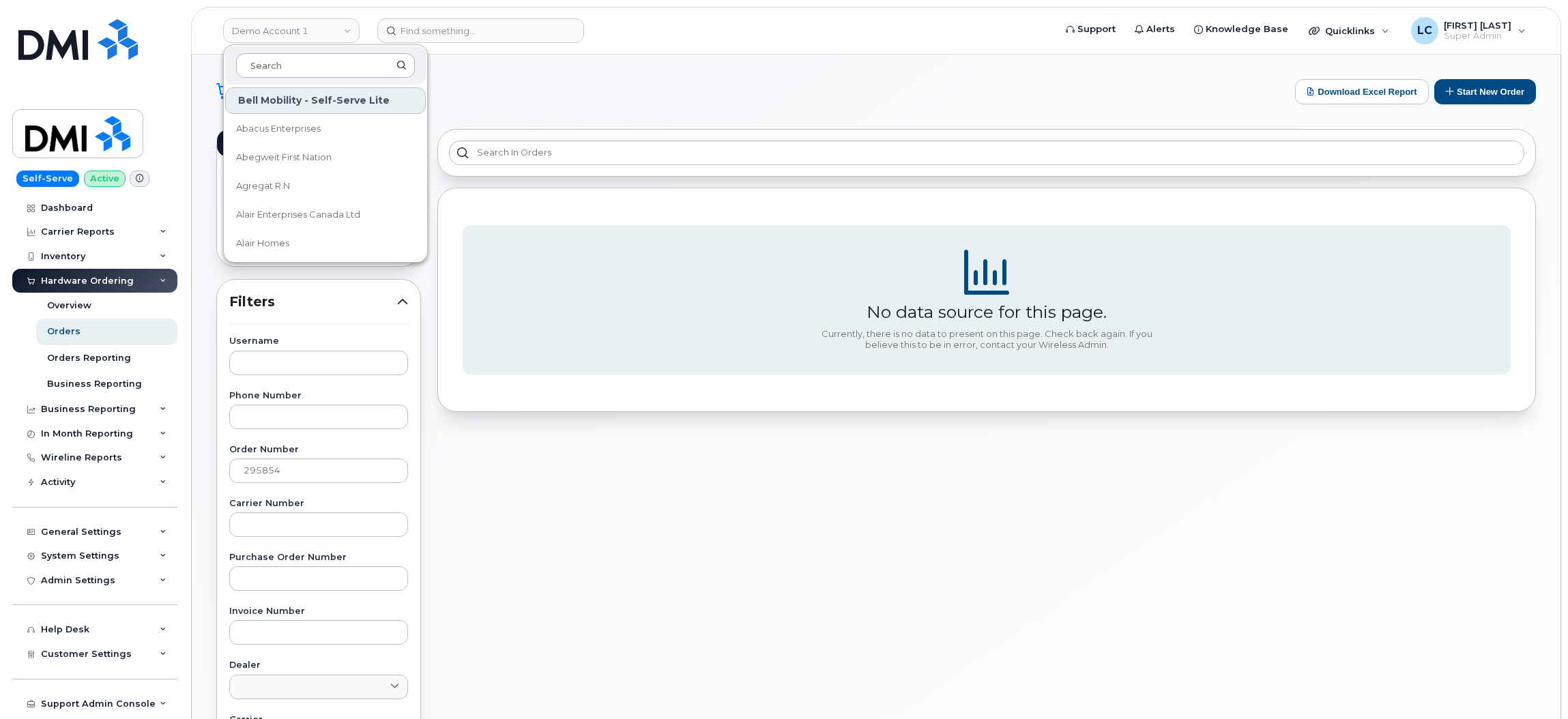 click at bounding box center (325, 65) 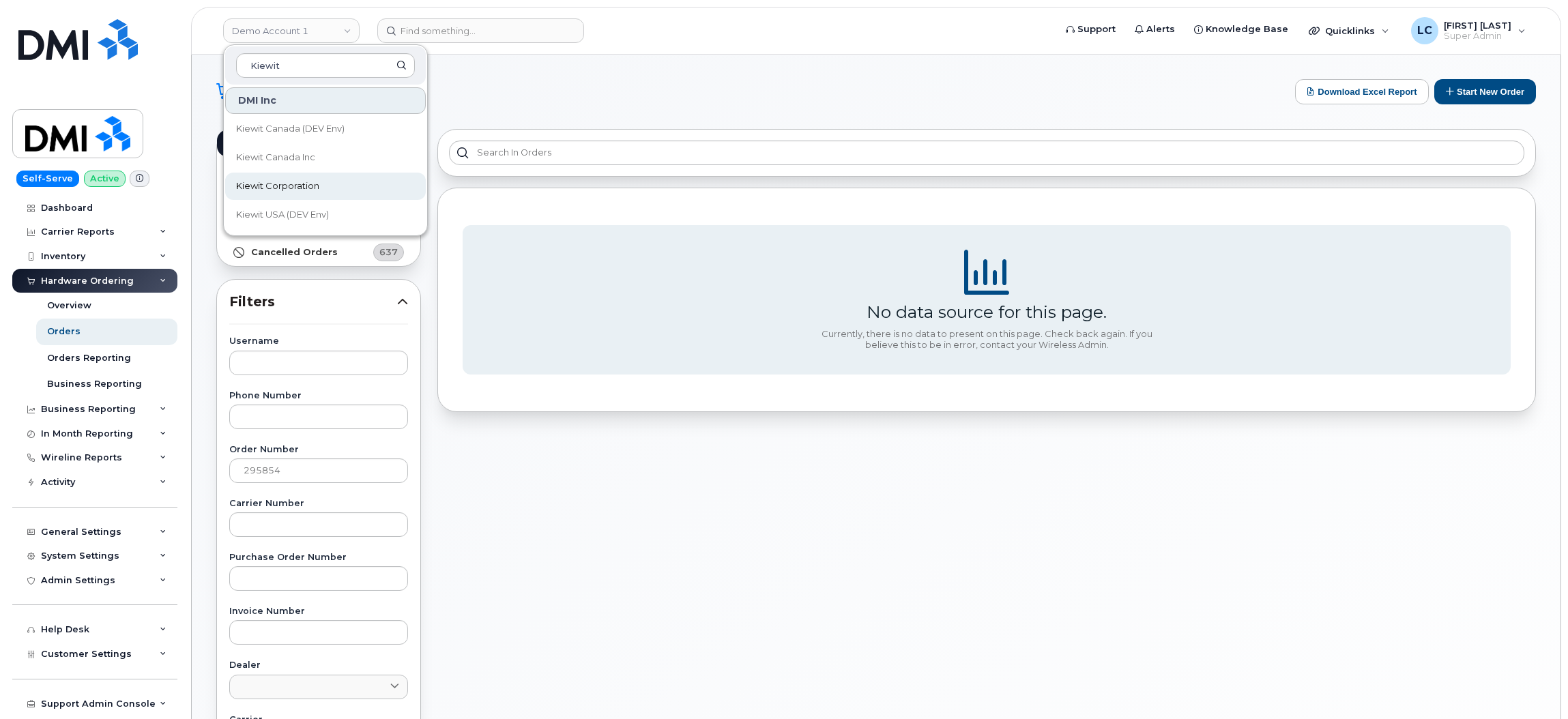 type on "Kiewit" 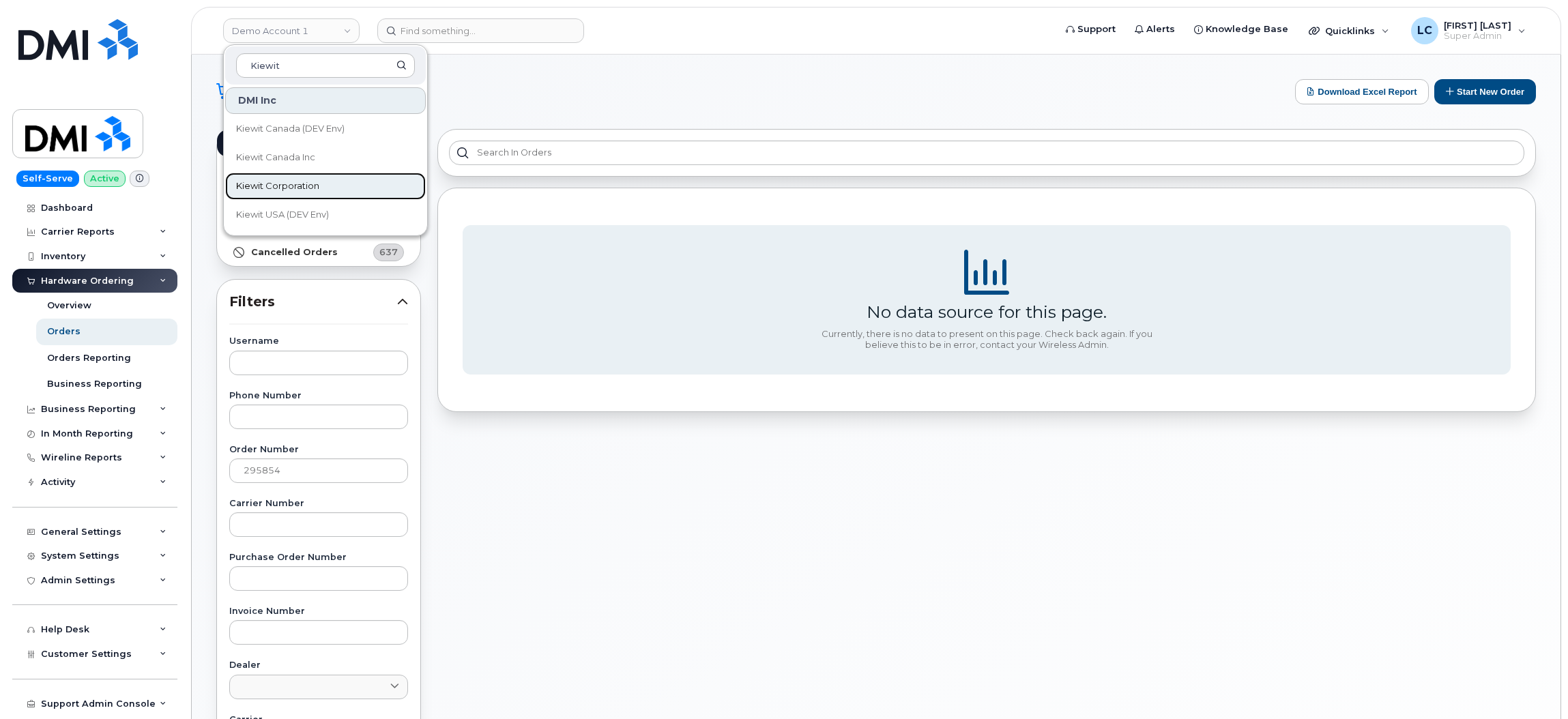 click on "Kiewit Corporation" 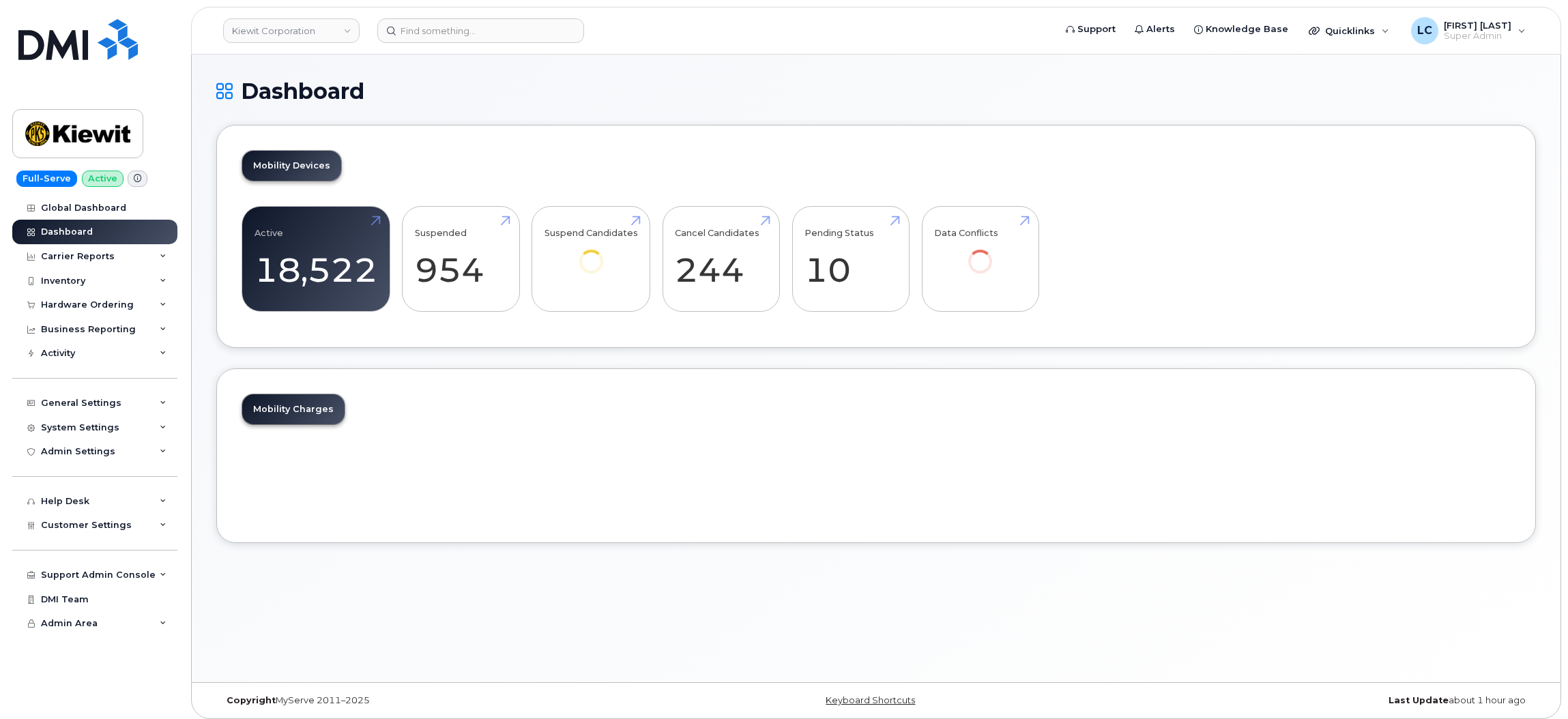 scroll, scrollTop: 0, scrollLeft: 0, axis: both 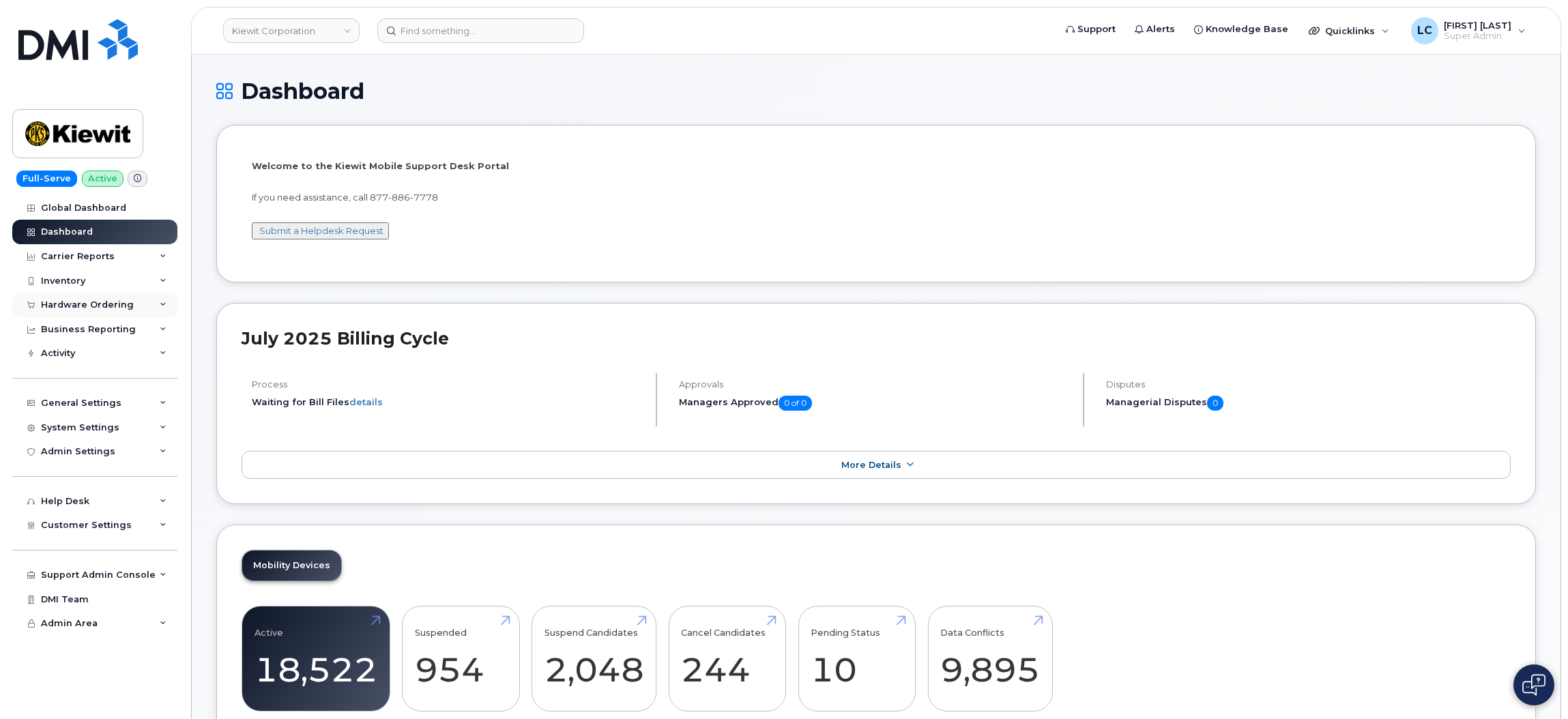 click on "Hardware Ordering" at bounding box center (87, 305) 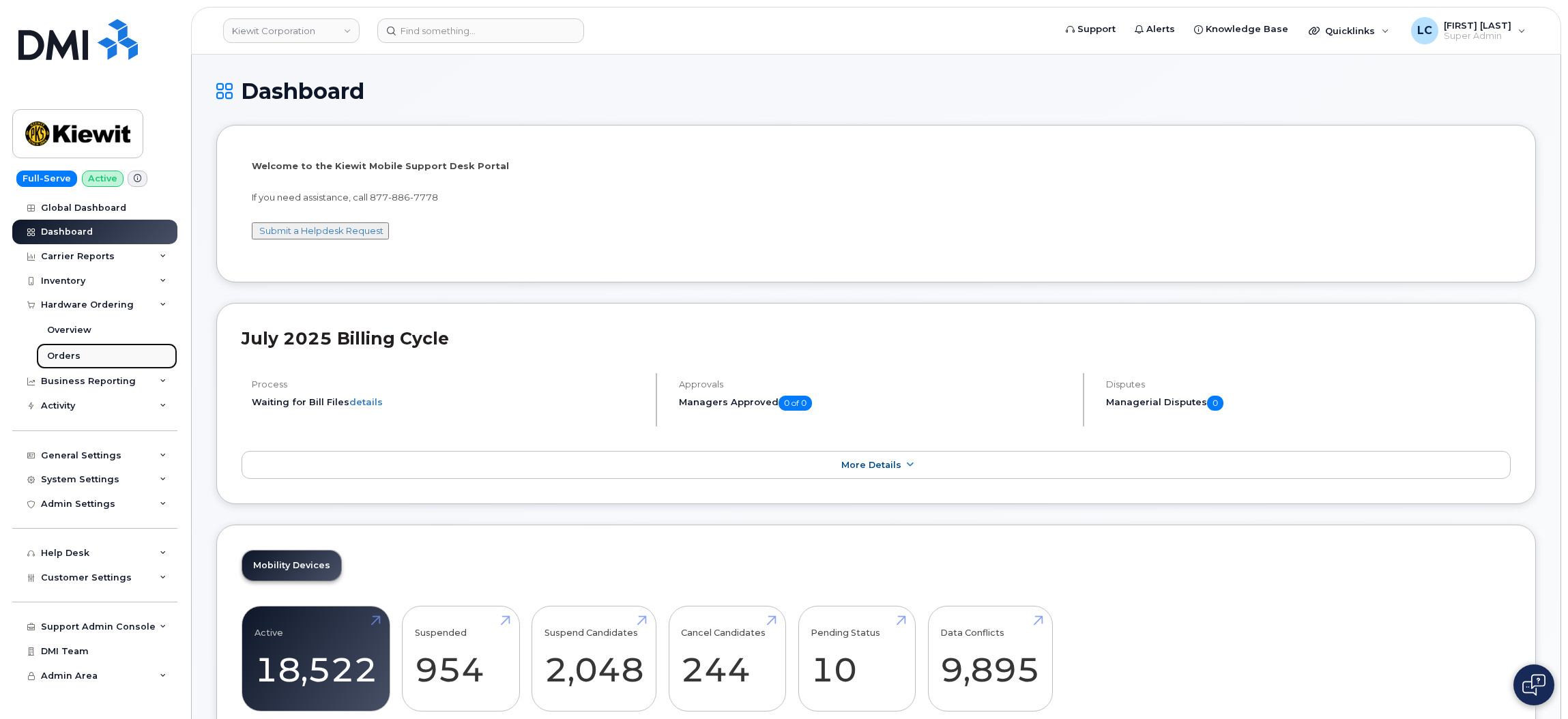 click on "Orders" at bounding box center (106, 356) 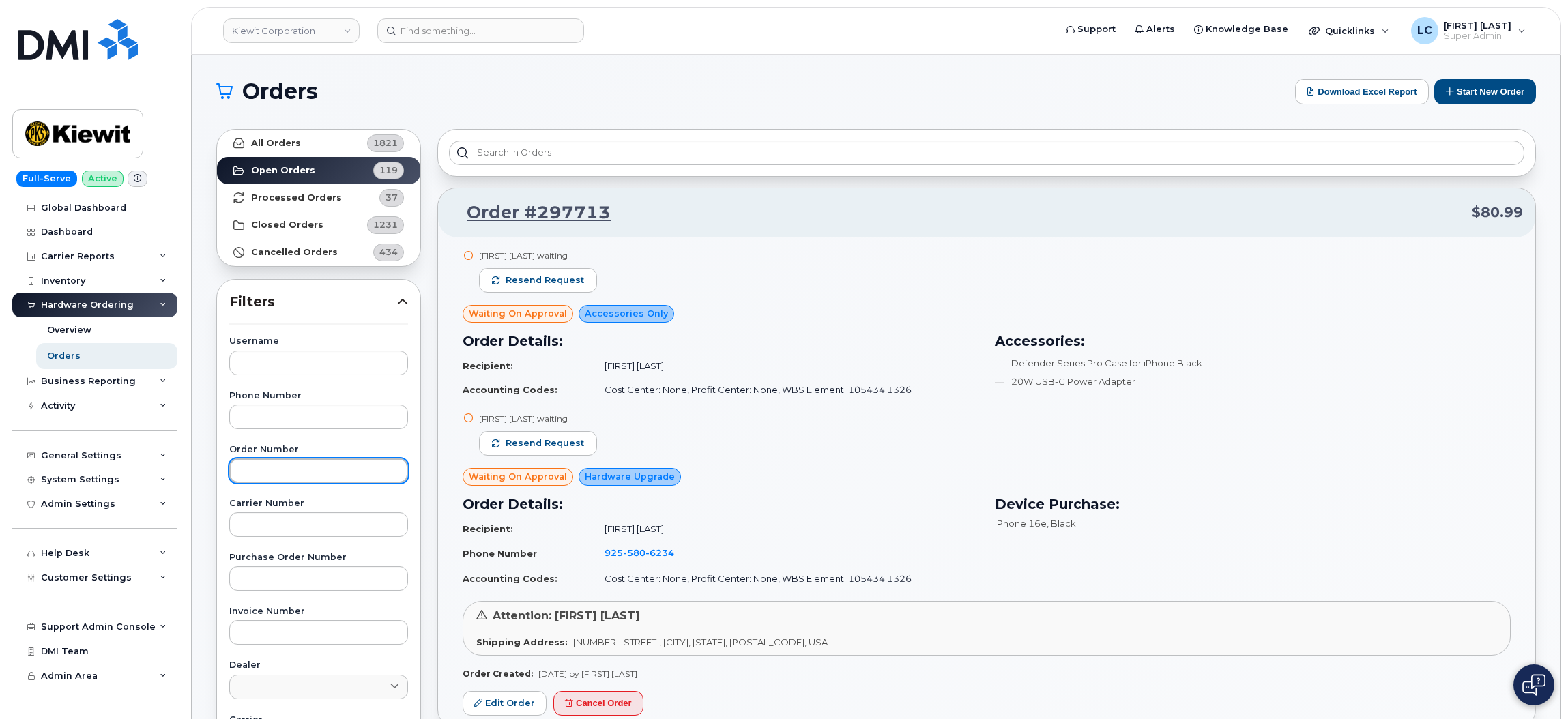 click at bounding box center [319, 471] 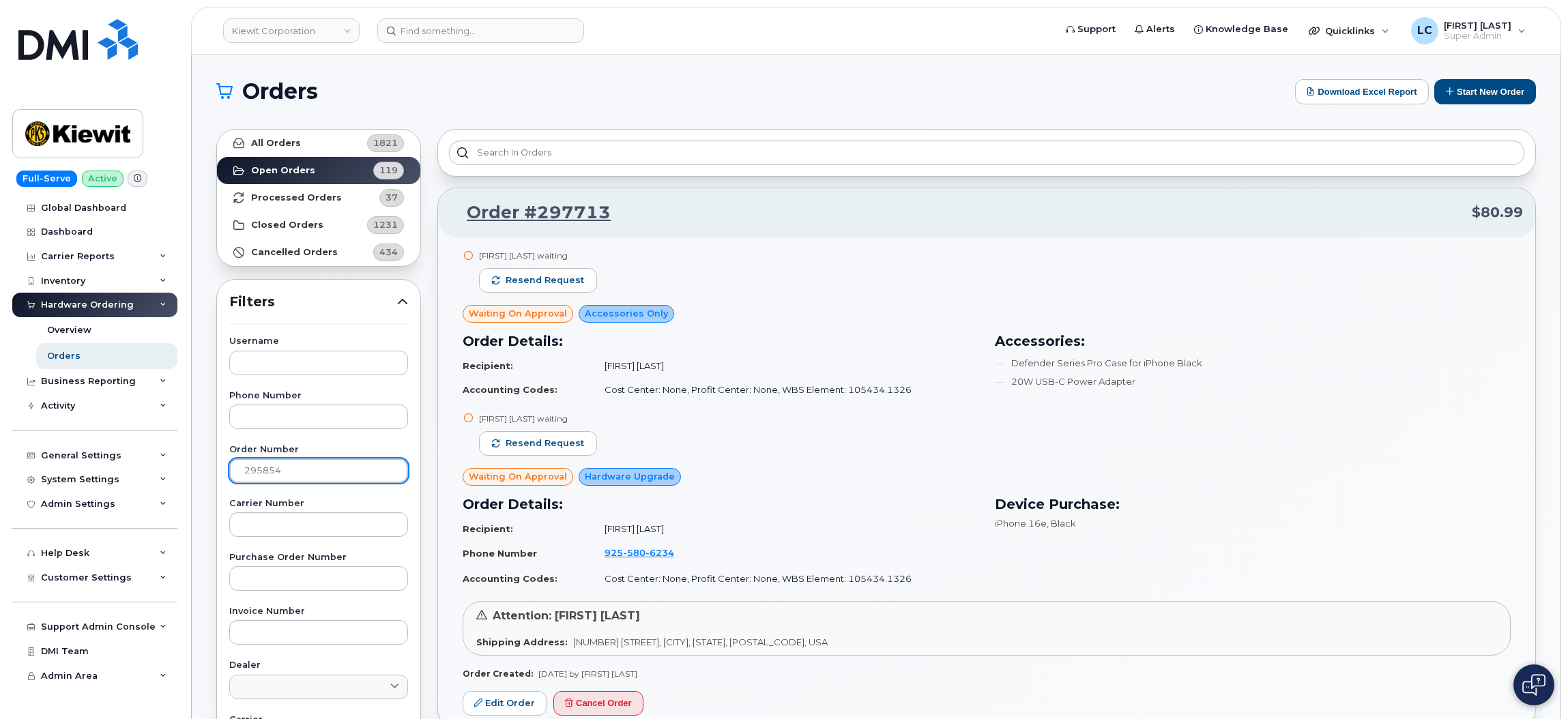 type on "295854" 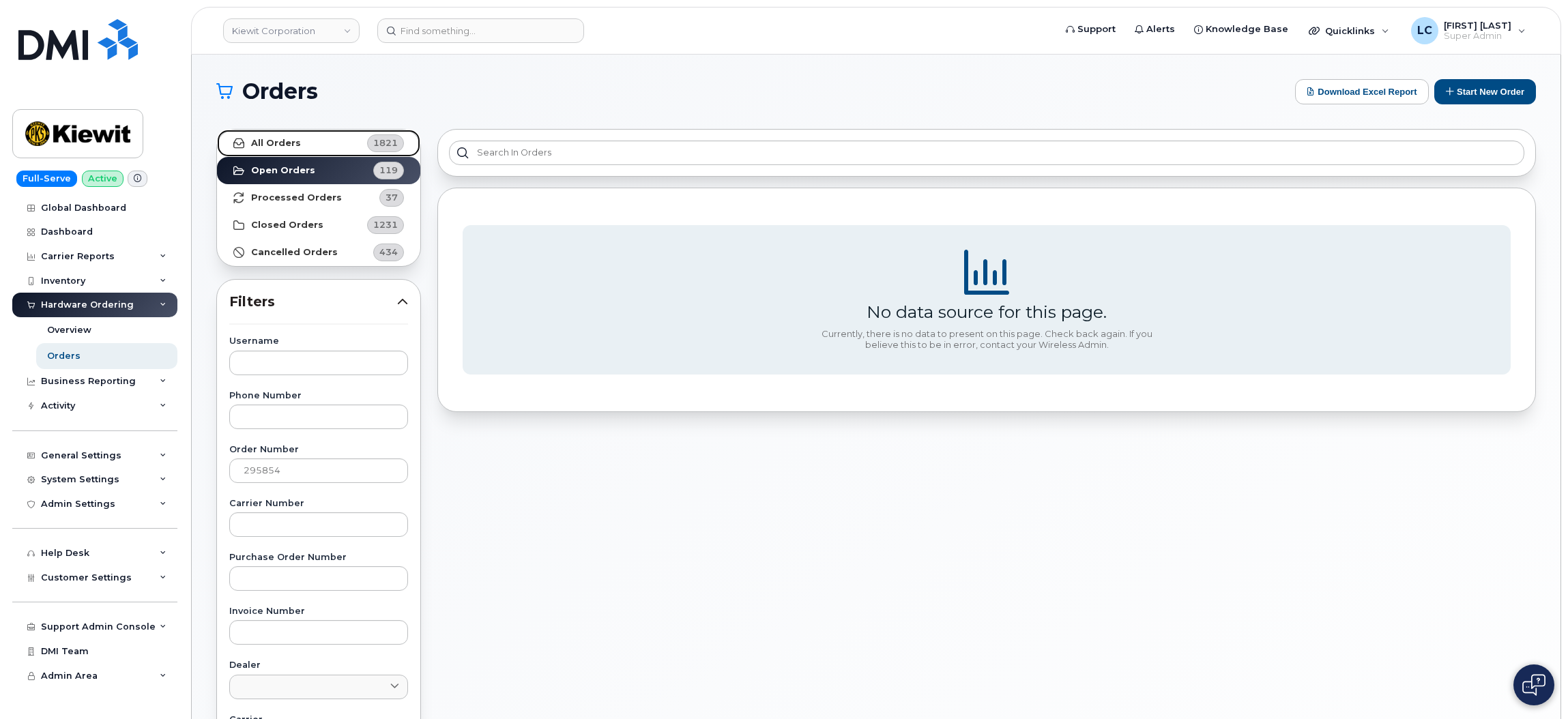 click on "1821" at bounding box center (383, 143) 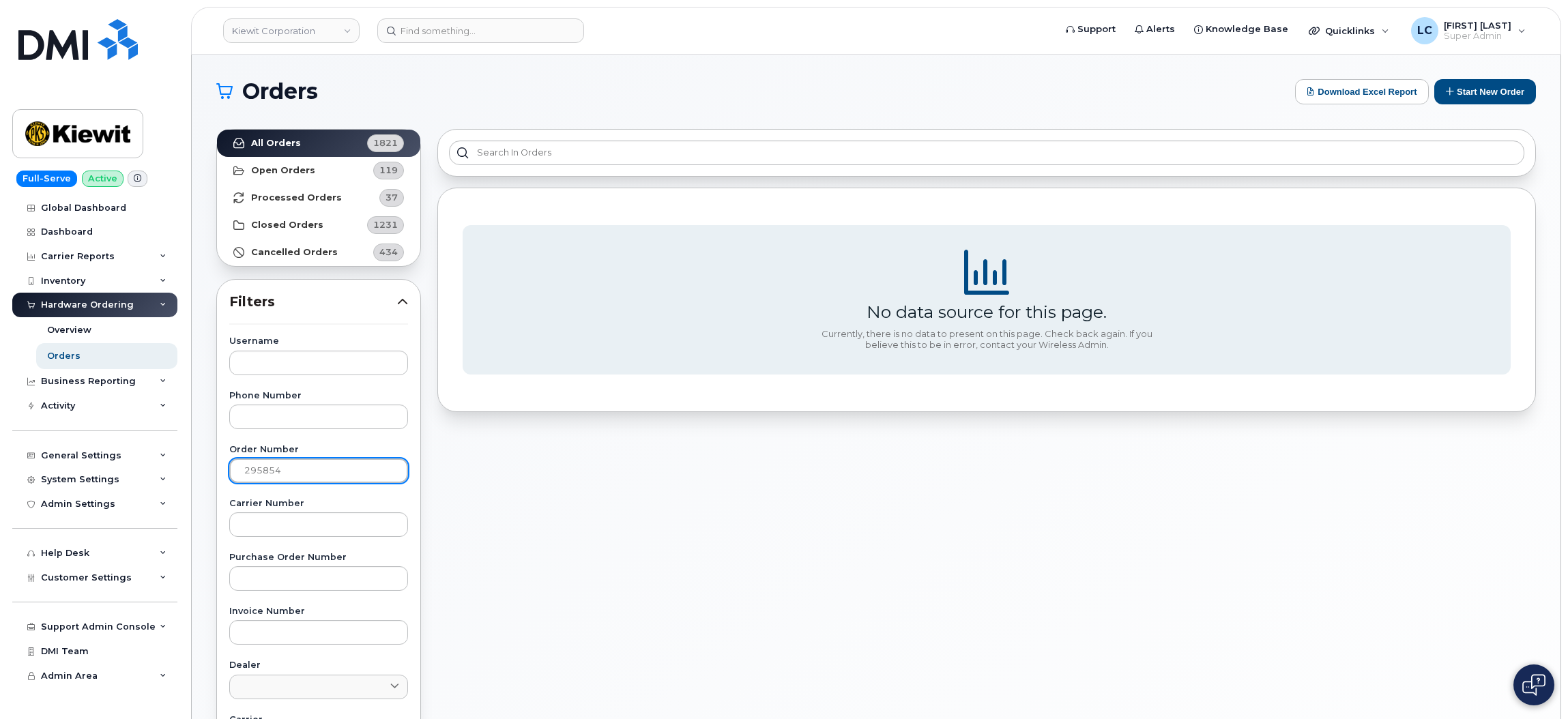 click on "295854" at bounding box center [319, 471] 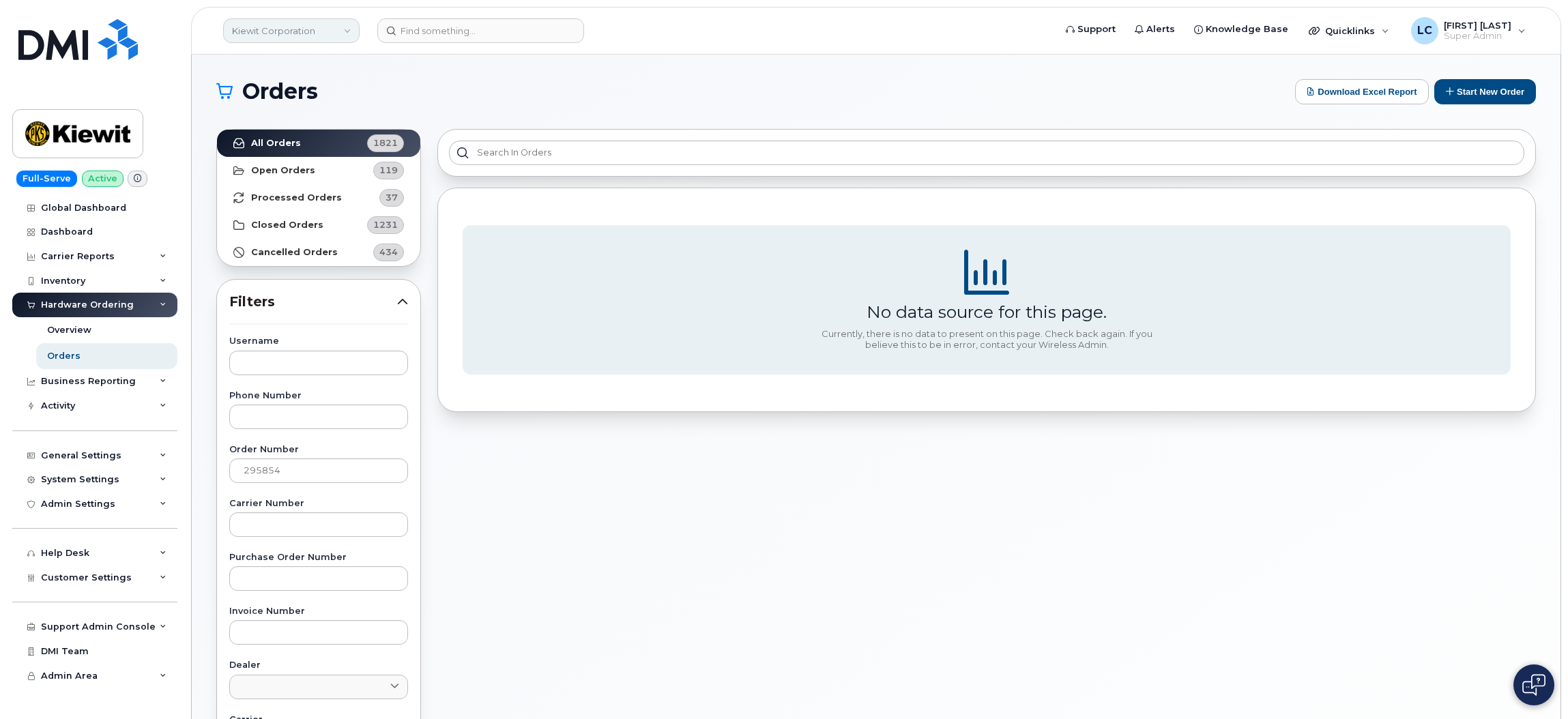 click on "Kiewit Corporation" at bounding box center [291, 31] 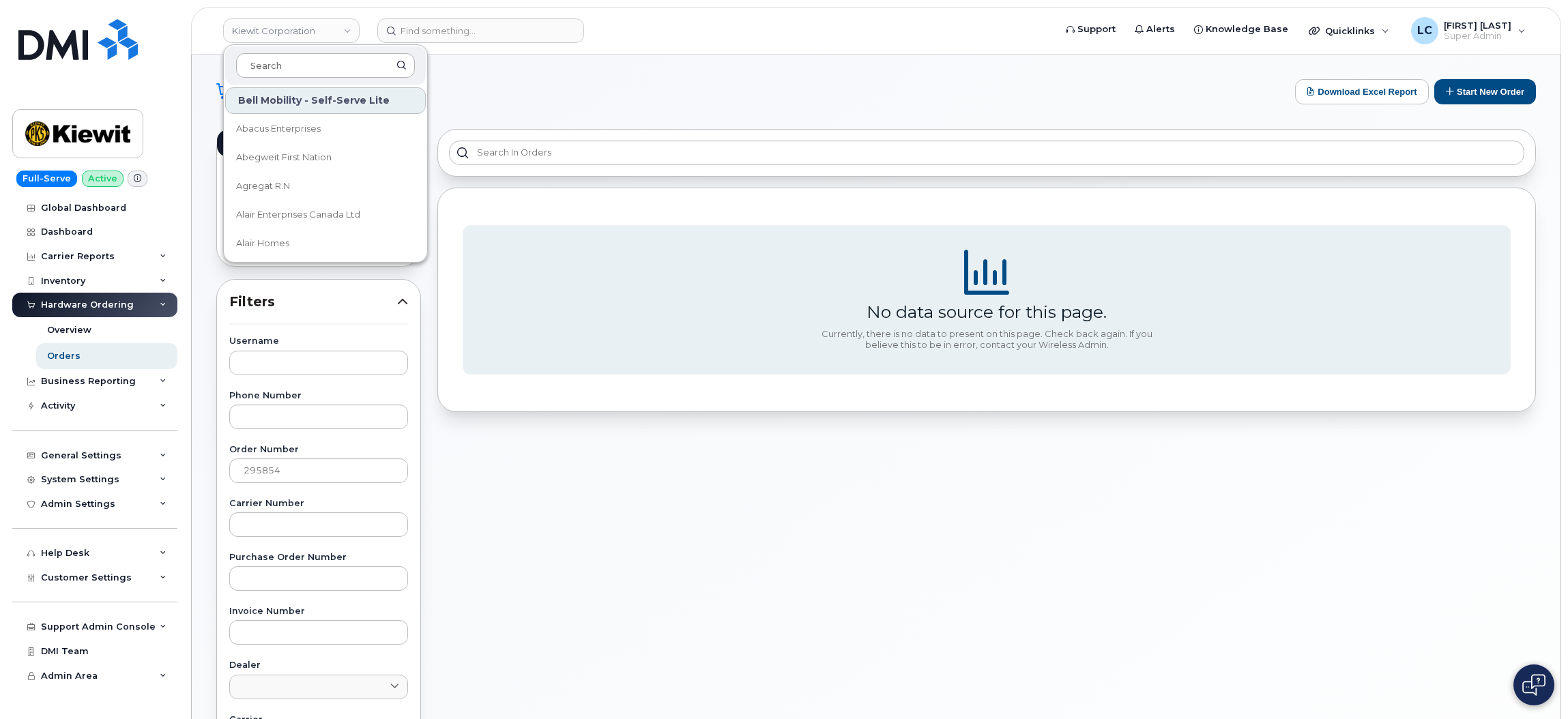 click at bounding box center (325, 65) 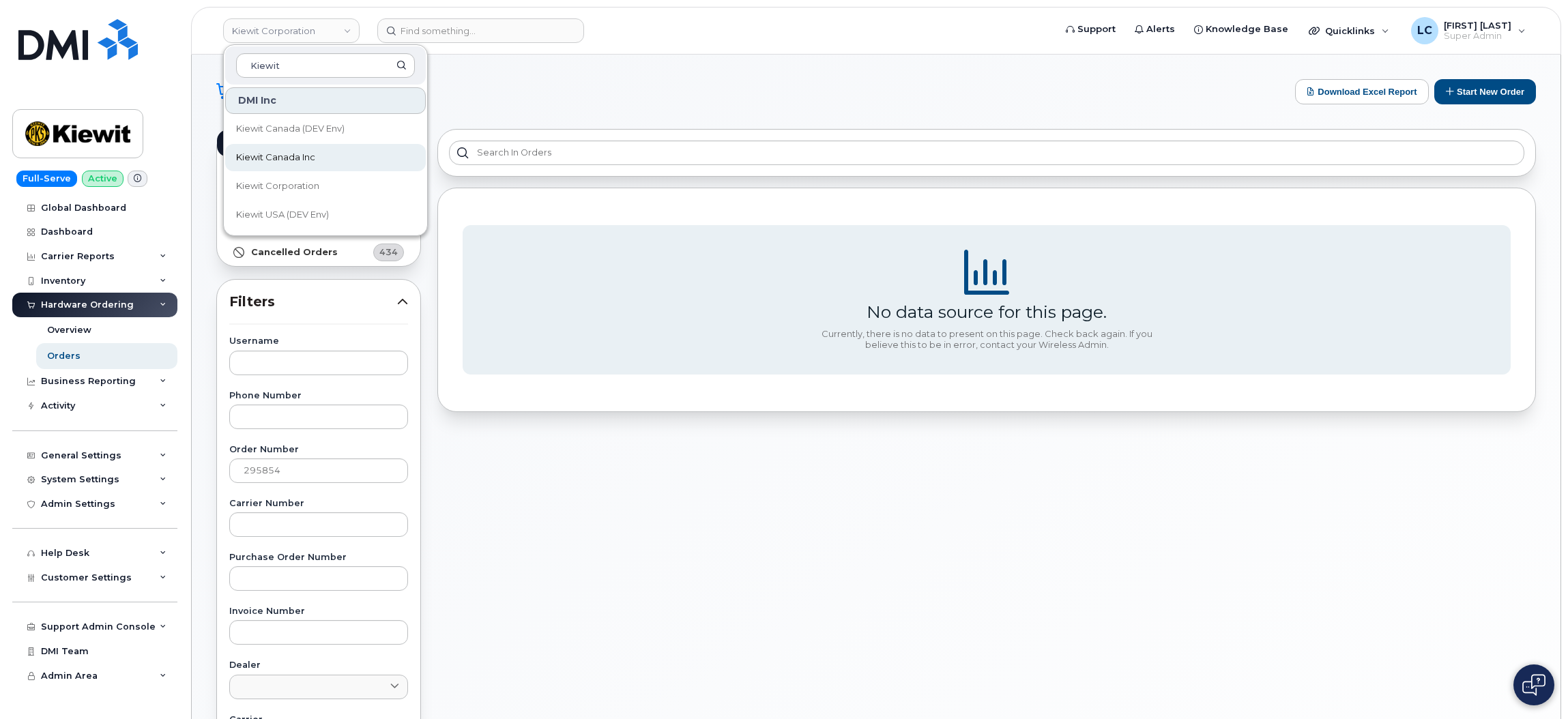 type on "Kiewit" 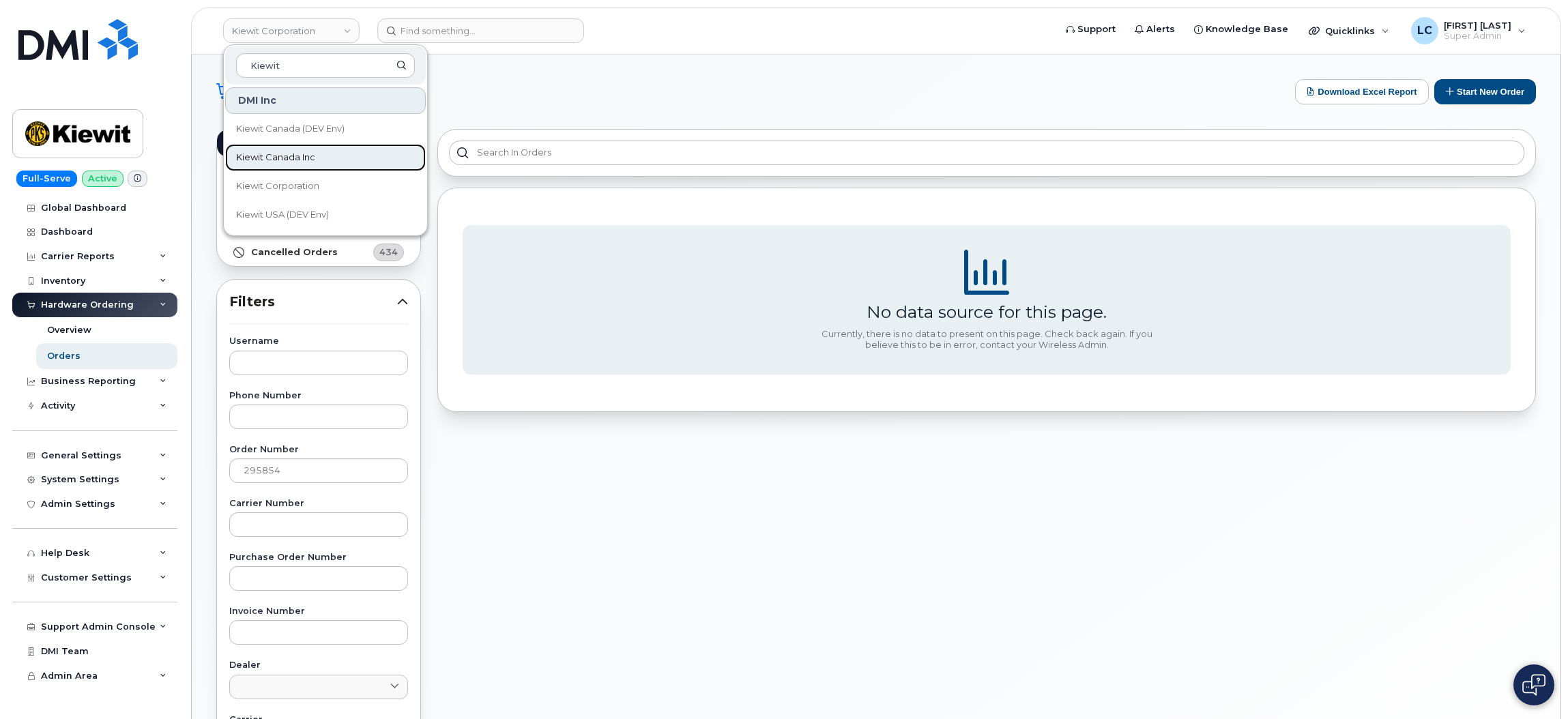 click on "Kiewit Canada Inc" 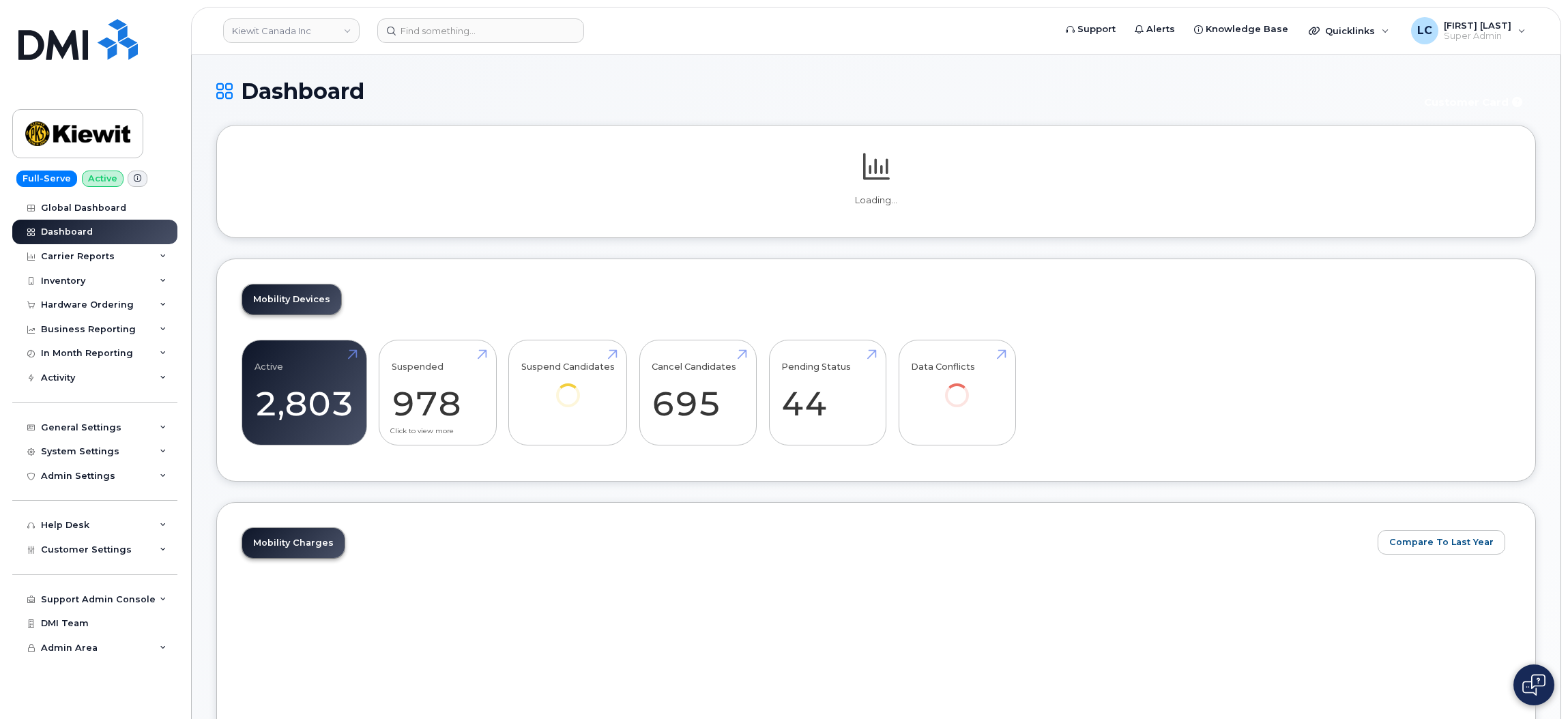 scroll, scrollTop: 0, scrollLeft: 0, axis: both 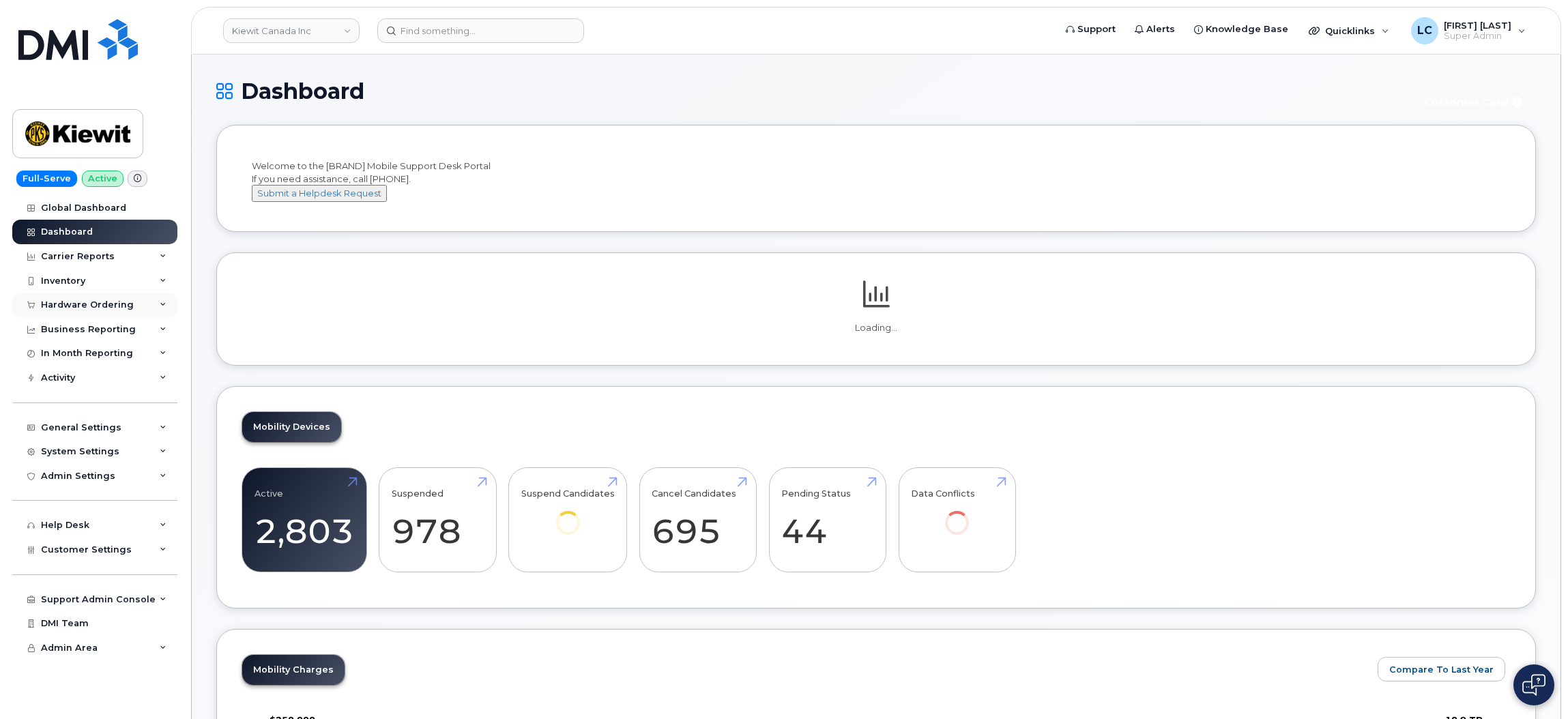 click on "Hardware Ordering" at bounding box center (95, 305) 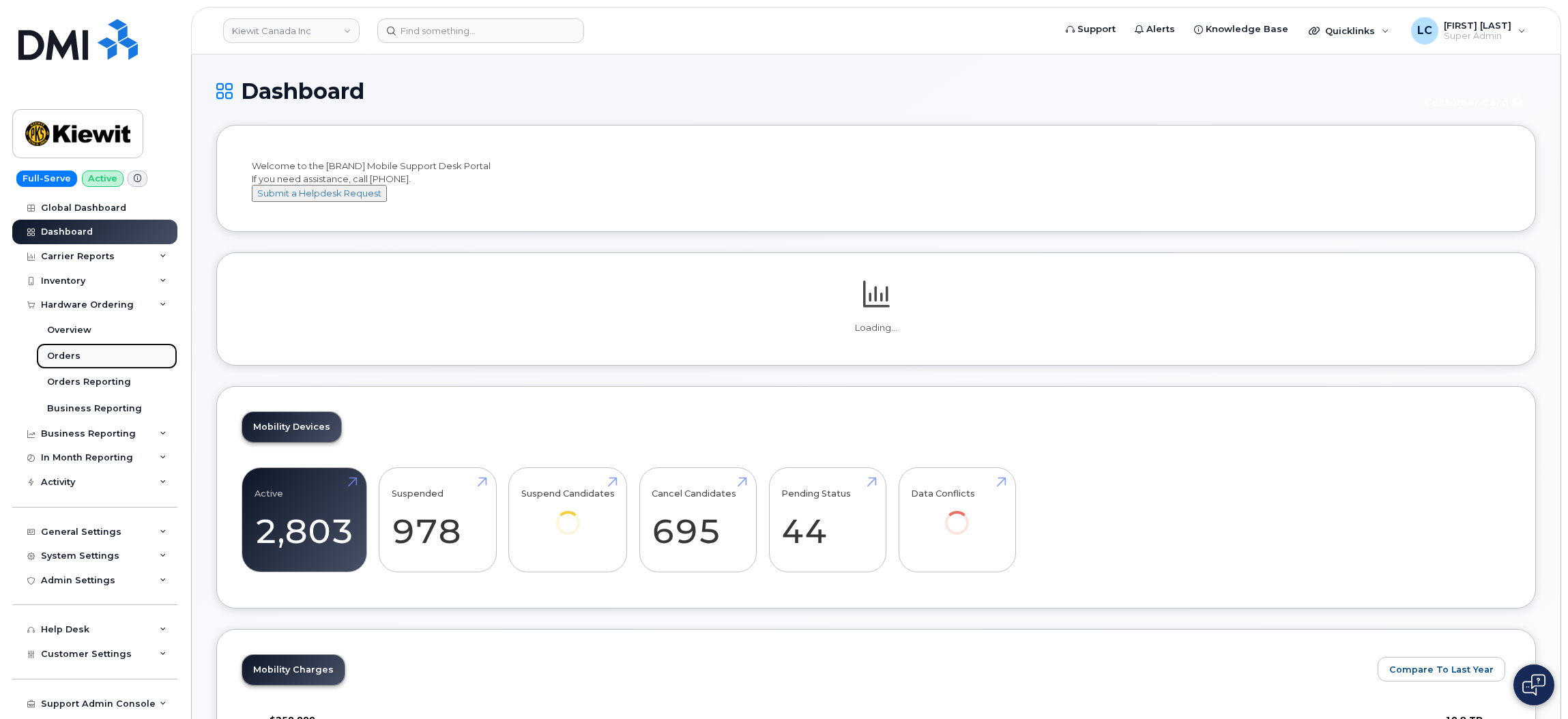 click on "Orders" at bounding box center (106, 356) 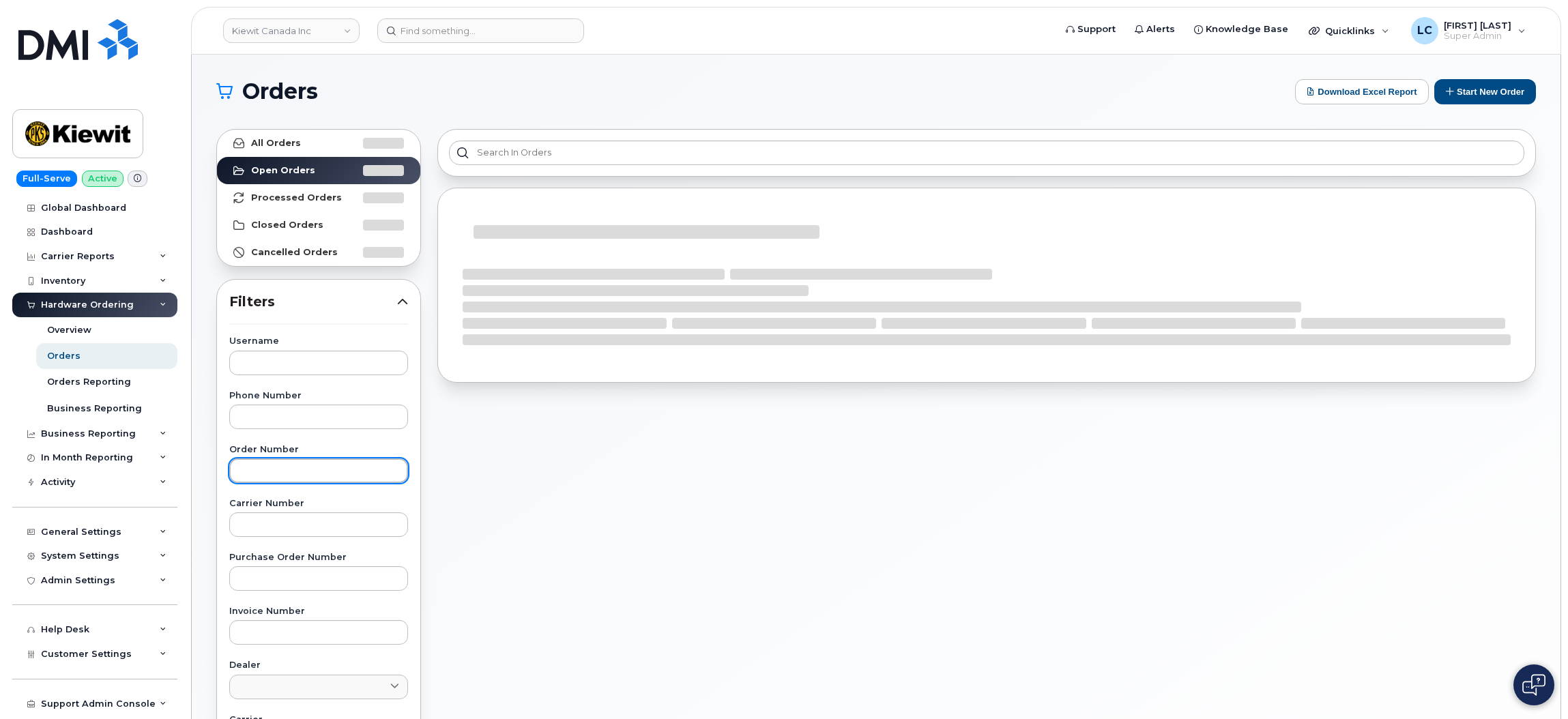 click at bounding box center (319, 471) 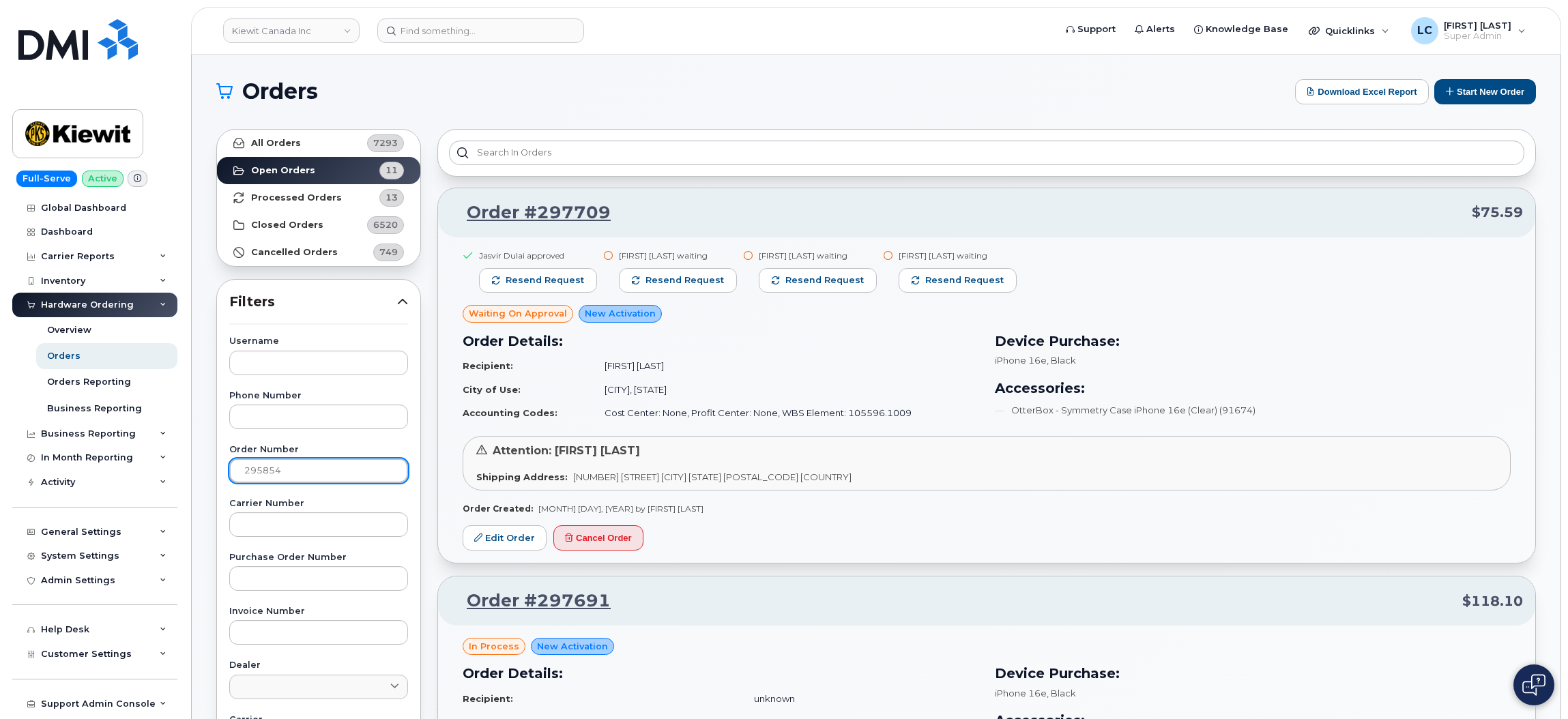 click on "Apply Filter" at bounding box center (319, 1028) 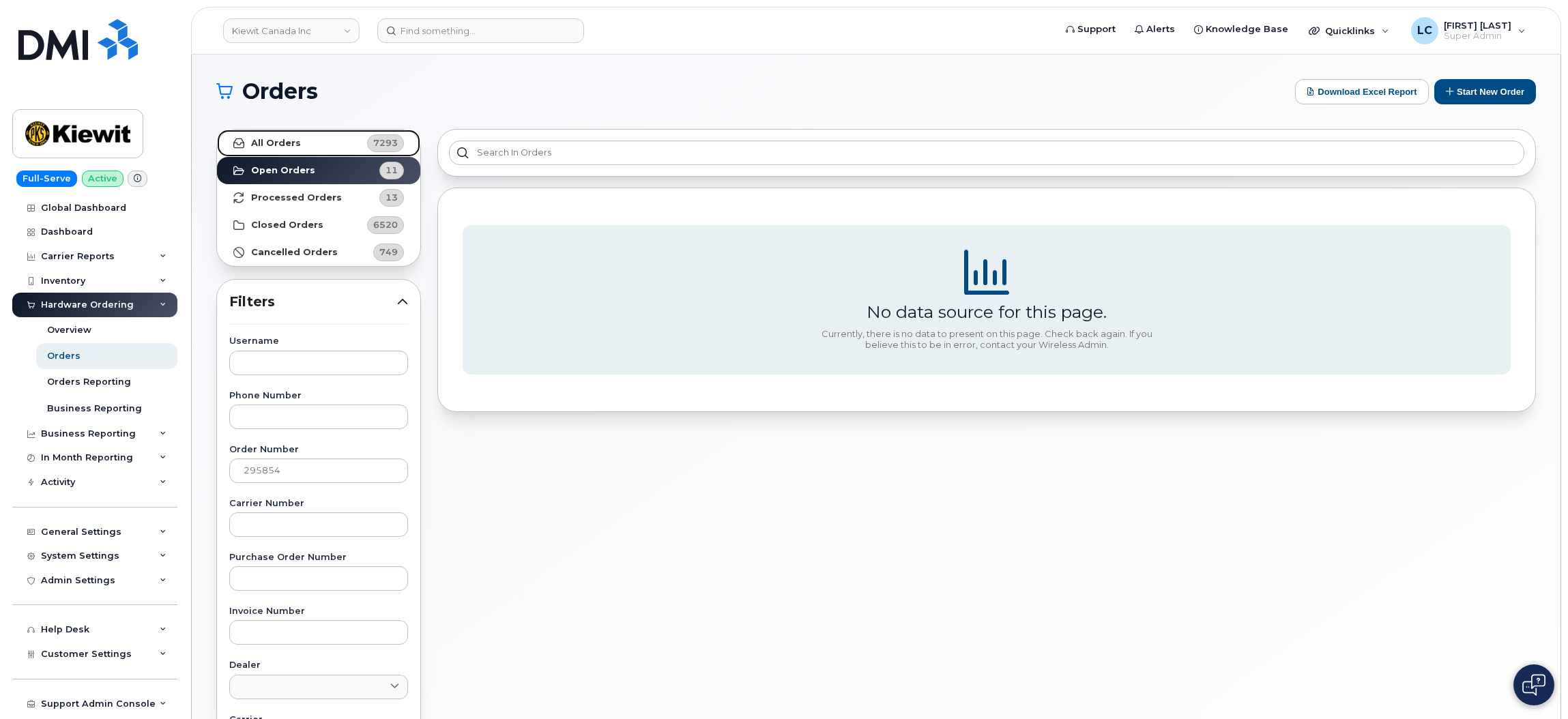 click on "All Orders 7293" at bounding box center (319, 143) 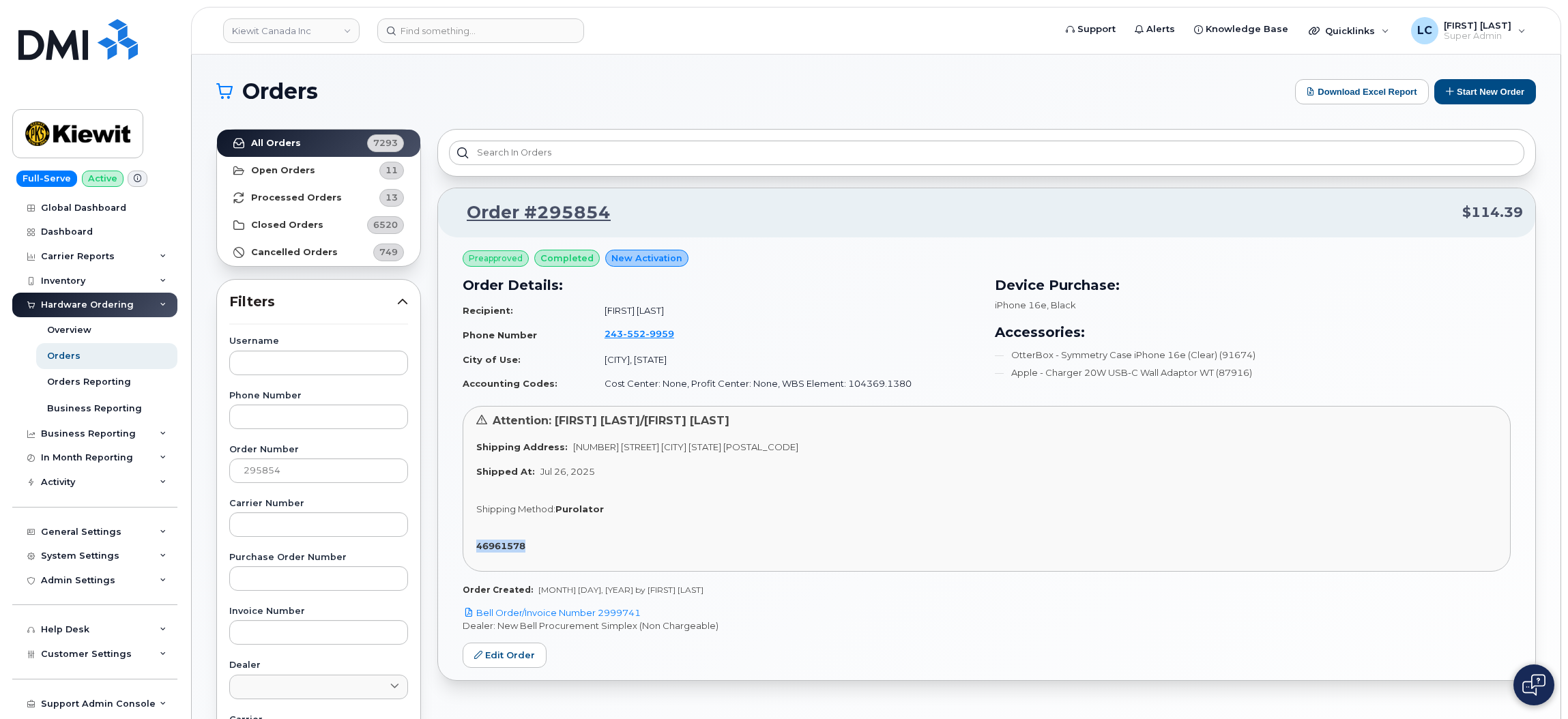 drag, startPoint x: 533, startPoint y: 544, endPoint x: 470, endPoint y: 555, distance: 63.95311 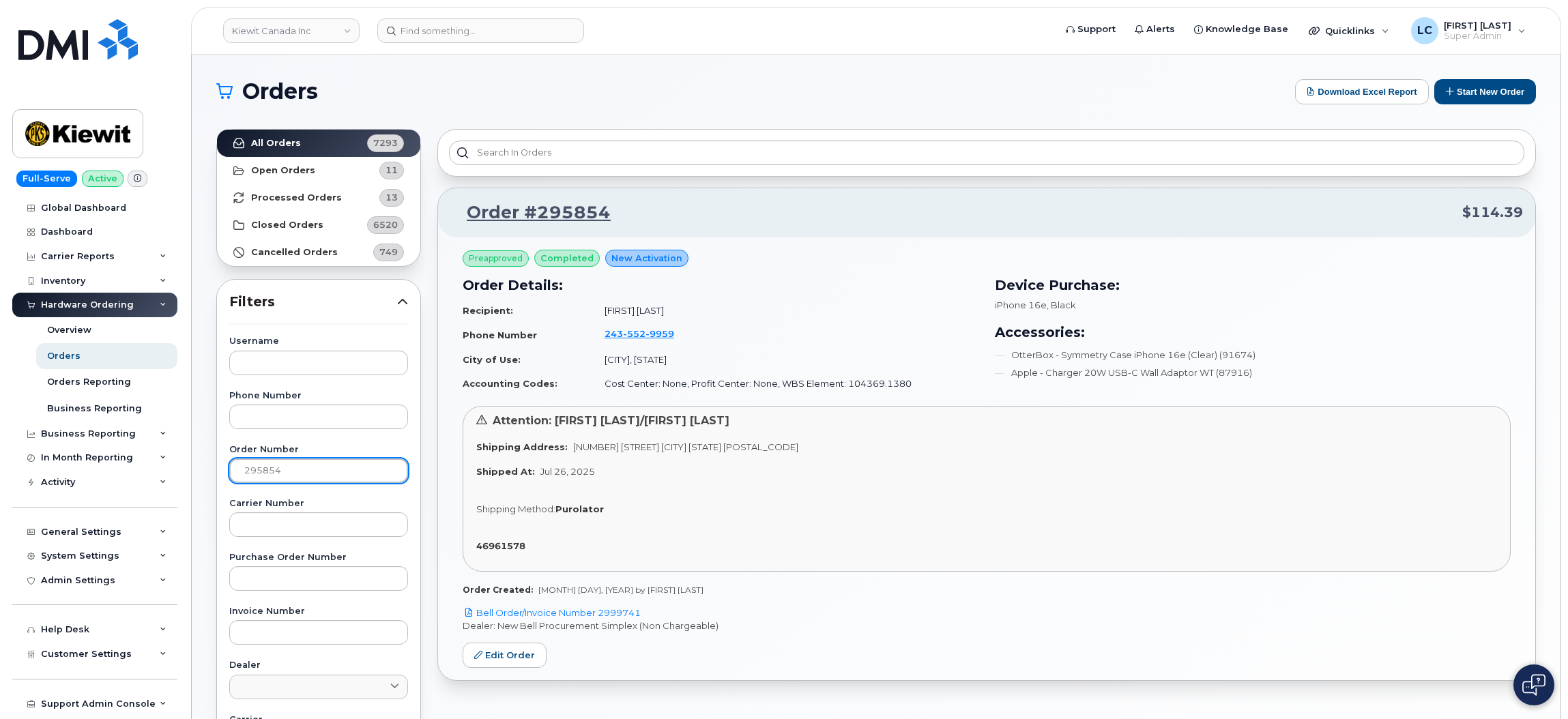 drag, startPoint x: 300, startPoint y: 476, endPoint x: 212, endPoint y: 477, distance: 88.00568 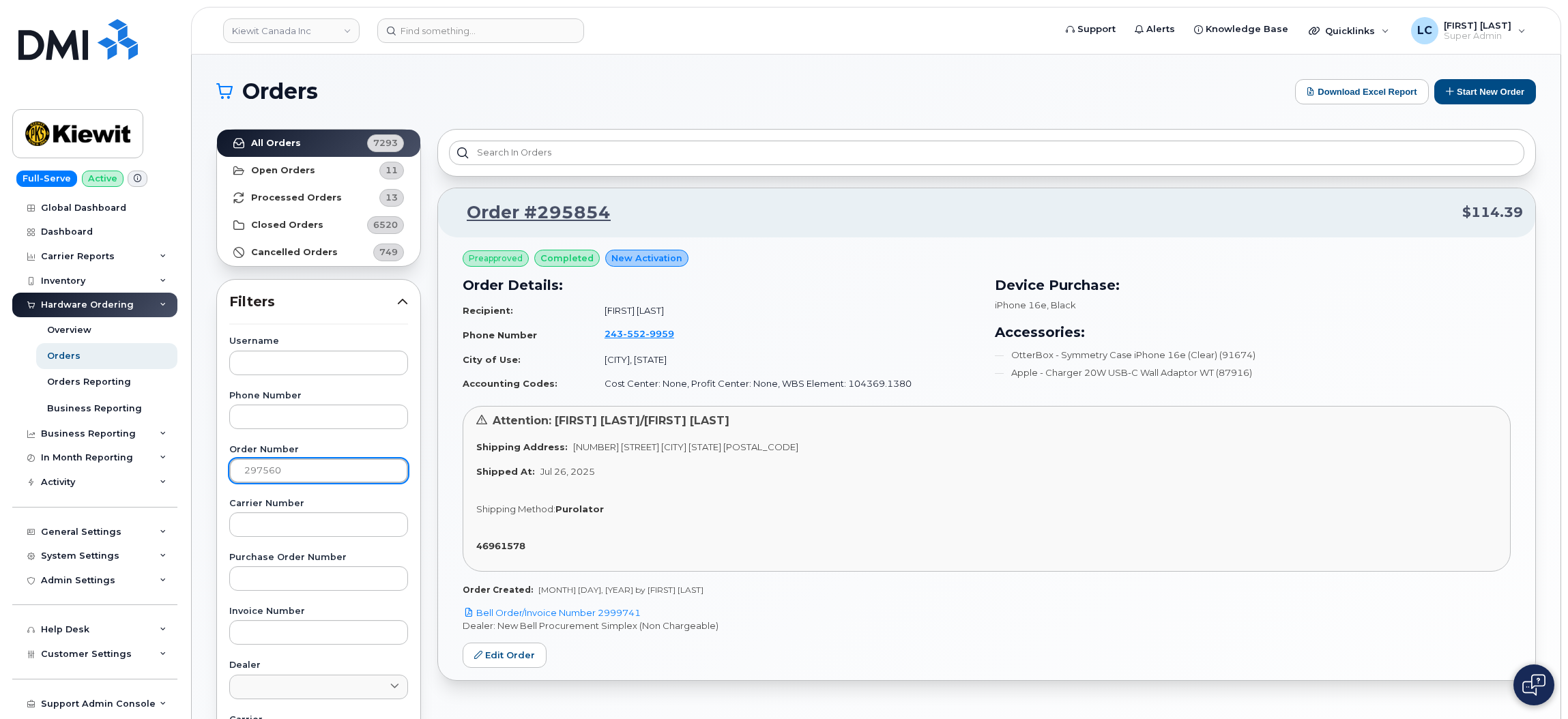 type on "297560" 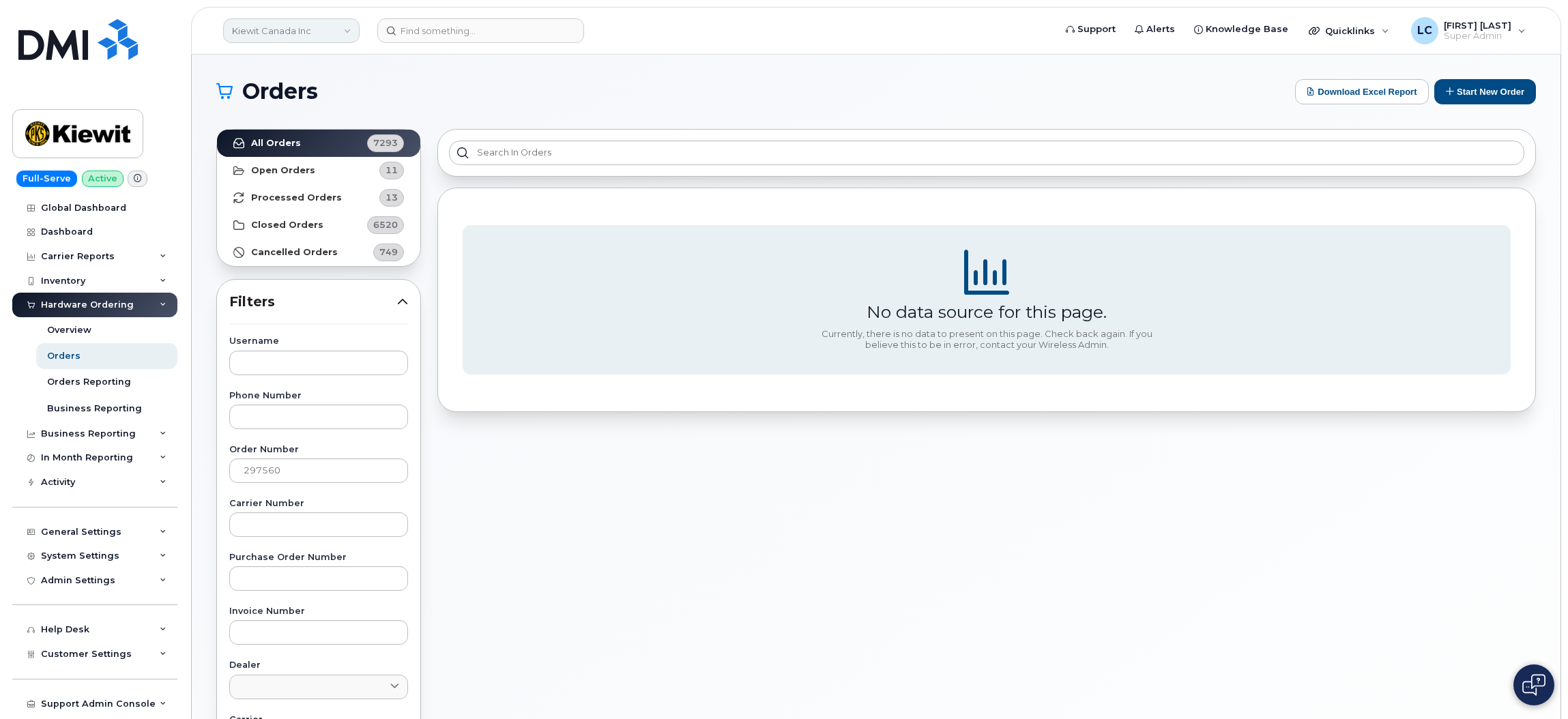 click on "Kiewit Canada Inc" at bounding box center [291, 31] 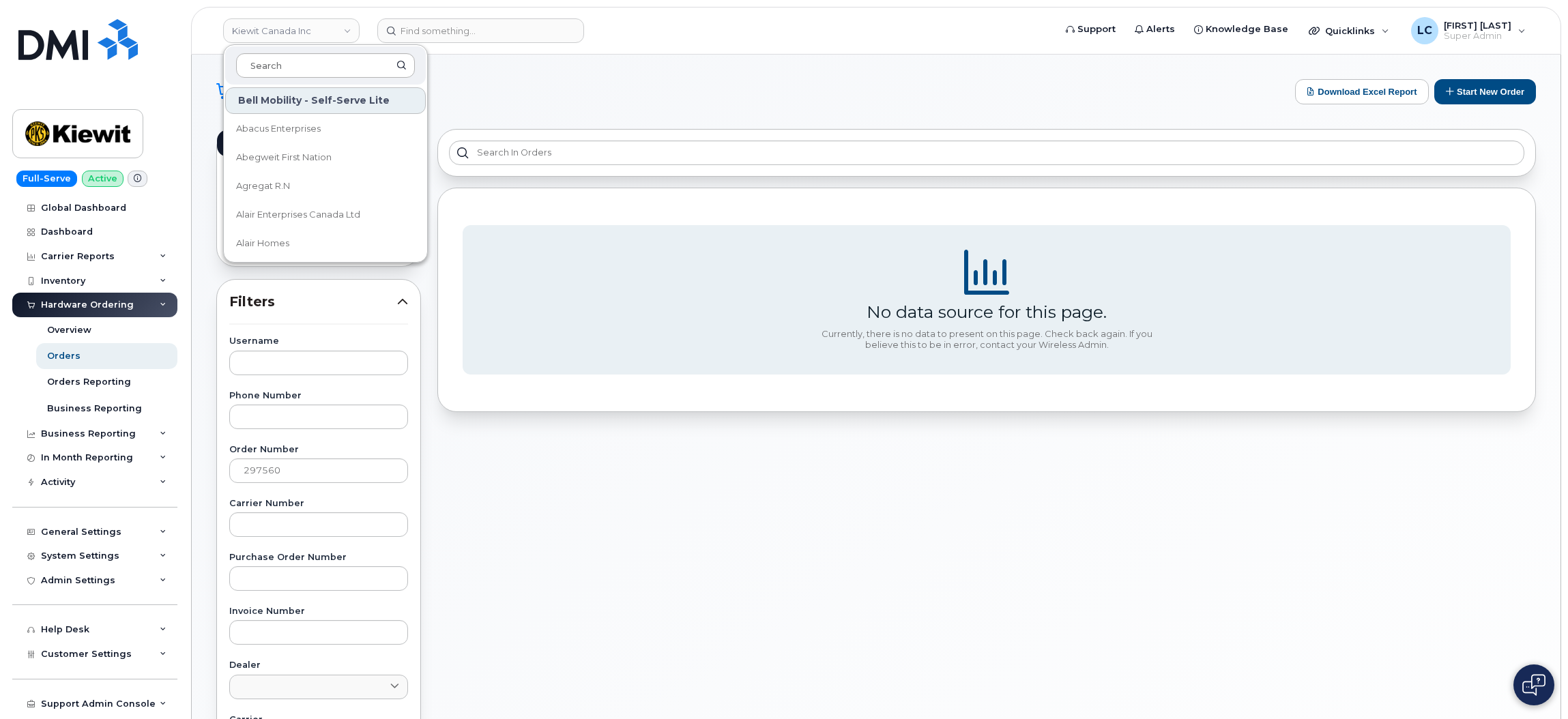 click at bounding box center [325, 65] 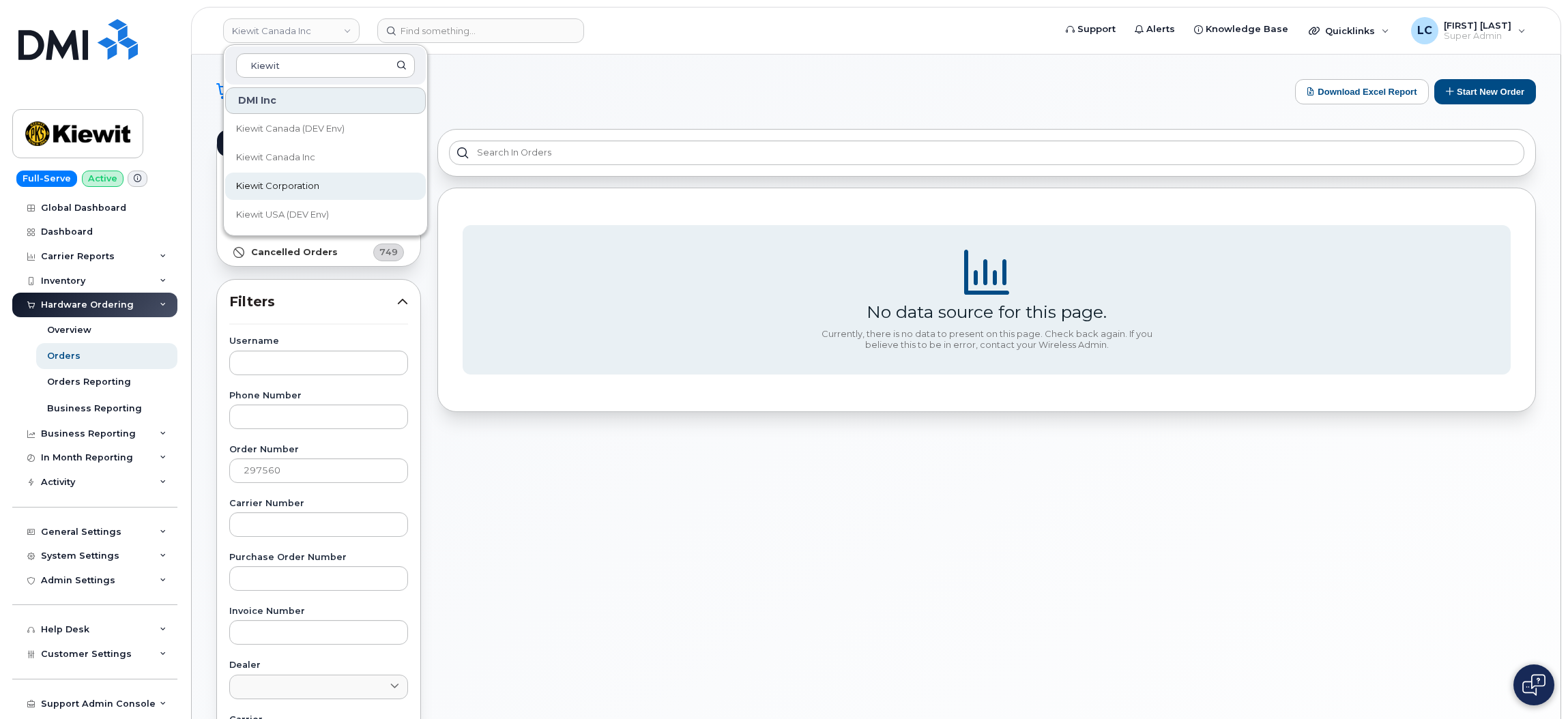 type on "Kiewit" 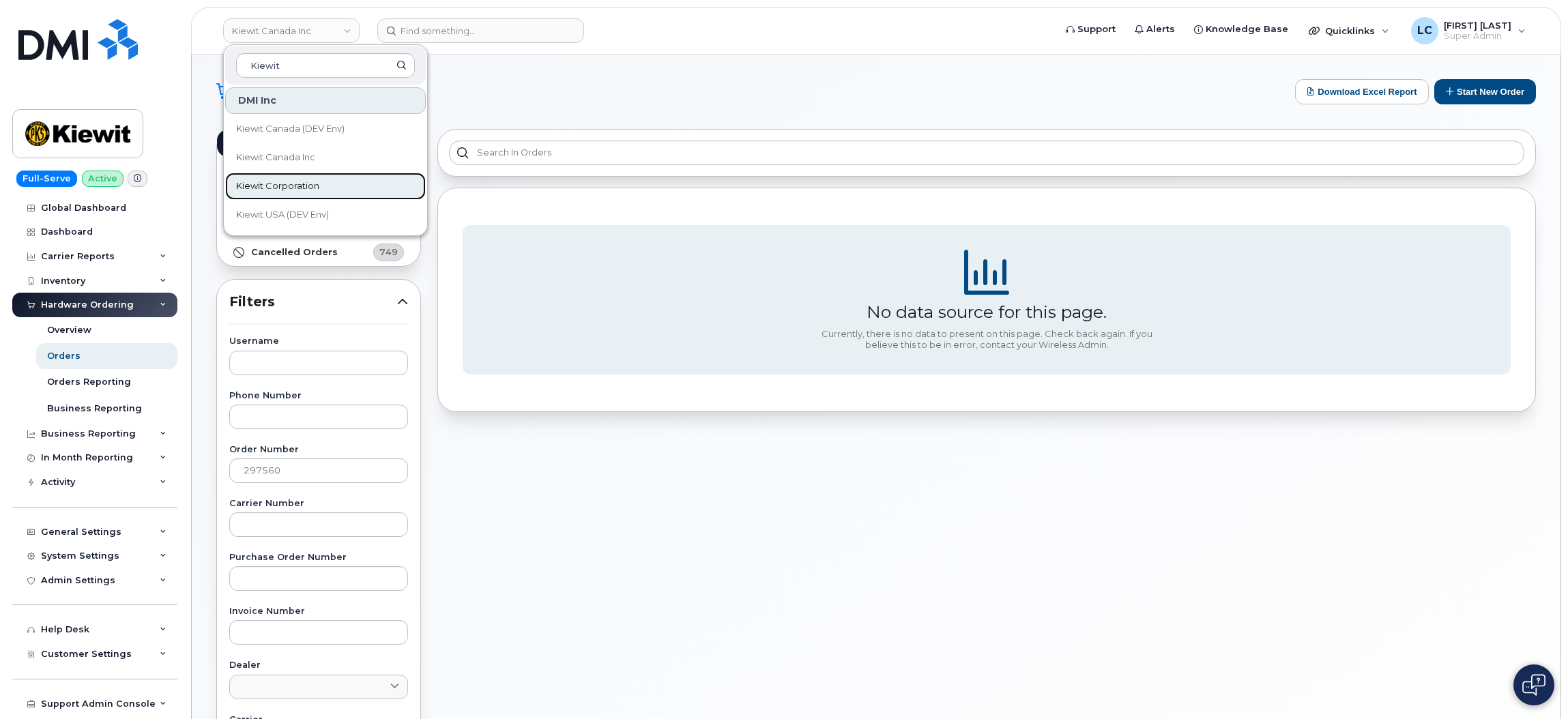 click on "Kiewit Corporation" 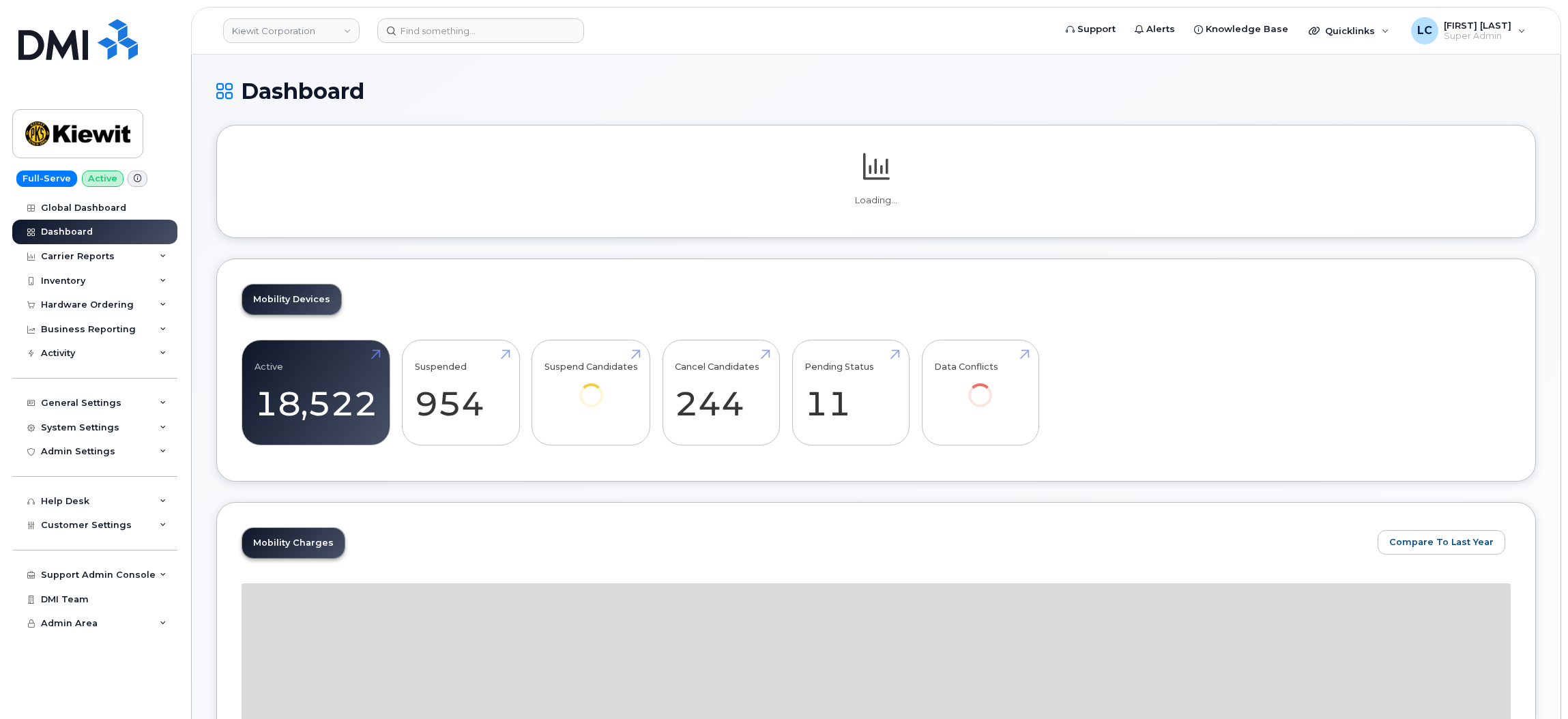 scroll, scrollTop: 0, scrollLeft: 0, axis: both 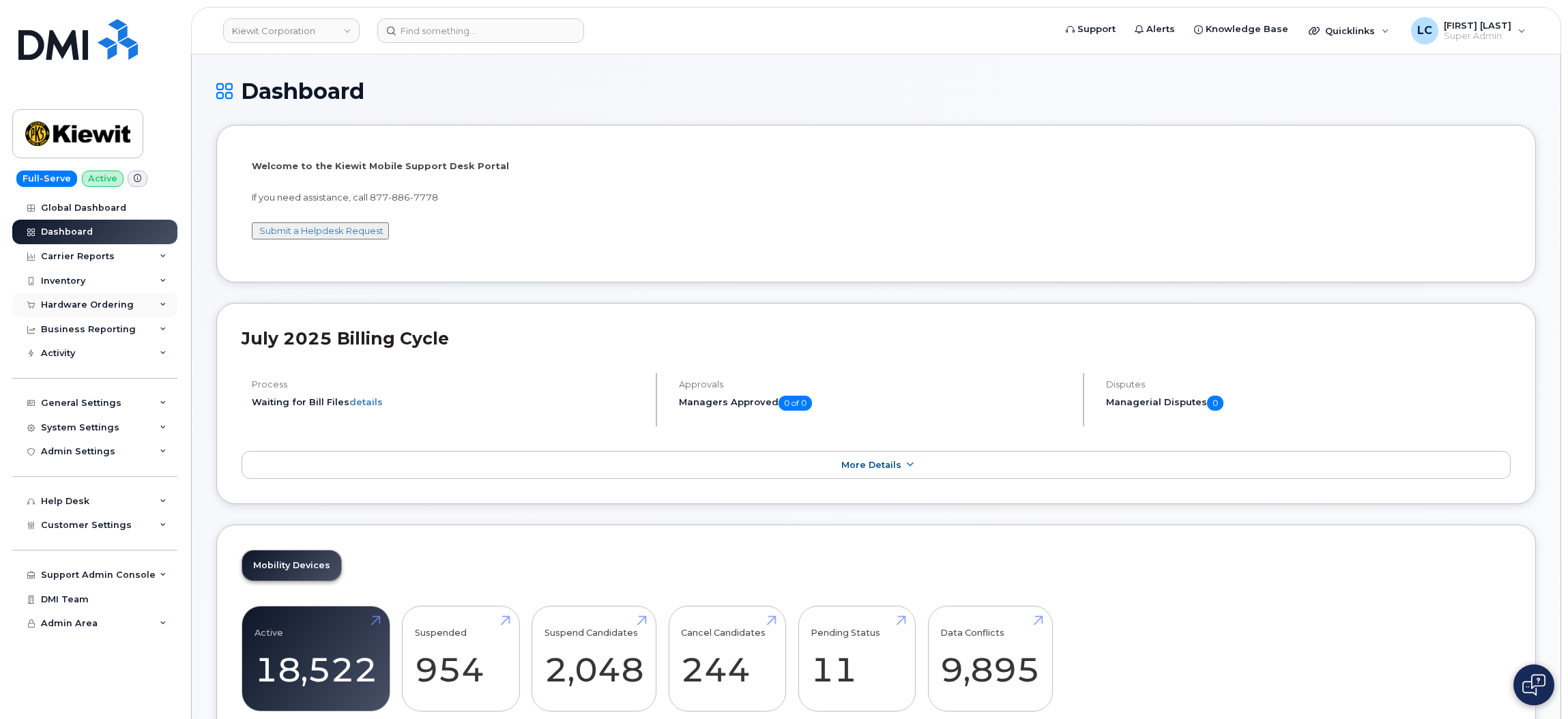 click on "Hardware Ordering" at bounding box center (87, 305) 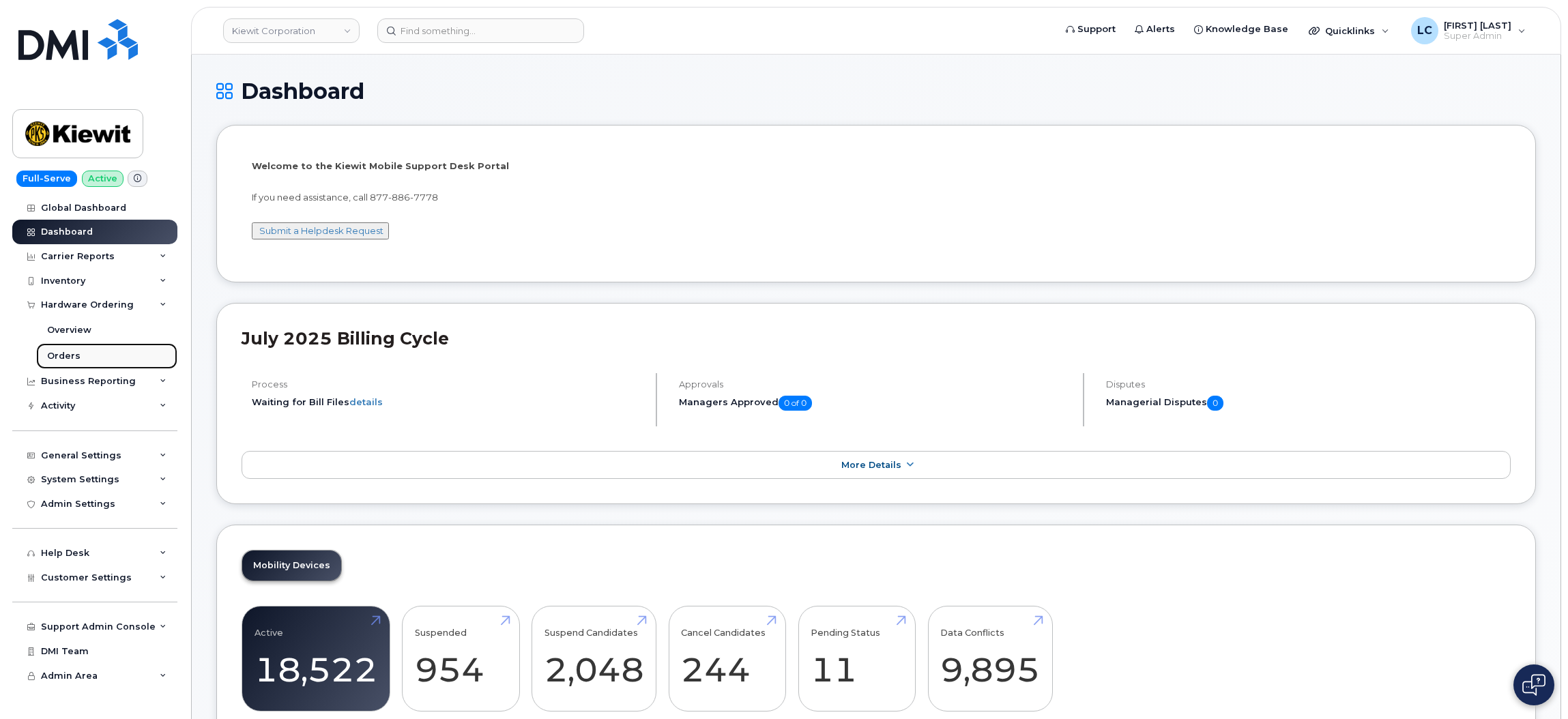 click on "Orders" at bounding box center [106, 356] 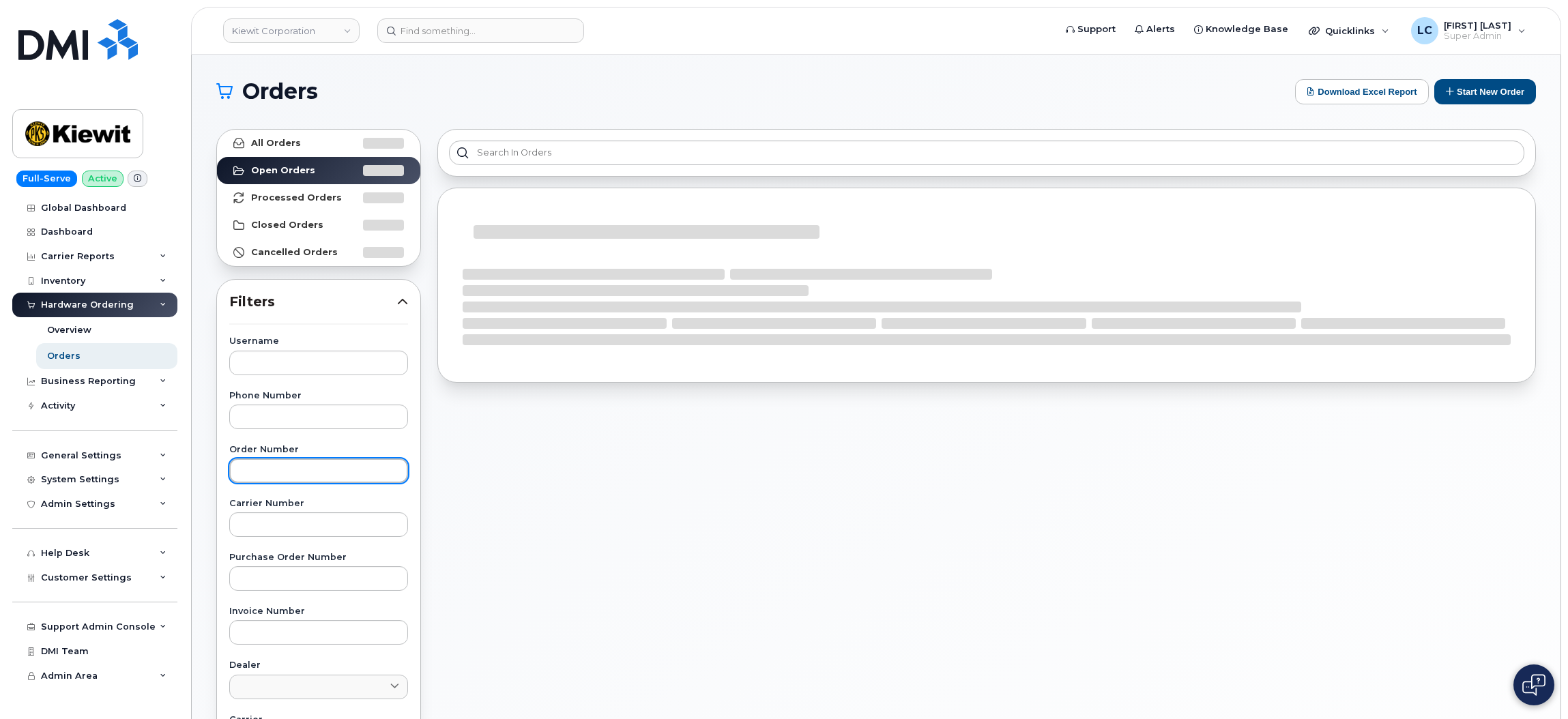 click at bounding box center (319, 471) 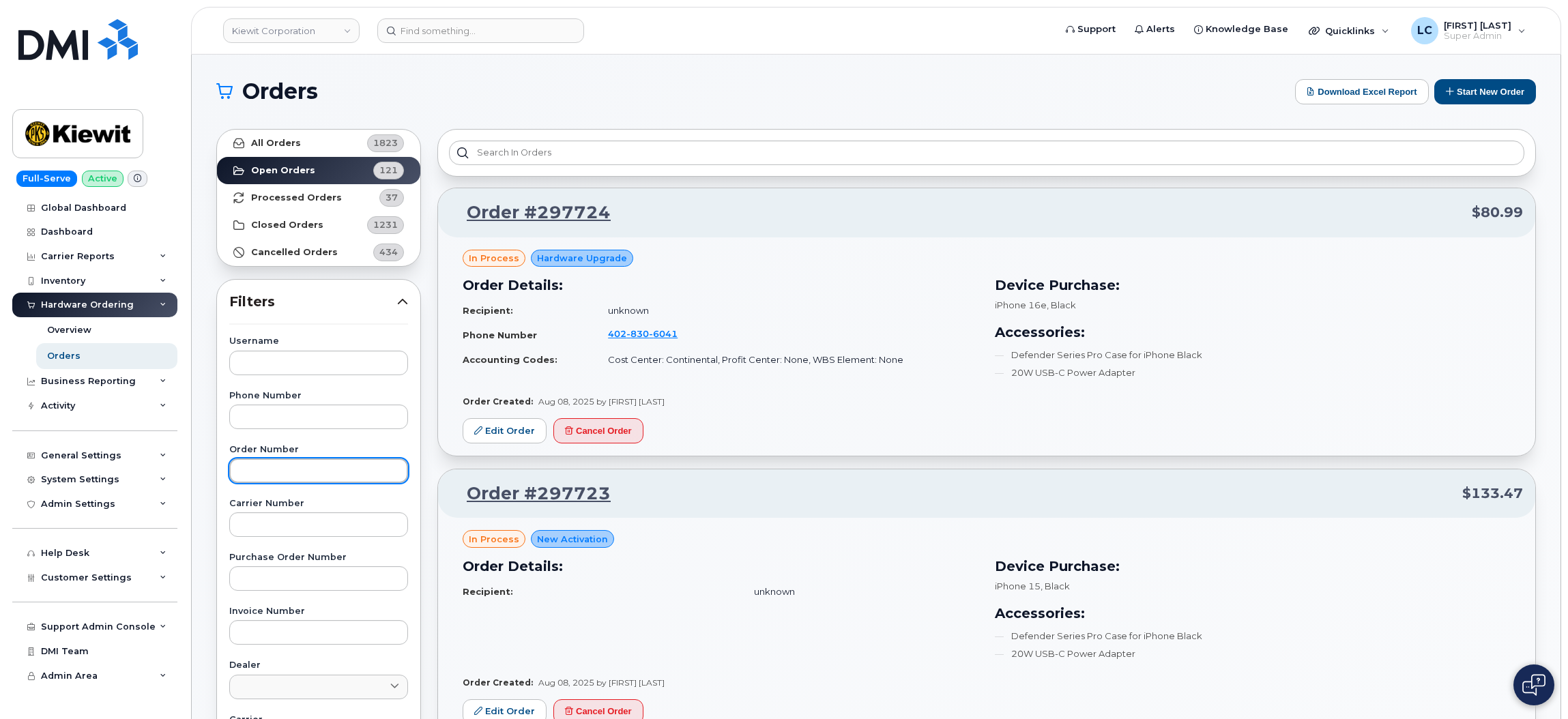 paste on "297560" 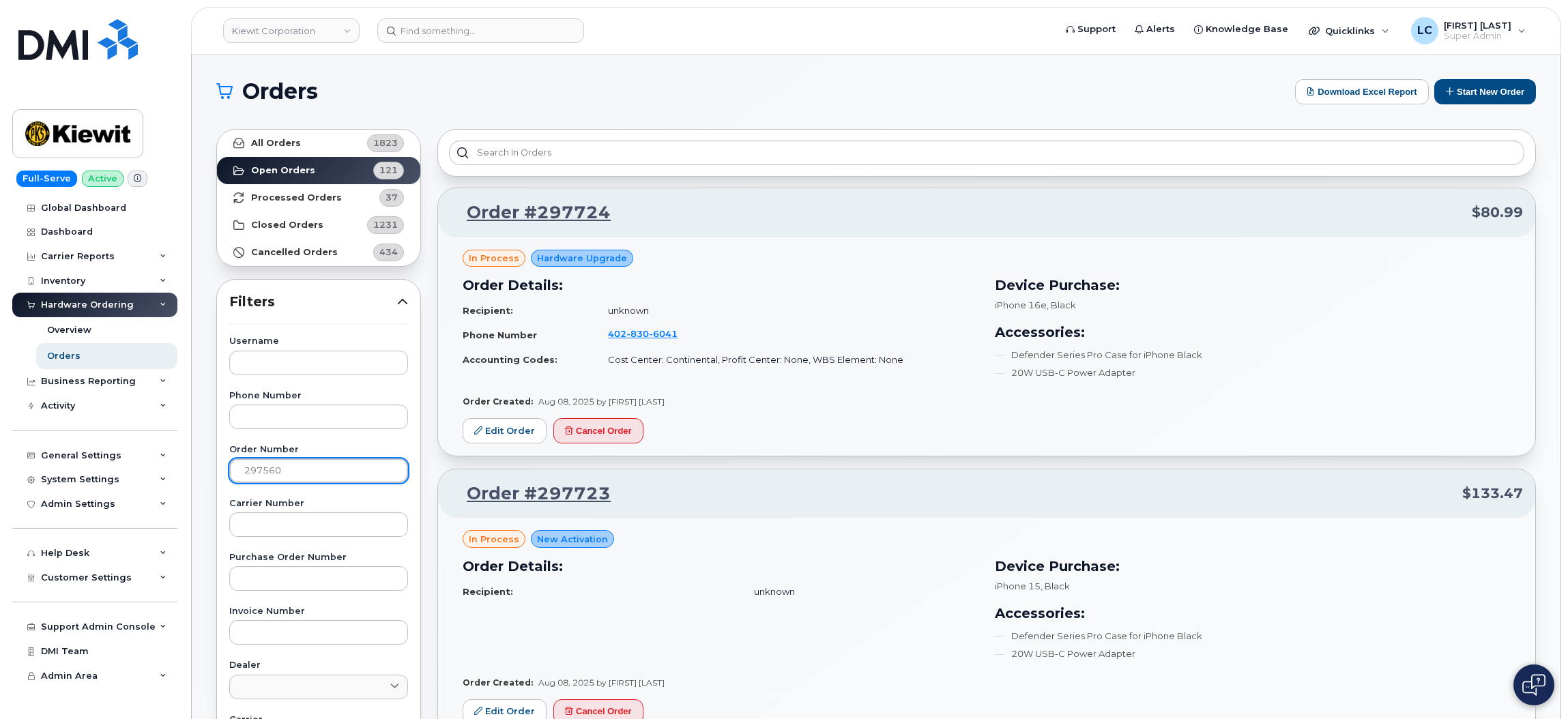 click on "Apply Filter" at bounding box center [319, 1028] 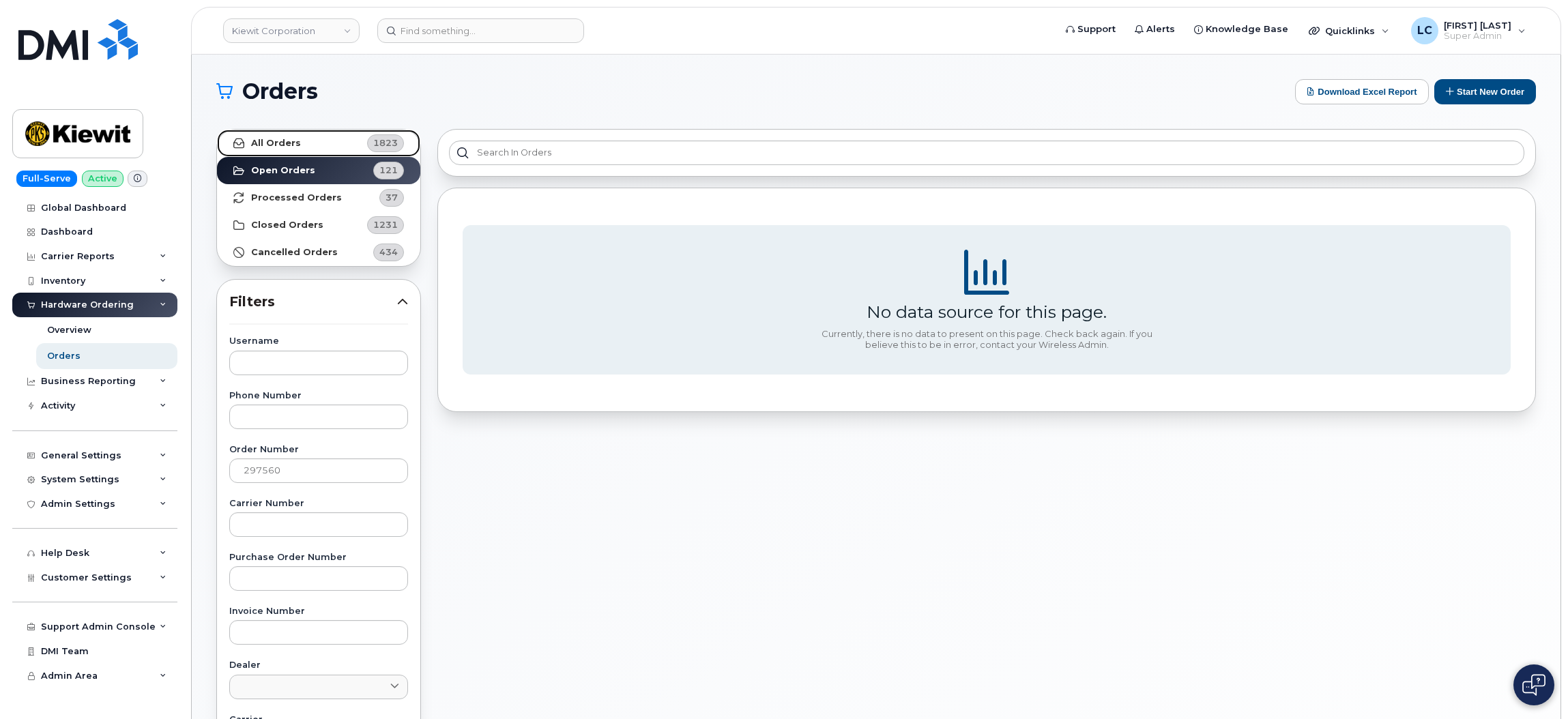 click on "All Orders 1823" at bounding box center [319, 143] 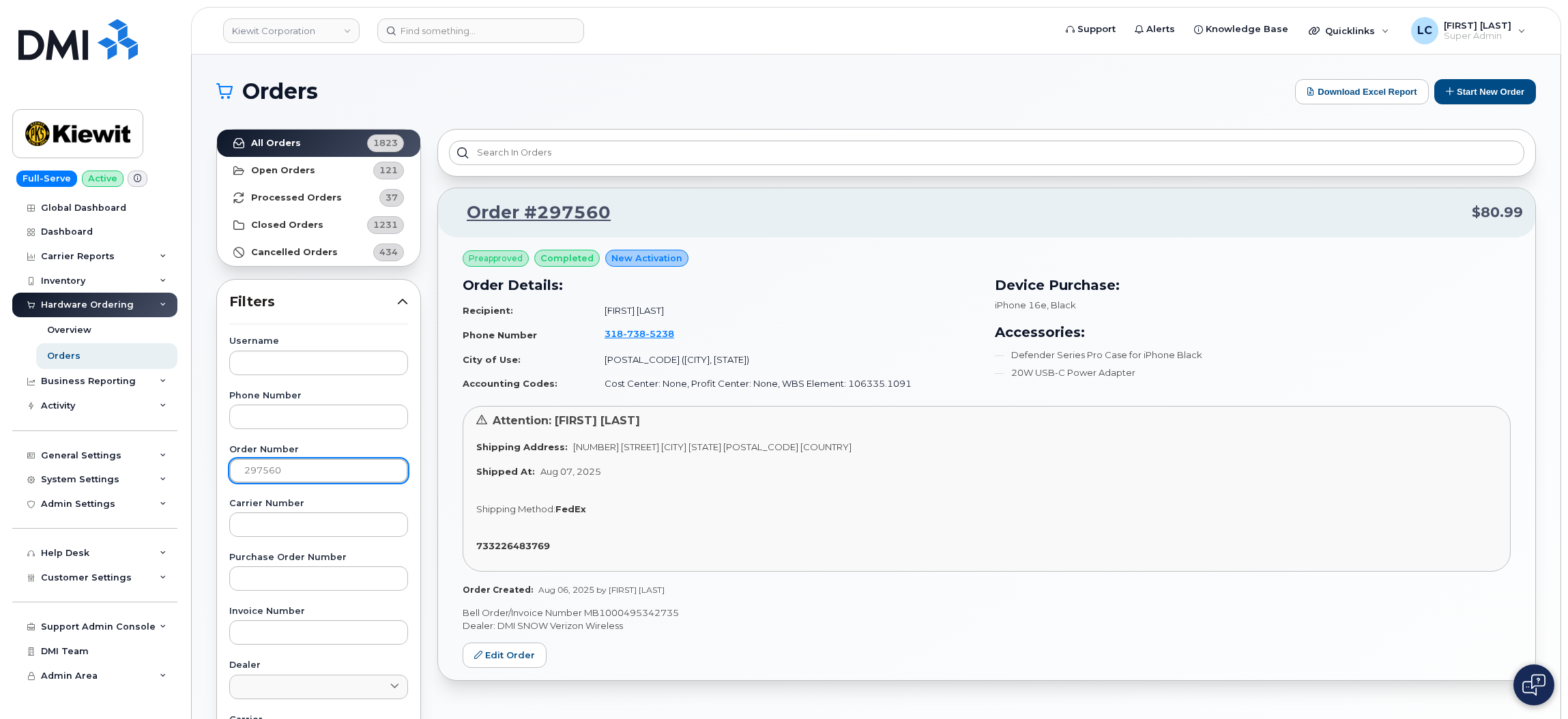 drag, startPoint x: 297, startPoint y: 469, endPoint x: 179, endPoint y: 474, distance: 118.10588 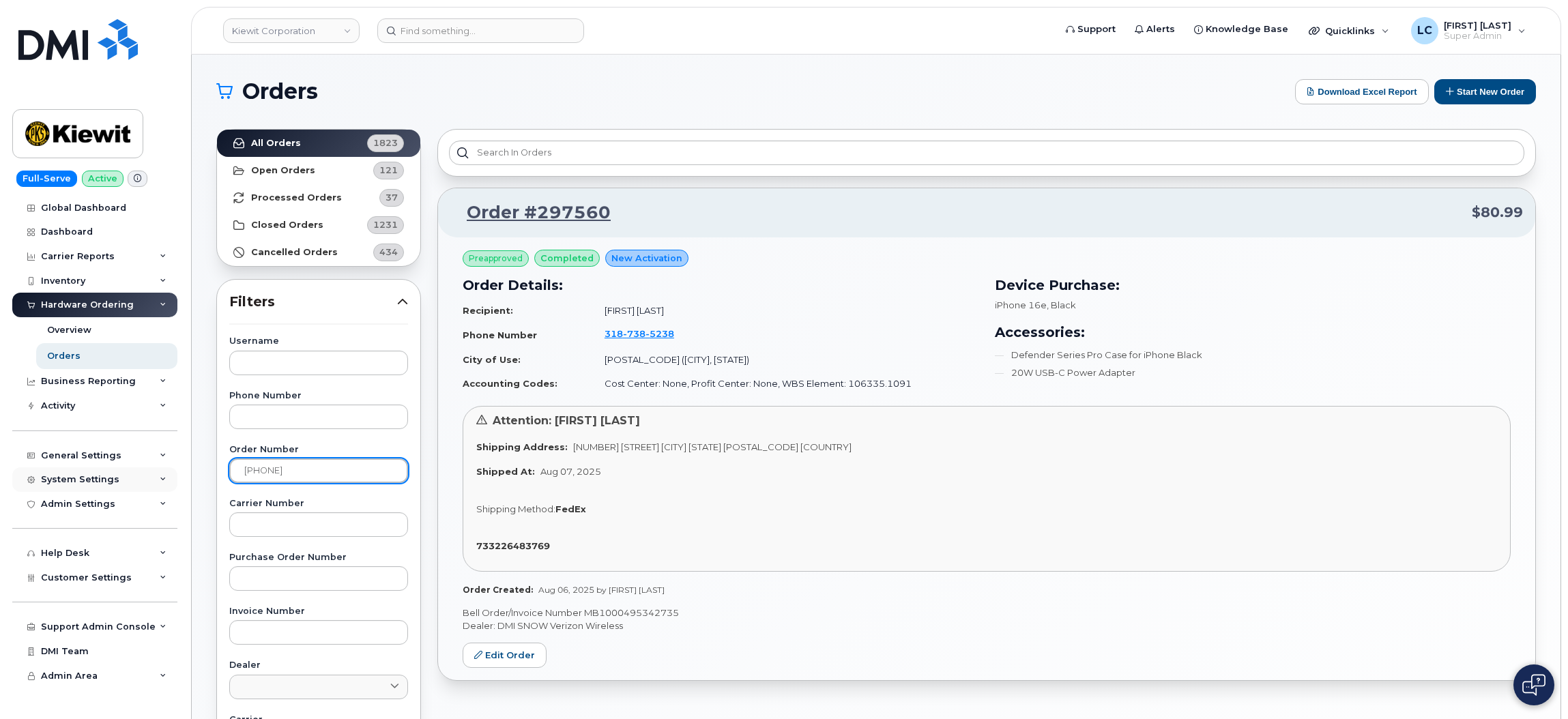 drag, startPoint x: 323, startPoint y: 469, endPoint x: 175, endPoint y: 475, distance: 148.12157 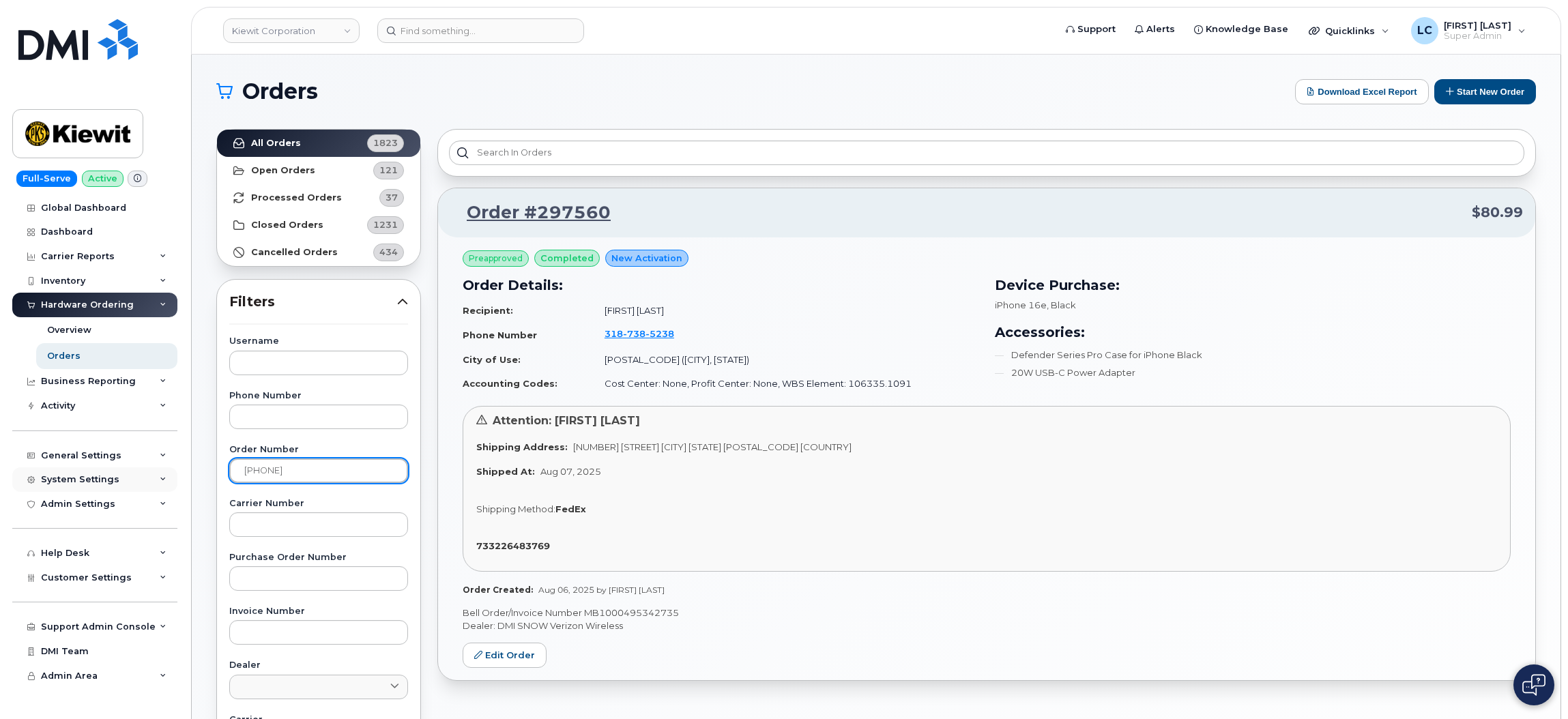 click on "Kiewit Corporation   Support   Alerts   Knowledge Base Quicklinks Suspend / Cancel Device Change SIM Card Enable Call Forwarding Reset VM Password Add Roaming Package Request Repair Order New Device Add Device Transfer Line In Move Device to Another Company LC Logan Cole Super Admin English Français Adjust Account View AT&T Wireless 998975023 Weeks Marine Inc 829556767 Weeks Marine, Inc GSM-R 287237071101 Weeks Marine, Inc GSM-R 287259046887 Weeks Marine, Inc GSM-R 990540011 Verizon Wireless 442044104-00001 McNally Tunneling Corp 442044104-00002 McNally TunnelingCorp 786080835-00001 Kiewit Phase 2 922932454-00009 Weeks Marine Inc T-Mobile 973402207 Load more My Account Wireless Admin Wireless Admin (Restricted) Wireless Admin (Read only) Employee Demo  Enter Email  Sign out Full-Serve Active Global Dashboard Dashboard Carrier Reports Monthly Billing Data Daily Data Pooling Average Costing Executive Summary Accounting Roaming Reports Suspended Devices Suspension Candidates Custom Report Cost Variance API" at bounding box center (876, 575) 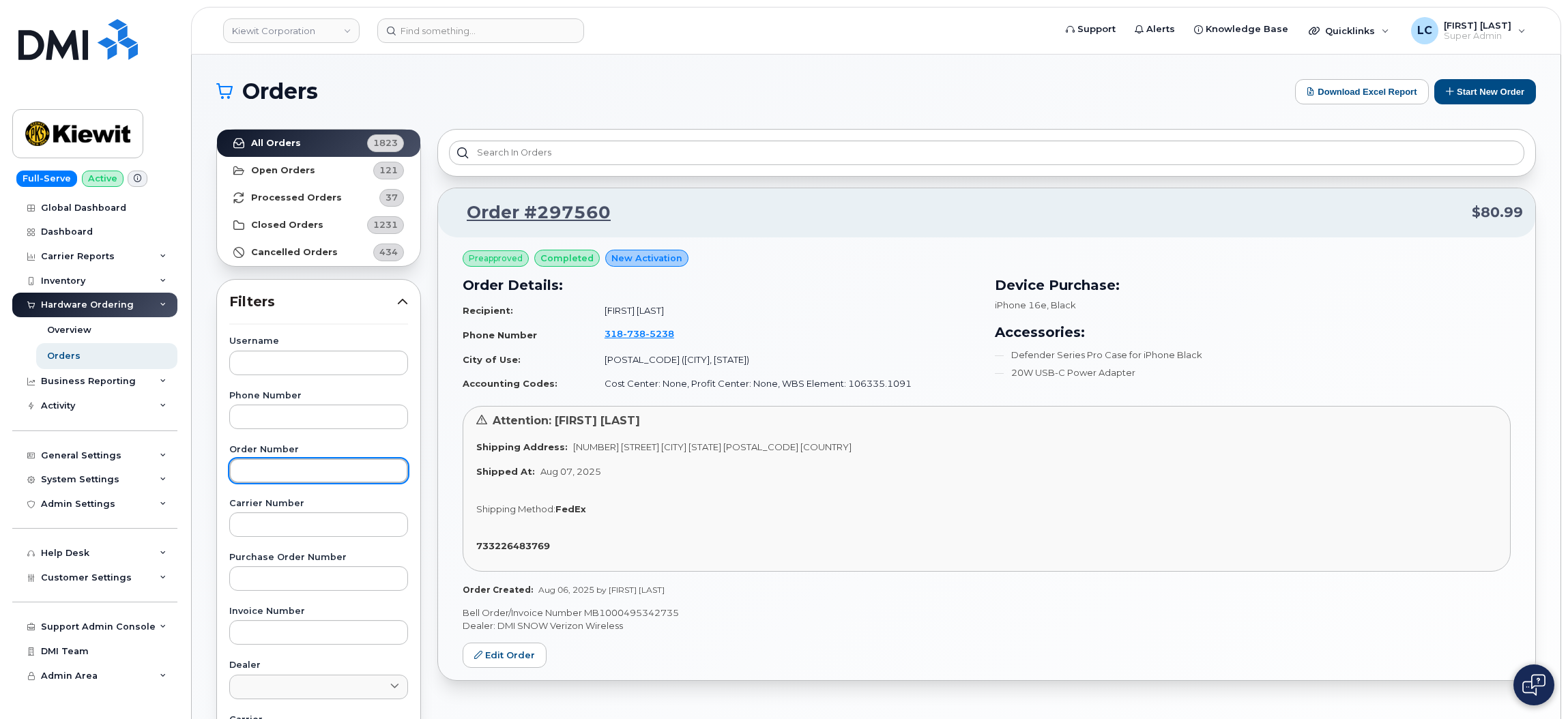 type 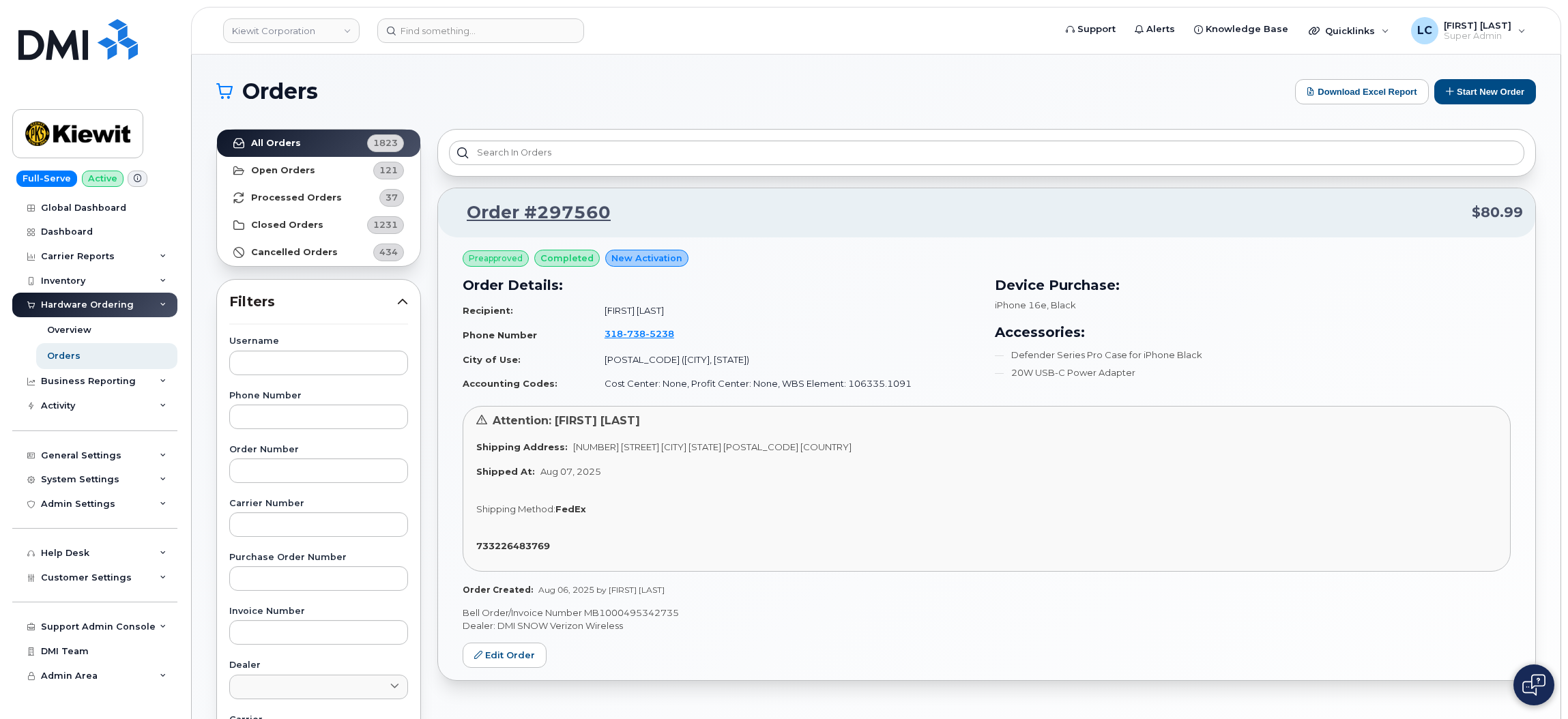 click on "Phone Number" at bounding box center [319, 410] 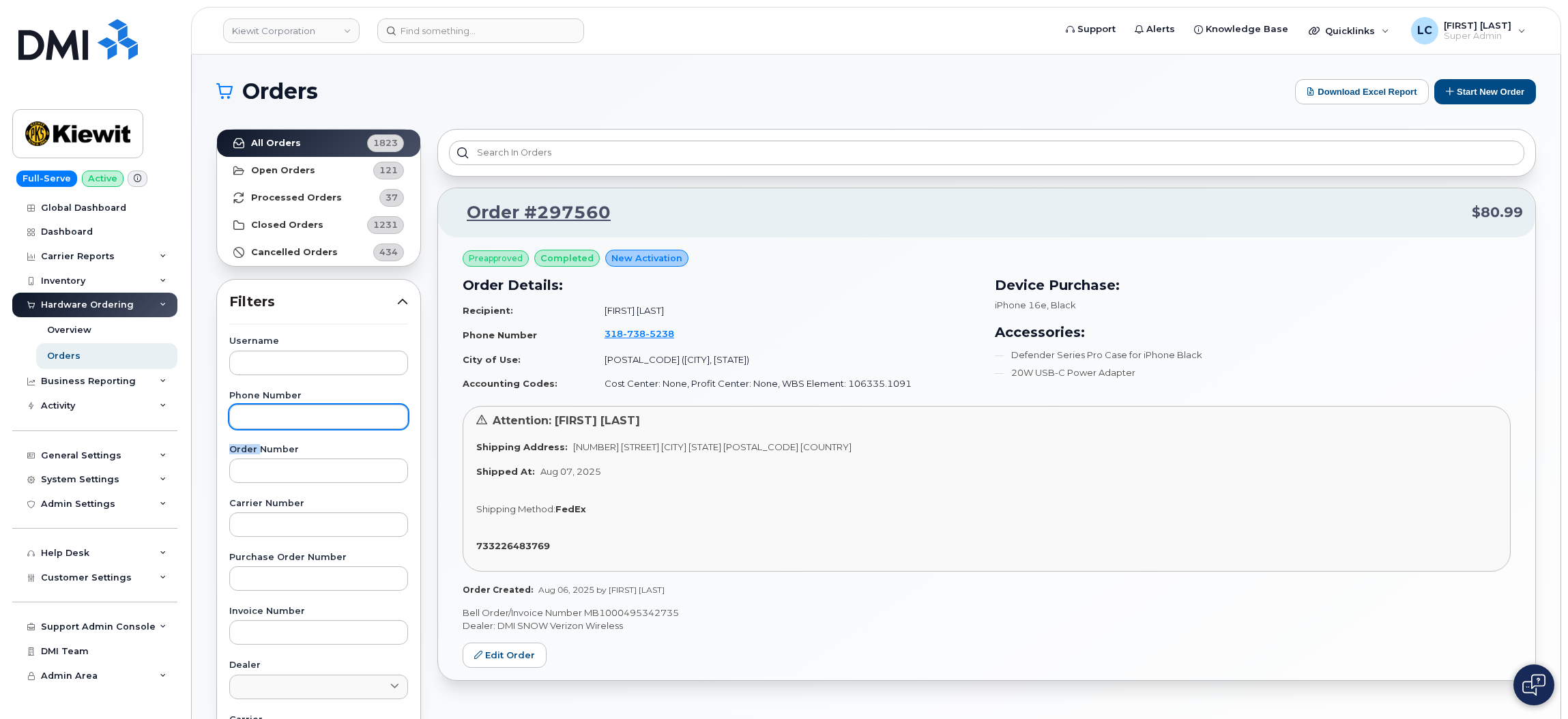 click on "Phone Number" at bounding box center (319, 410) 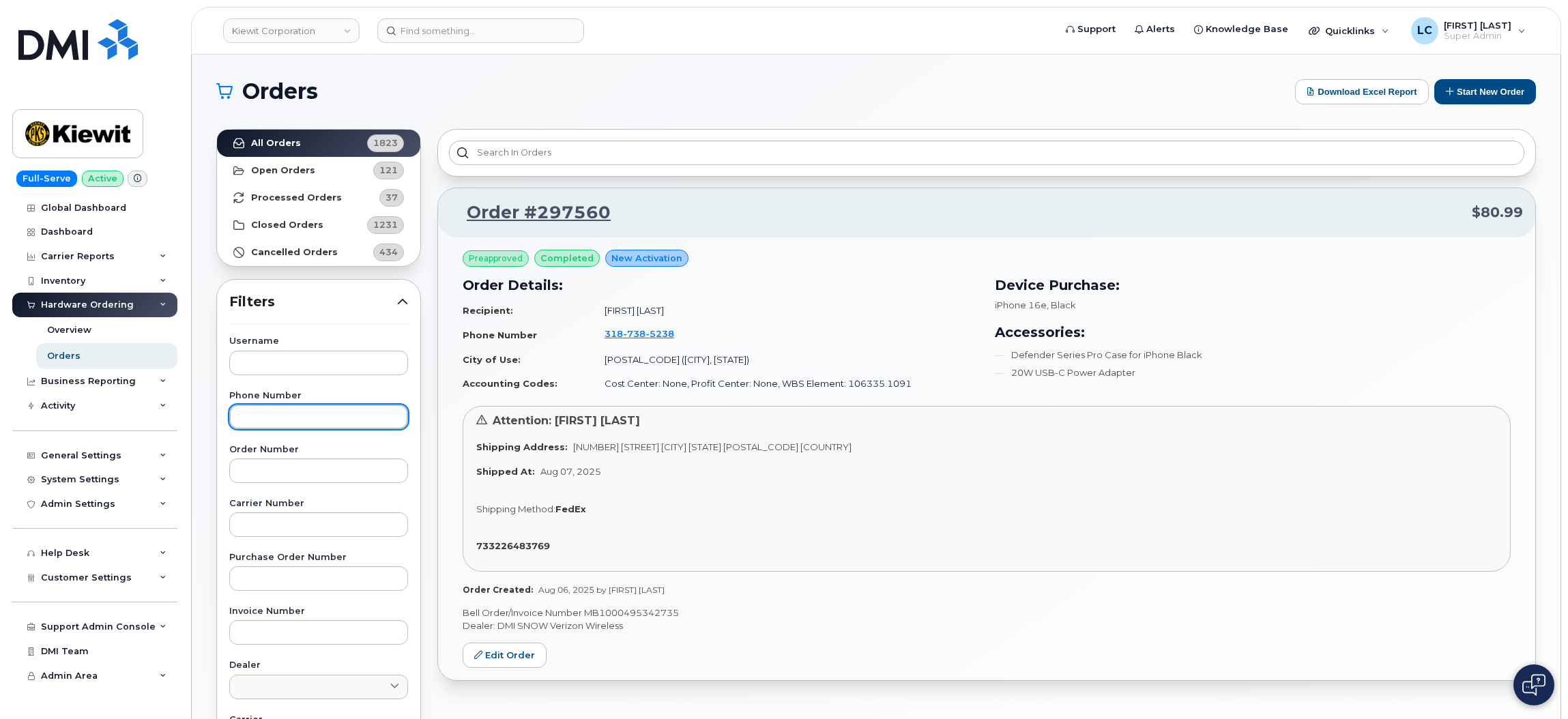 click at bounding box center [319, 417] 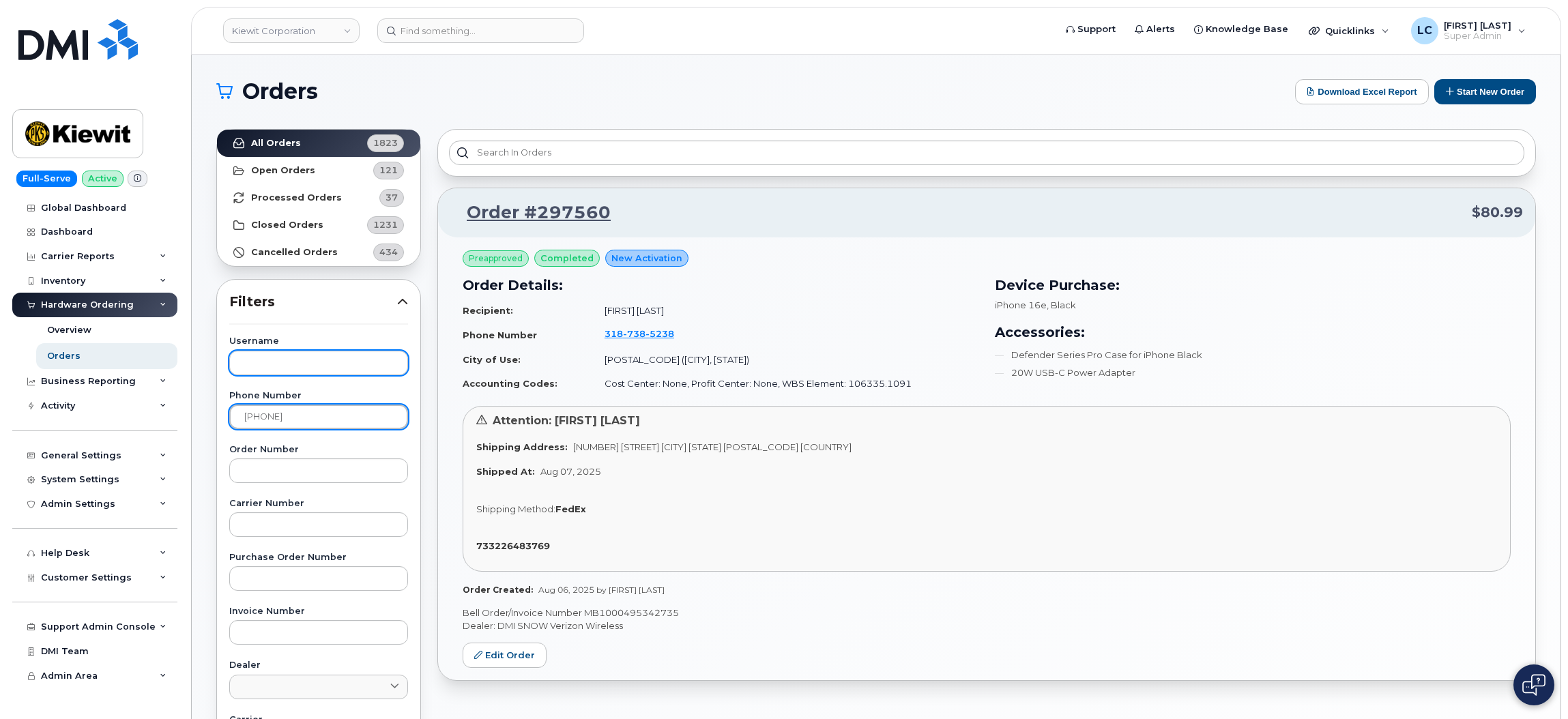type on "337-605-0340" 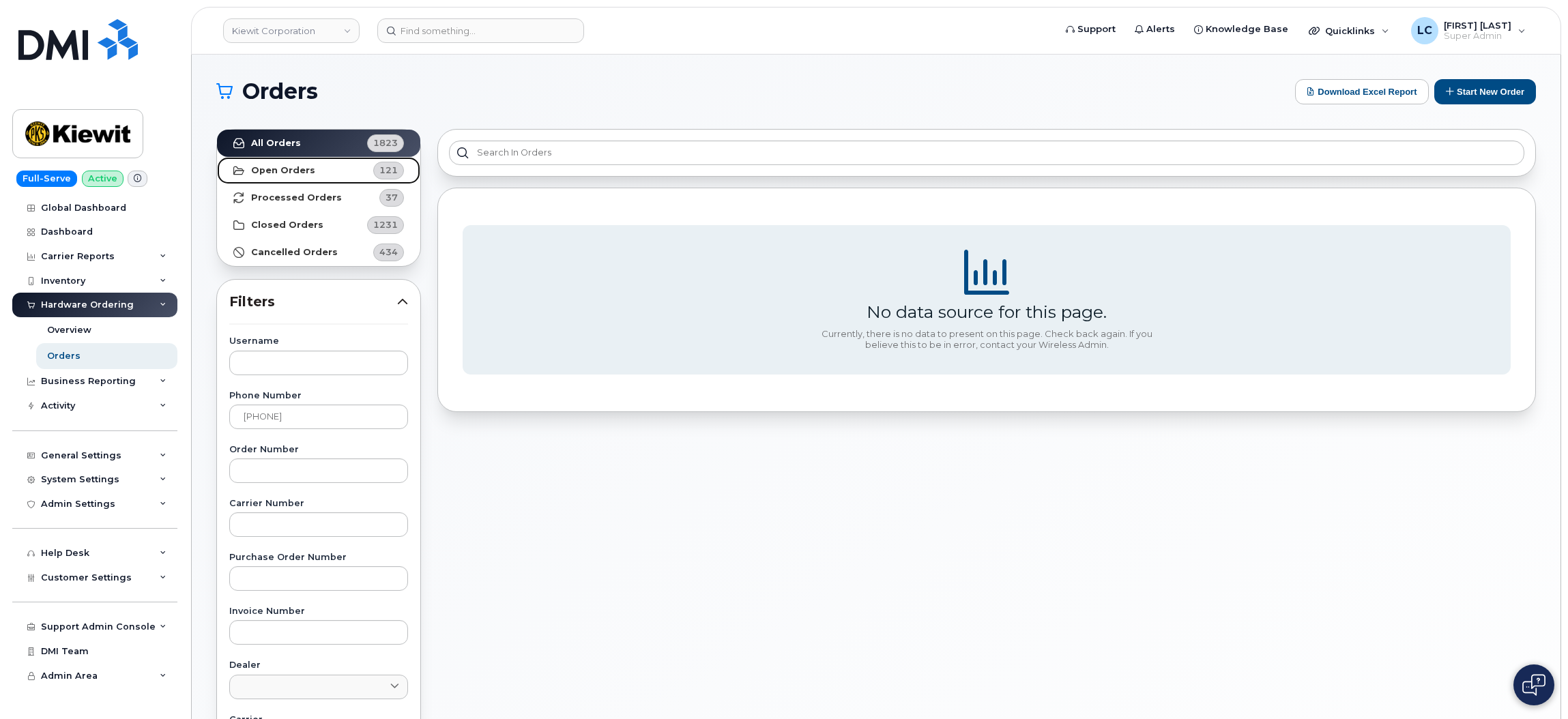 click on "Open Orders 121" at bounding box center [319, 171] 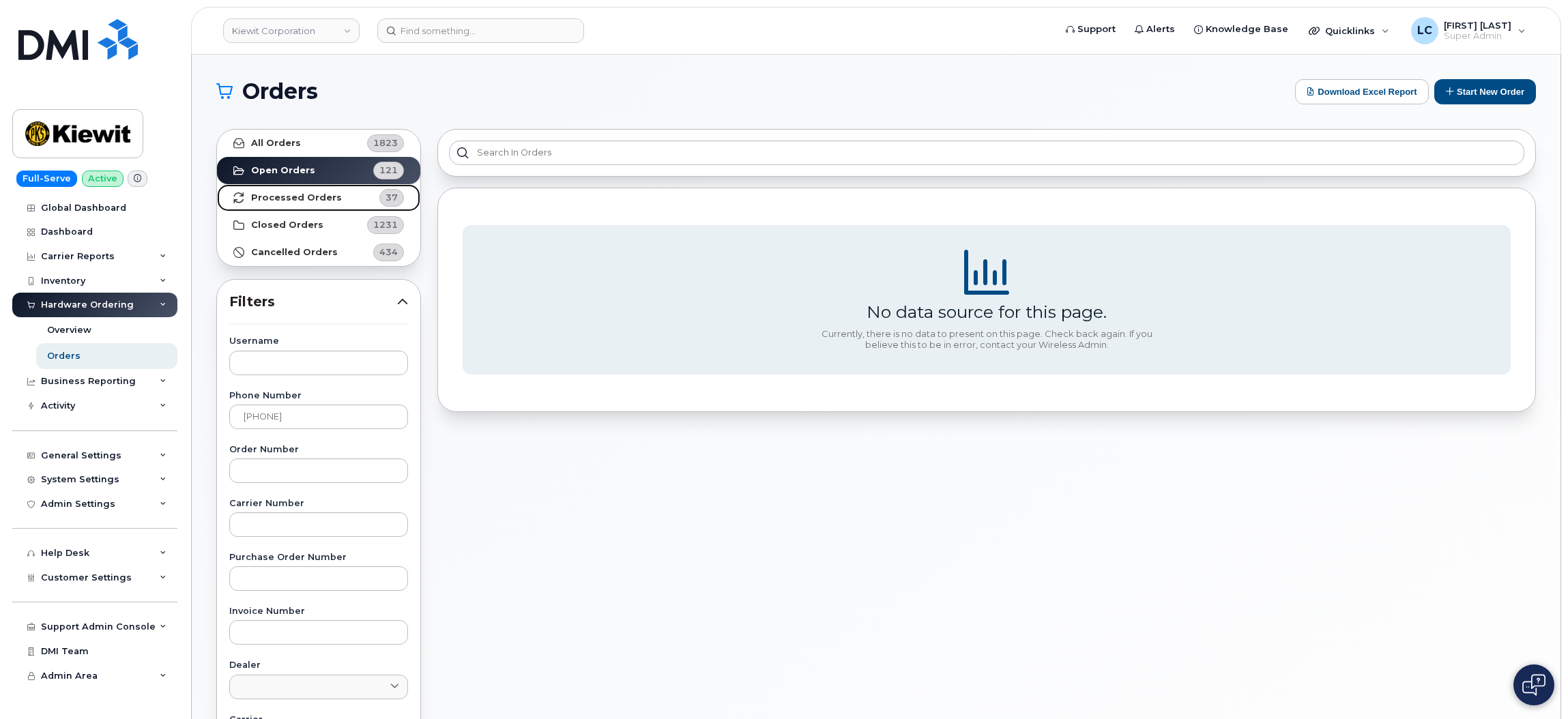 click on "Processed Orders 37" at bounding box center [319, 198] 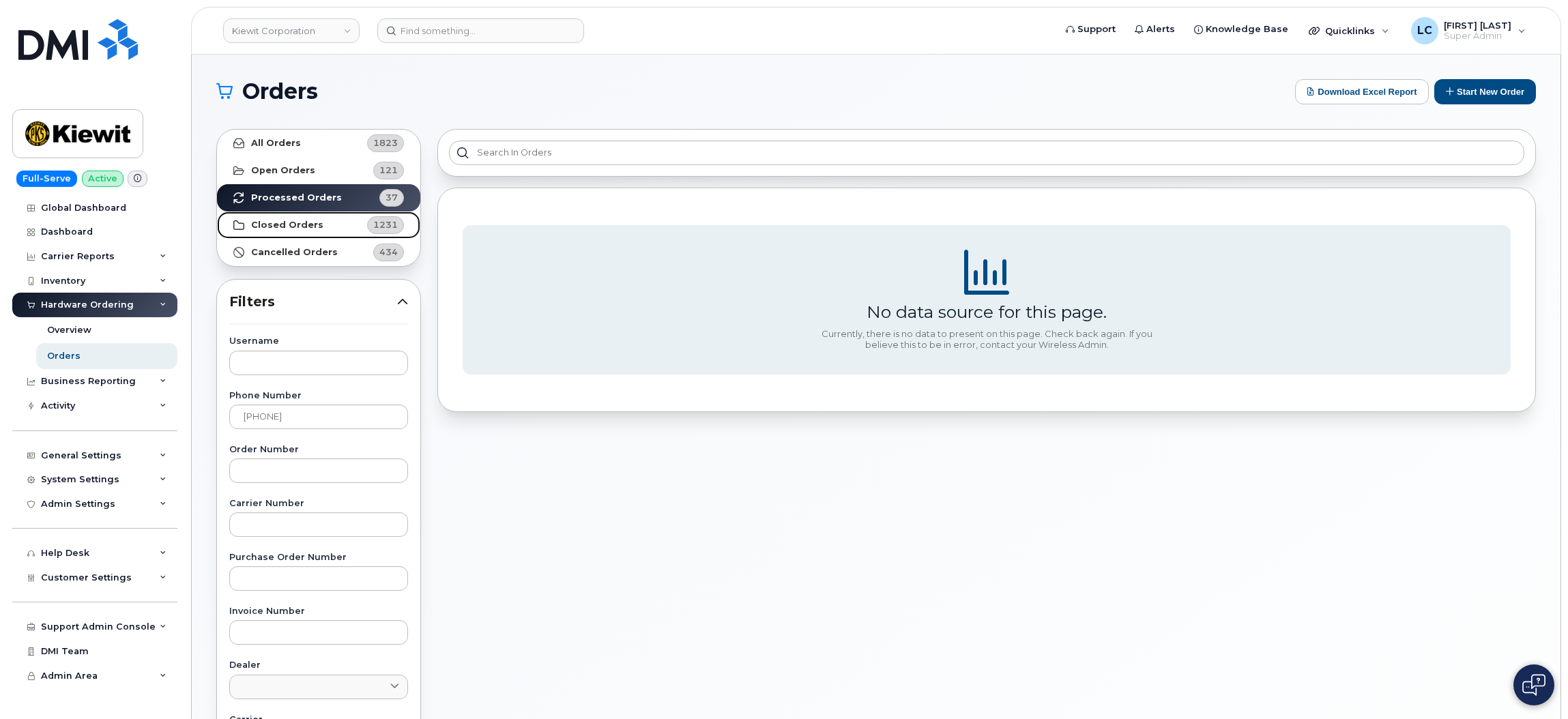 click on "Closed Orders 1231" at bounding box center [319, 225] 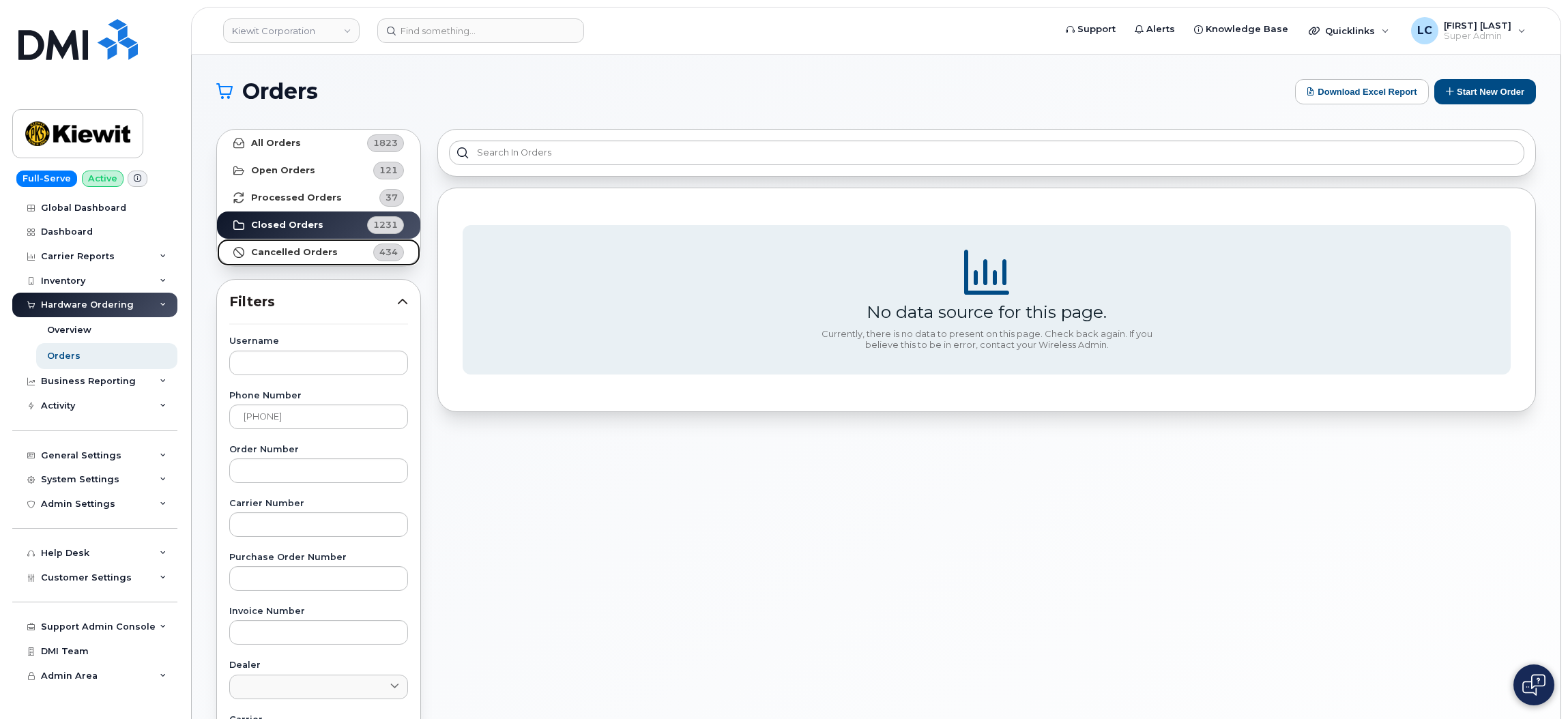 click on "Cancelled Orders 434" at bounding box center (319, 252) 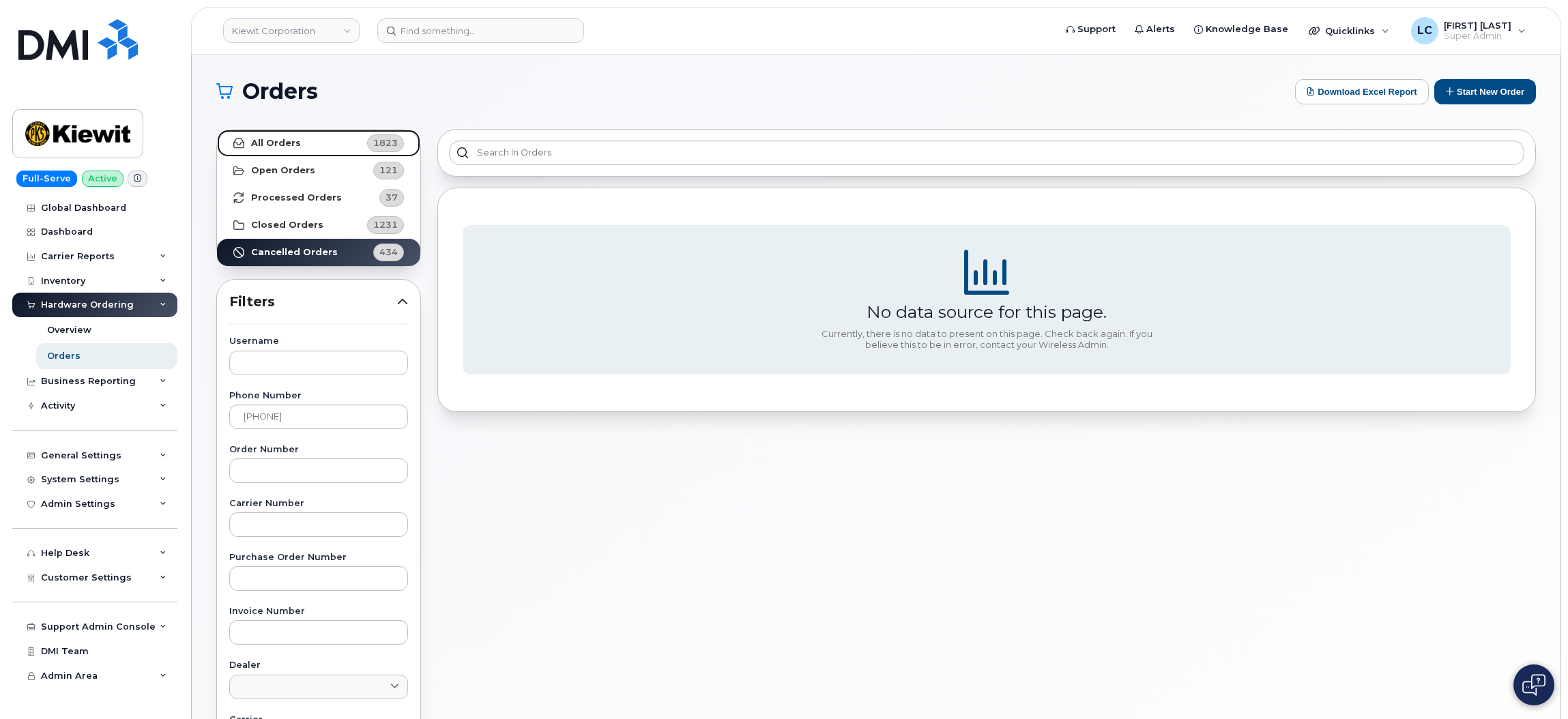 click on "All Orders 1823" at bounding box center (319, 143) 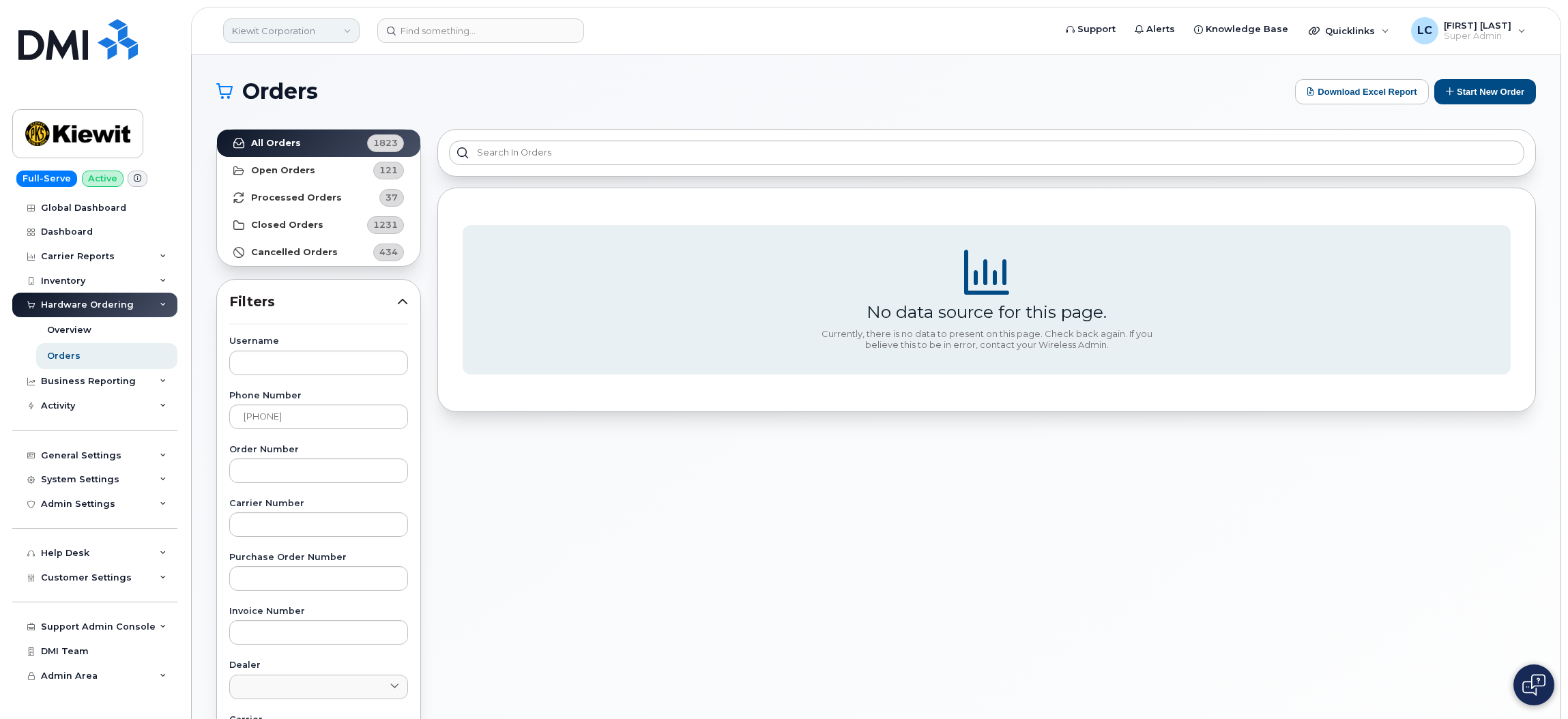 click on "Kiewit Corporation" at bounding box center [291, 31] 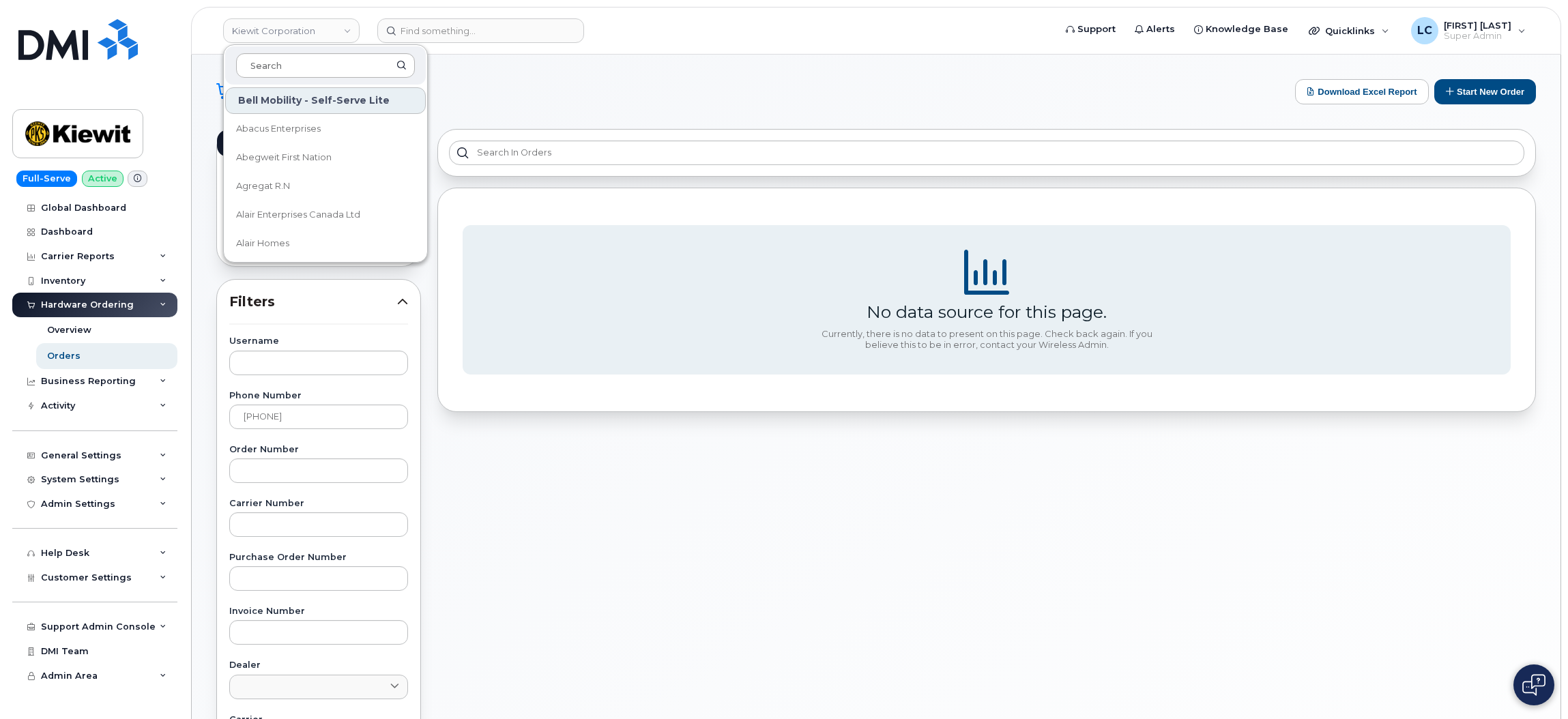 click at bounding box center (325, 65) 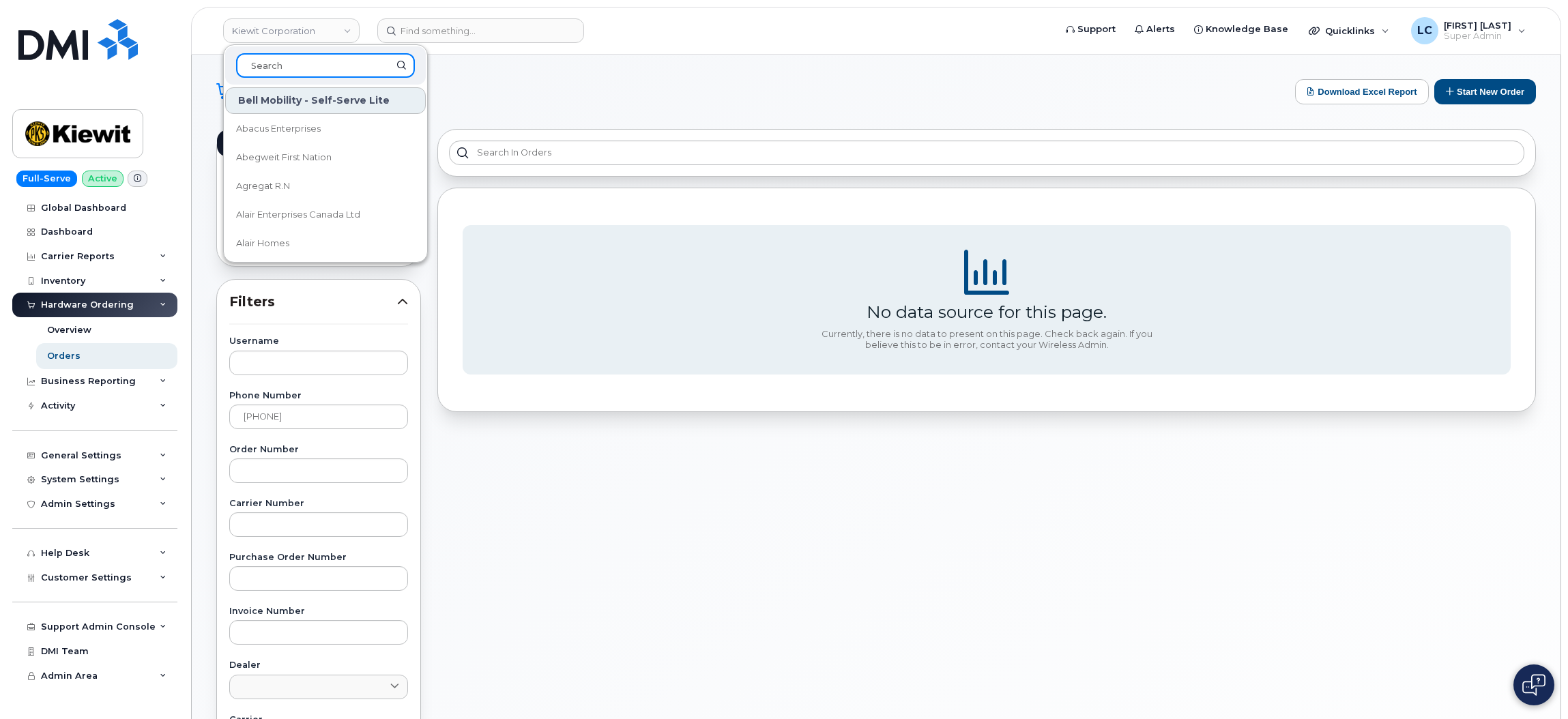 click at bounding box center (325, 65) 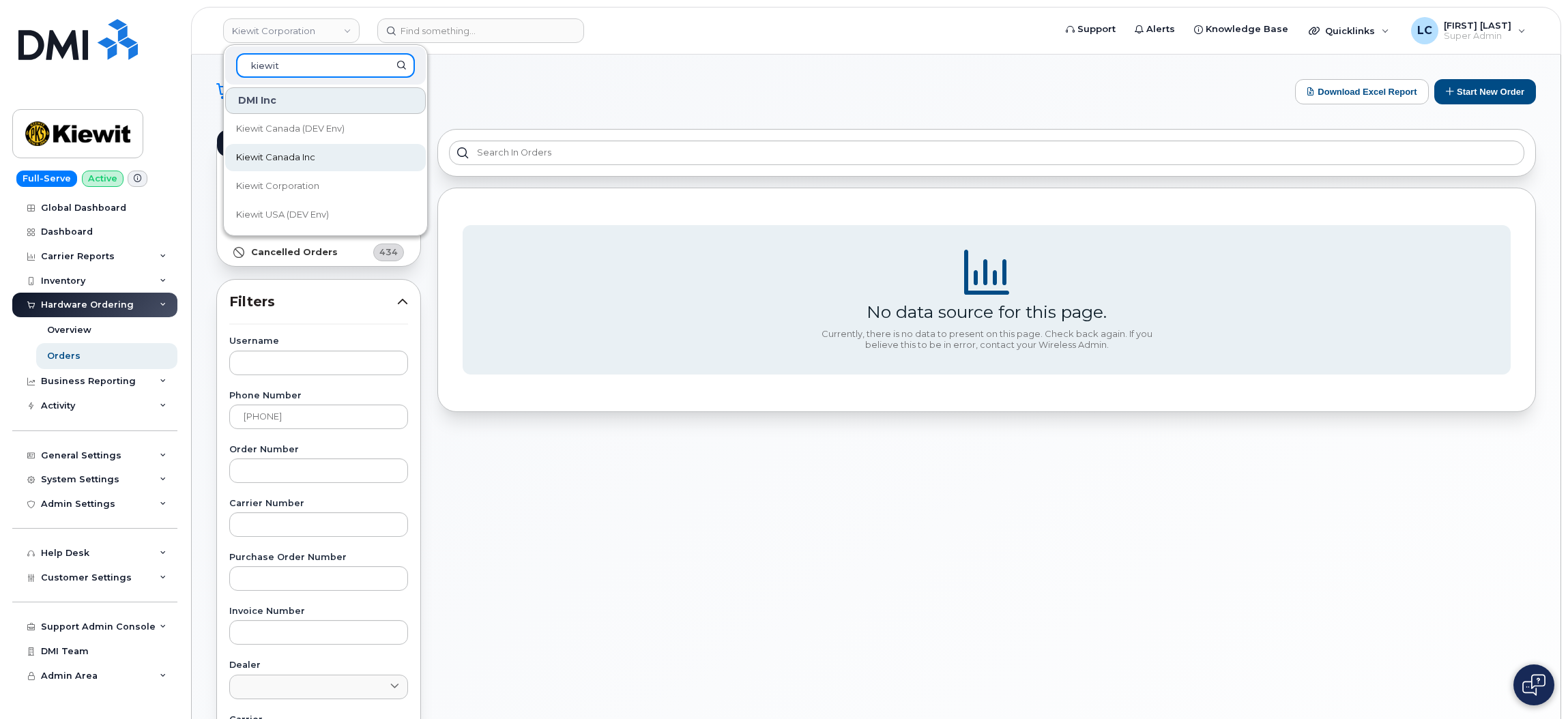 type on "kiewit" 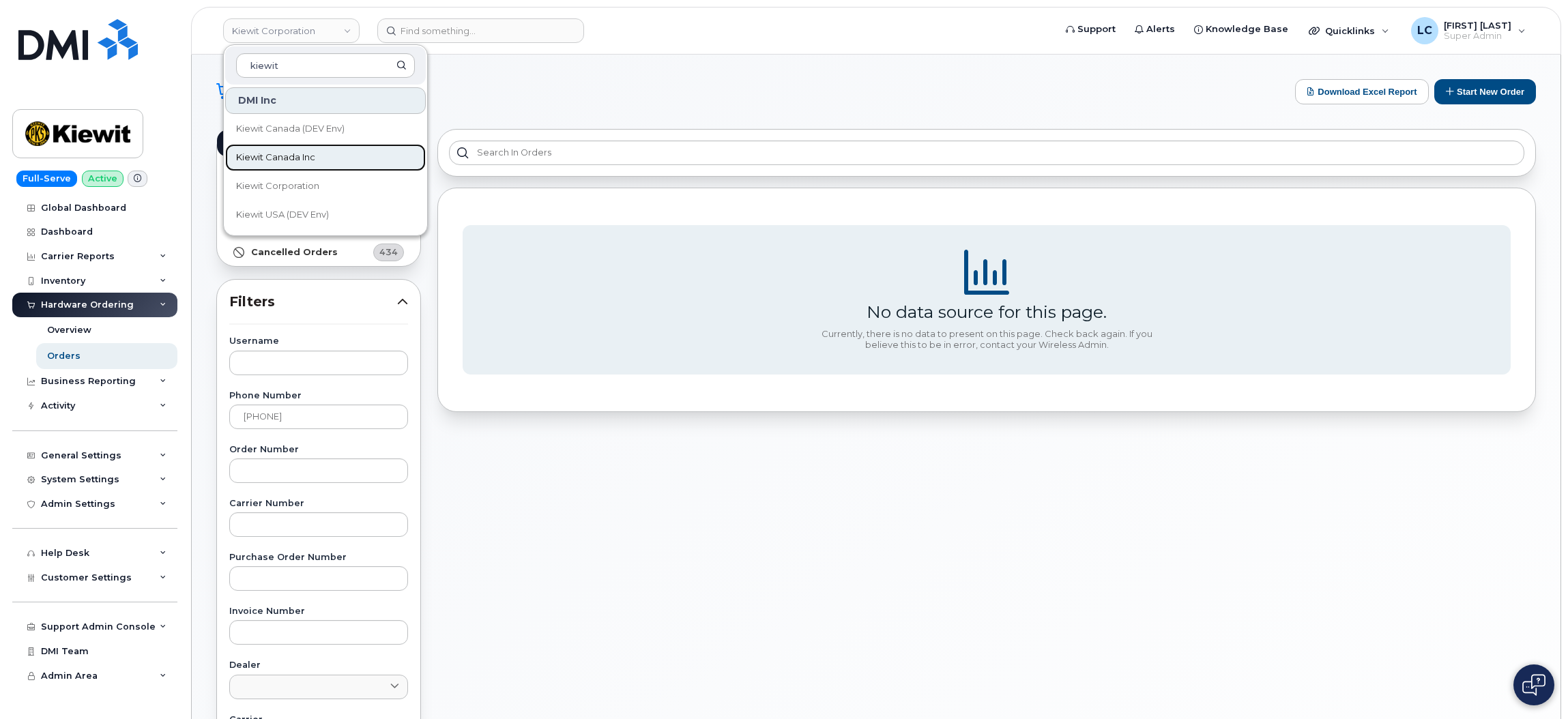 click on "Kiewit Canada Inc" at bounding box center [276, 158] 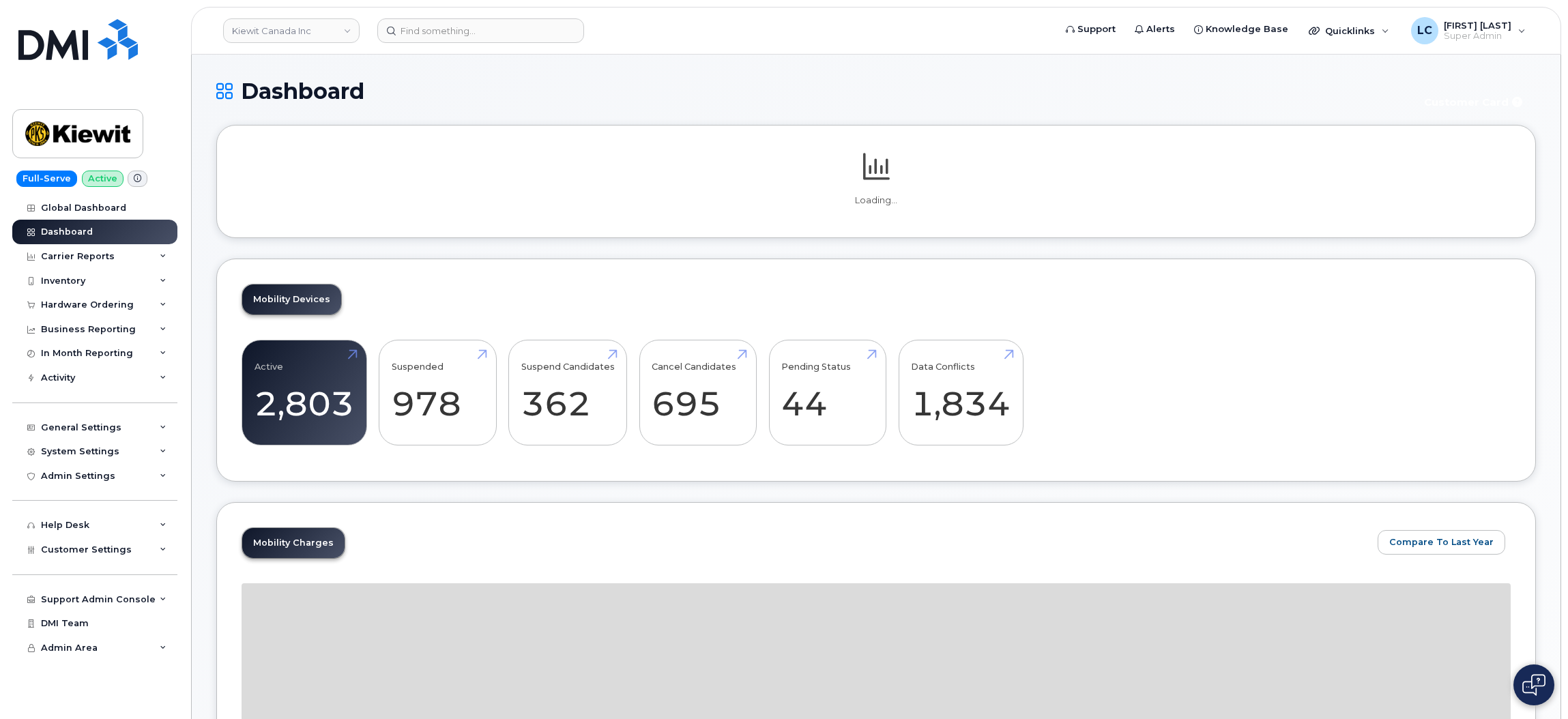 scroll, scrollTop: 0, scrollLeft: 0, axis: both 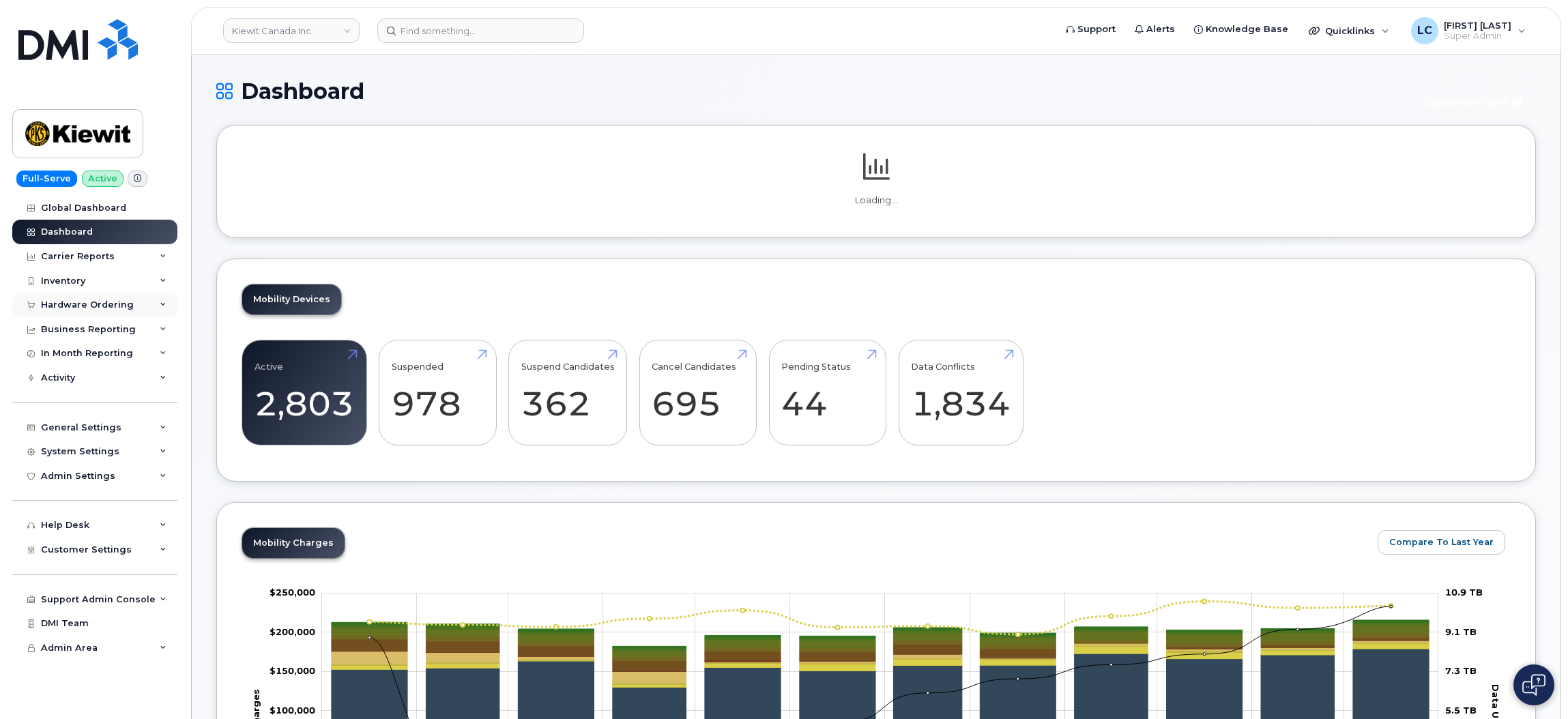 click on "Hardware Ordering" at bounding box center [87, 305] 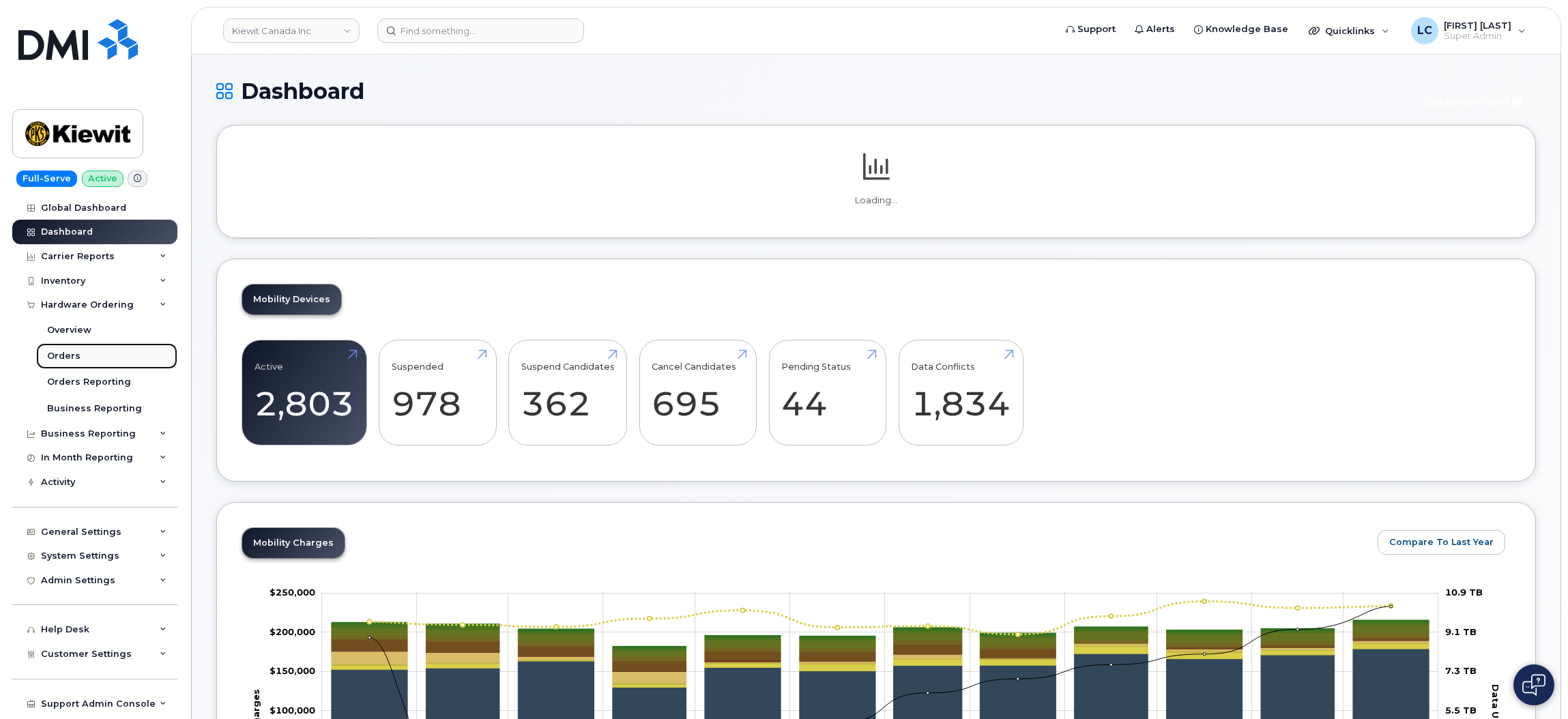 click on "Orders" at bounding box center (106, 356) 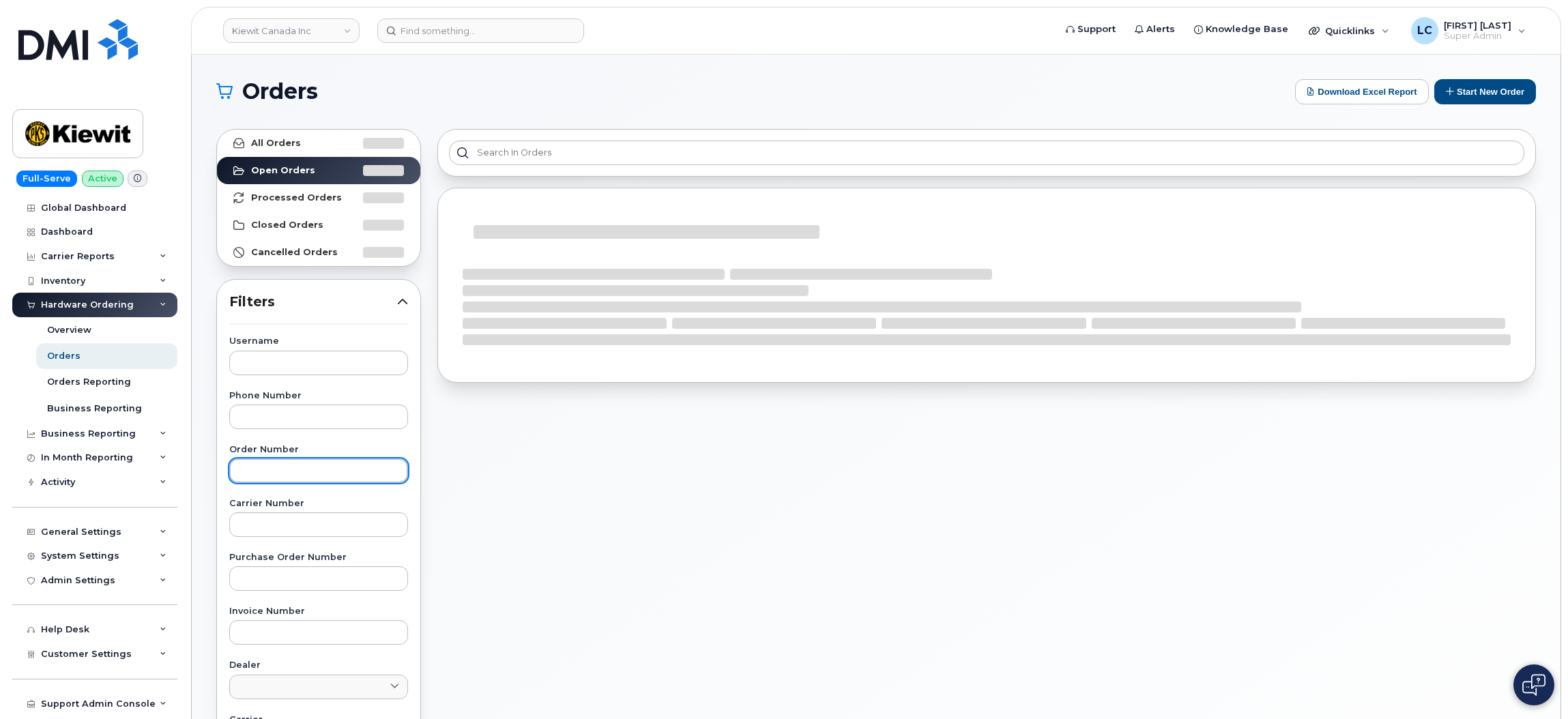 click at bounding box center [319, 471] 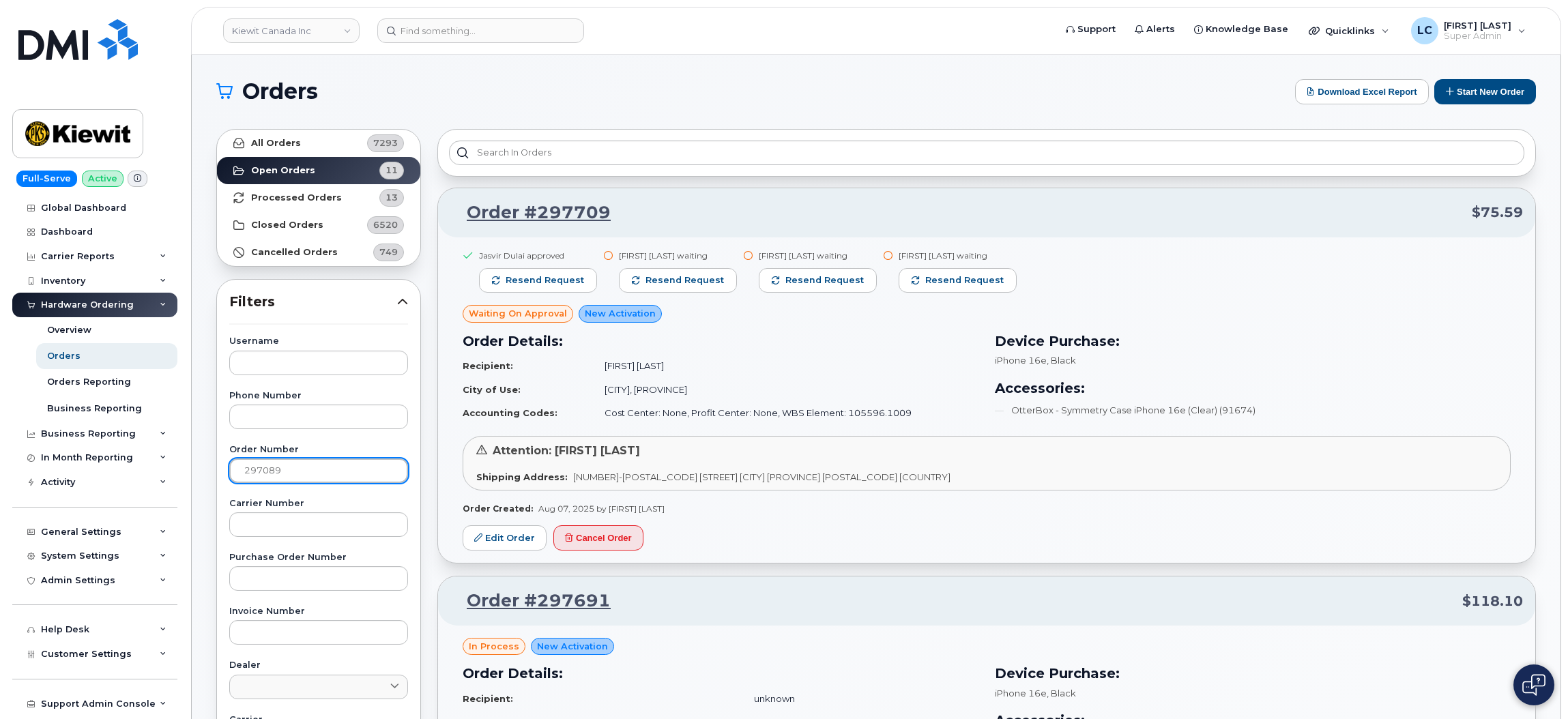 type on "297089" 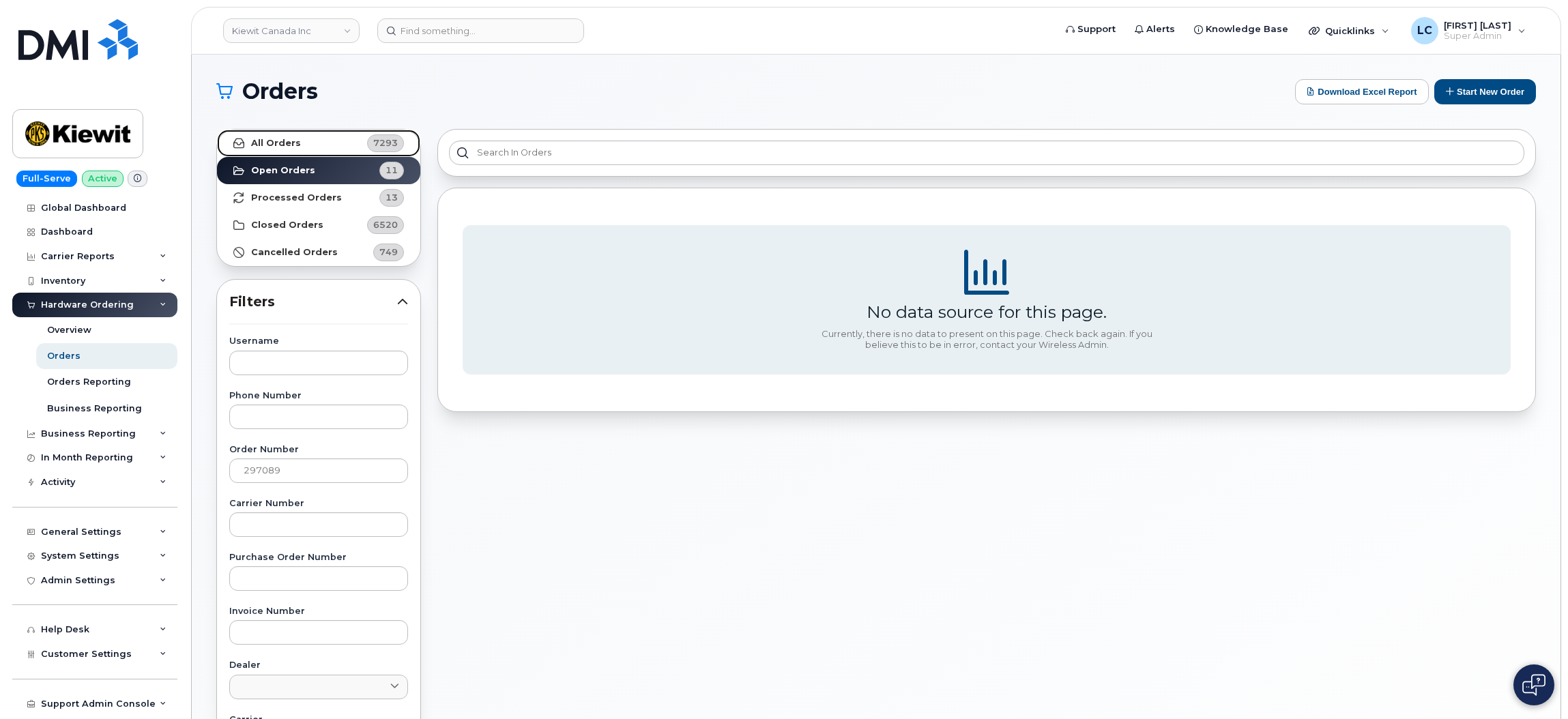 click on "All Orders 7293" at bounding box center (319, 143) 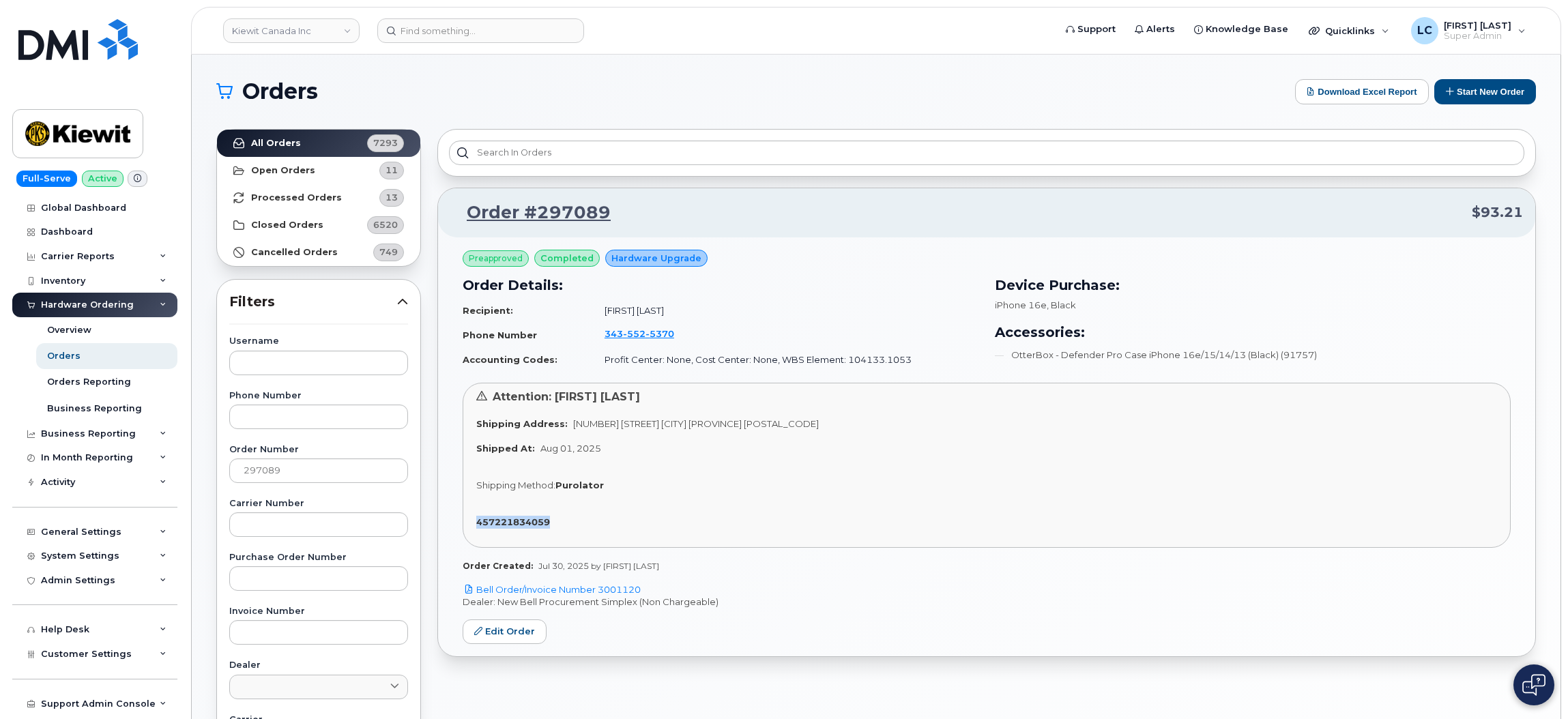 drag, startPoint x: 575, startPoint y: 524, endPoint x: 462, endPoint y: 523, distance: 113.00442 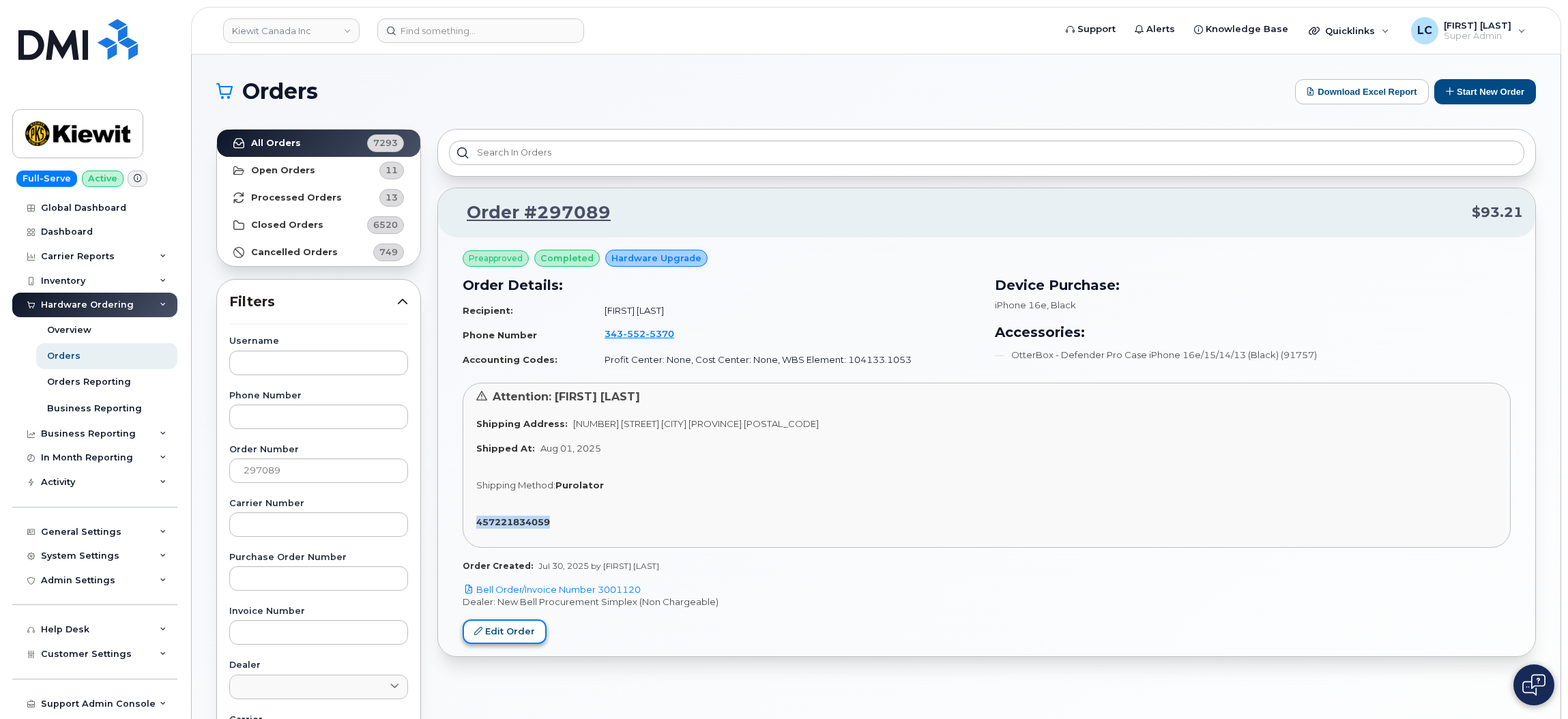 click on "Edit Order" at bounding box center [504, 632] 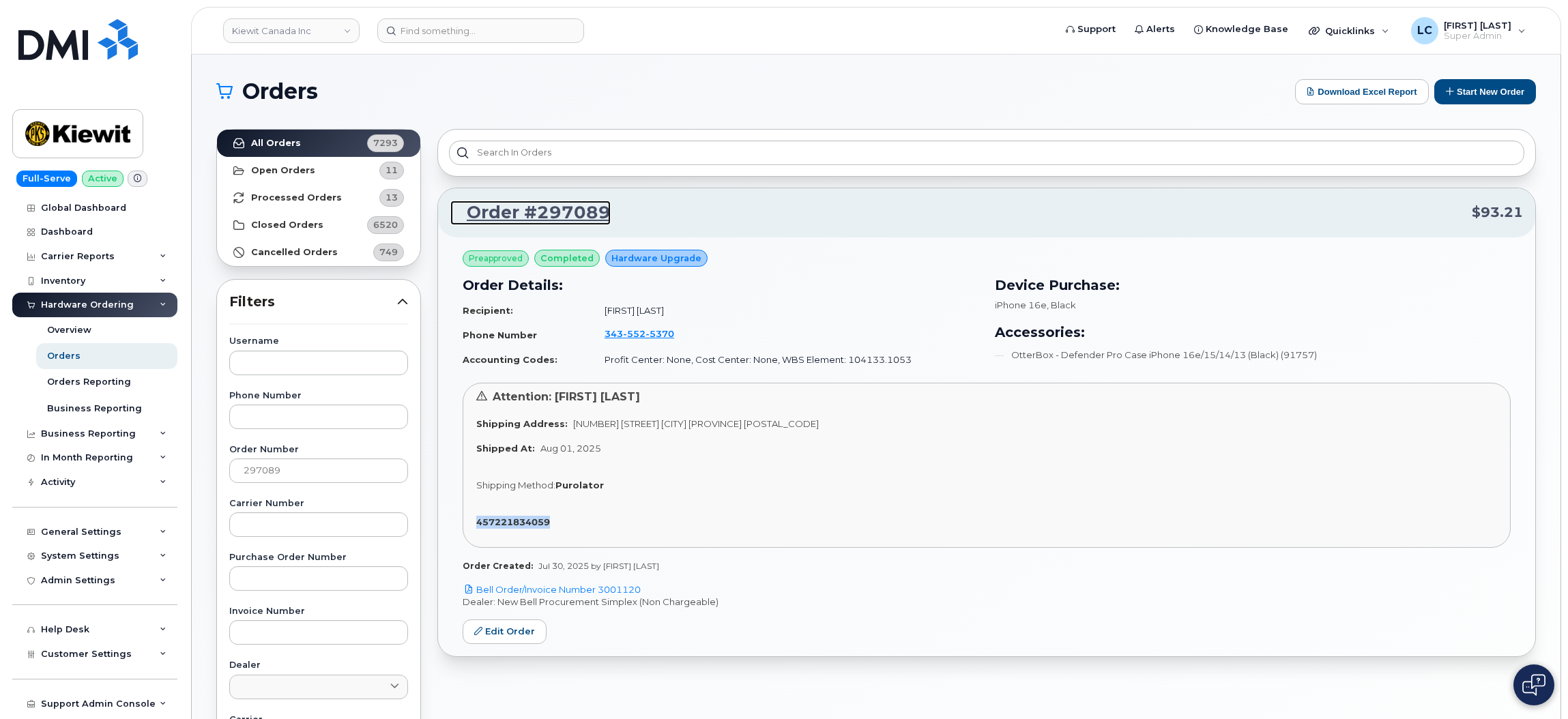 click on "Order #297089" at bounding box center (530, 213) 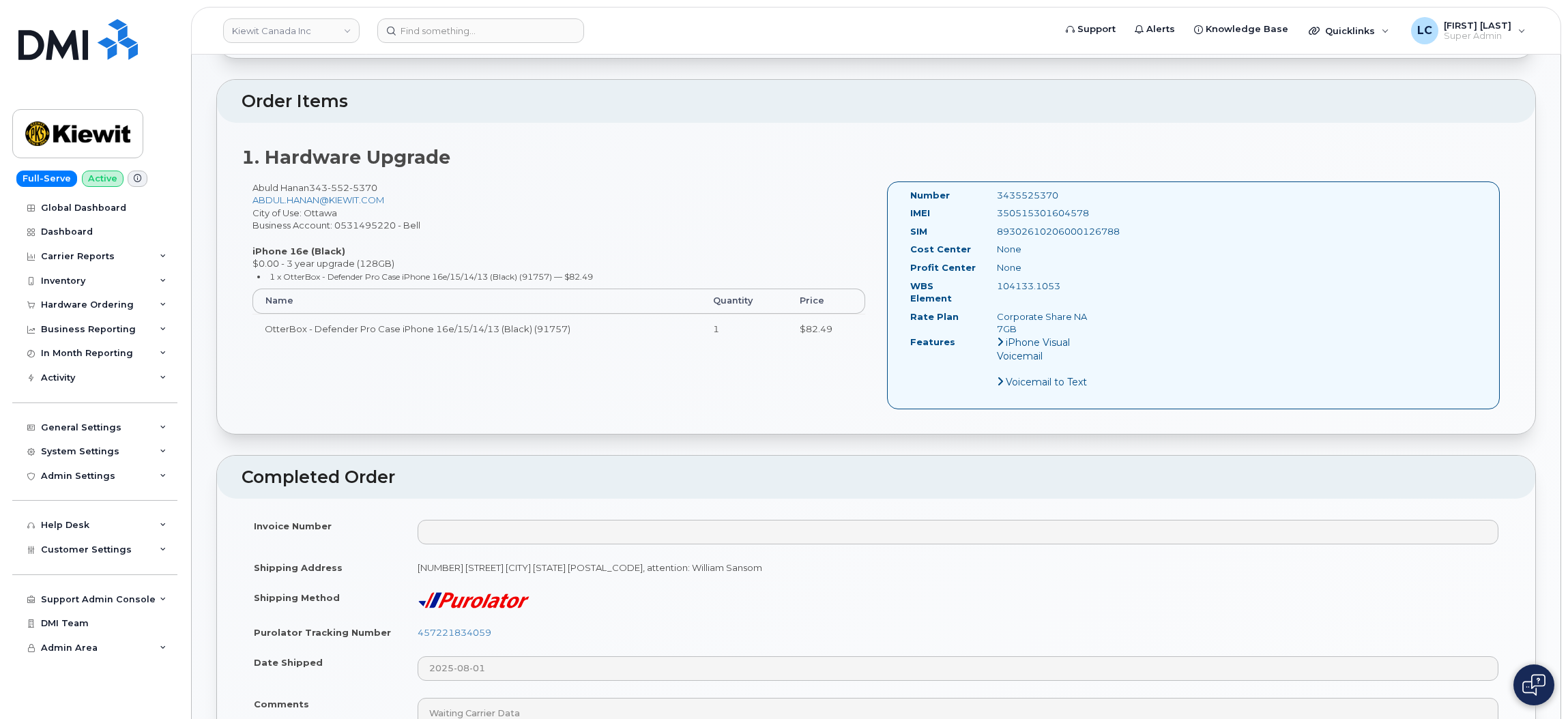 scroll, scrollTop: 306, scrollLeft: 0, axis: vertical 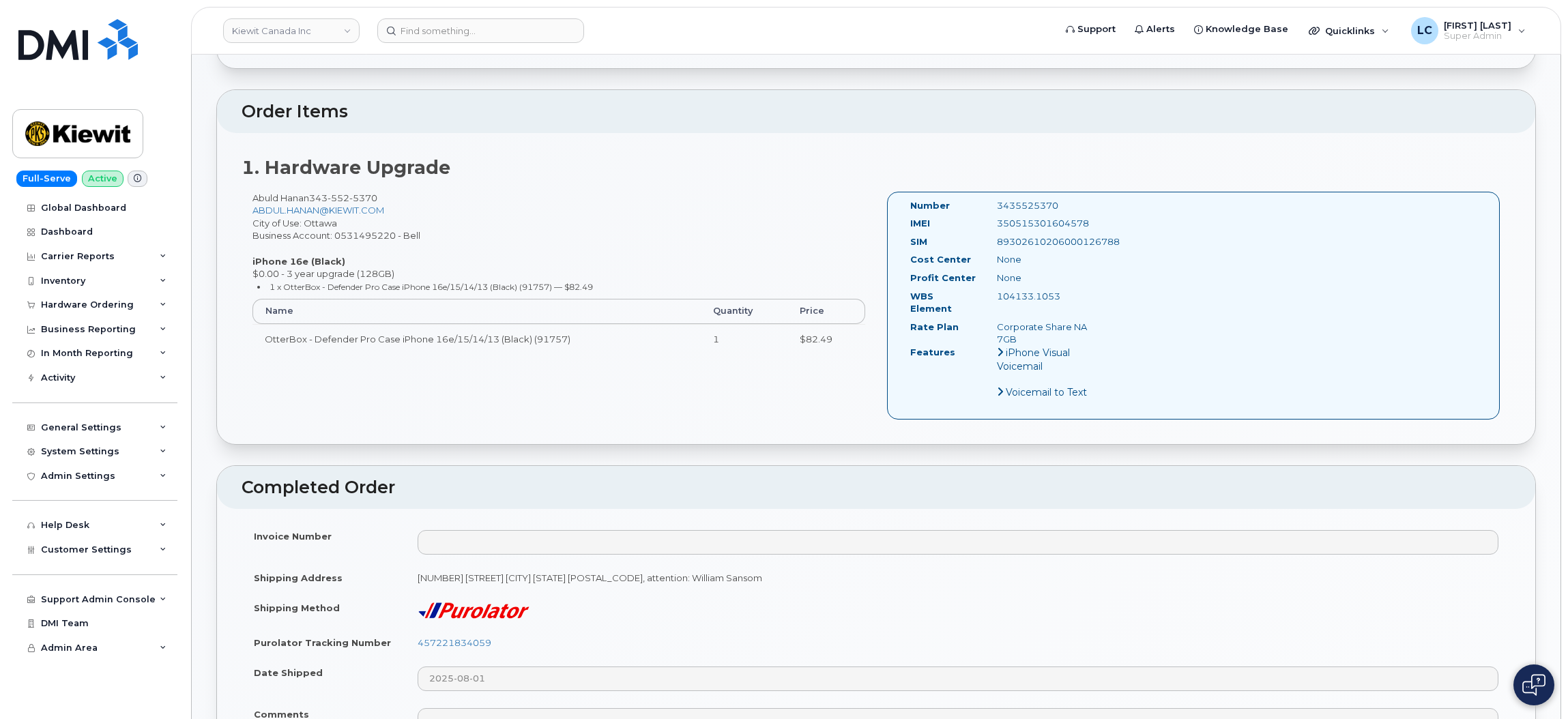 drag, startPoint x: 1128, startPoint y: 241, endPoint x: 991, endPoint y: 246, distance: 137.09121 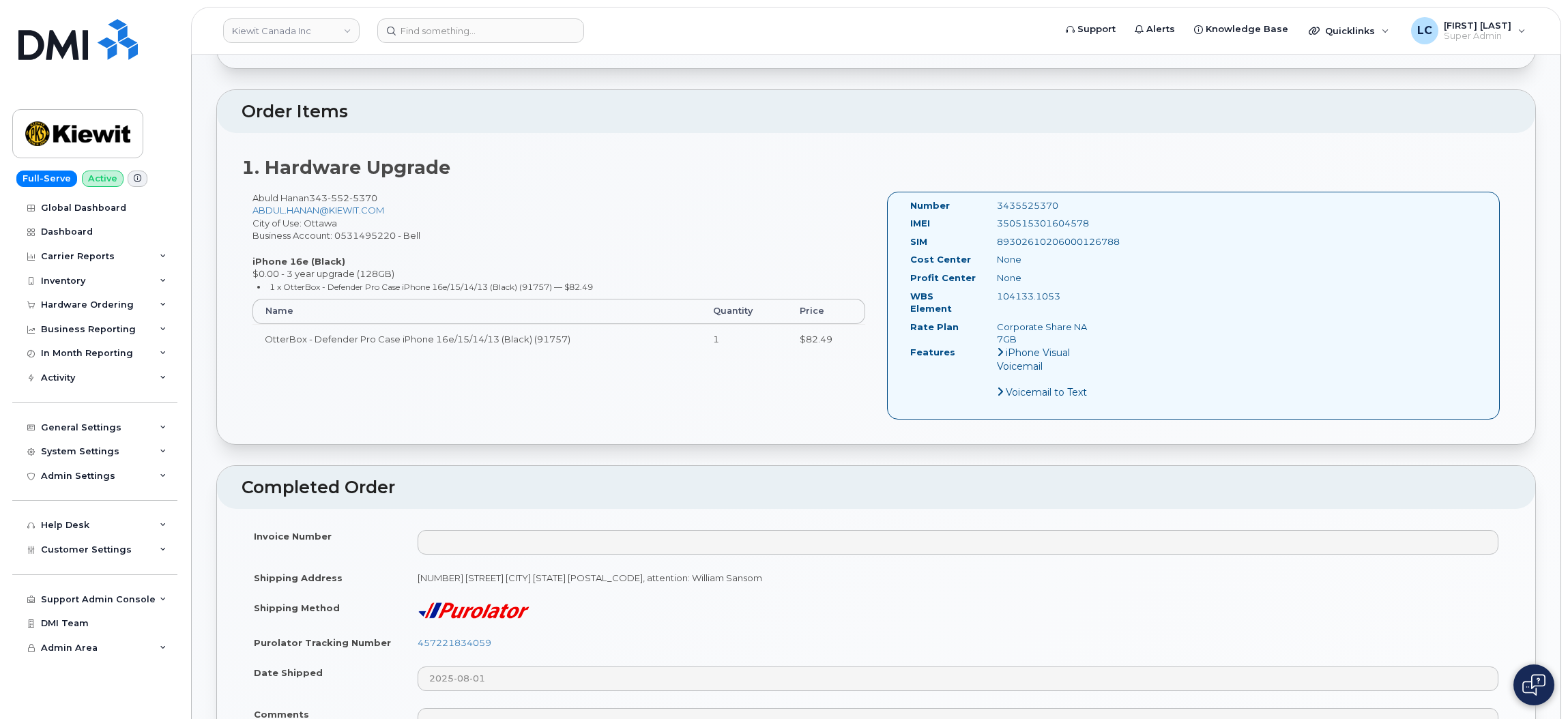 click on "350515301604578" at bounding box center (1047, 223) 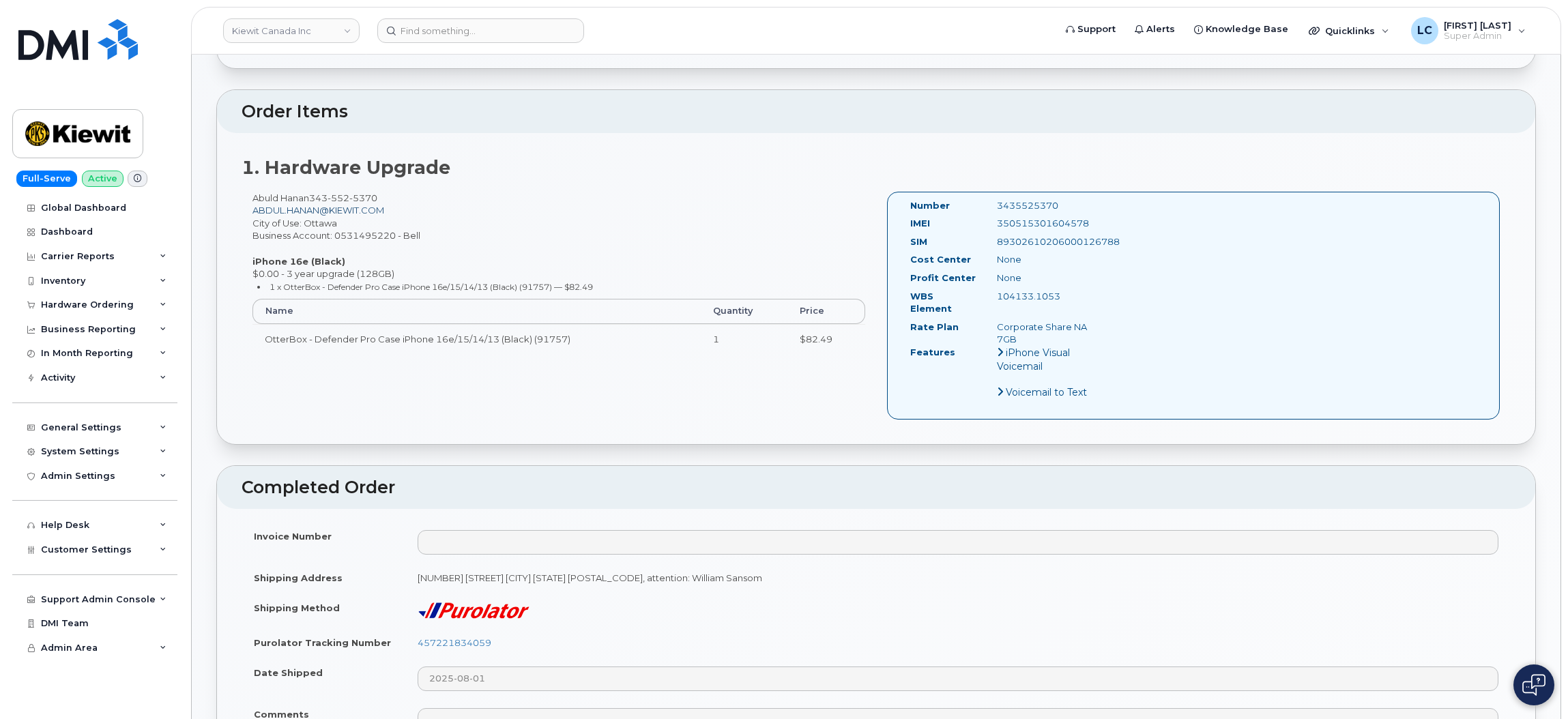 copy on "343 552 5370" 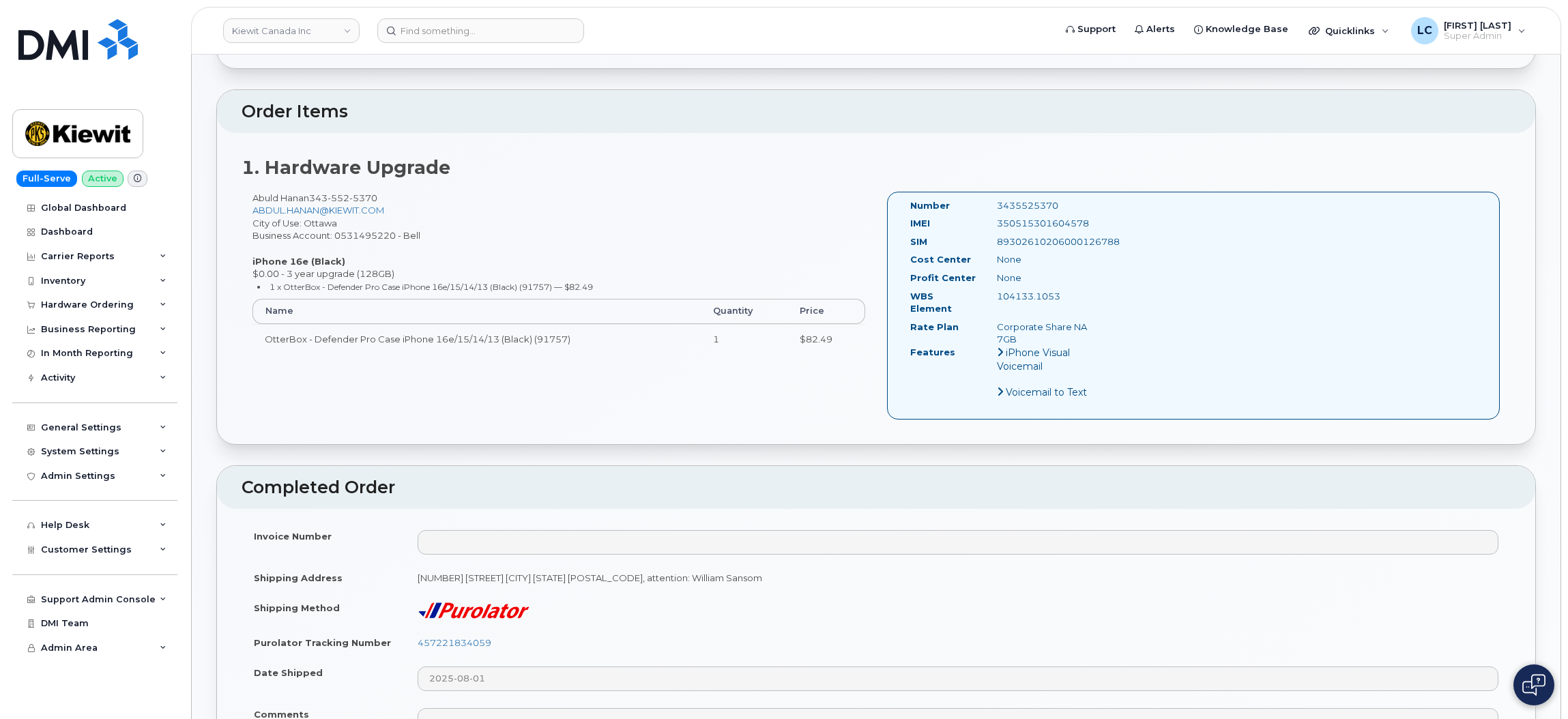 click on "Abuld Hanan  343 552 5370
ABDUL.HANAN@KIEWIT.COM
City of Use:
Ottawa
Business Account:
0531495220 - Bell
iPhone 16e
(Black)
$0.00 - 3 year upgrade (128GB)
1 x OtterBox - Defender Pro Case iPhone 16e/15/14/13 (Black) (91757)
—
$82.49
Name
Quantity
Price
OtterBox - Defender Pro Case iPhone 16e/15/14/13 (Black) (91757)
1
$82.49" at bounding box center [559, 278] 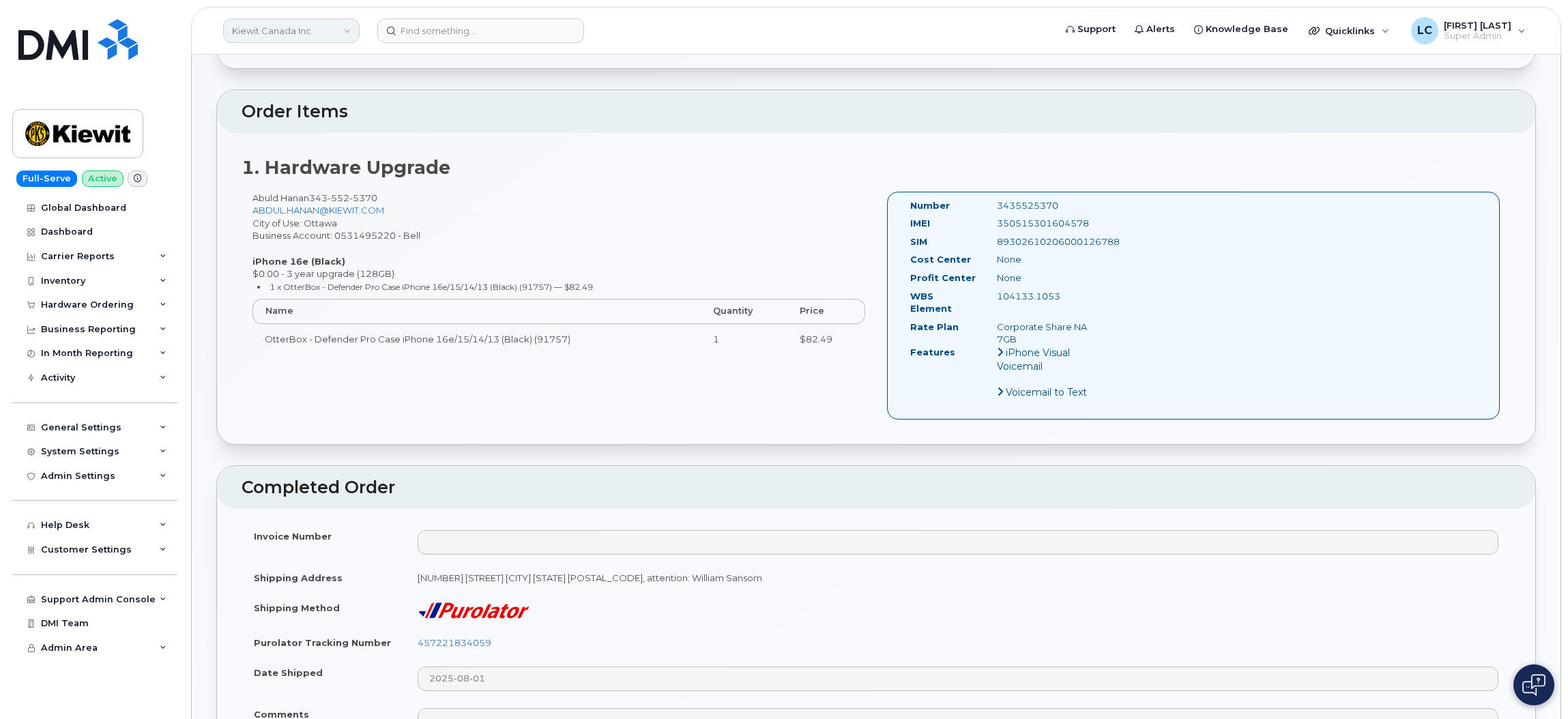 click on "Kiewit Canada Inc" at bounding box center (291, 31) 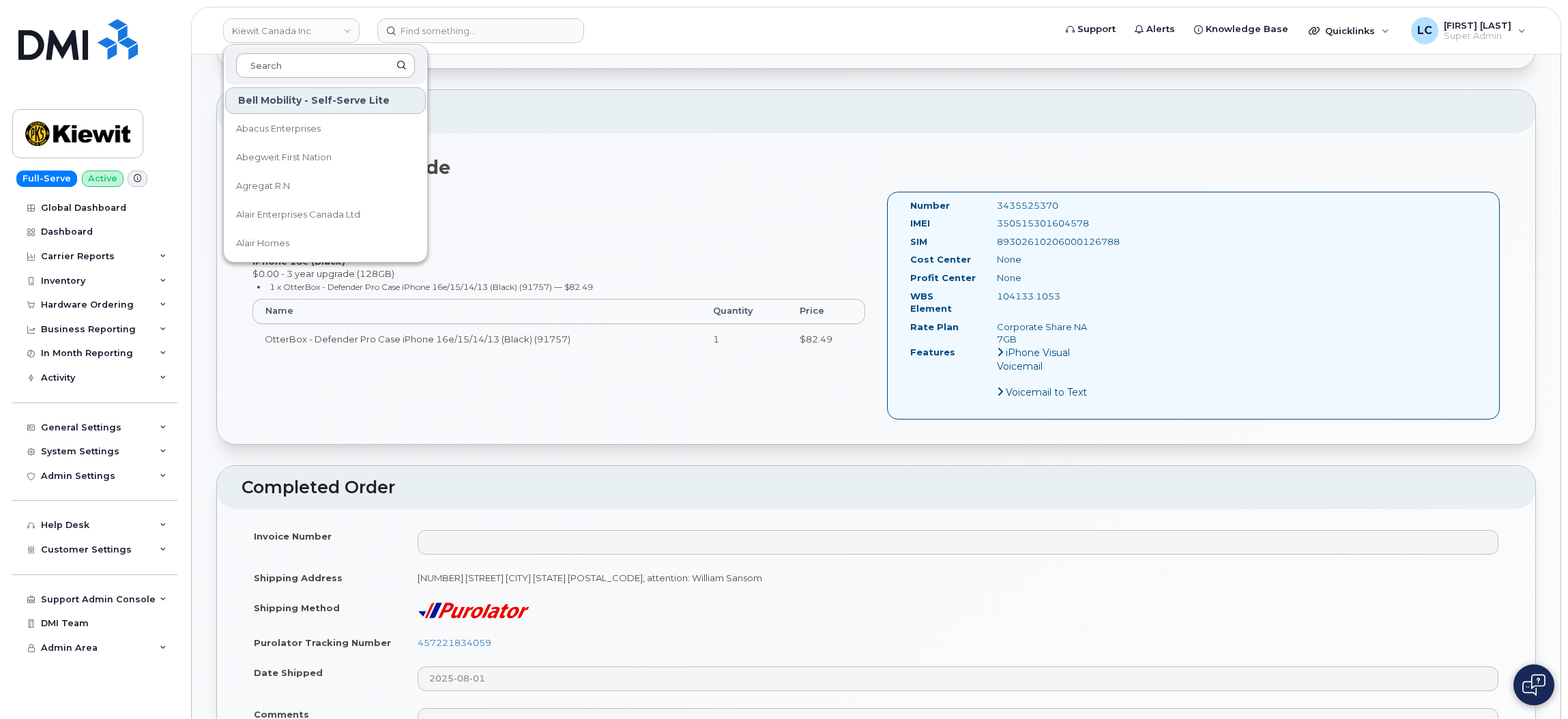 click at bounding box center [325, 65] 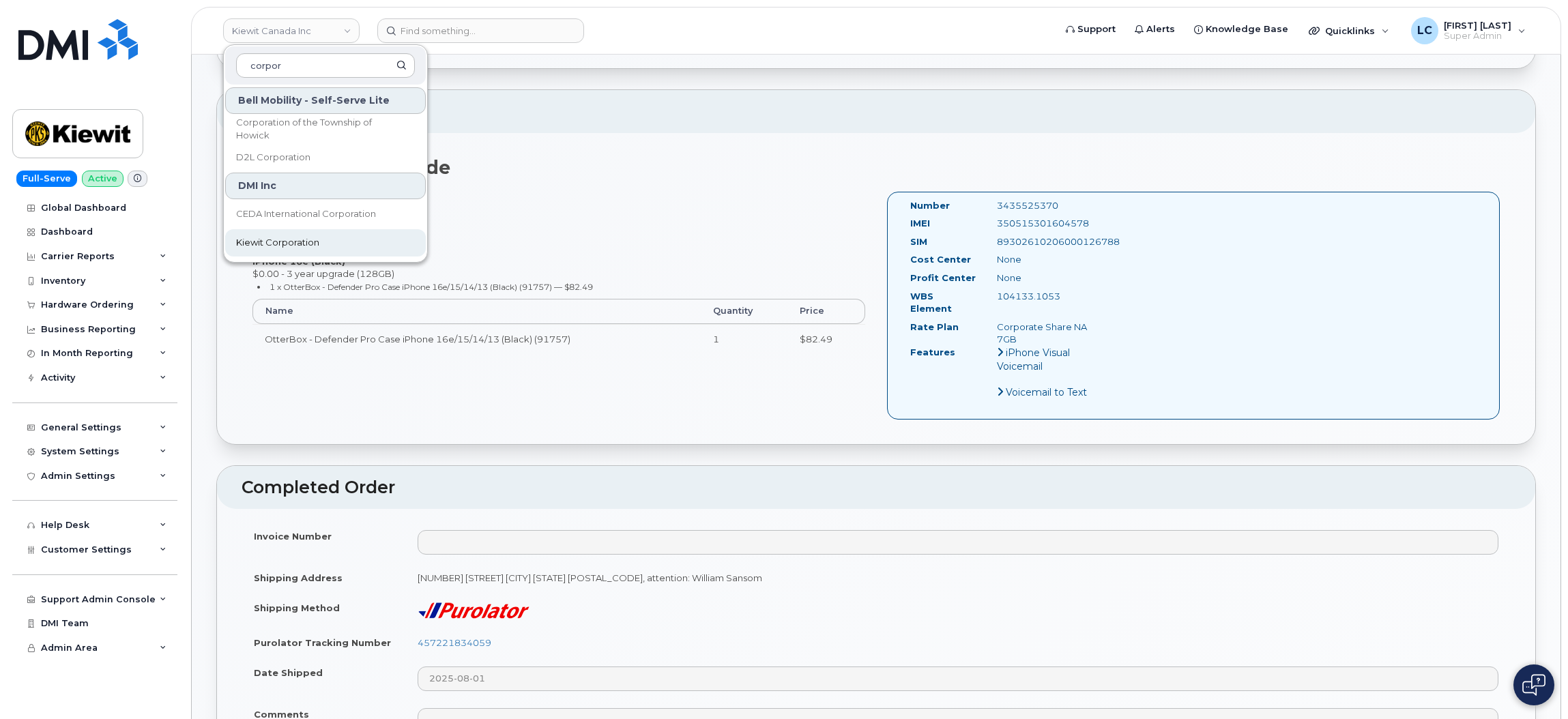 type on "corpor" 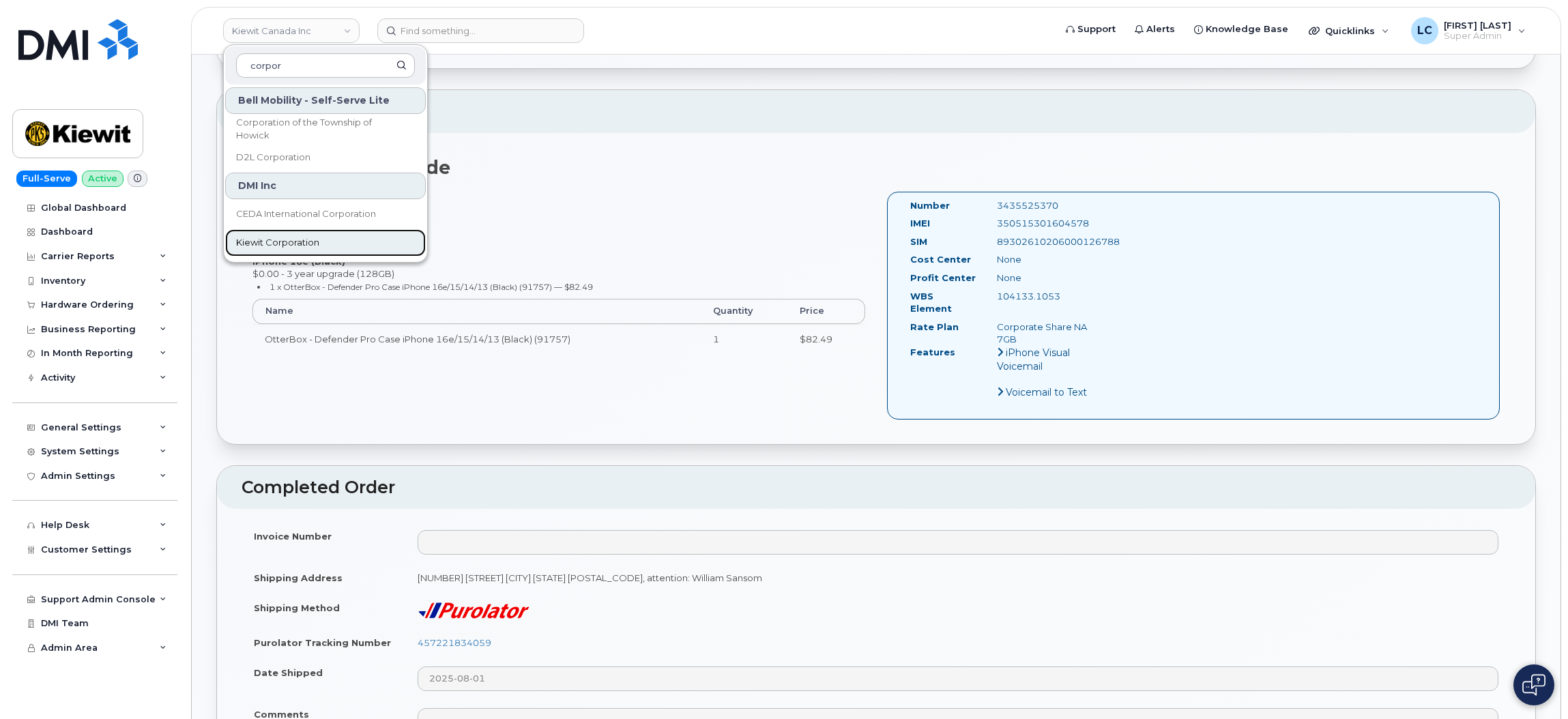 click on "Kiewit Corporation" at bounding box center (278, 243) 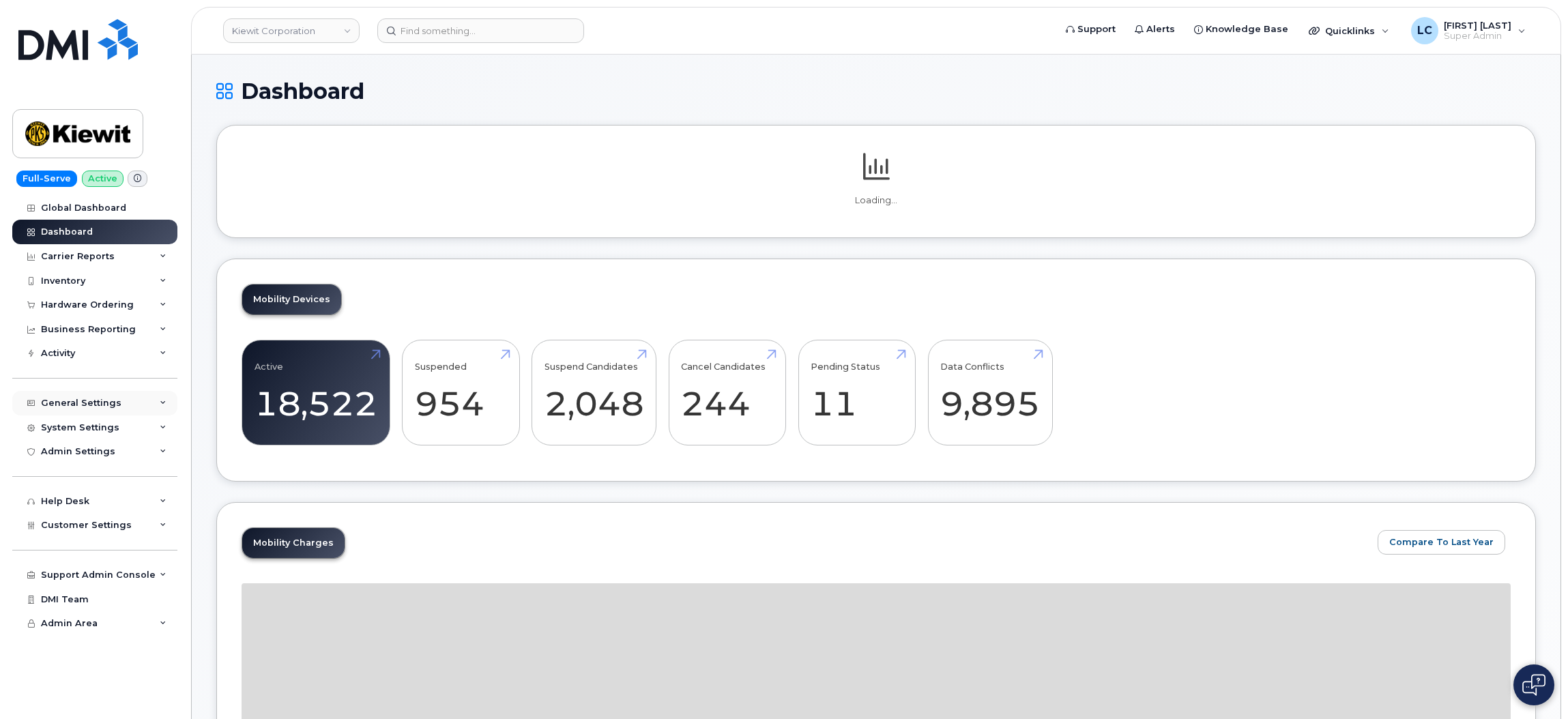 scroll, scrollTop: 0, scrollLeft: 0, axis: both 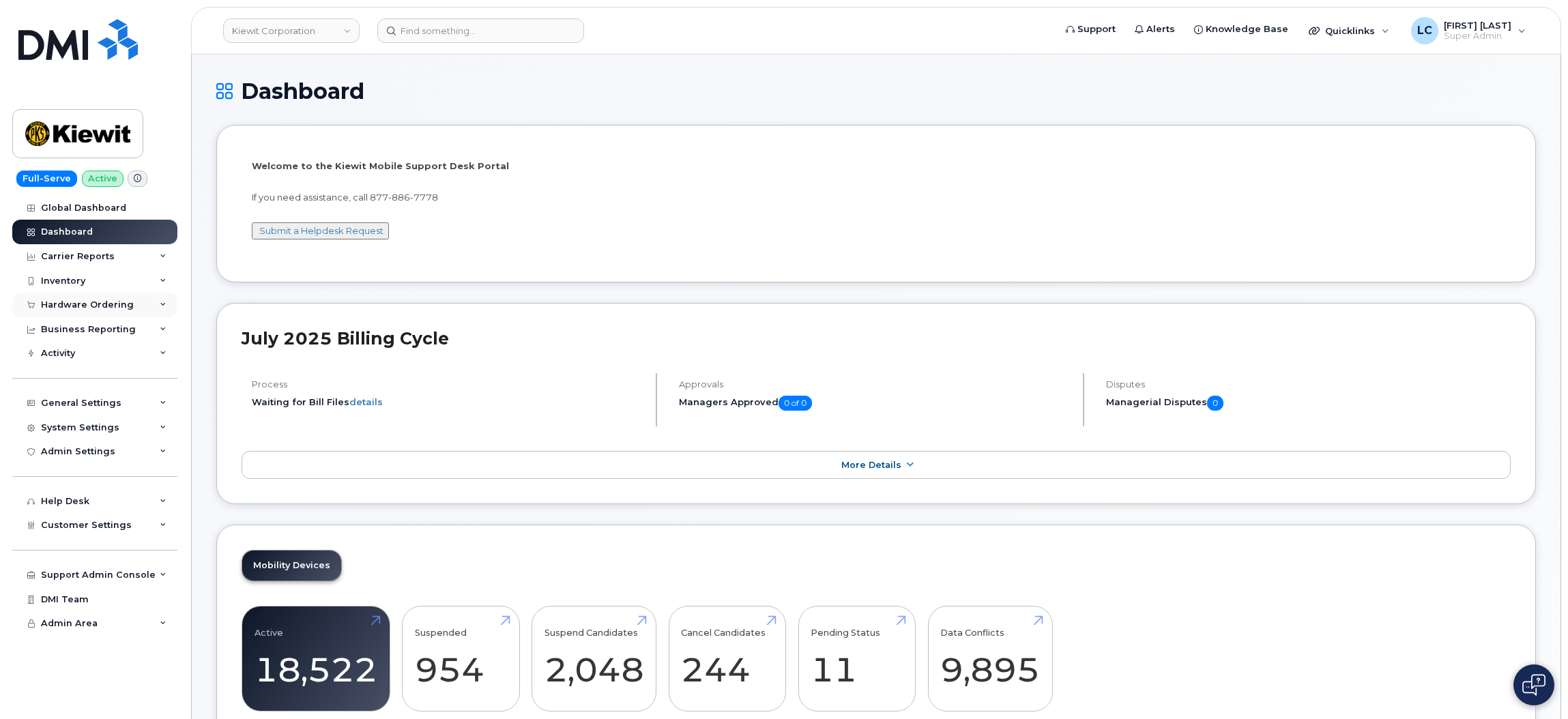 click on "Hardware Ordering" at bounding box center [87, 305] 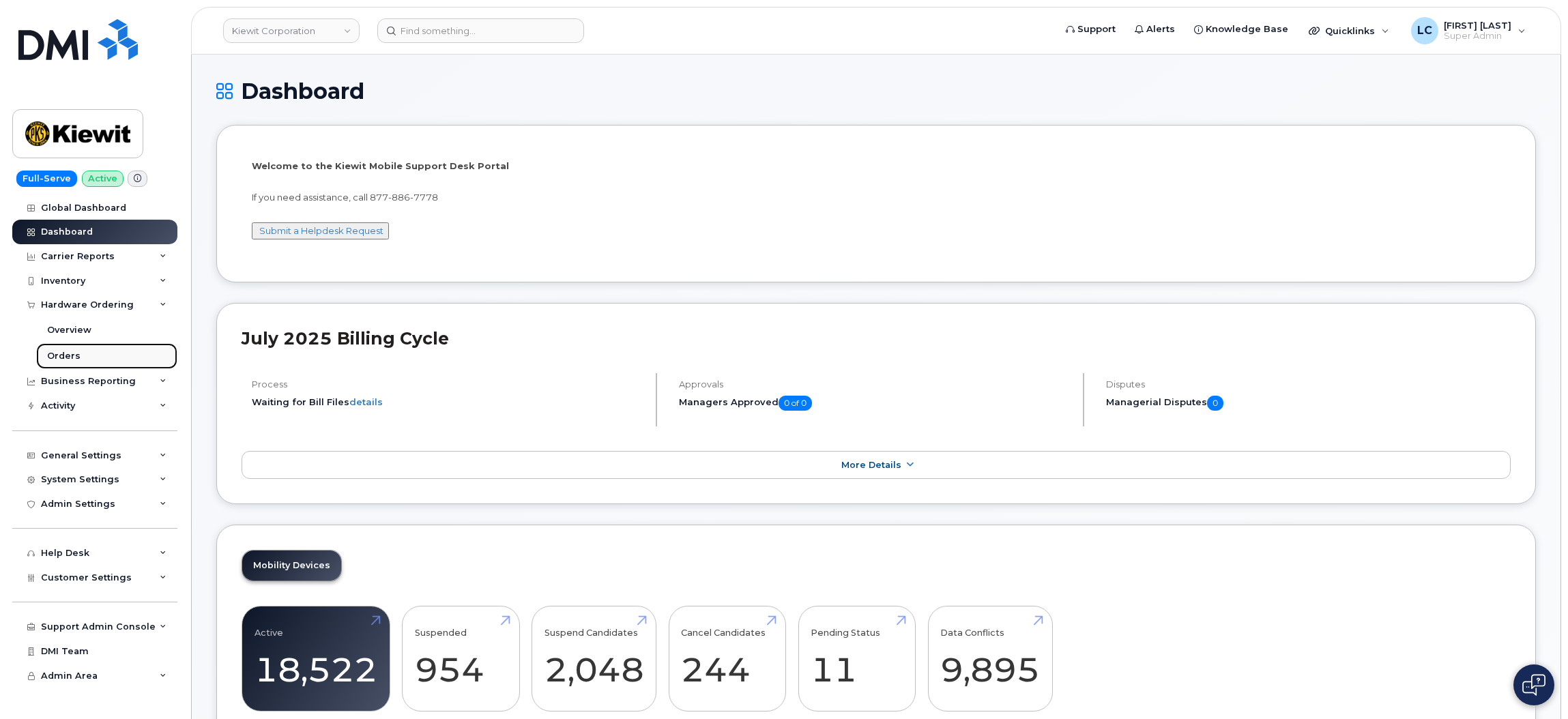 click on "Orders" at bounding box center [106, 356] 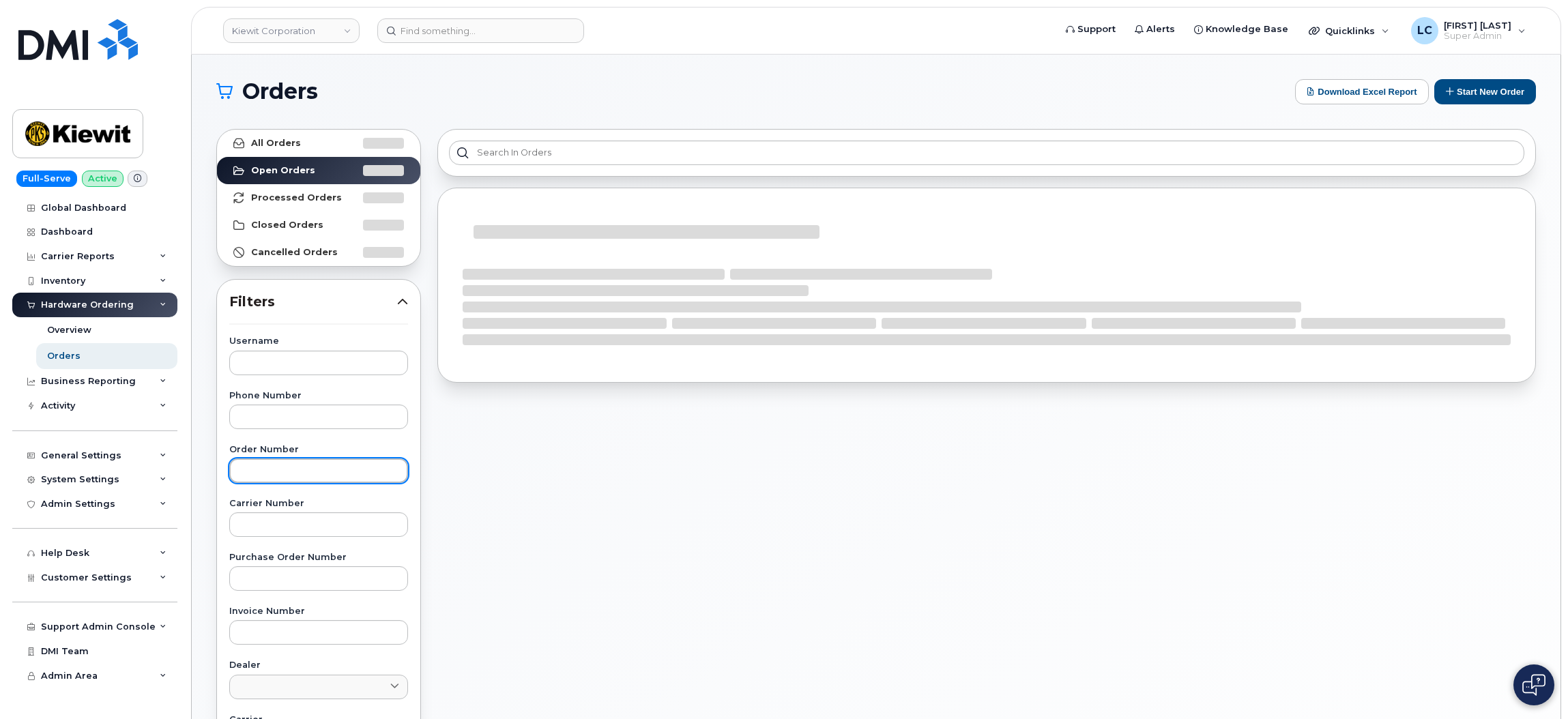 click at bounding box center [319, 471] 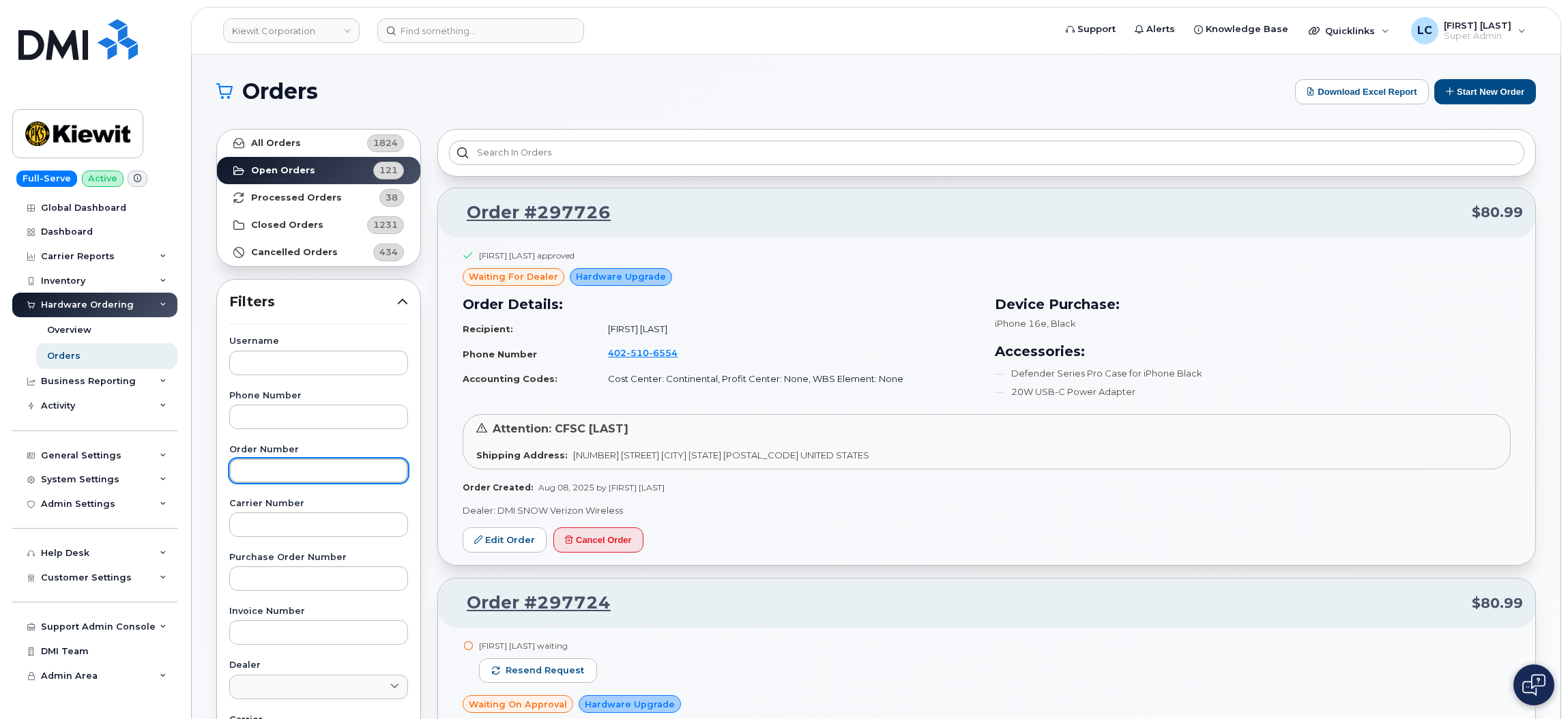 paste on "297091" 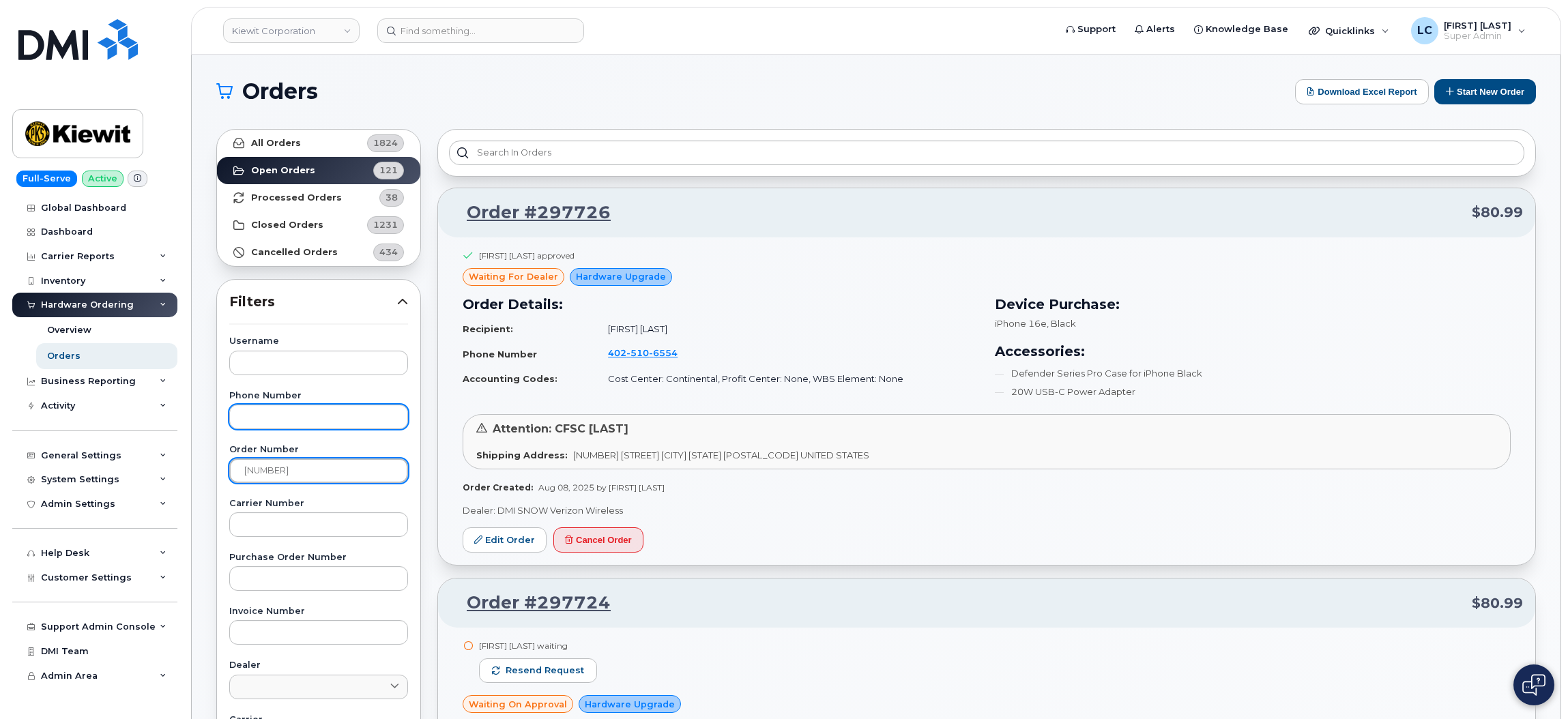 type on "297091" 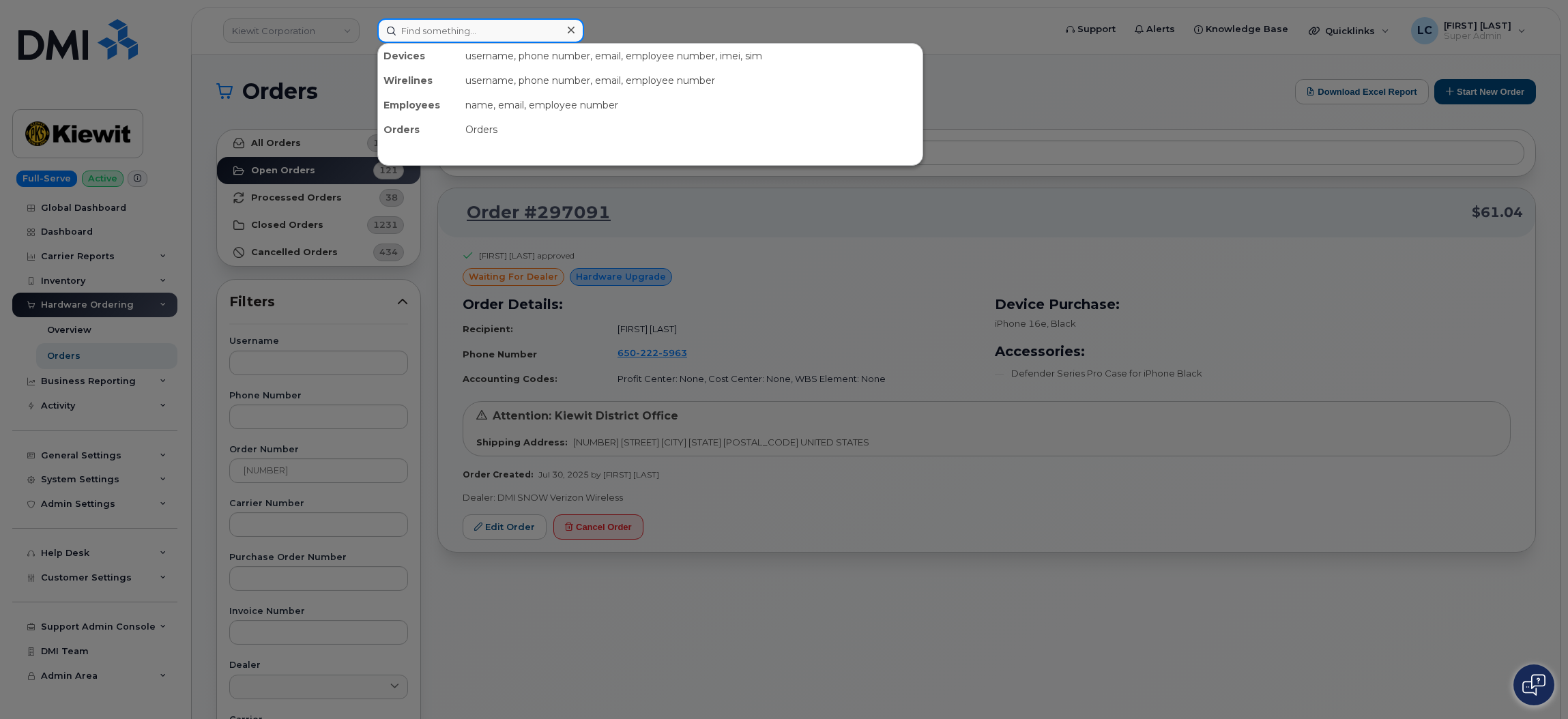 click at bounding box center [480, 31] 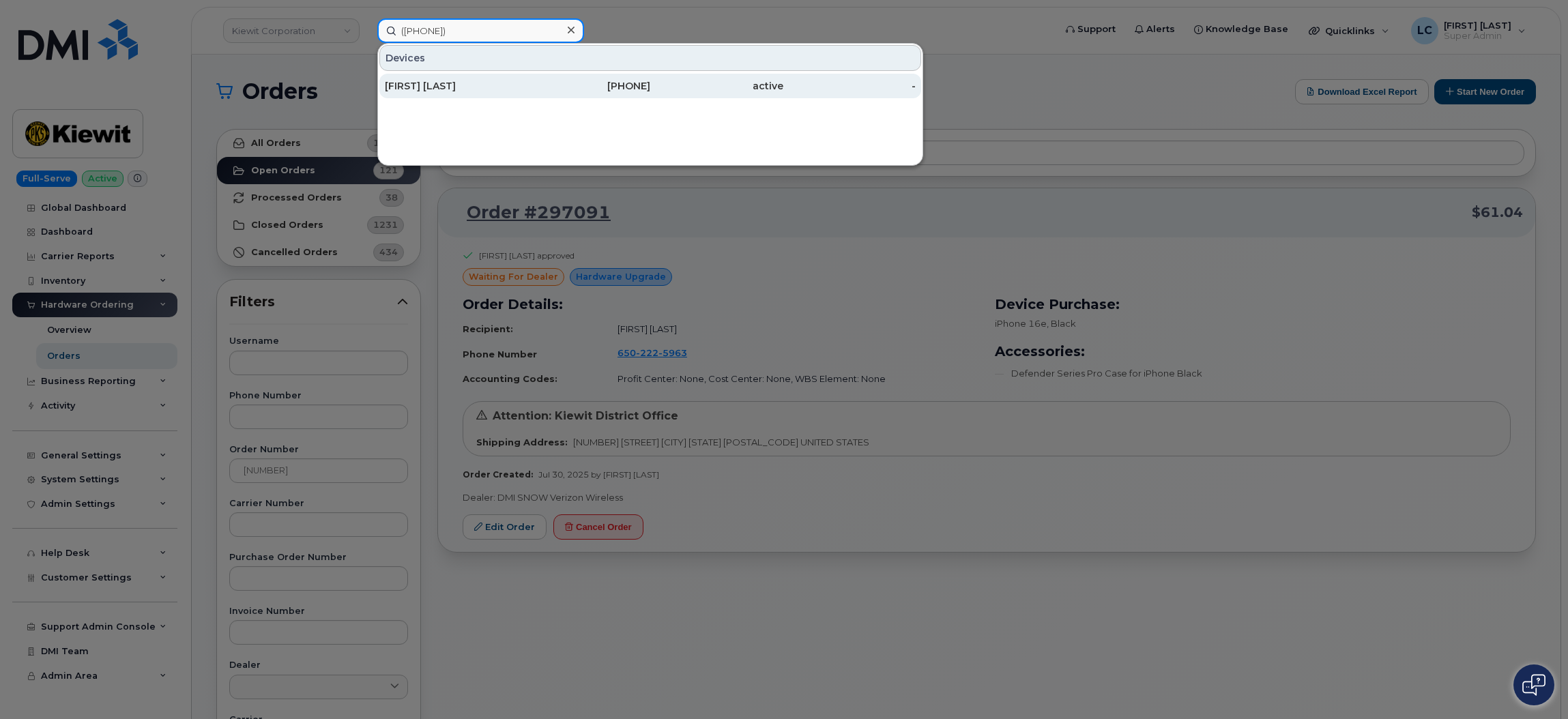 type on "(206) 295-9394" 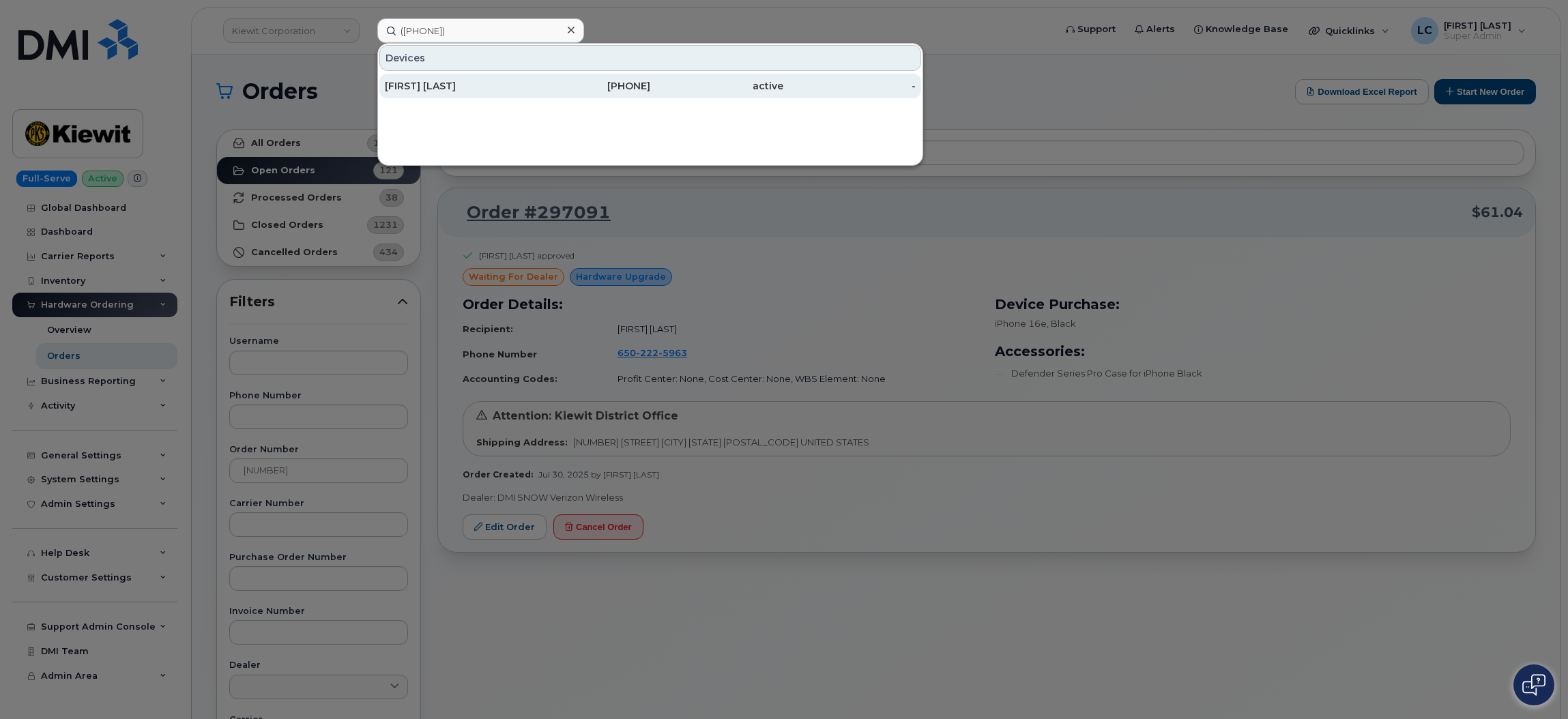 click on "206-295-9394" at bounding box center [584, 86] 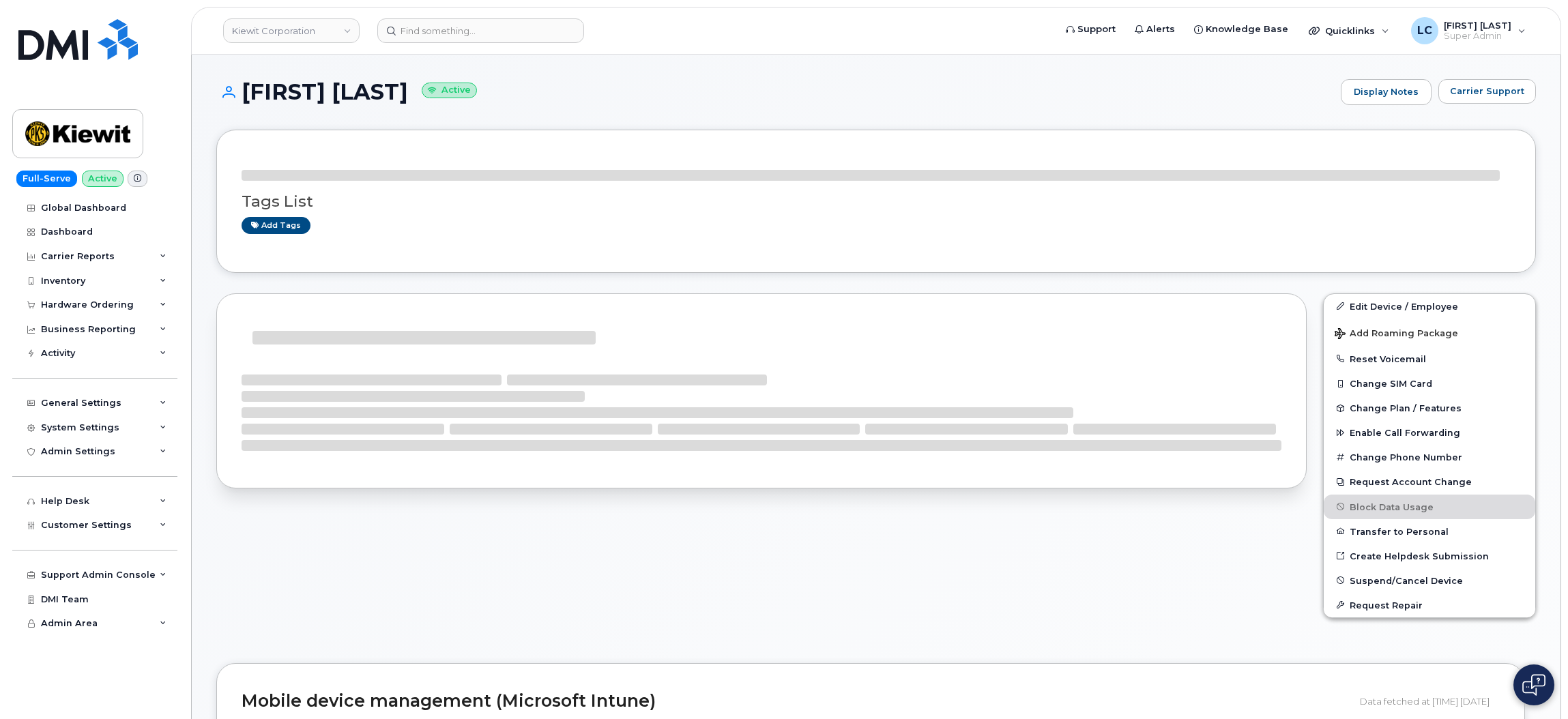 scroll, scrollTop: 0, scrollLeft: 0, axis: both 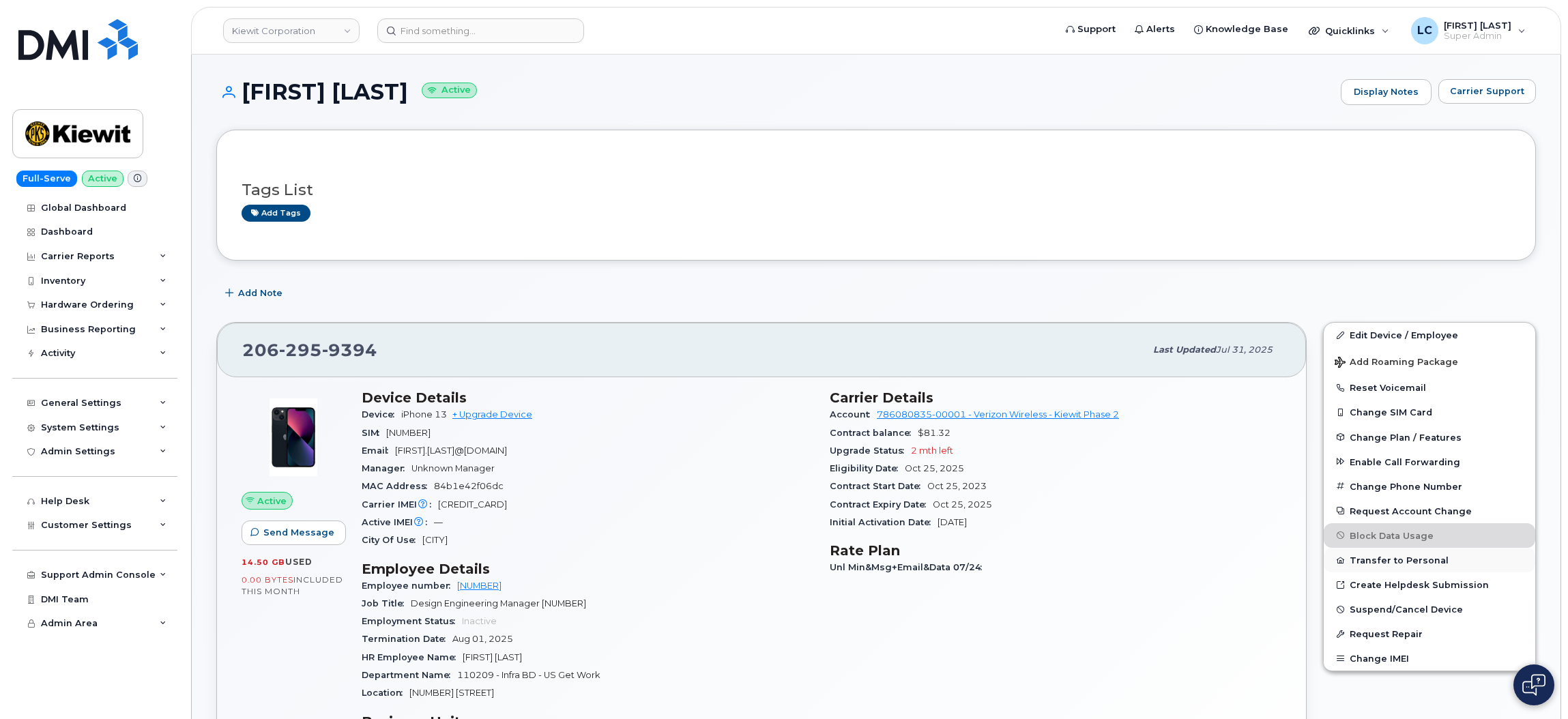 click on "Transfer to Personal" at bounding box center (1429, 560) 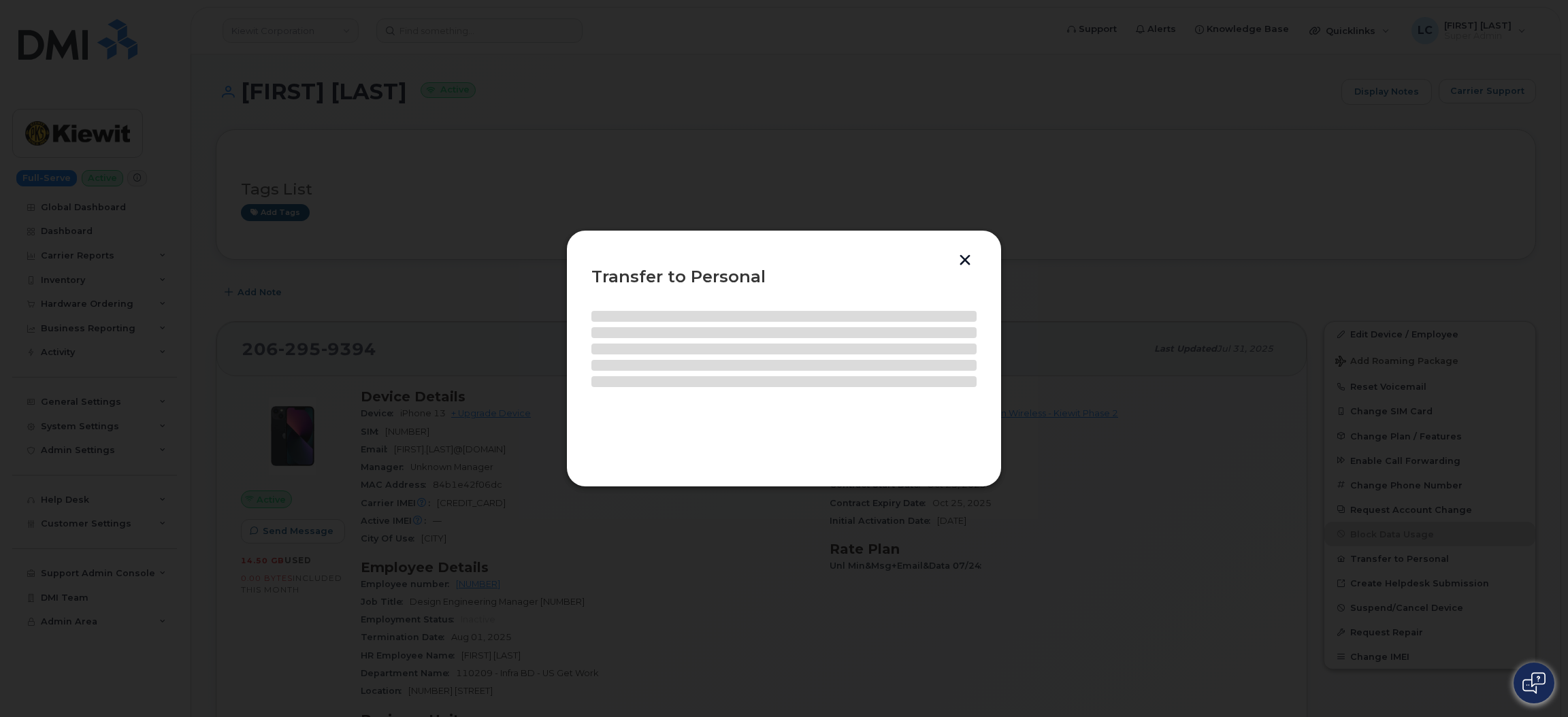 click at bounding box center [965, 261] 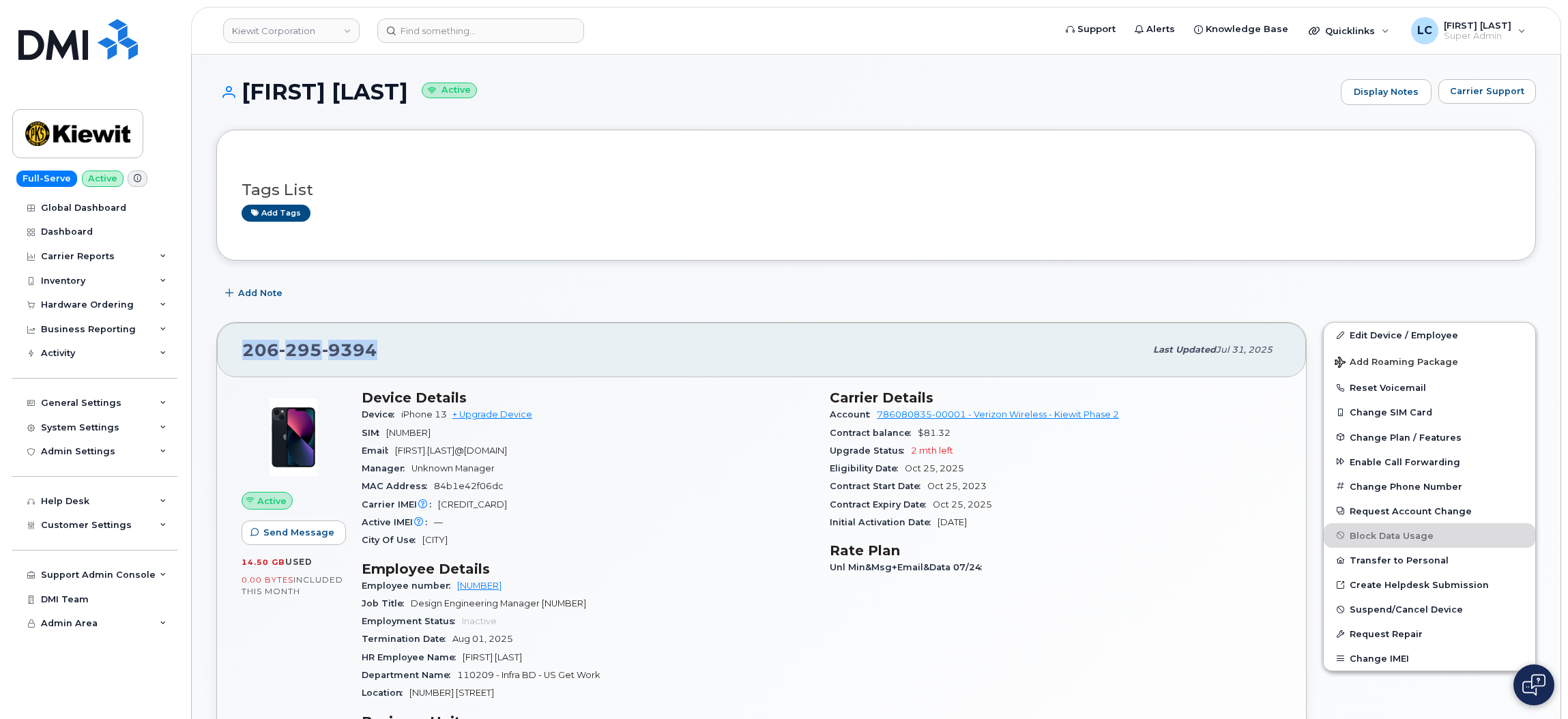 drag, startPoint x: 375, startPoint y: 347, endPoint x: 227, endPoint y: 352, distance: 148.0844 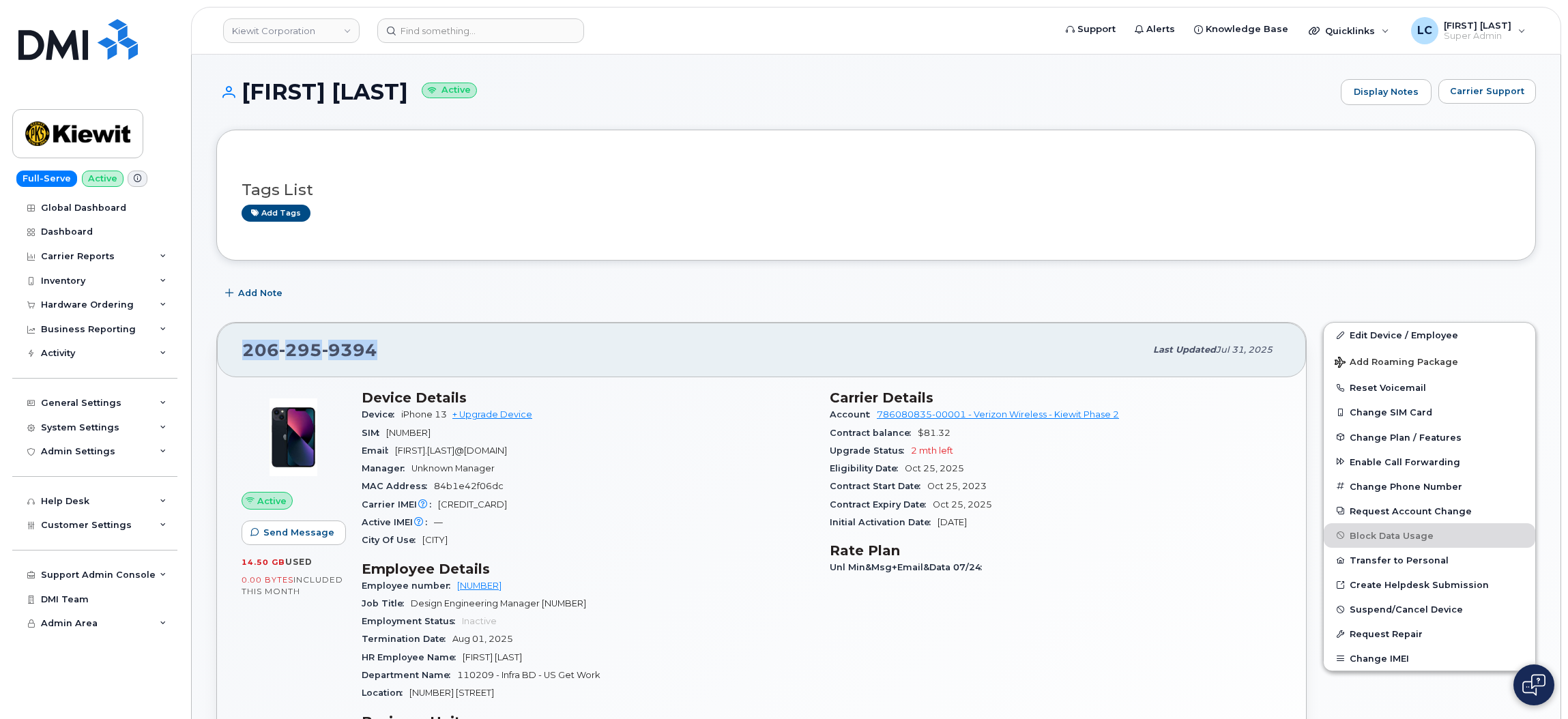 copy on "206 295 9394" 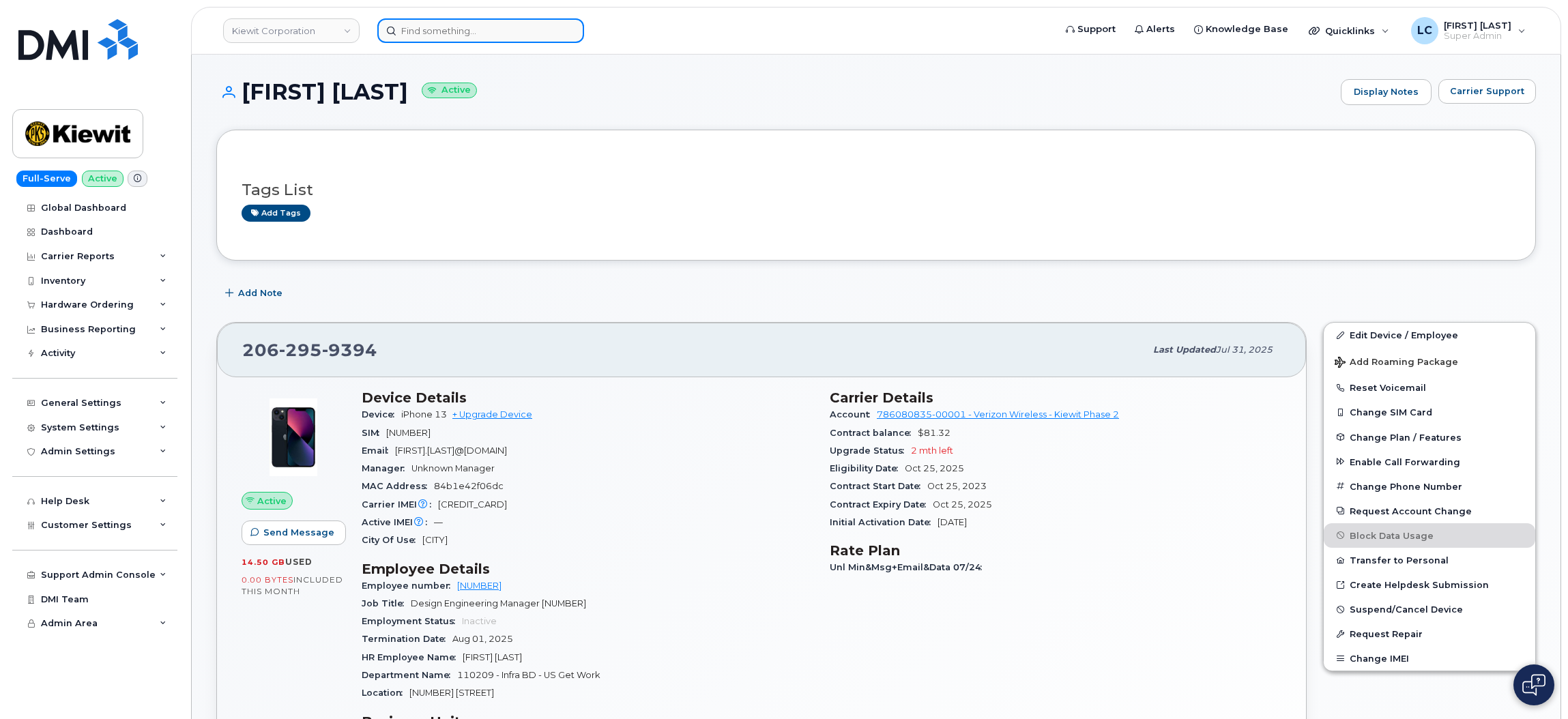 click at bounding box center (480, 31) 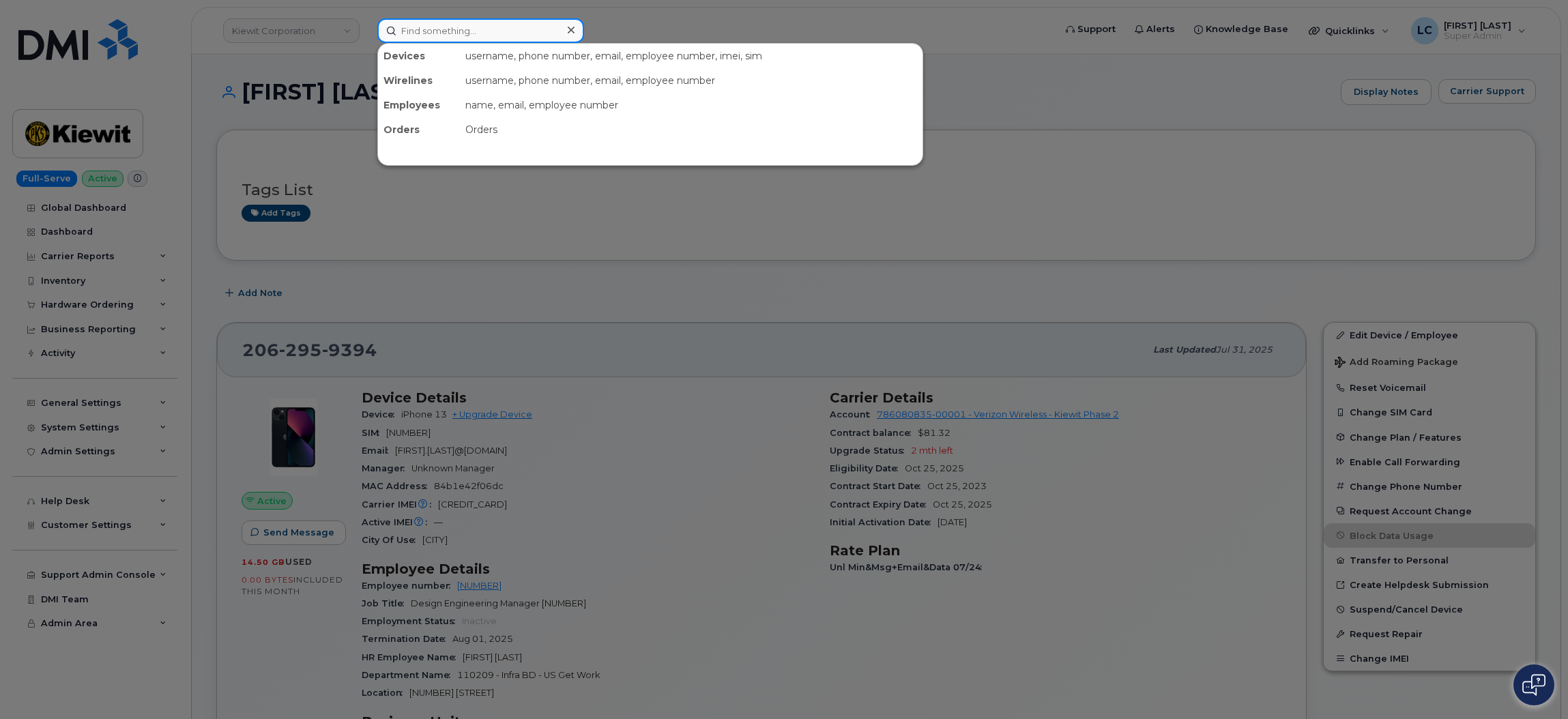 paste on "2062959394" 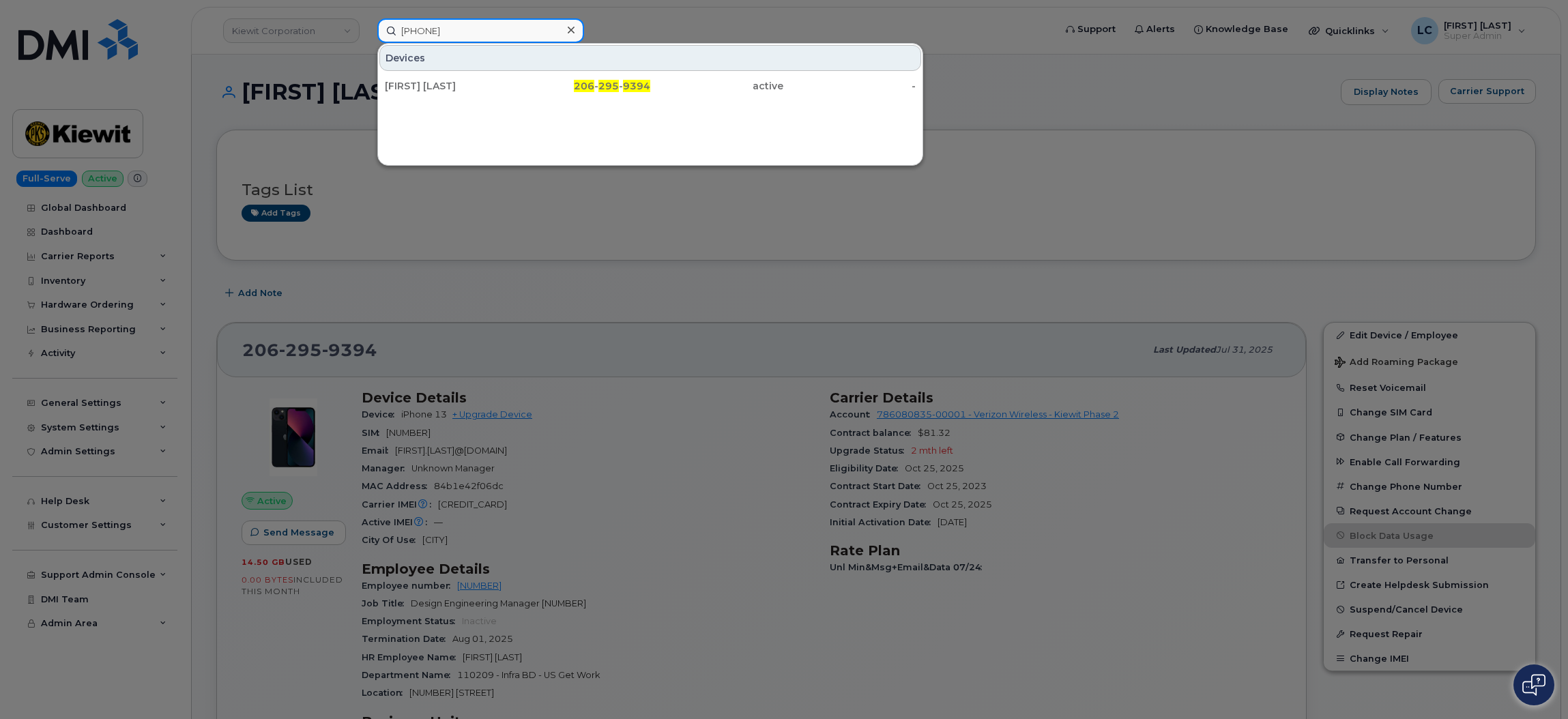 type on "2062959394" 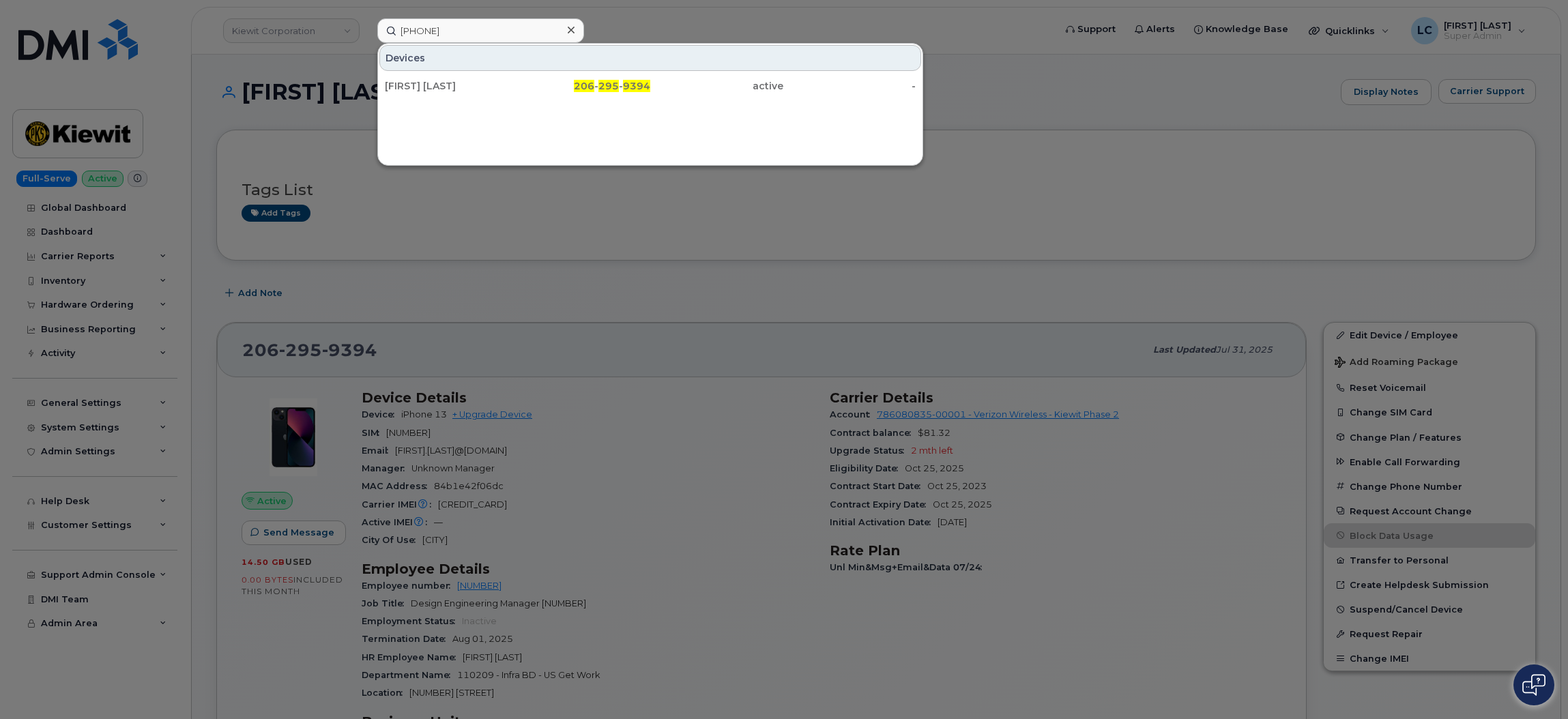 click 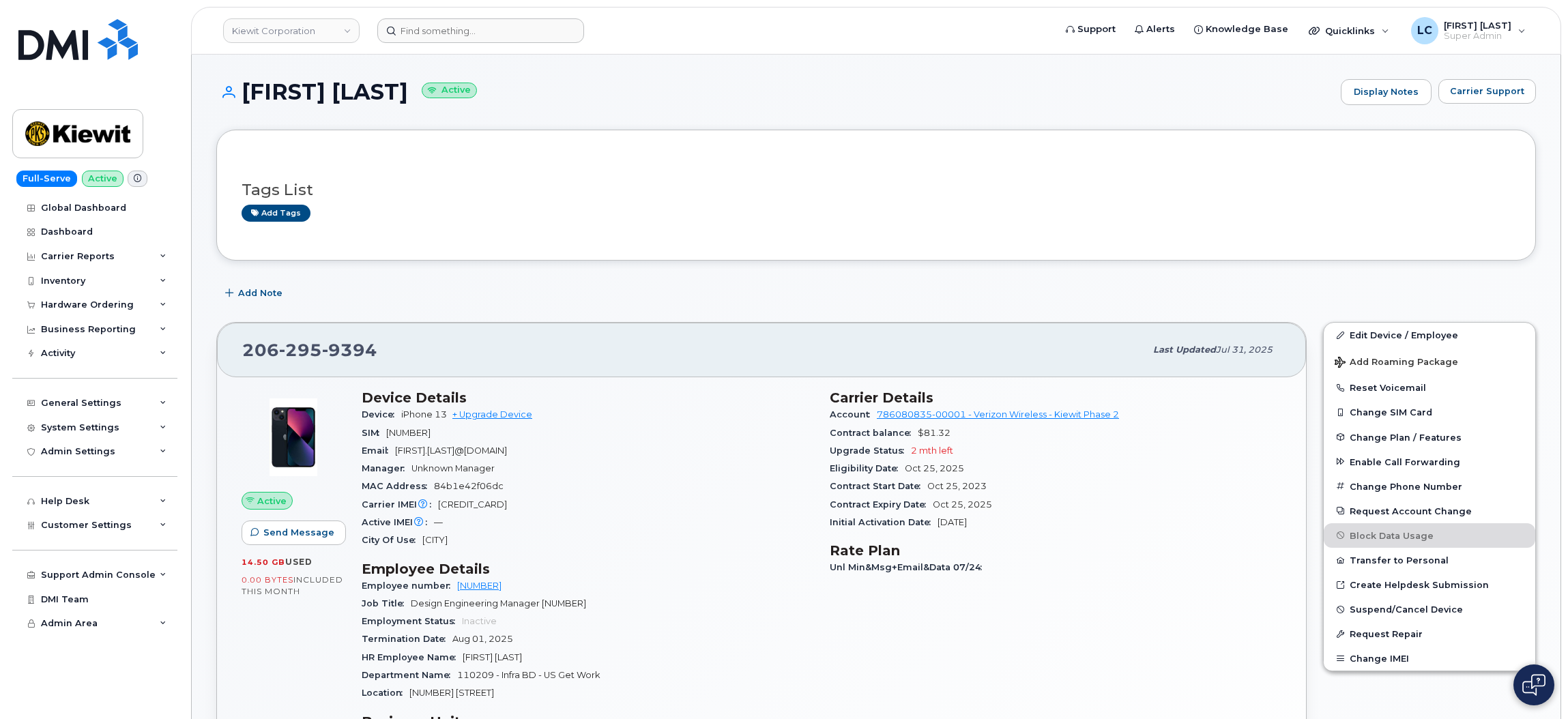 click on "Kiewit Corporation   Support   Alerts   Knowledge Base Quicklinks Suspend / Cancel Device Change SIM Card Enable Call Forwarding Reset VM Password Add Roaming Package Request Repair Order New Device Add Device Transfer Line In Move Device to Another Company LC Logan Cole Super Admin English Français Adjust Account View AT&T Wireless 998975023 Weeks Marine Inc 829556767 Weeks Marine, Inc GSM-R 287237071101 Weeks Marine, Inc GSM-R 287259046887 Weeks Marine, Inc GSM-R 990540011 Verizon Wireless 442044104-00001 McNally Tunneling Corp 442044104-00002 McNally TunnelingCorp 786080835-00001 Kiewit Phase 2 922932454-00009 Weeks Marine Inc T-Mobile 973402207 Load more My Account Wireless Admin Wireless Admin (Restricted) Wireless Admin (Read only) Employee Demo  Enter Email  Sign out" at bounding box center [876, 31] 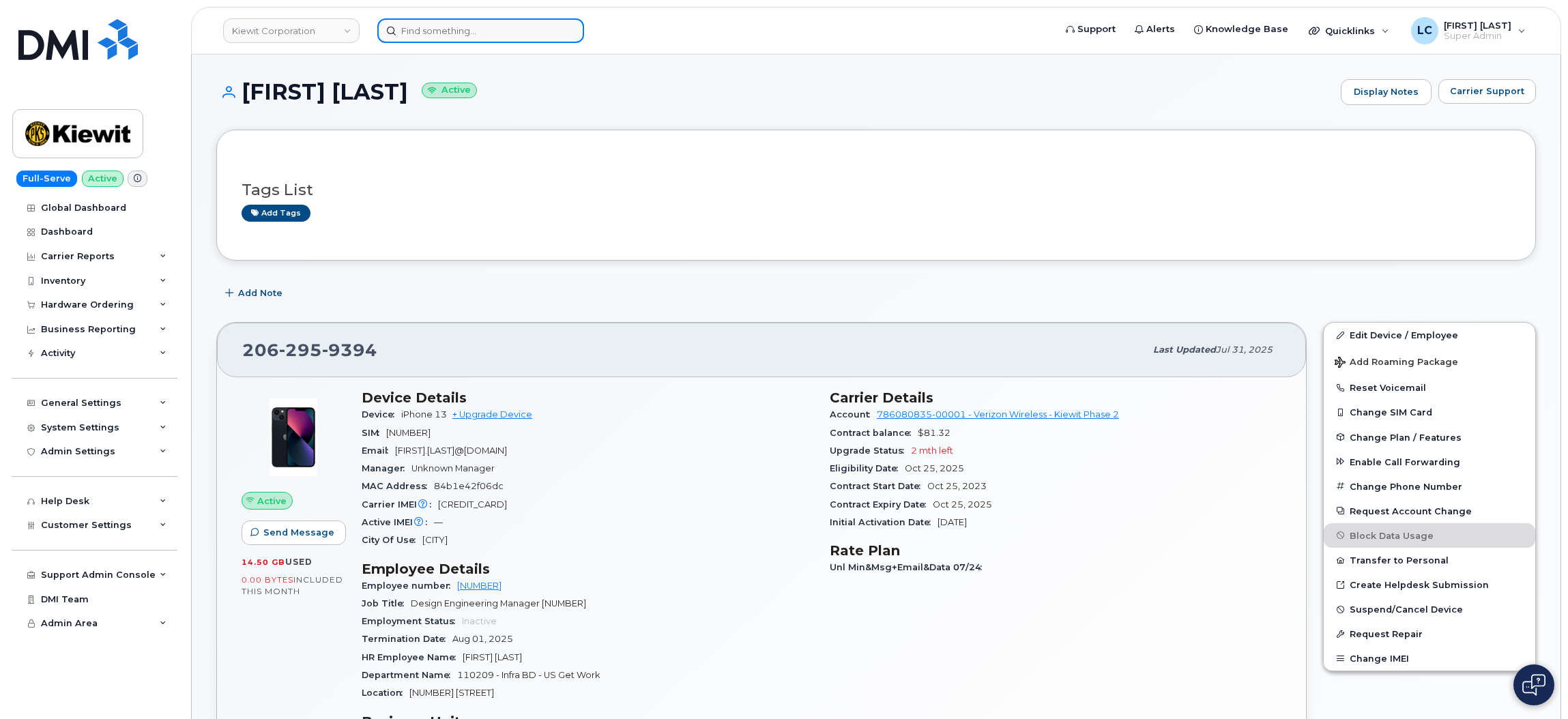 click at bounding box center [480, 31] 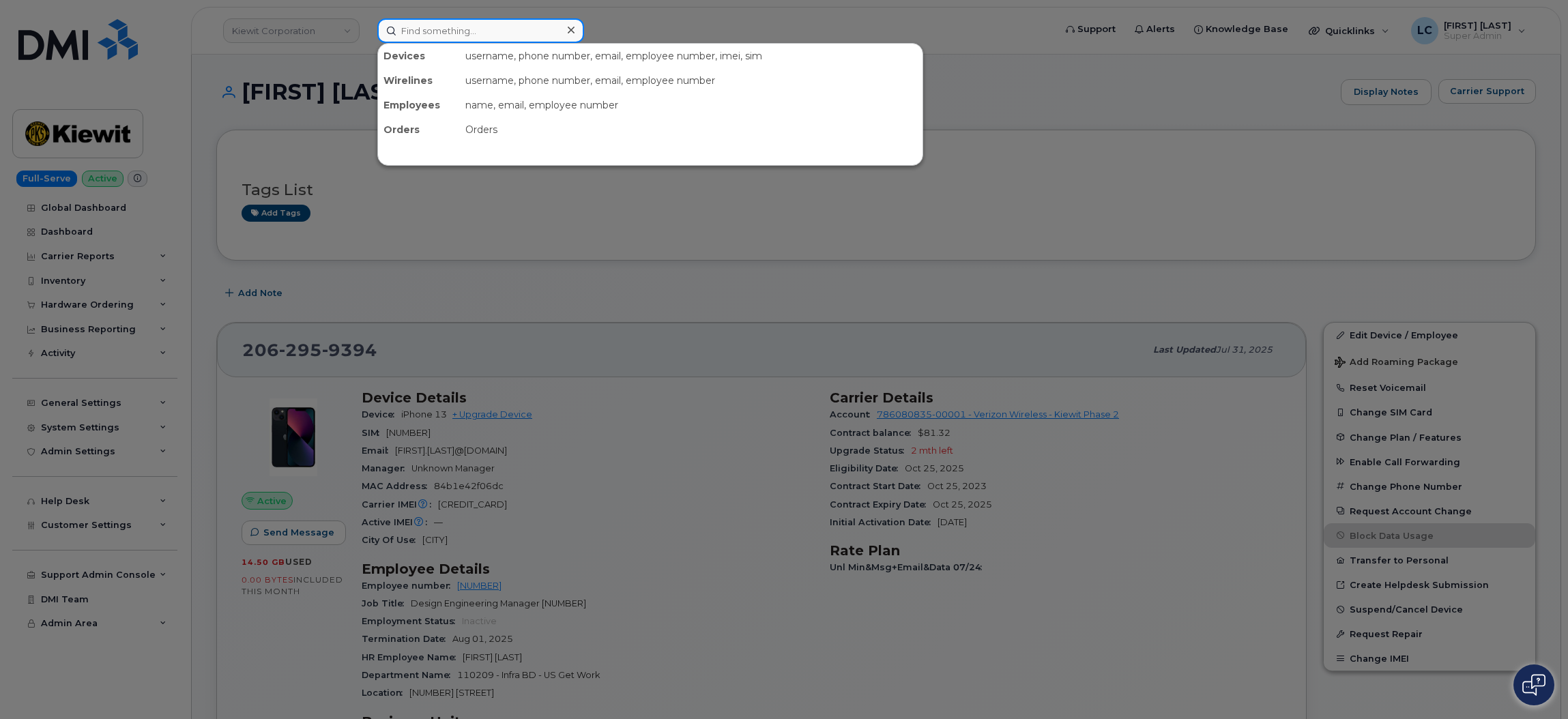 paste on "281-638-5568" 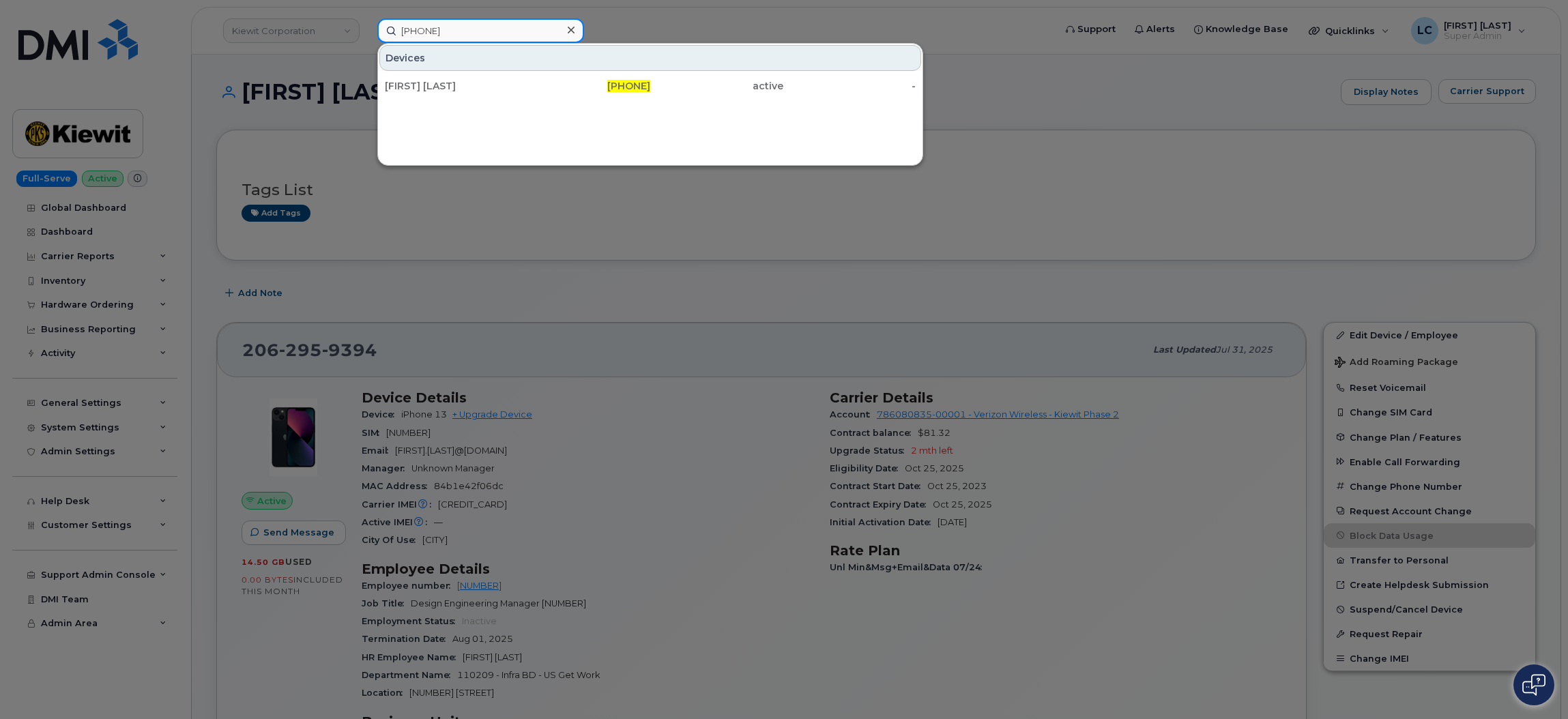 type on "281-638-5568" 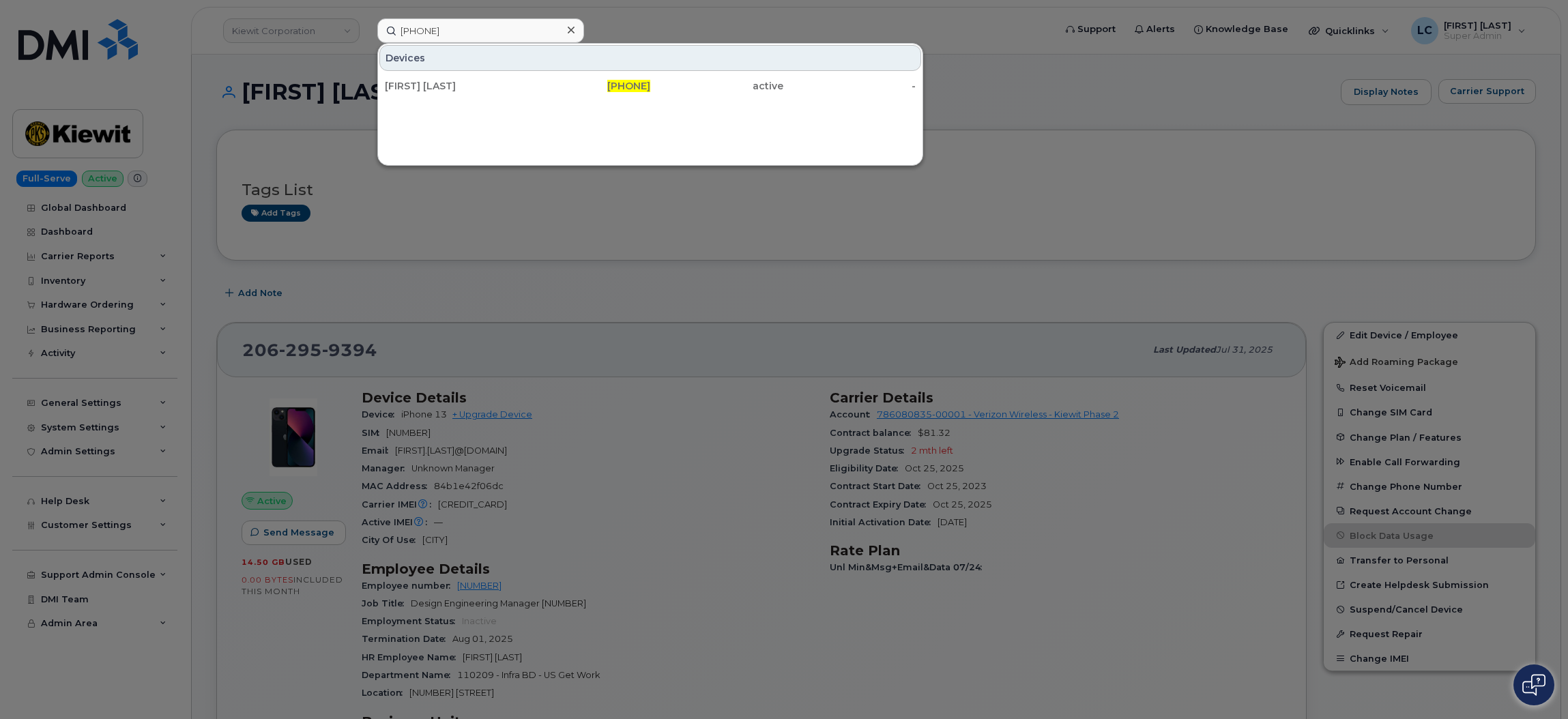 click at bounding box center [570, 30] 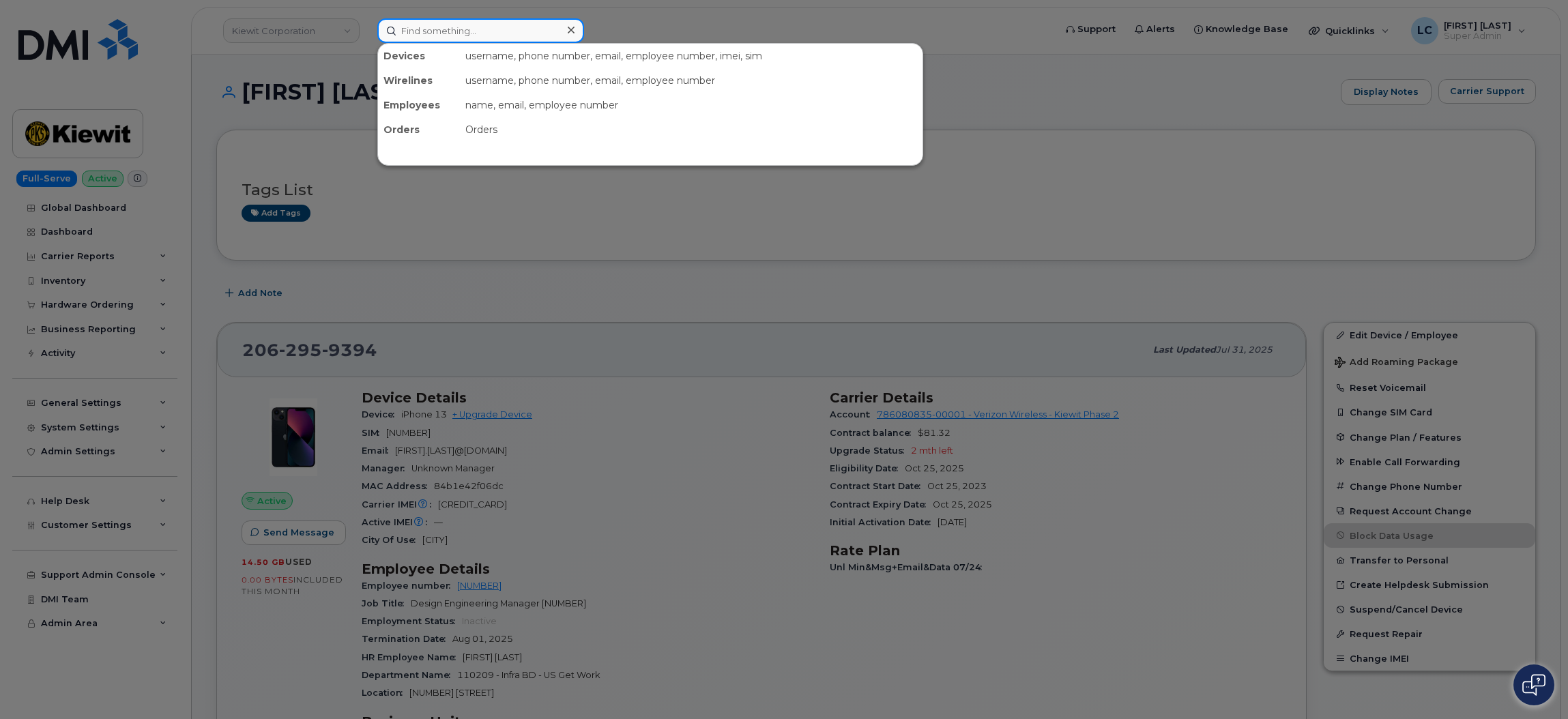 click at bounding box center [480, 31] 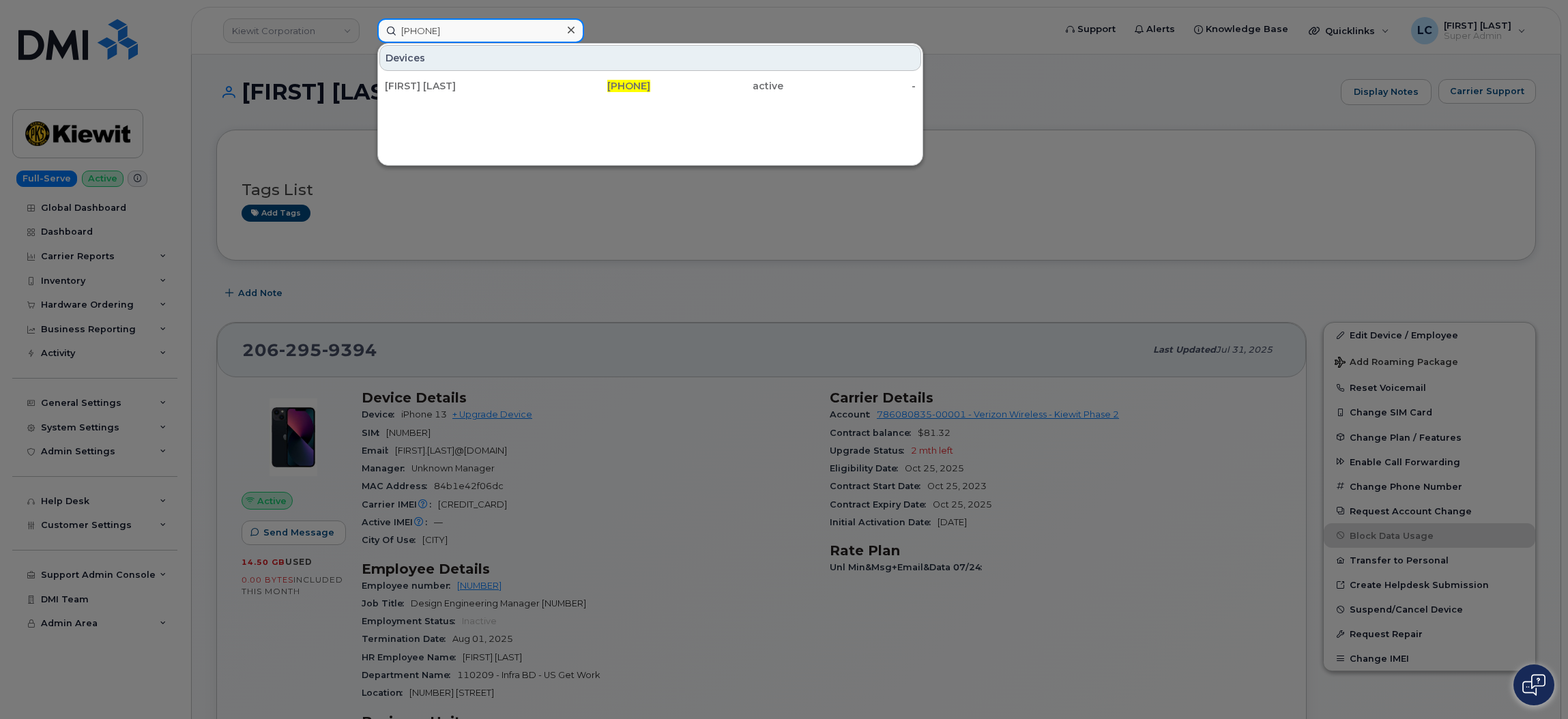 drag, startPoint x: 504, startPoint y: 25, endPoint x: 367, endPoint y: 29, distance: 137.05838 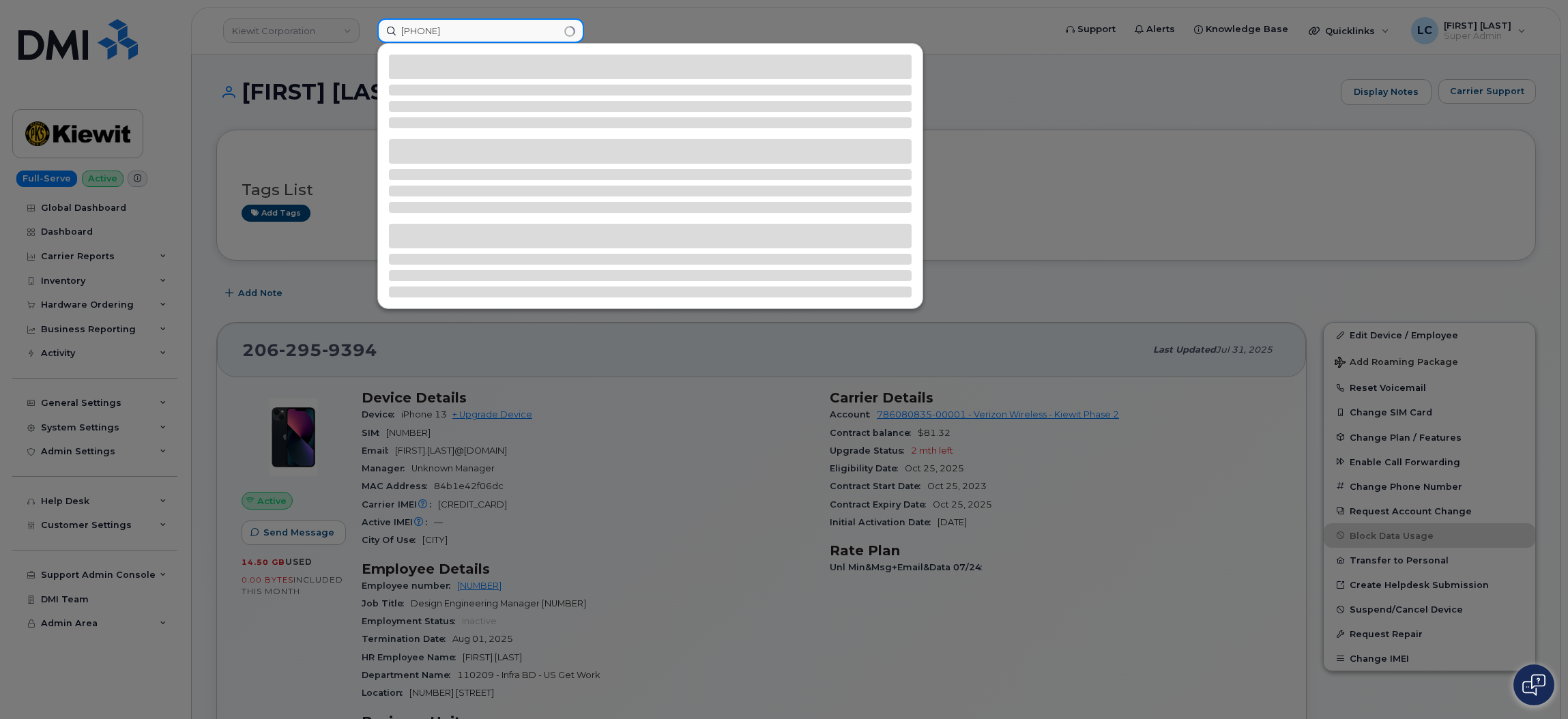 type on "816-599-1939" 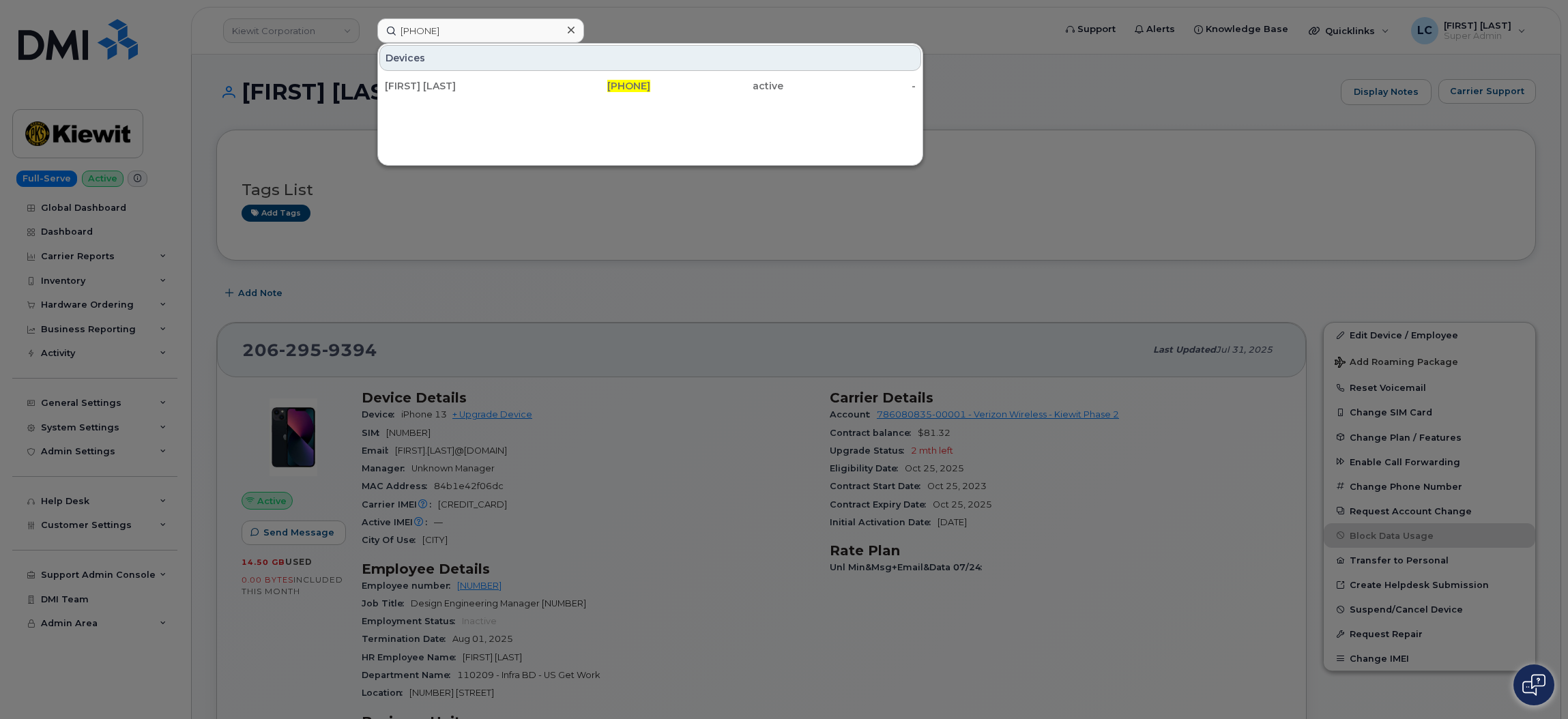 click at bounding box center (570, 30) 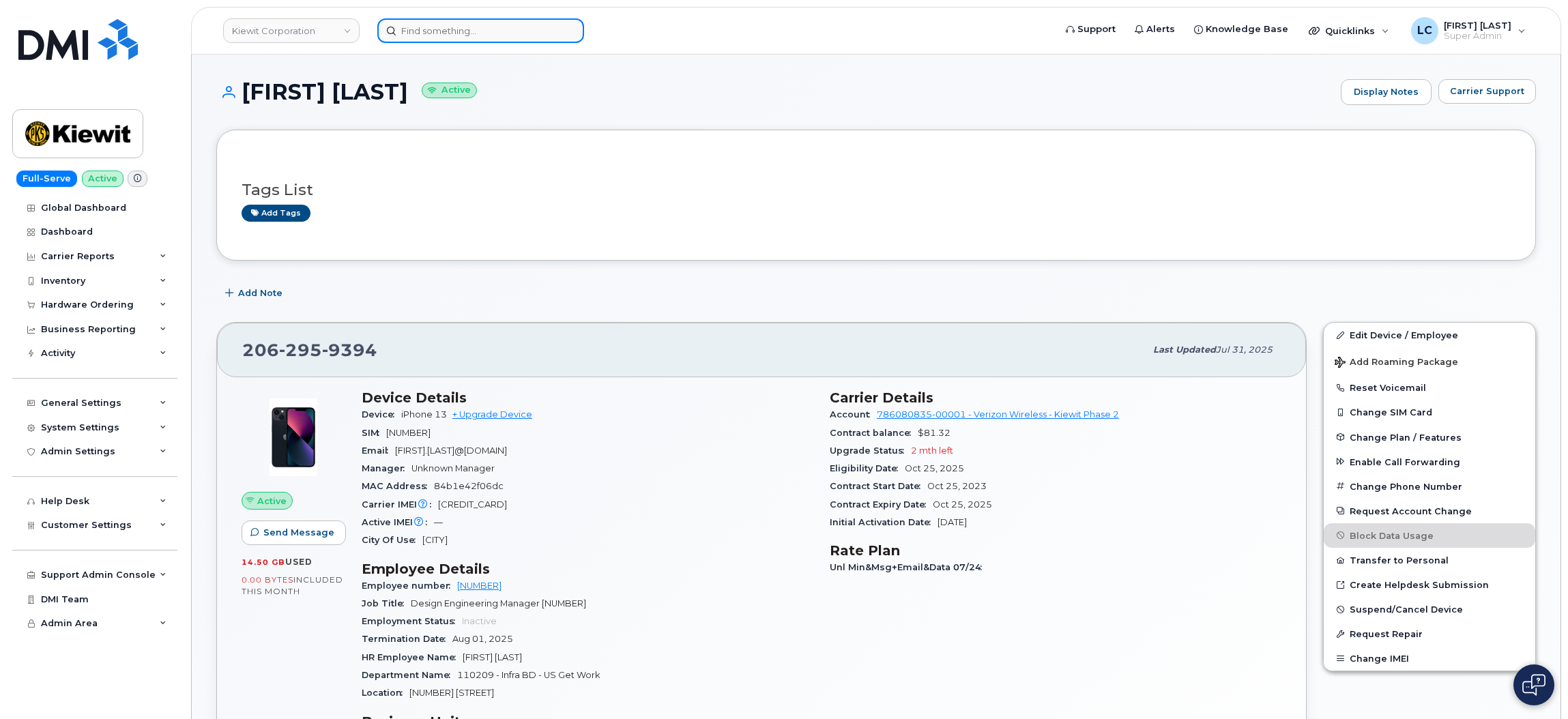 click at bounding box center (480, 31) 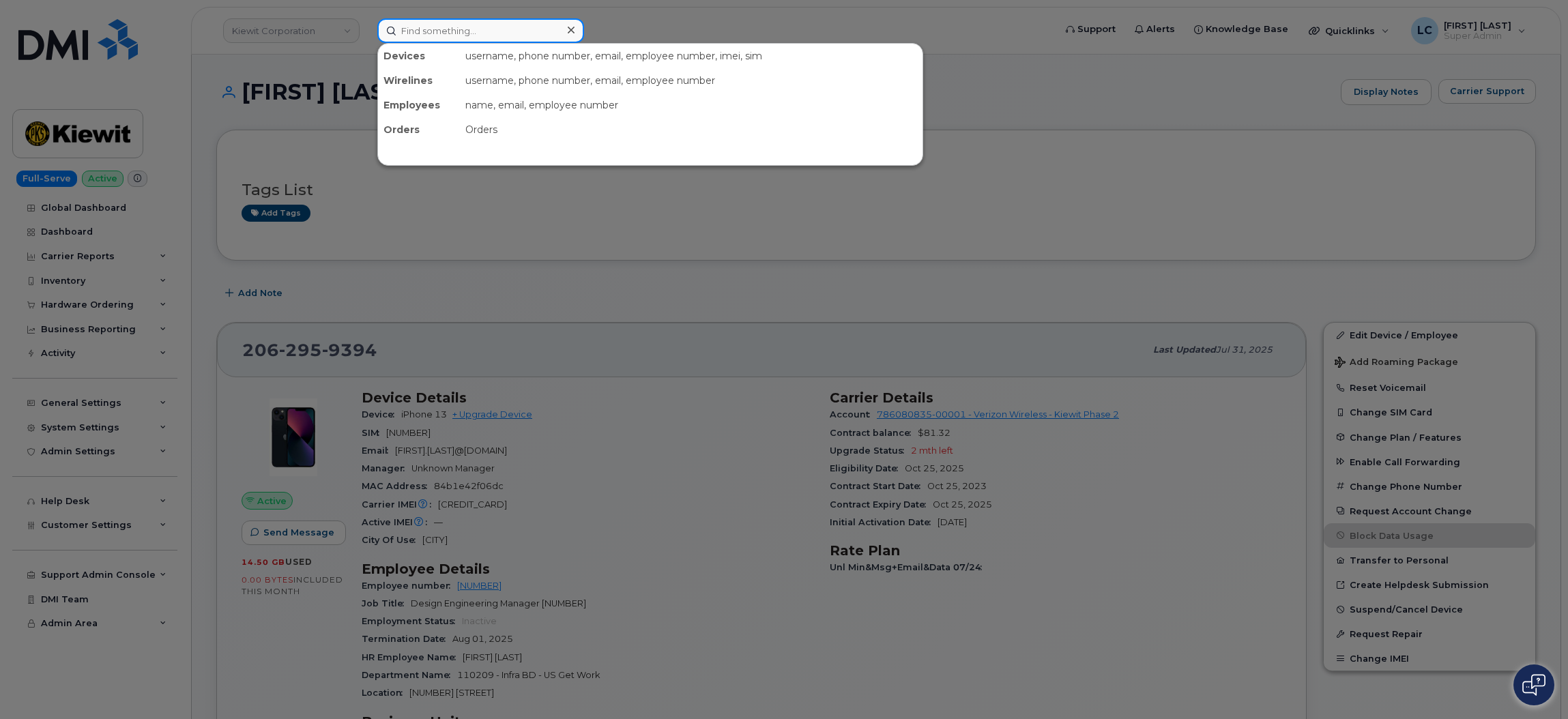 paste on "307-262-8669" 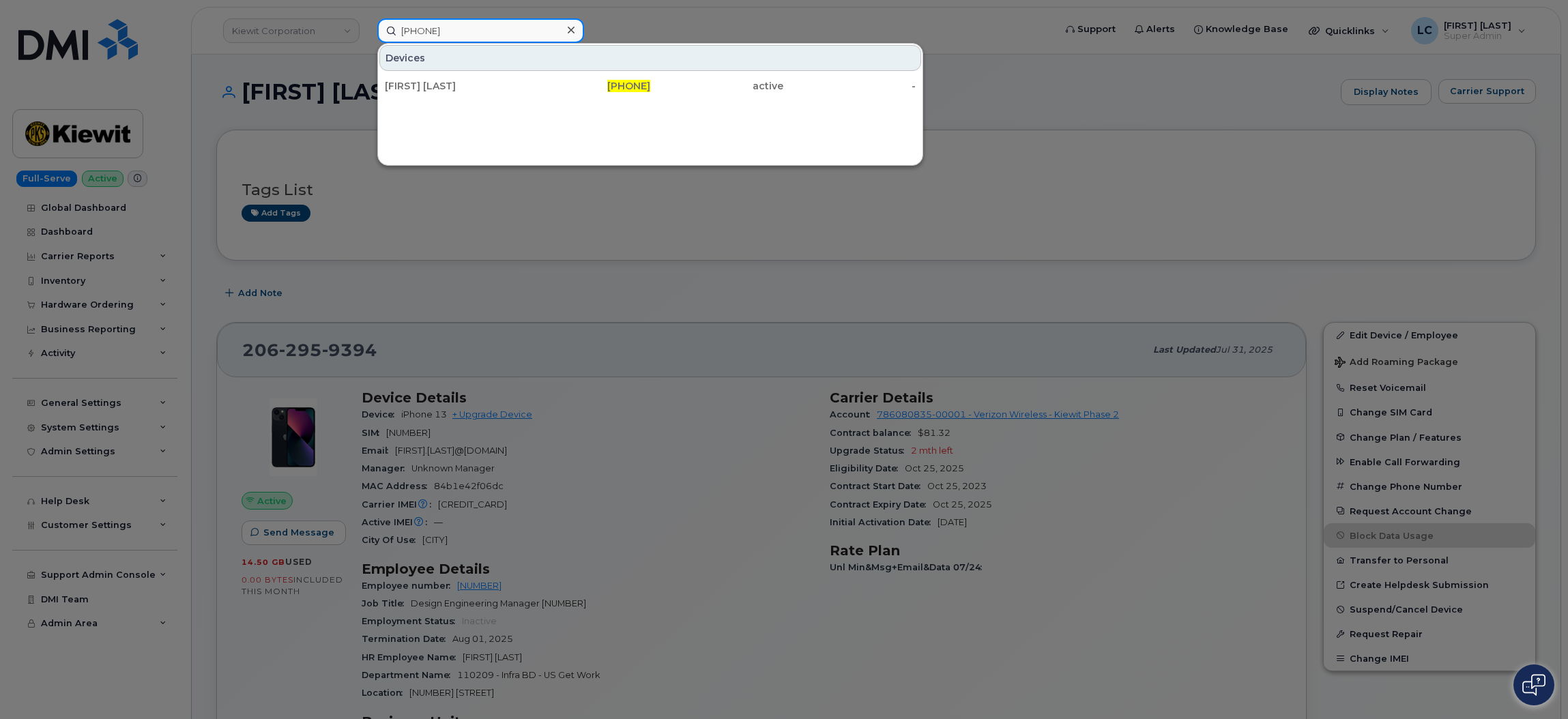 click on "307-262-8669" at bounding box center [480, 31] 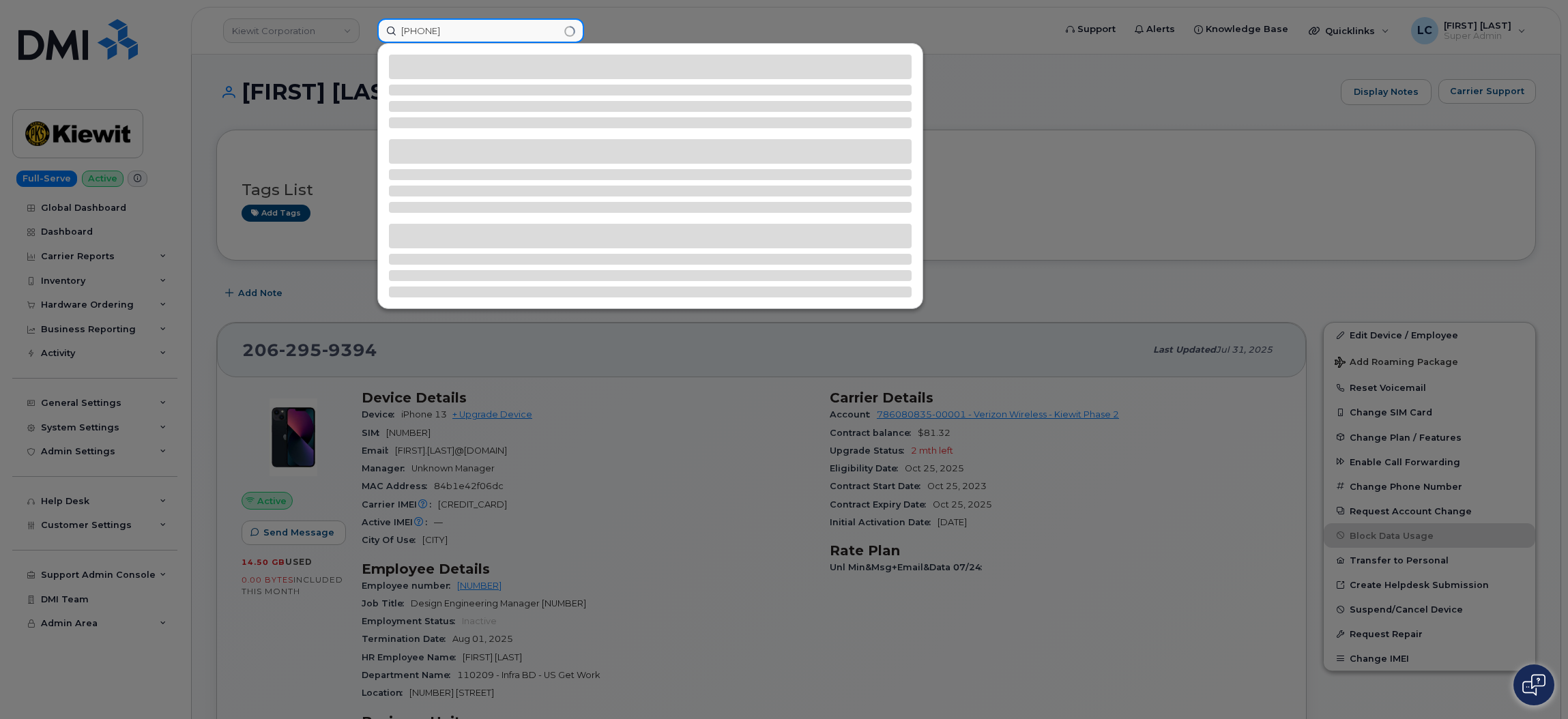 type on "713-906-9745" 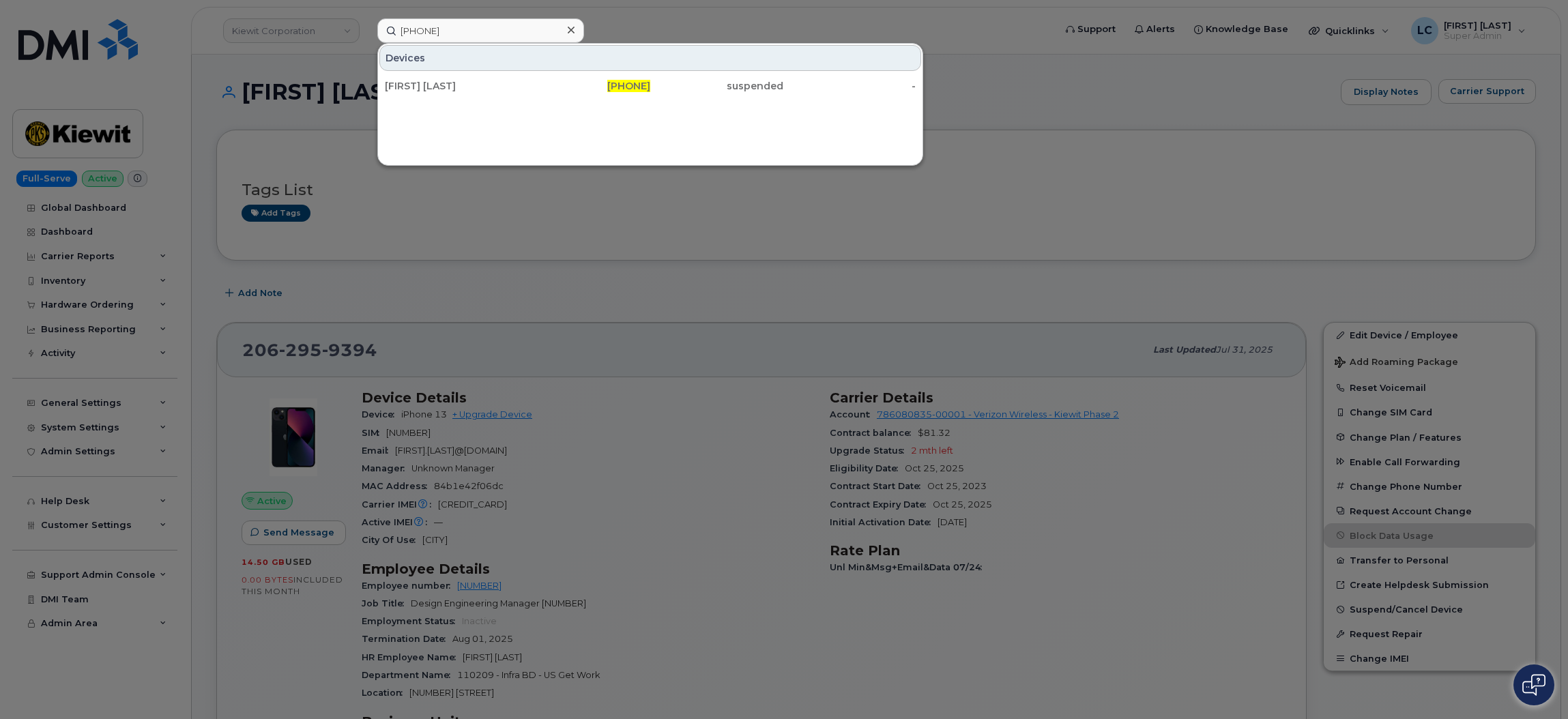click 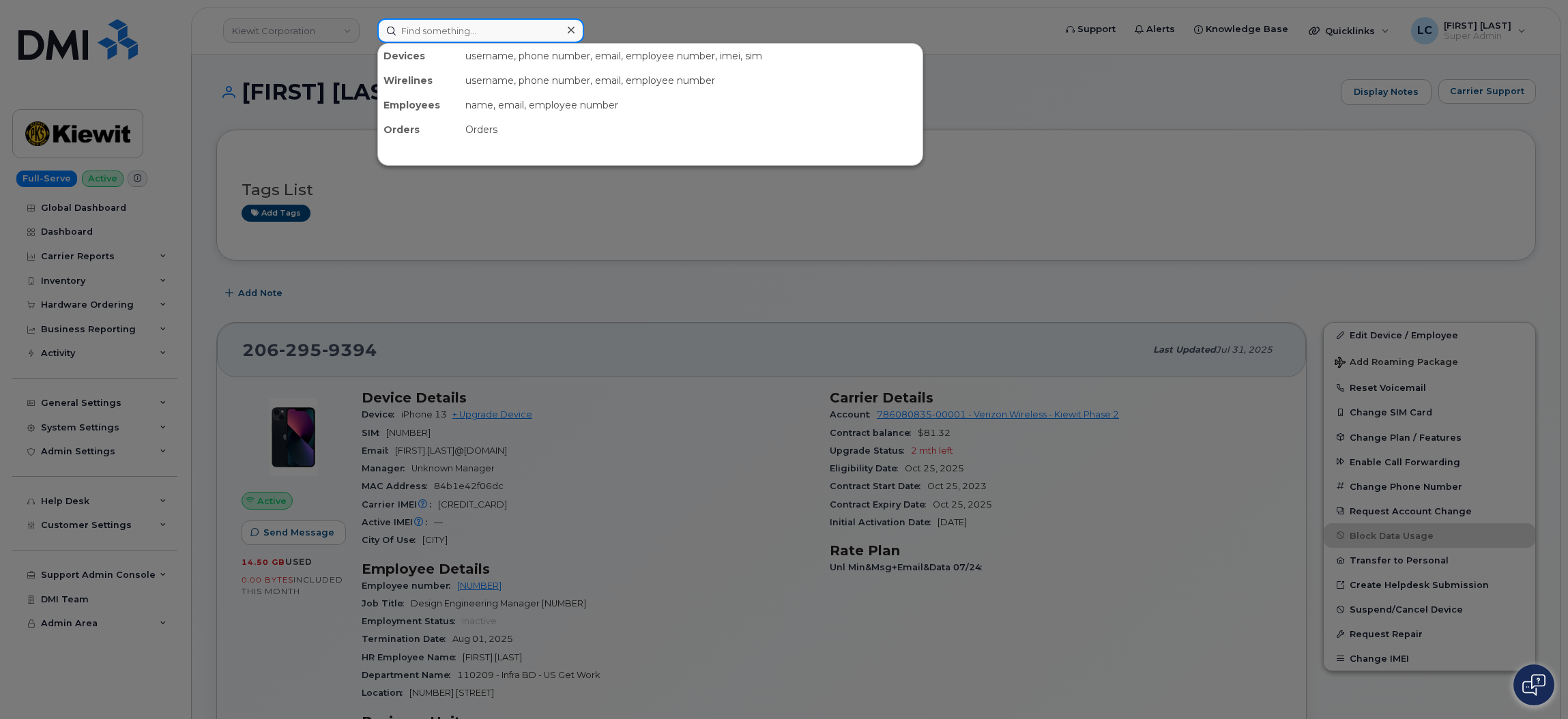 click at bounding box center [480, 31] 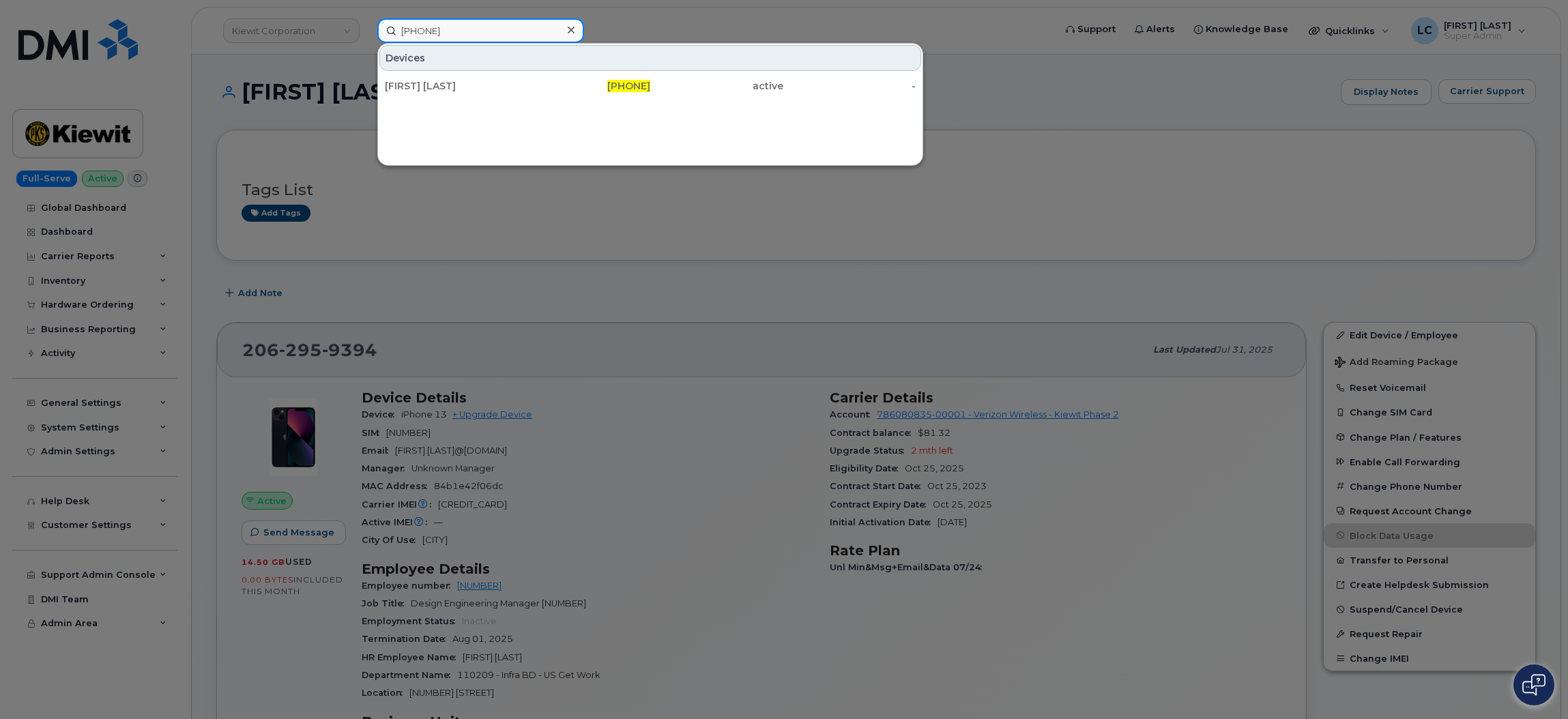 type on "214-433-1565" 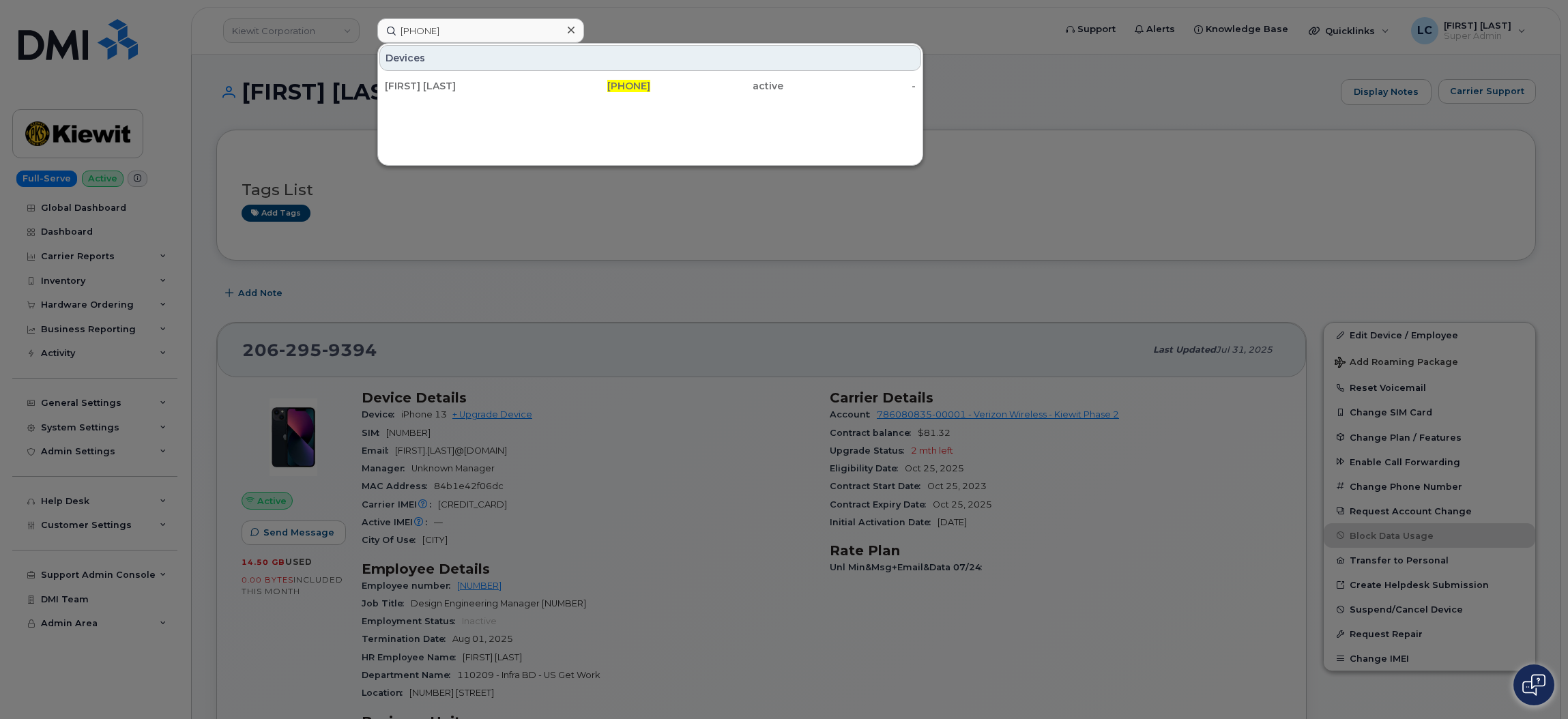 click 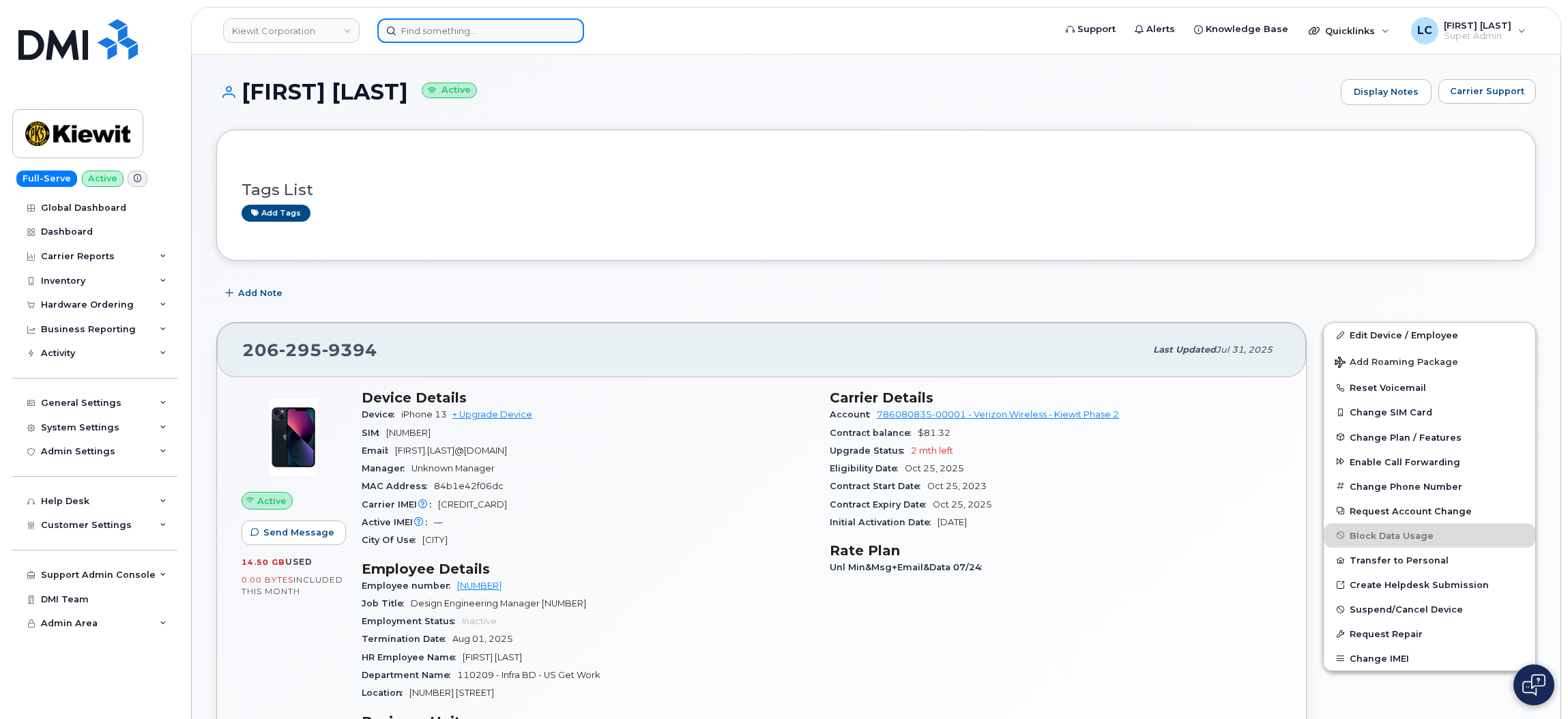 click at bounding box center [480, 31] 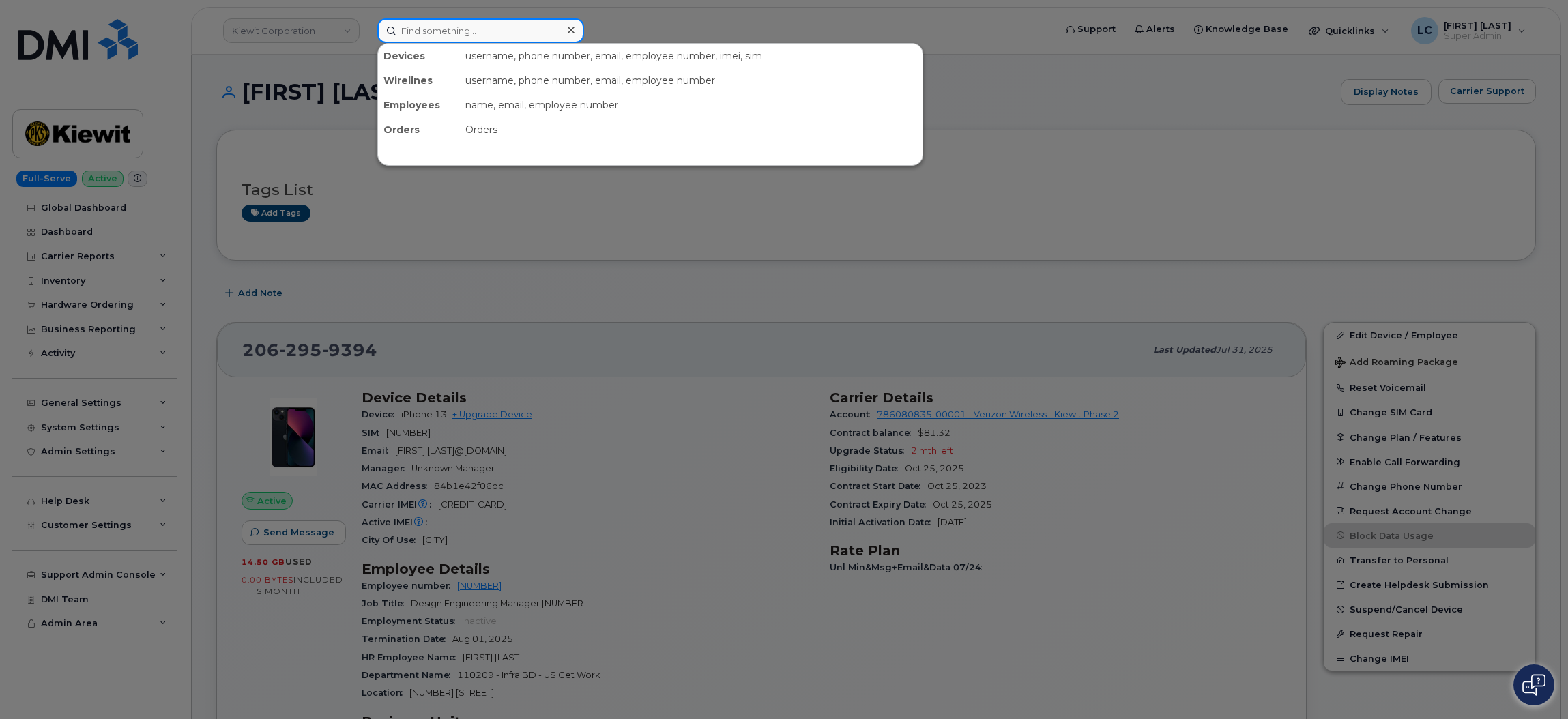 paste on "361-563-4675" 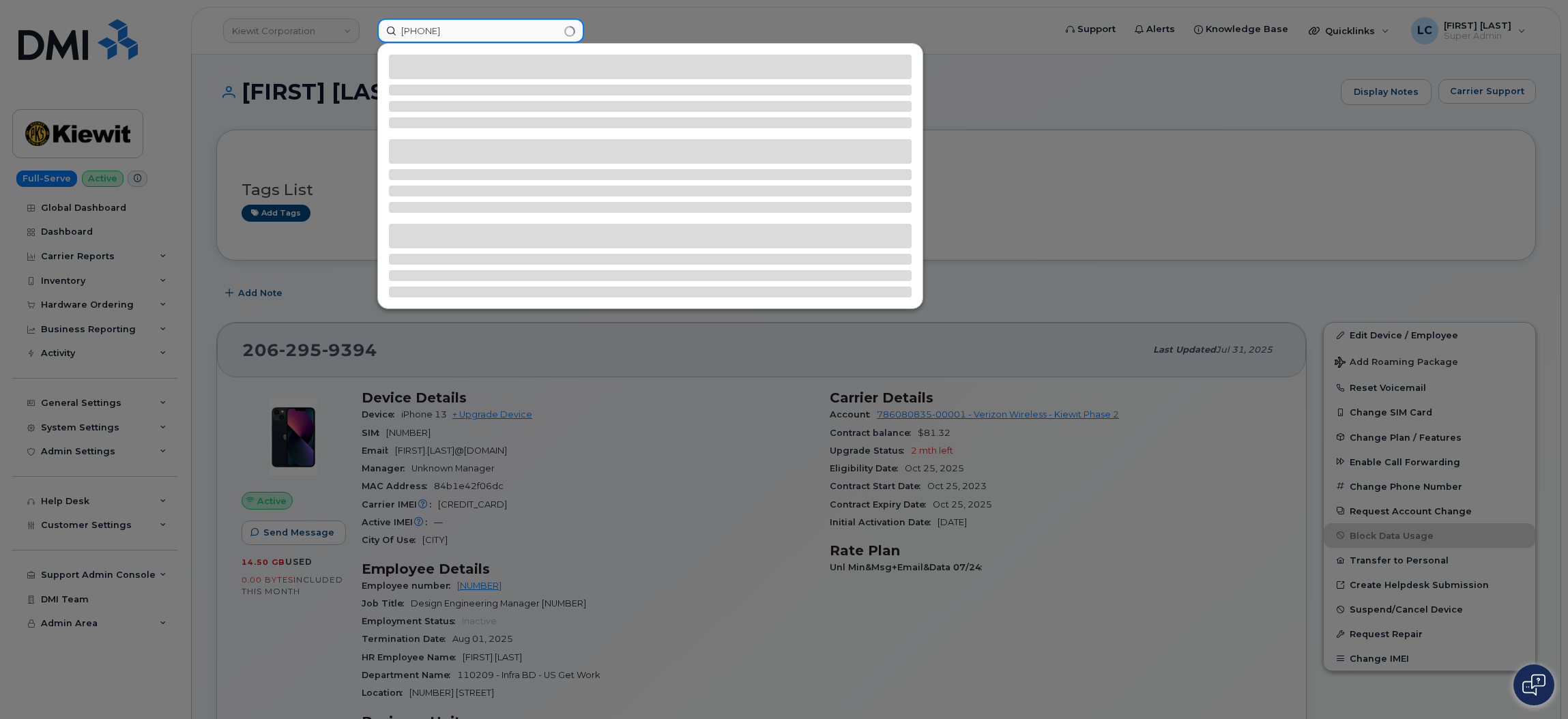 type on "361-563-4675" 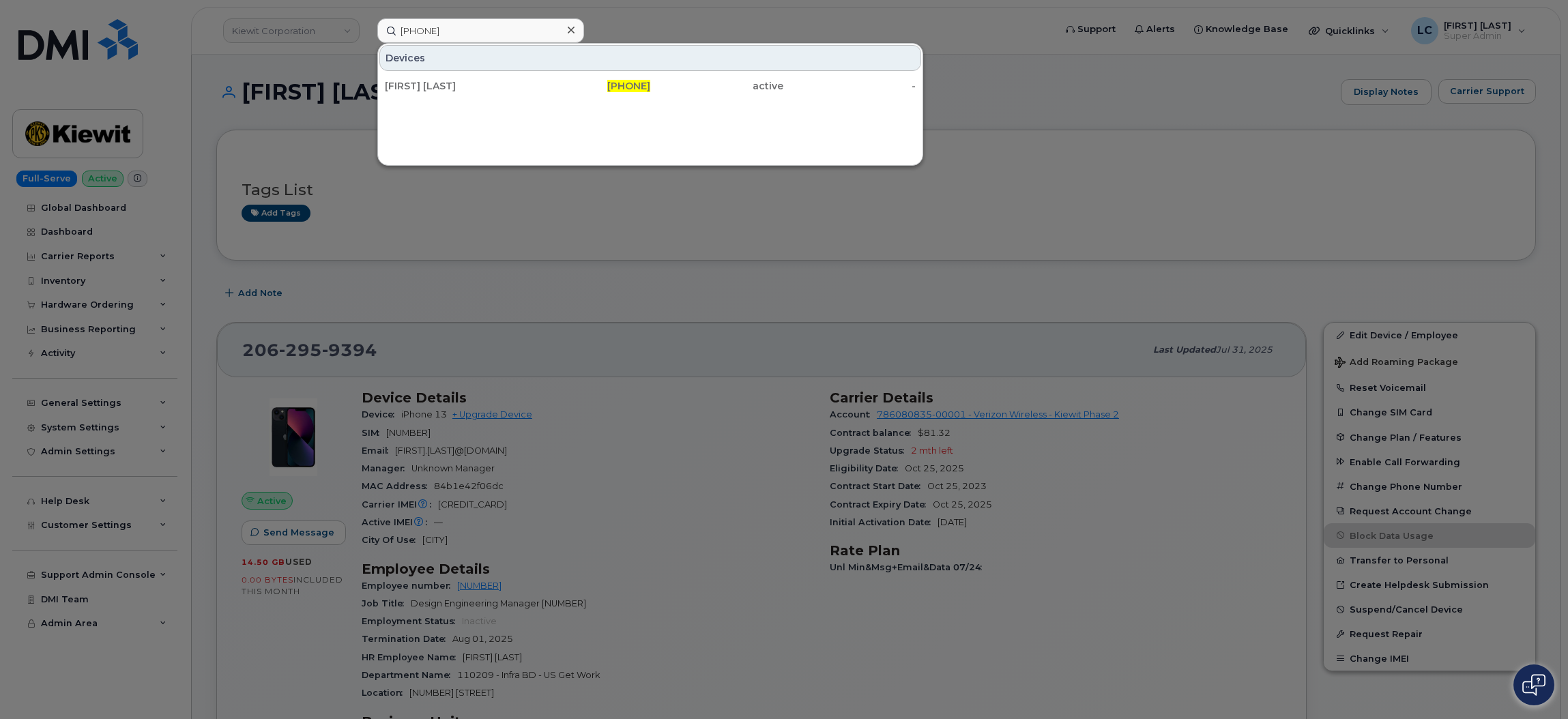 click 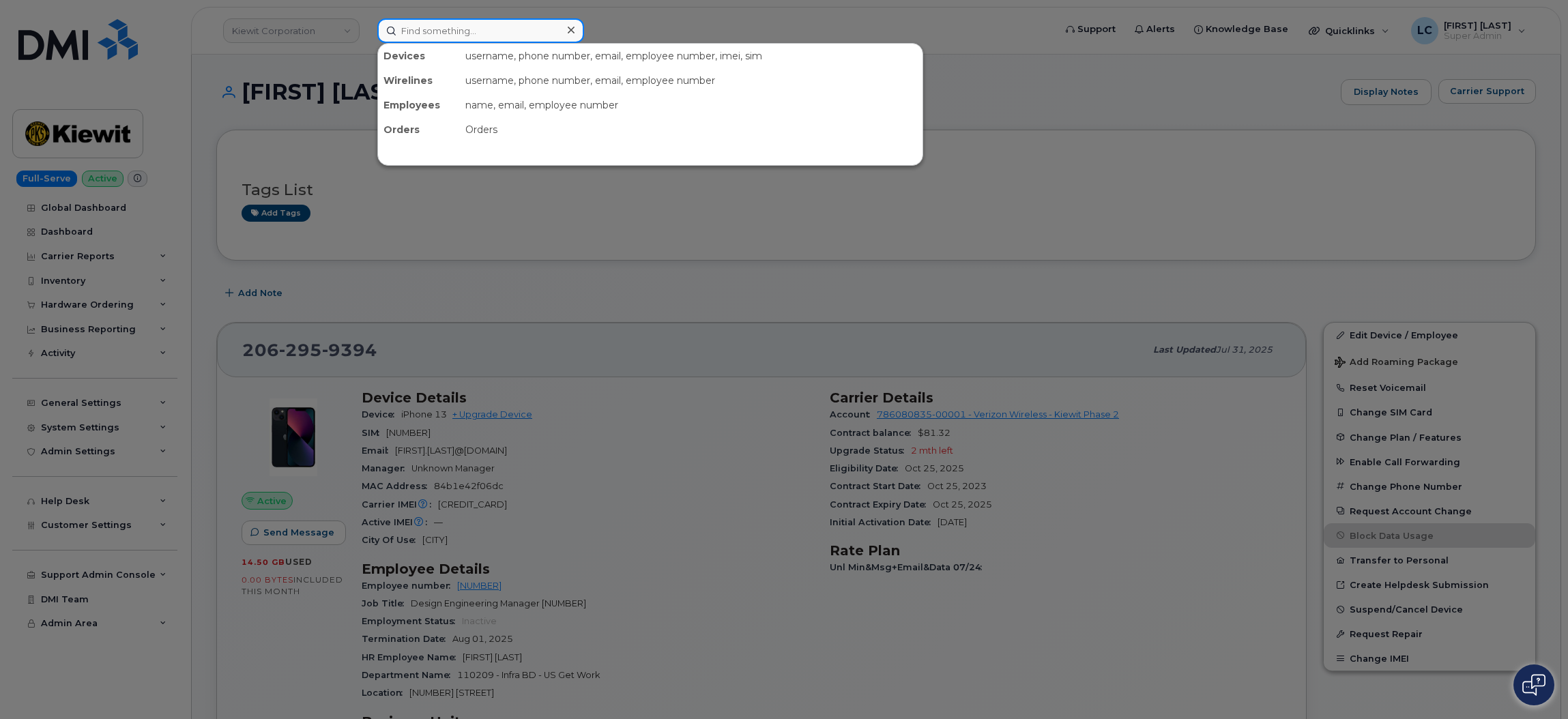 click at bounding box center [480, 31] 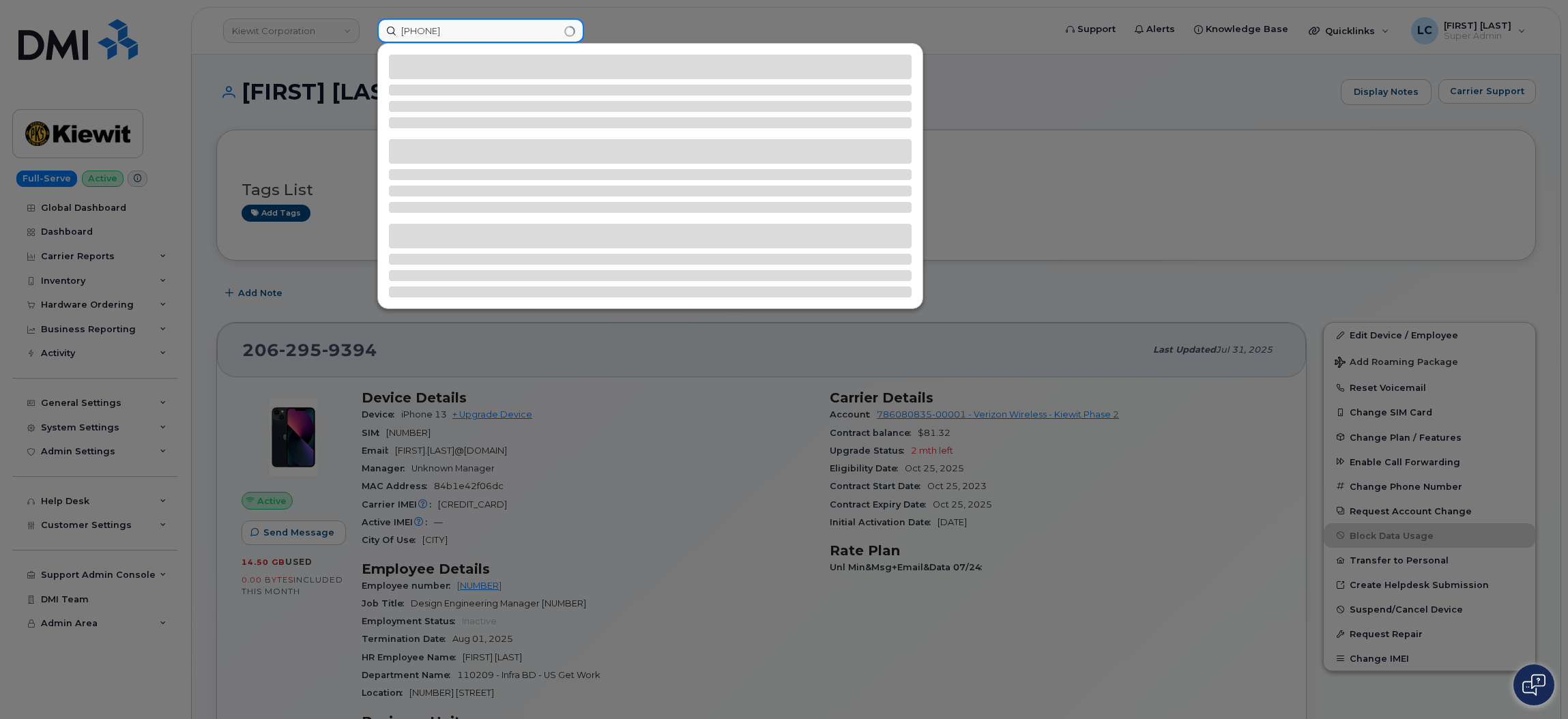 type on "318-423-0507" 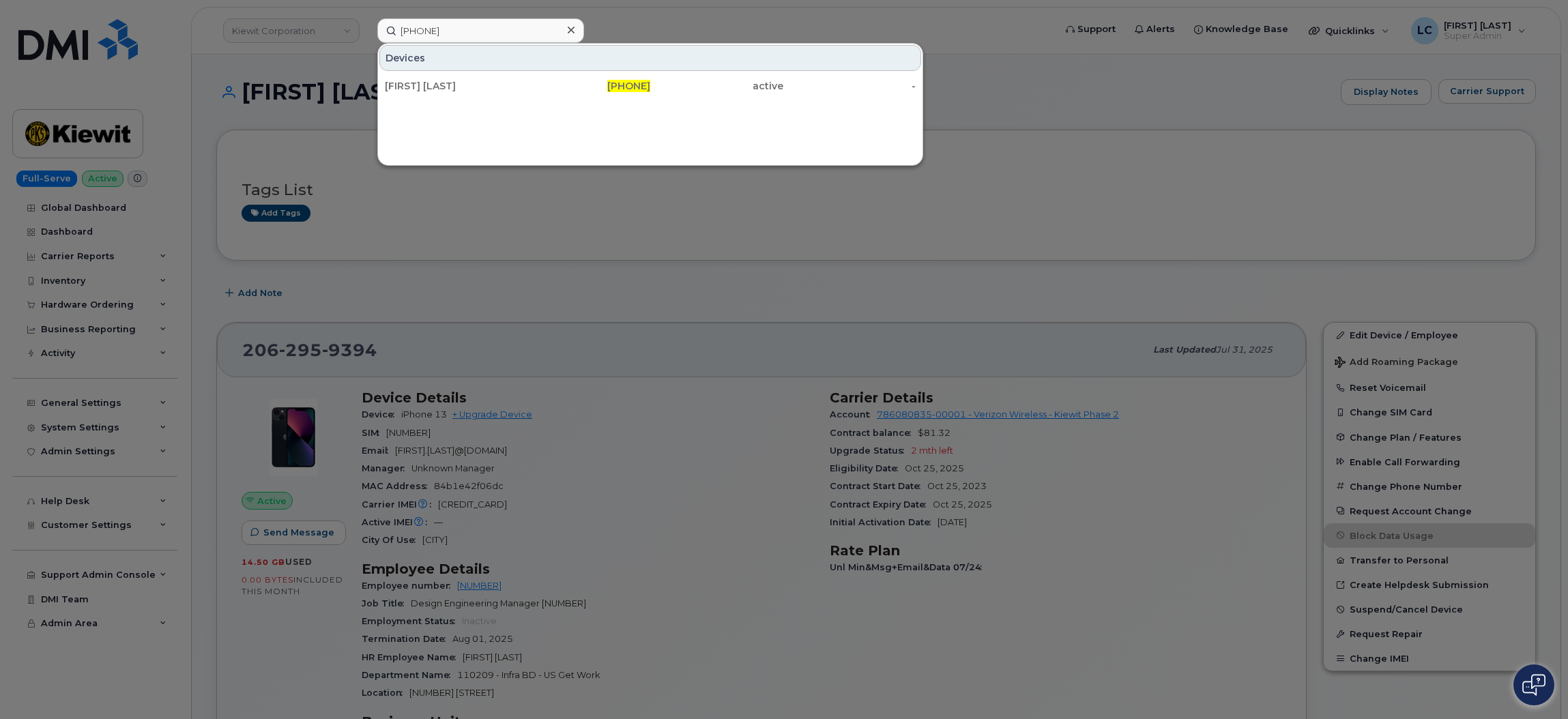 click 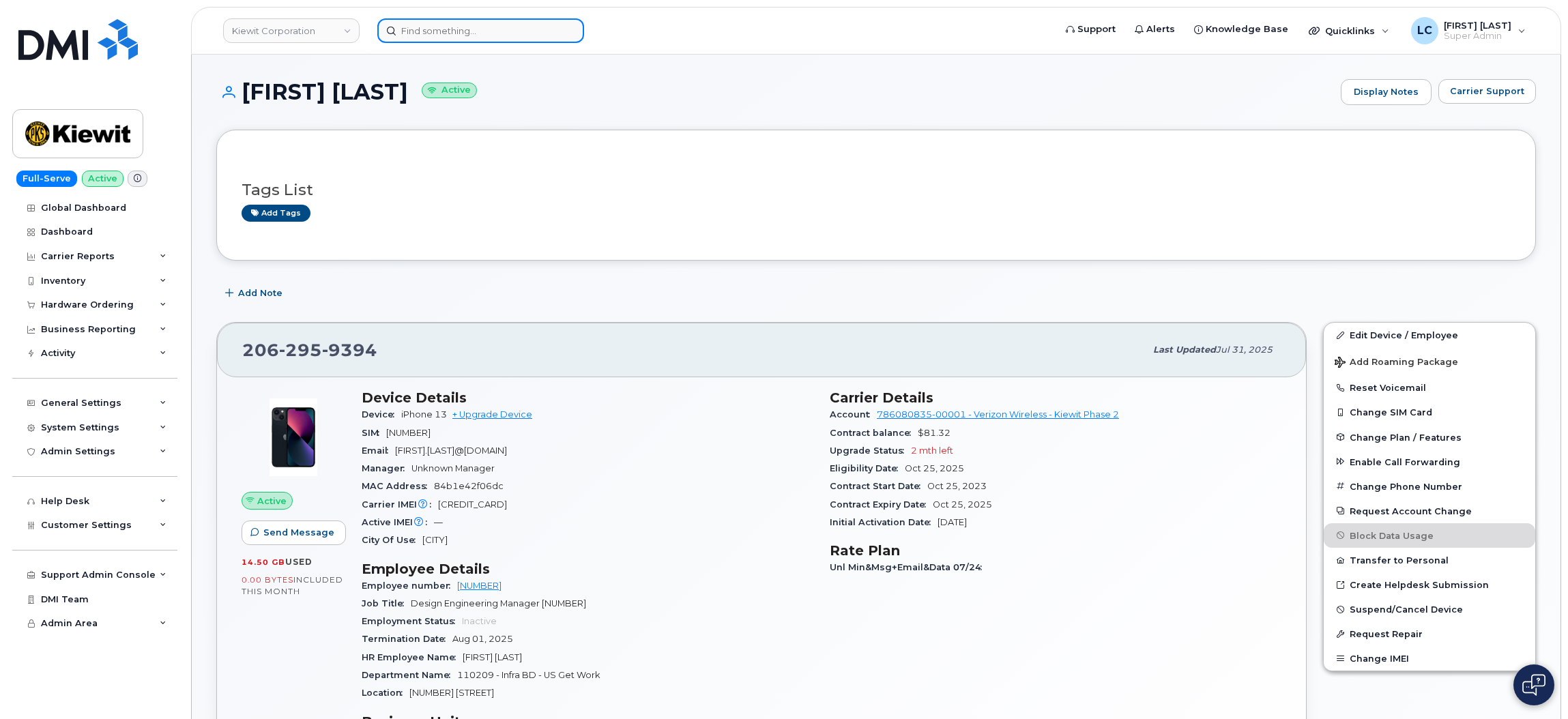 click at bounding box center (480, 31) 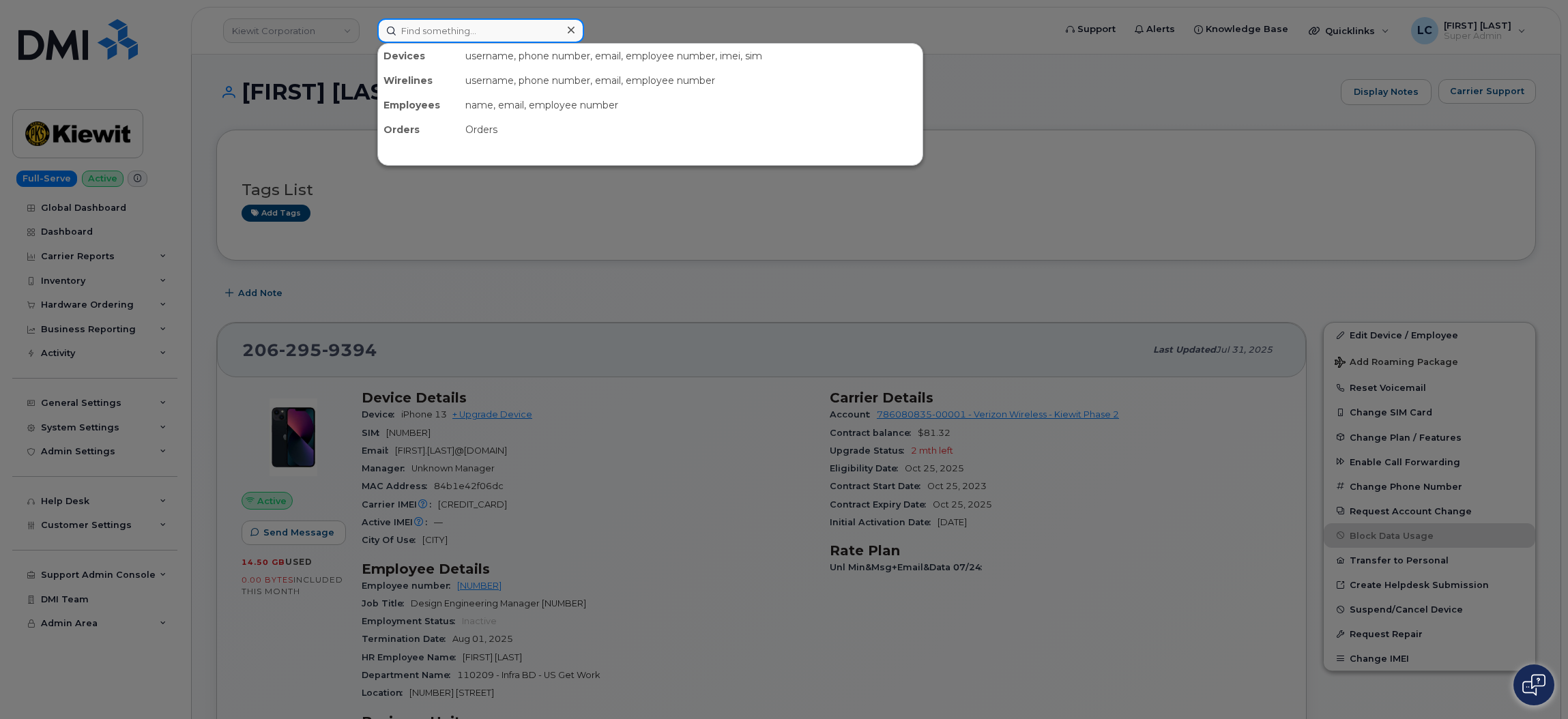 paste on "361-281-6582" 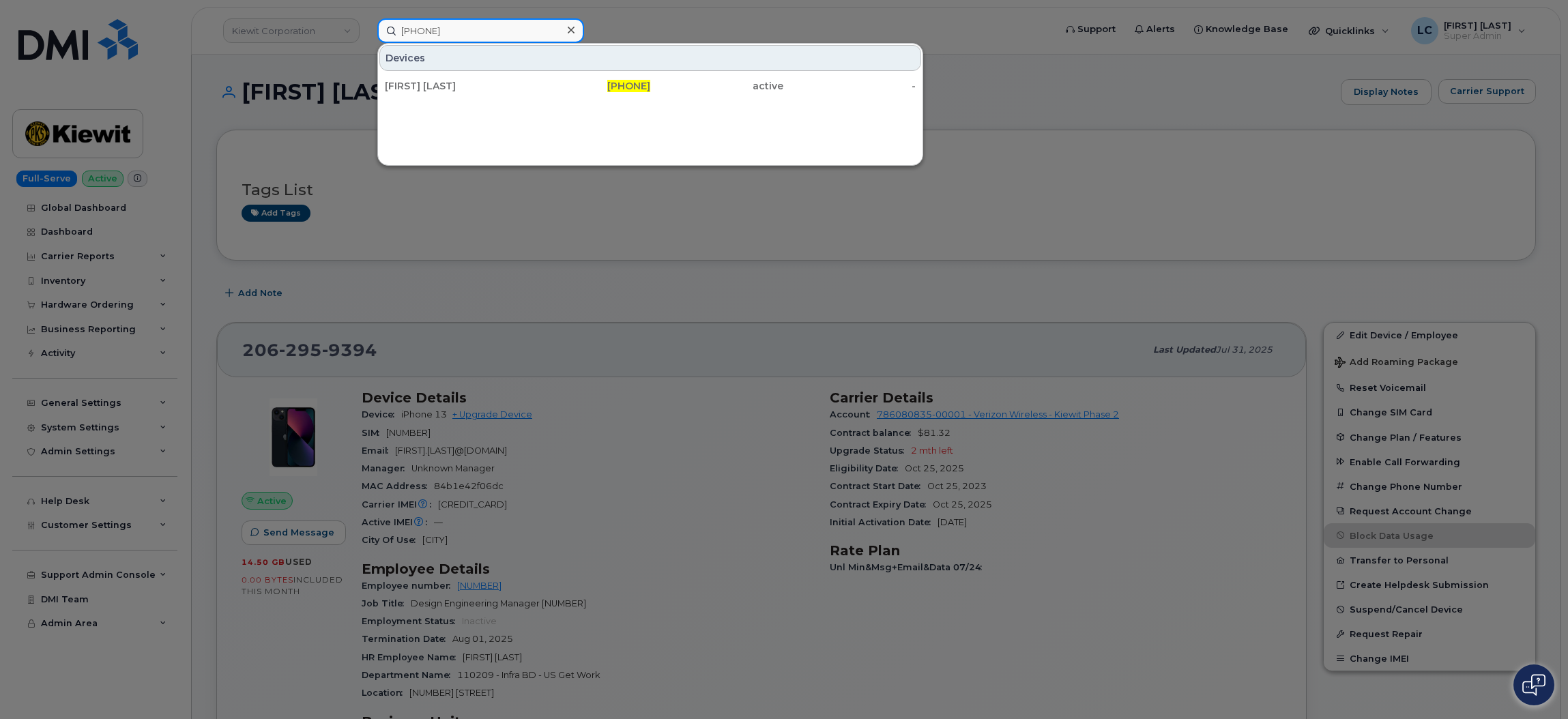 drag, startPoint x: 512, startPoint y: 27, endPoint x: 315, endPoint y: 34, distance: 197.12433 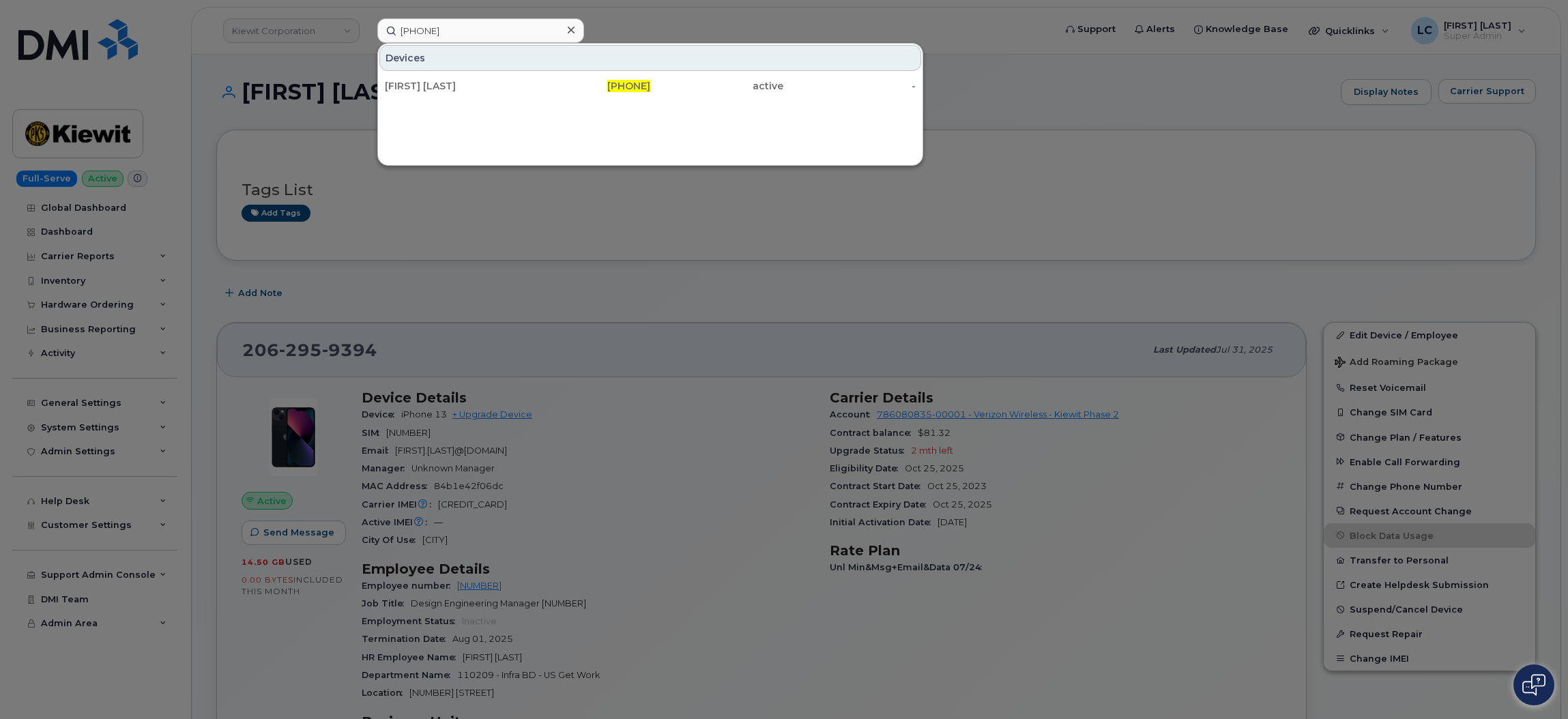 click 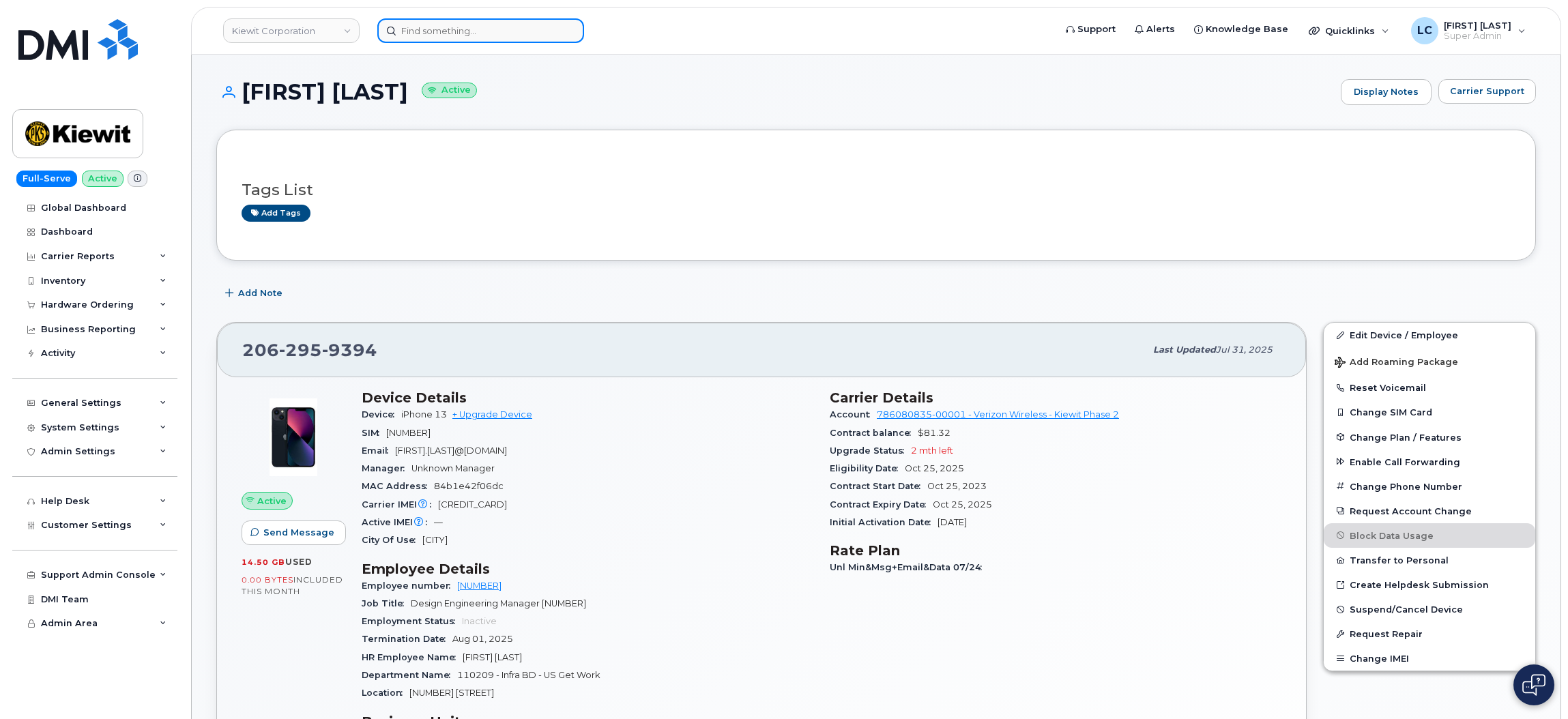click at bounding box center (480, 31) 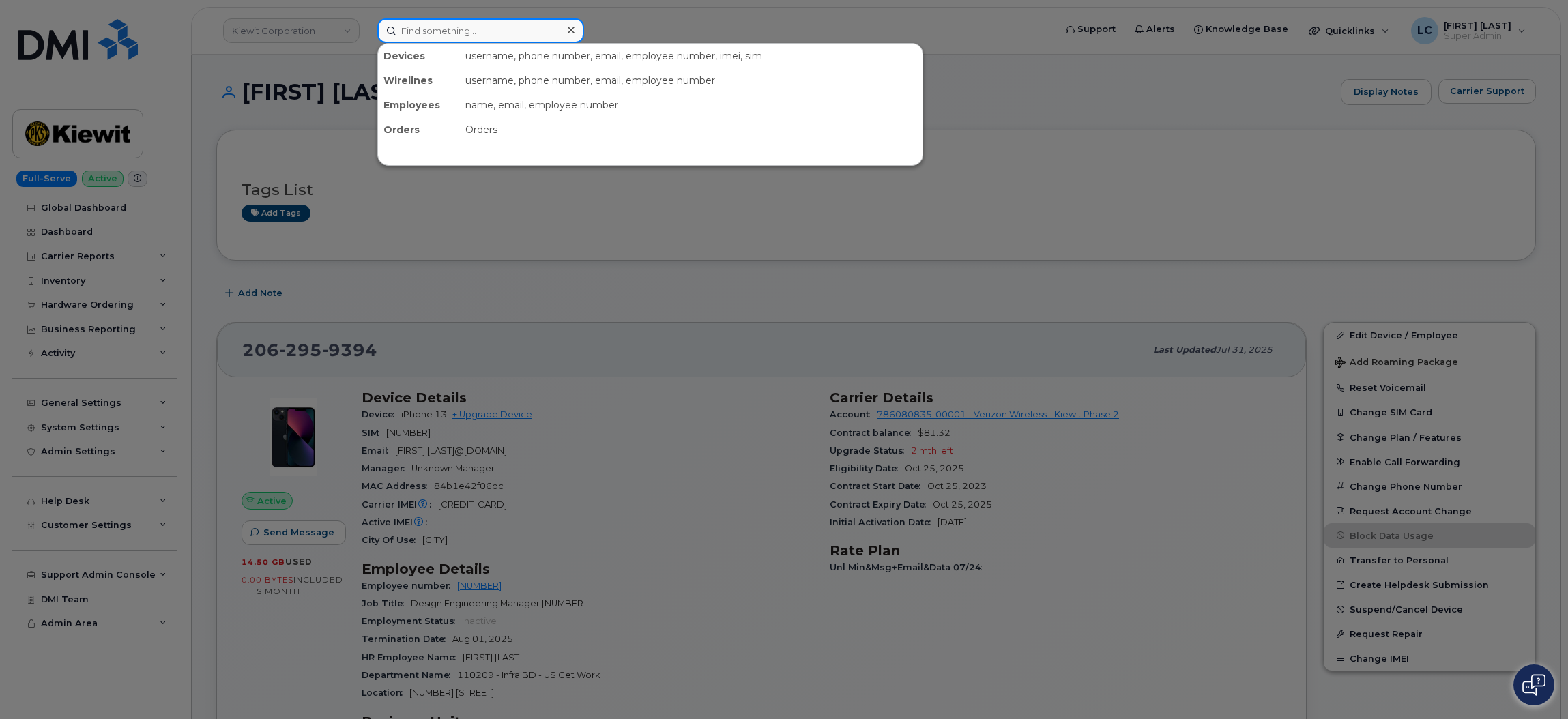 paste on "979-710-3029" 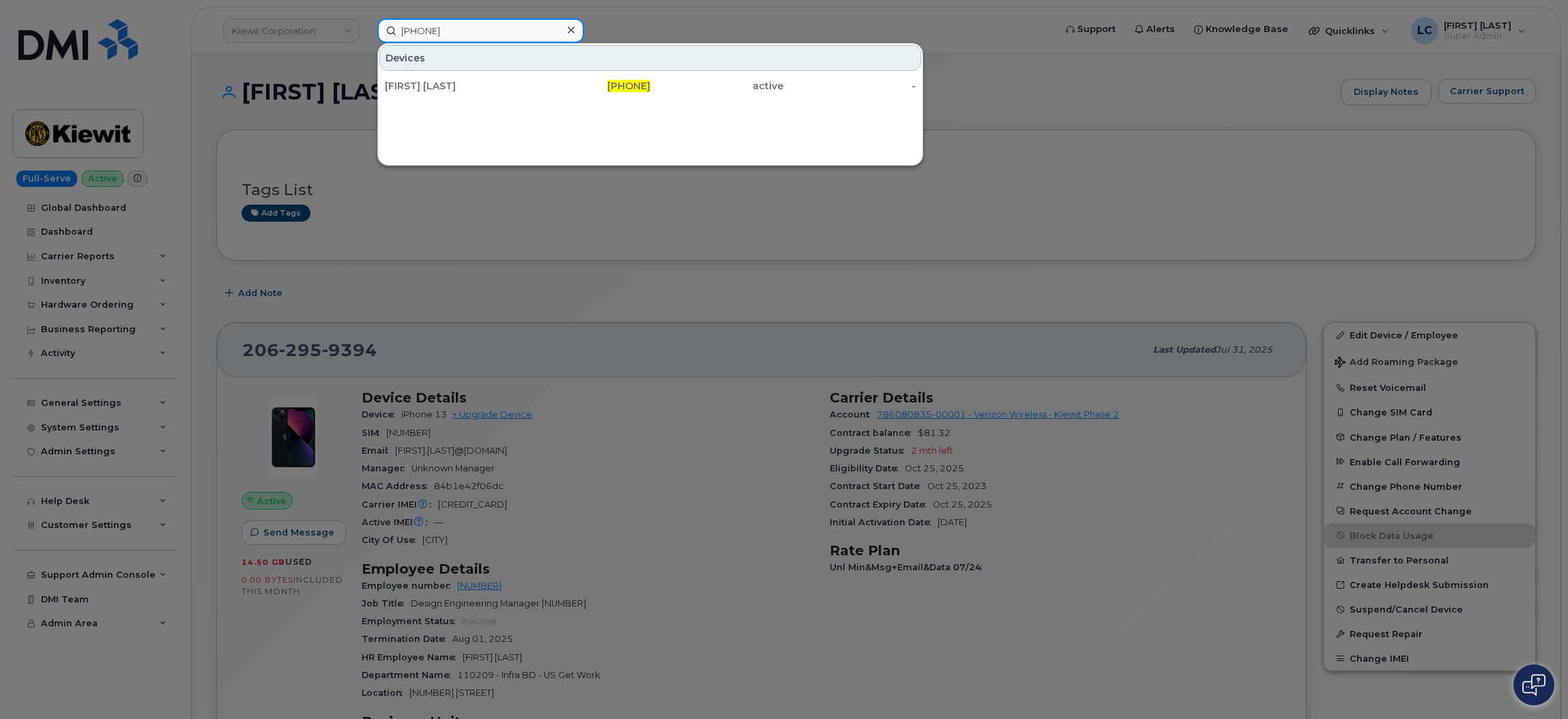 type on "979-710-3029" 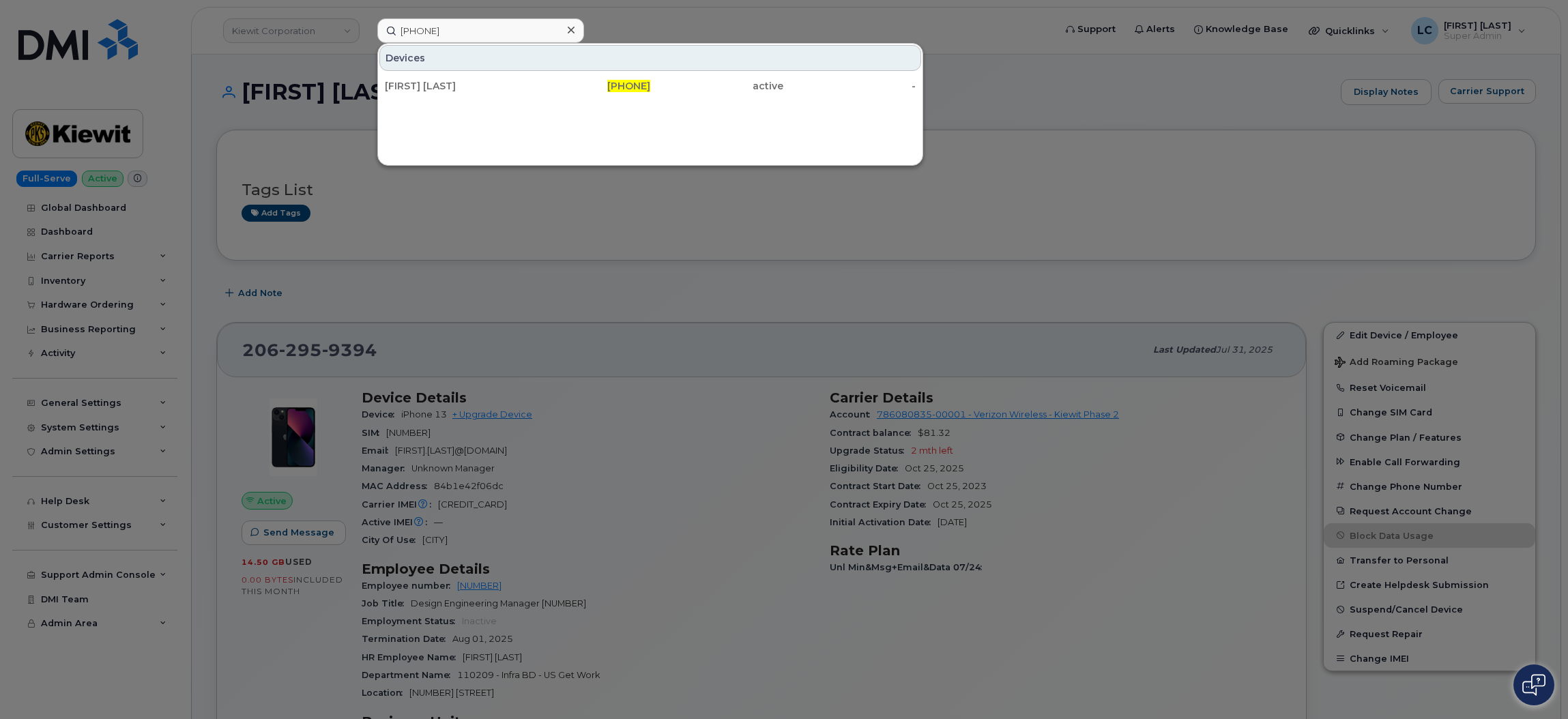 click 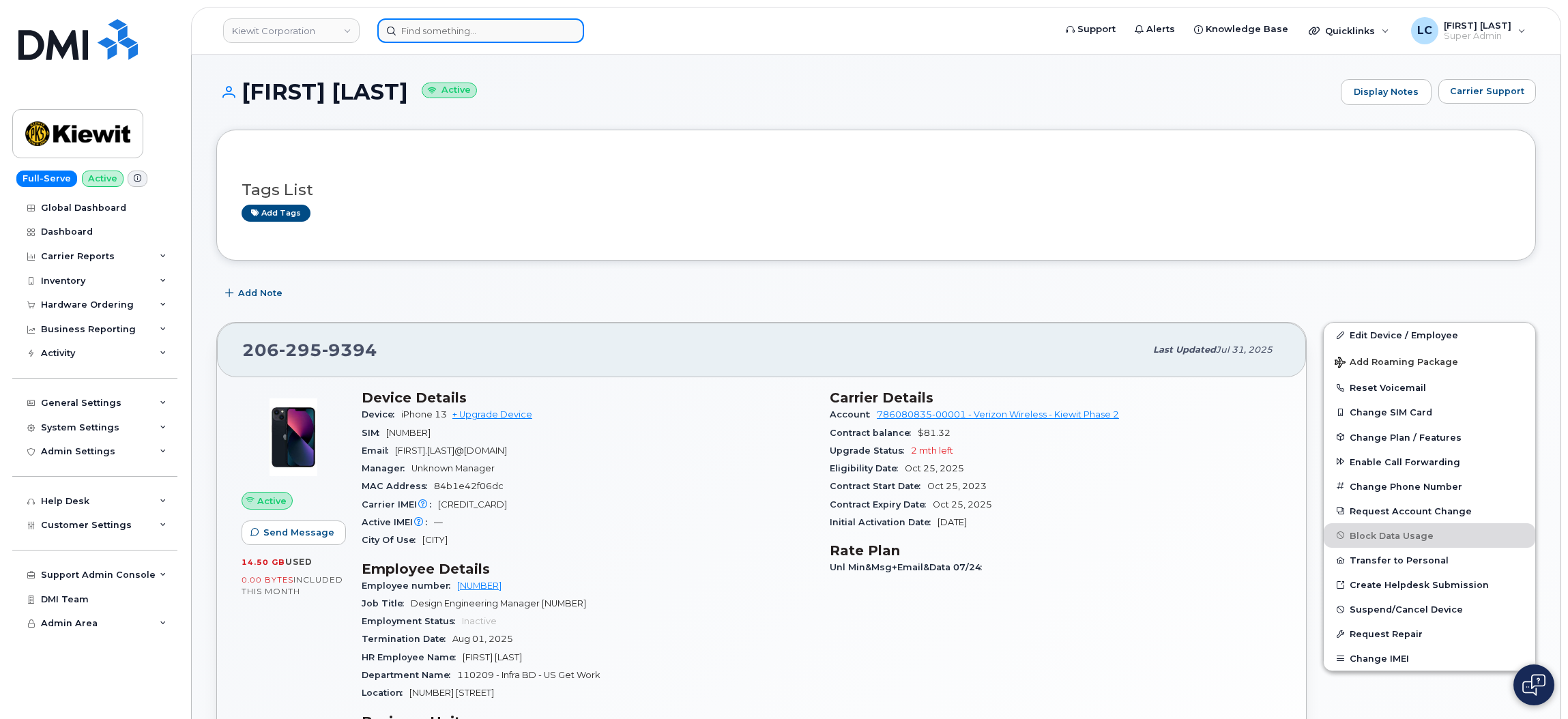 click at bounding box center [480, 31] 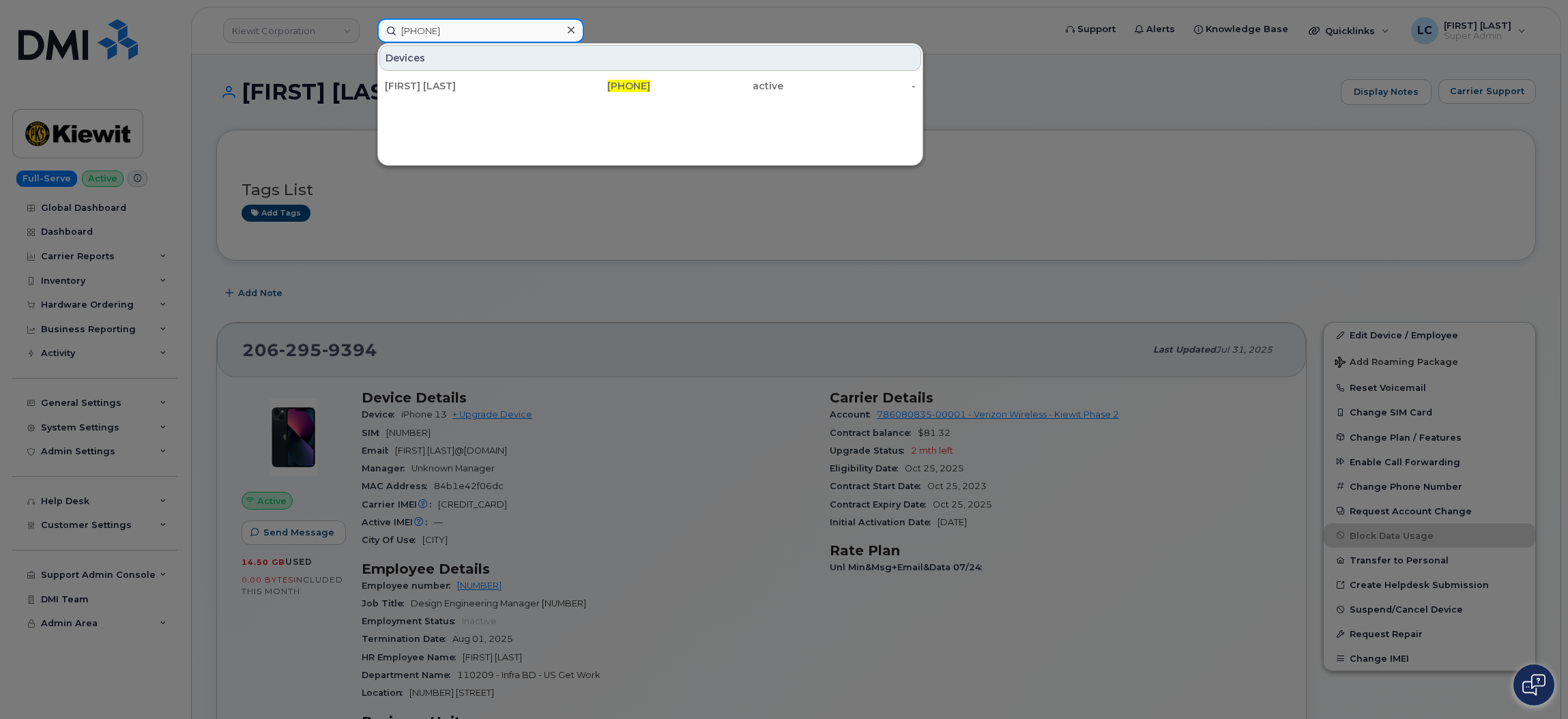 type on "361-281-6588" 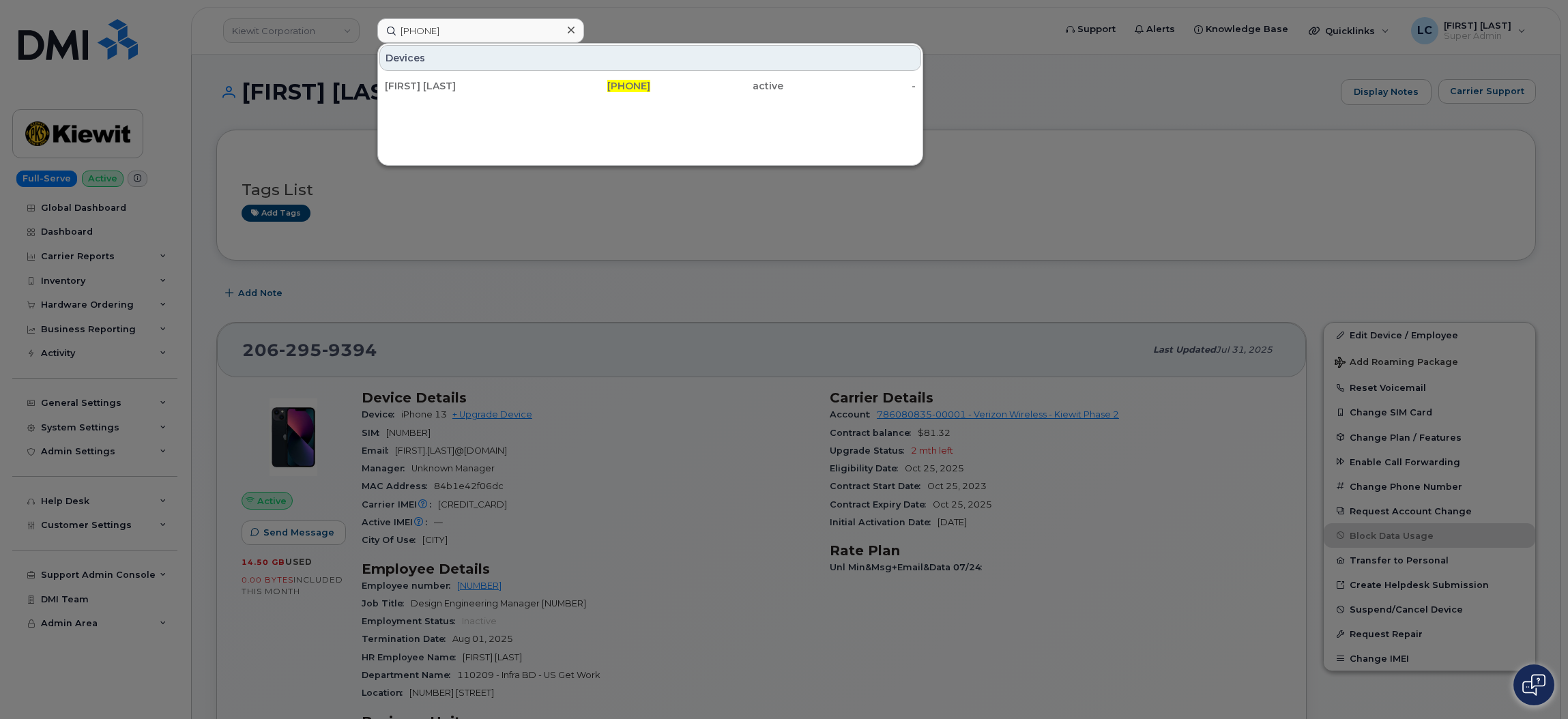 click 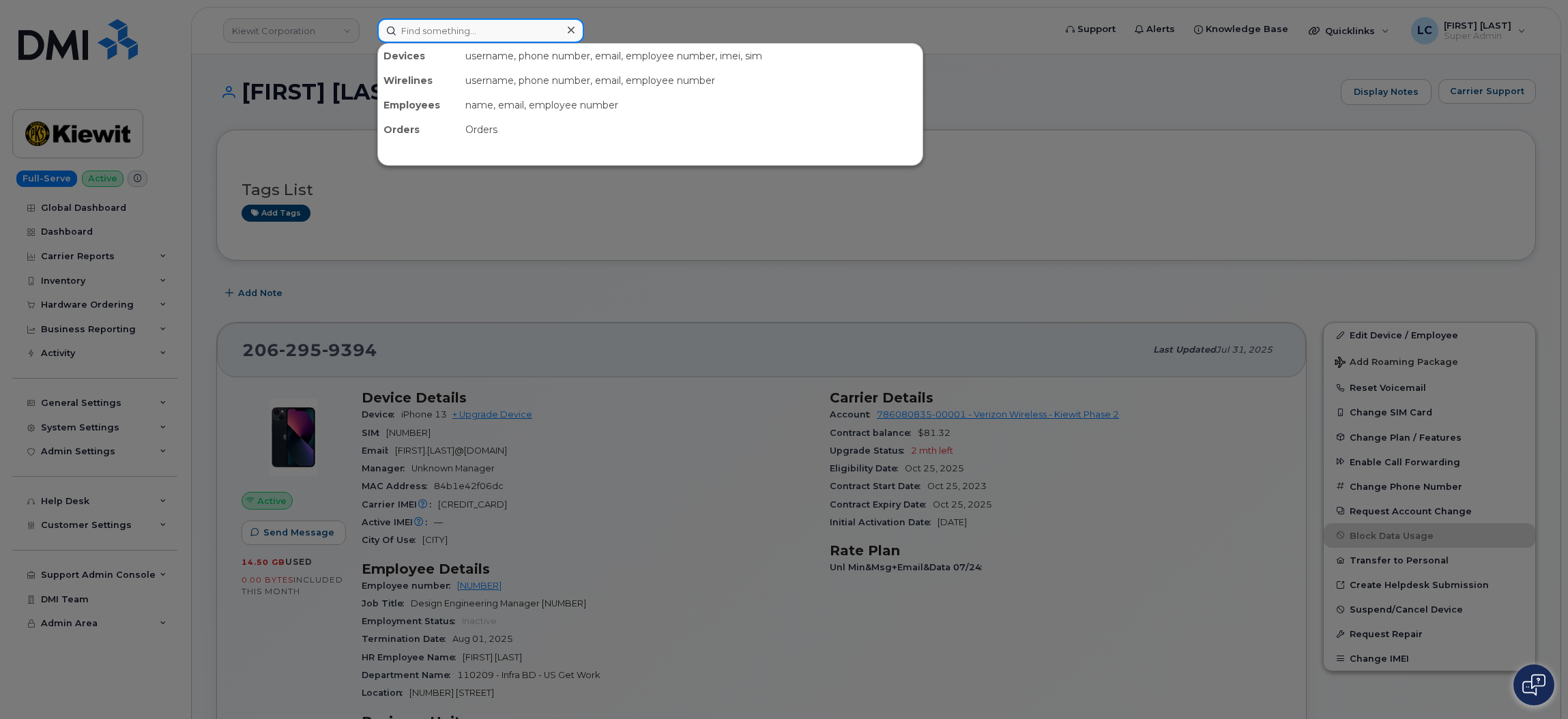 click at bounding box center [480, 31] 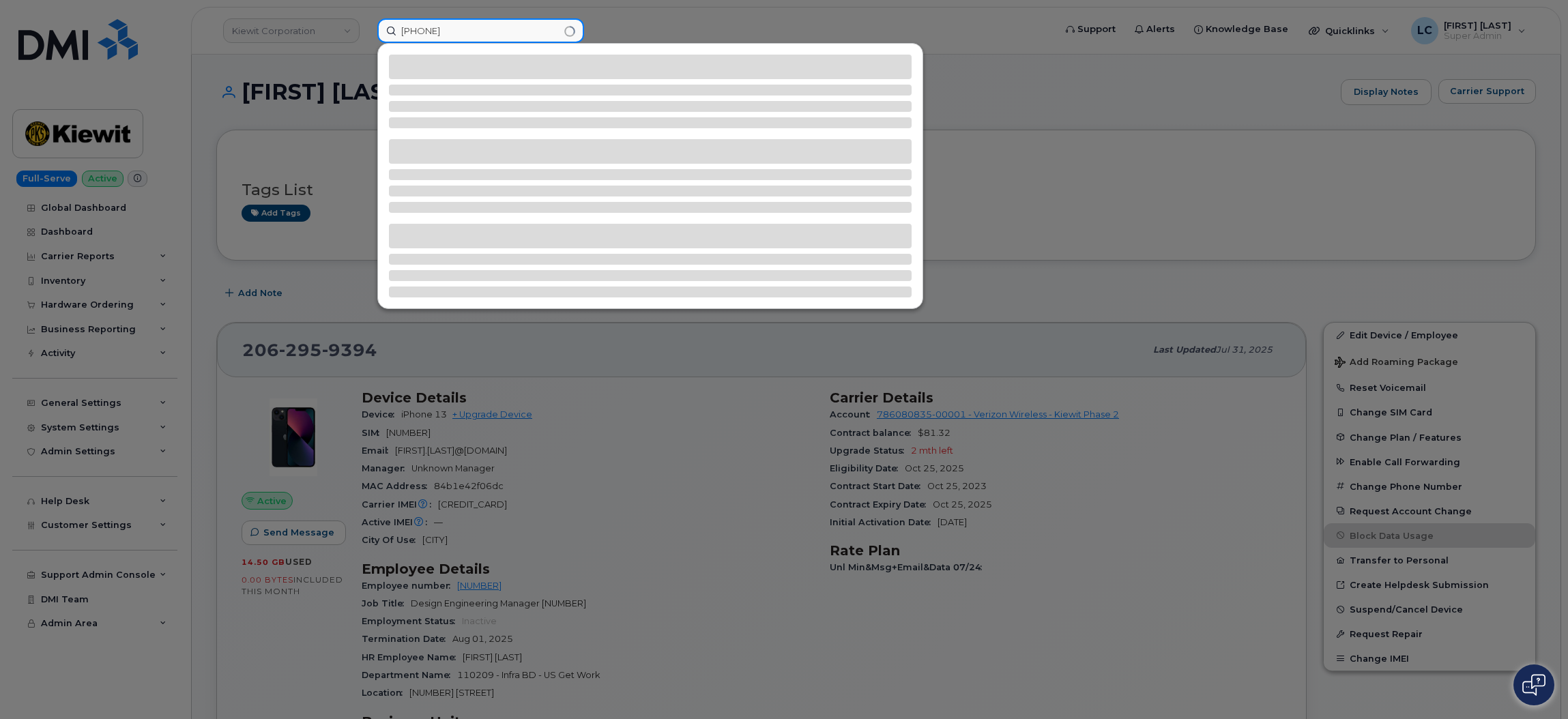 type on "832-263-4373" 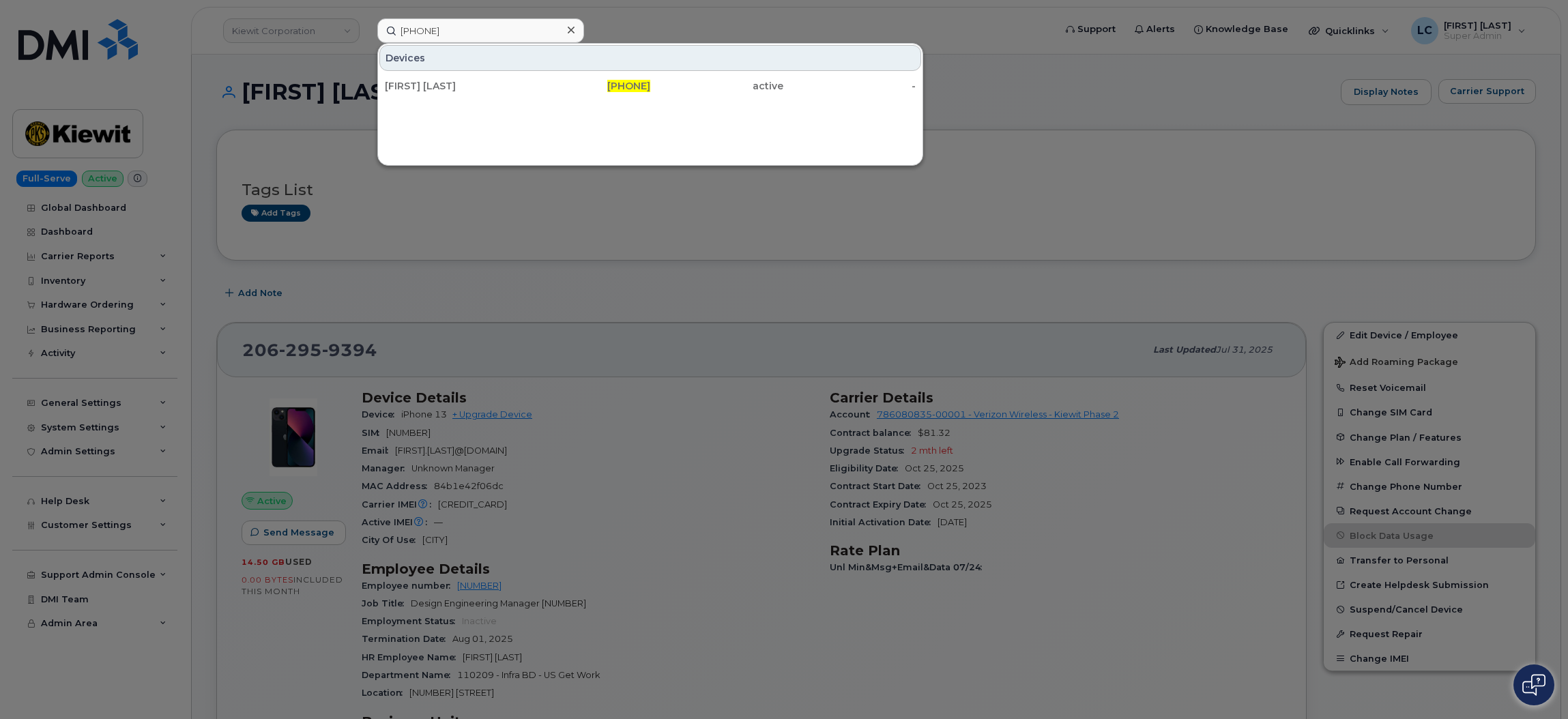 click 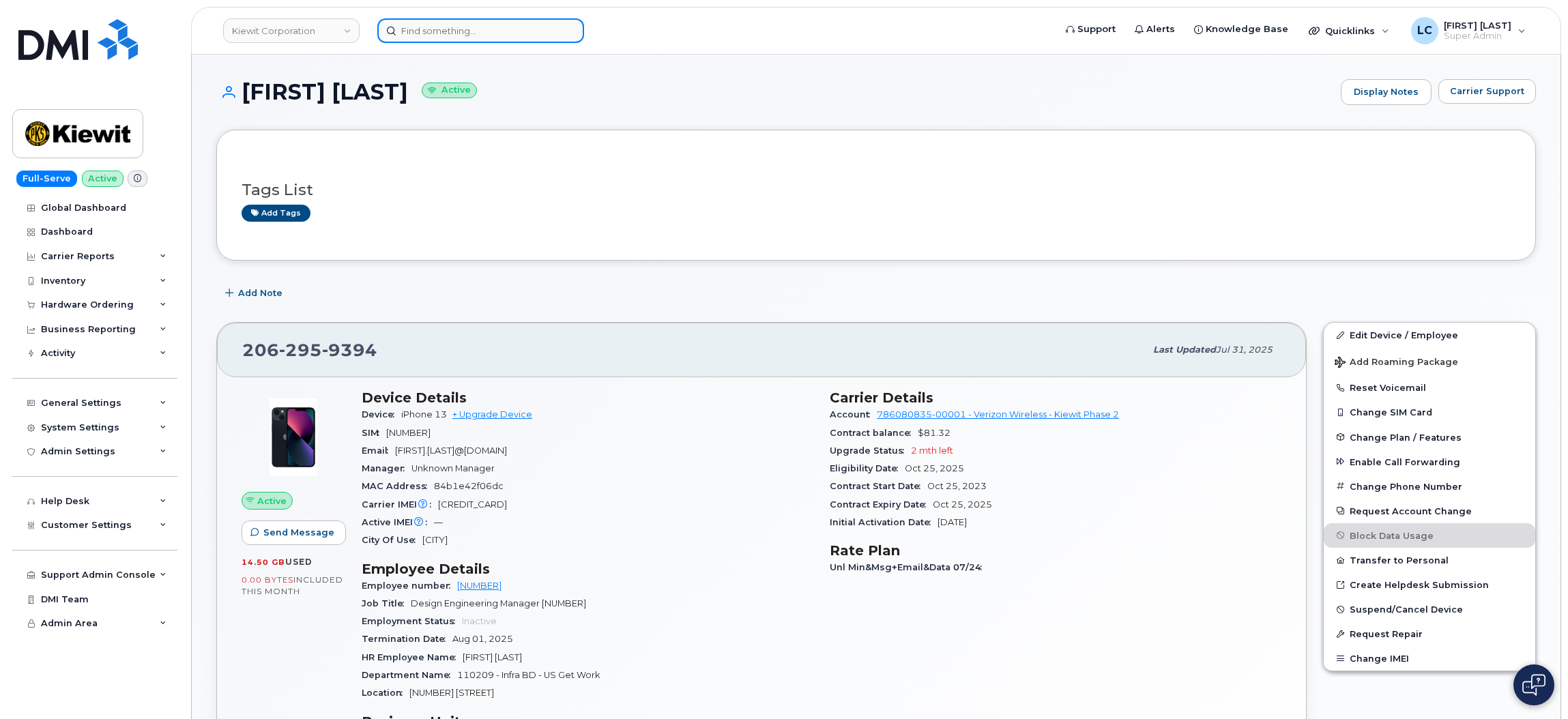 click at bounding box center [480, 31] 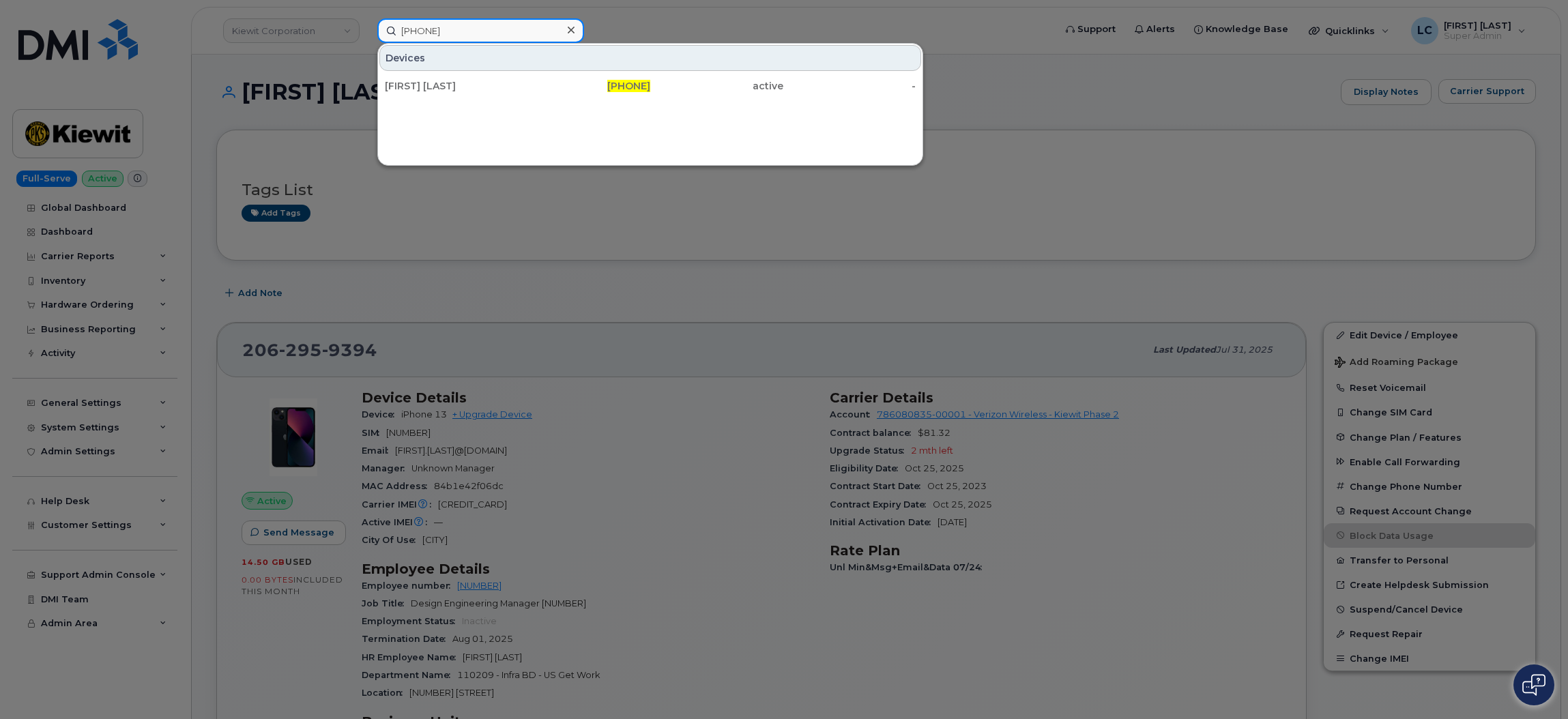 drag, startPoint x: 494, startPoint y: 27, endPoint x: 337, endPoint y: 34, distance: 157.156 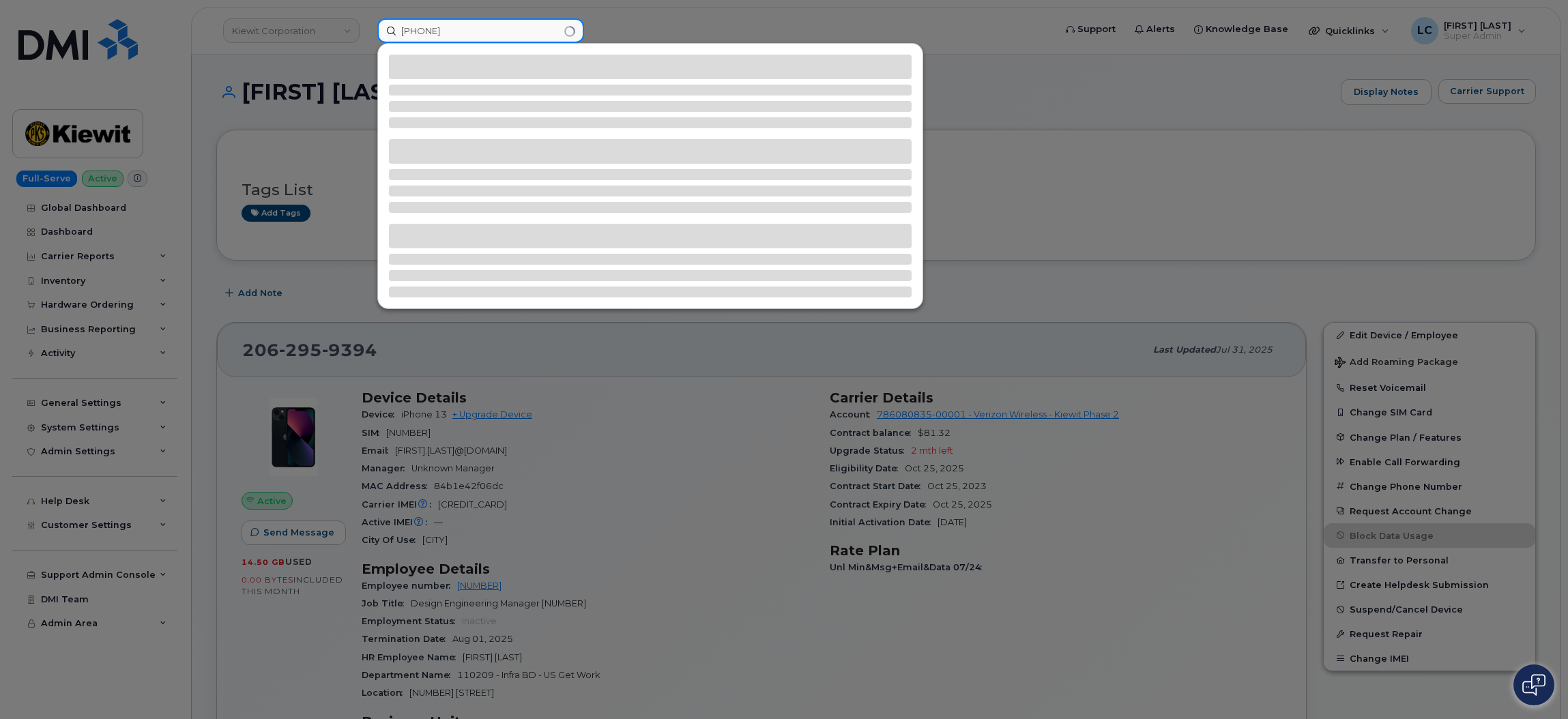 type on "253-326-6856" 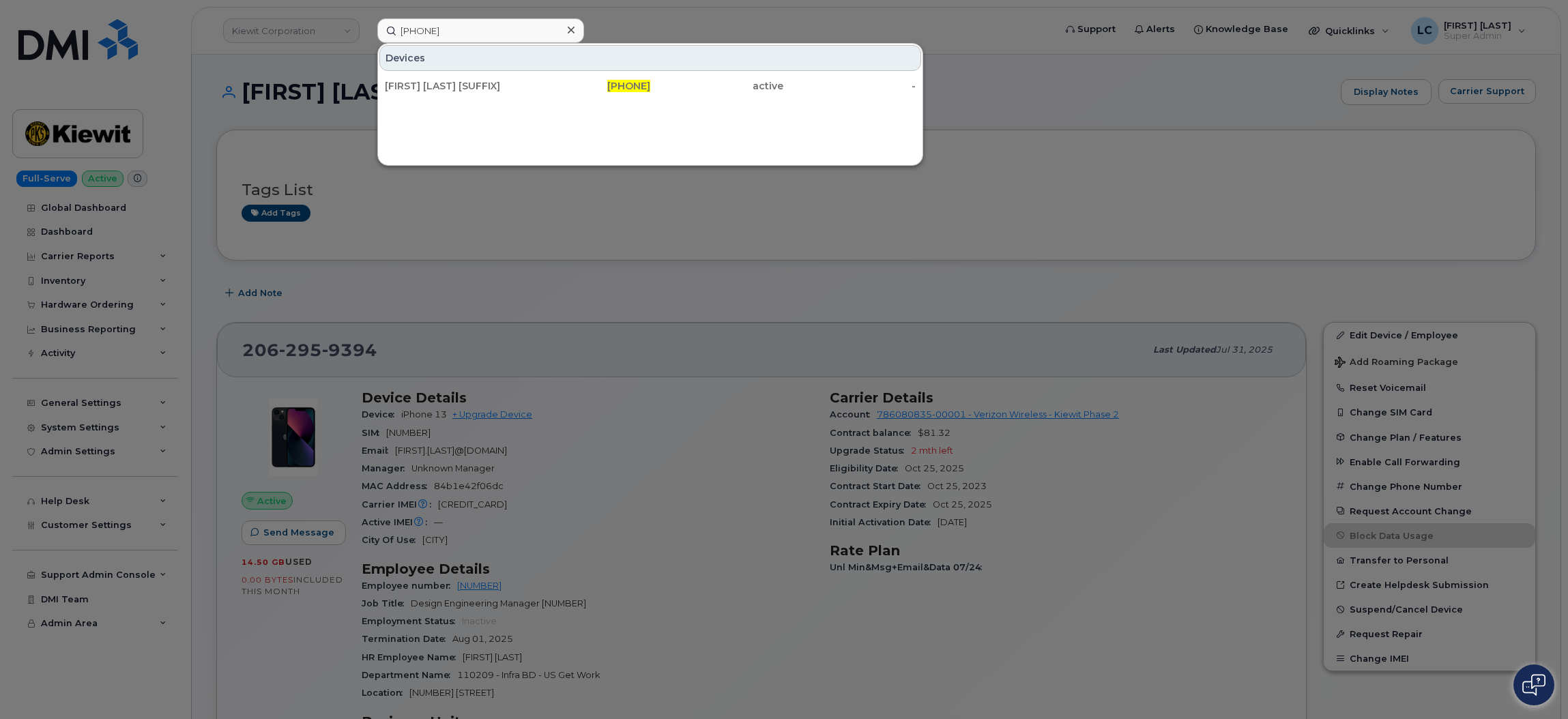 click at bounding box center (570, 30) 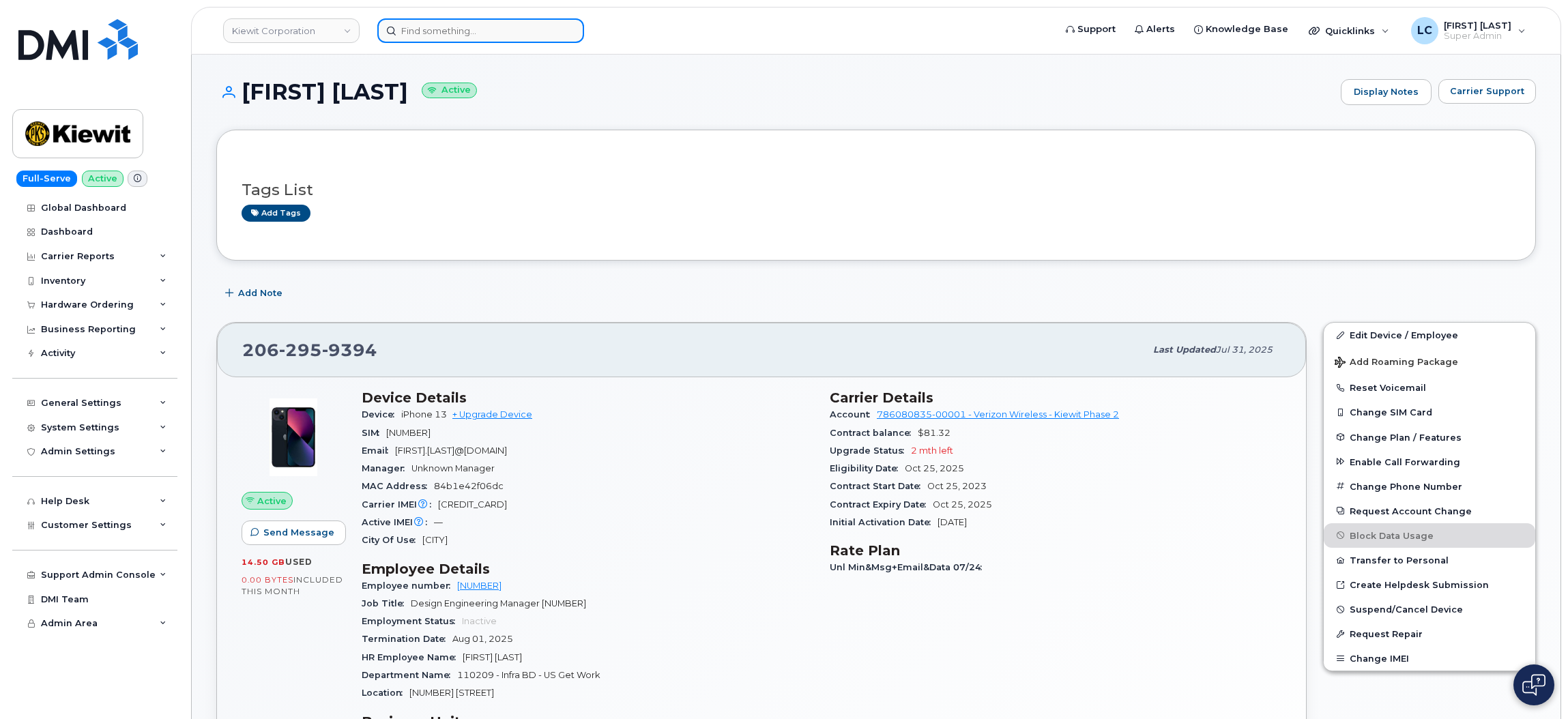 click at bounding box center (480, 31) 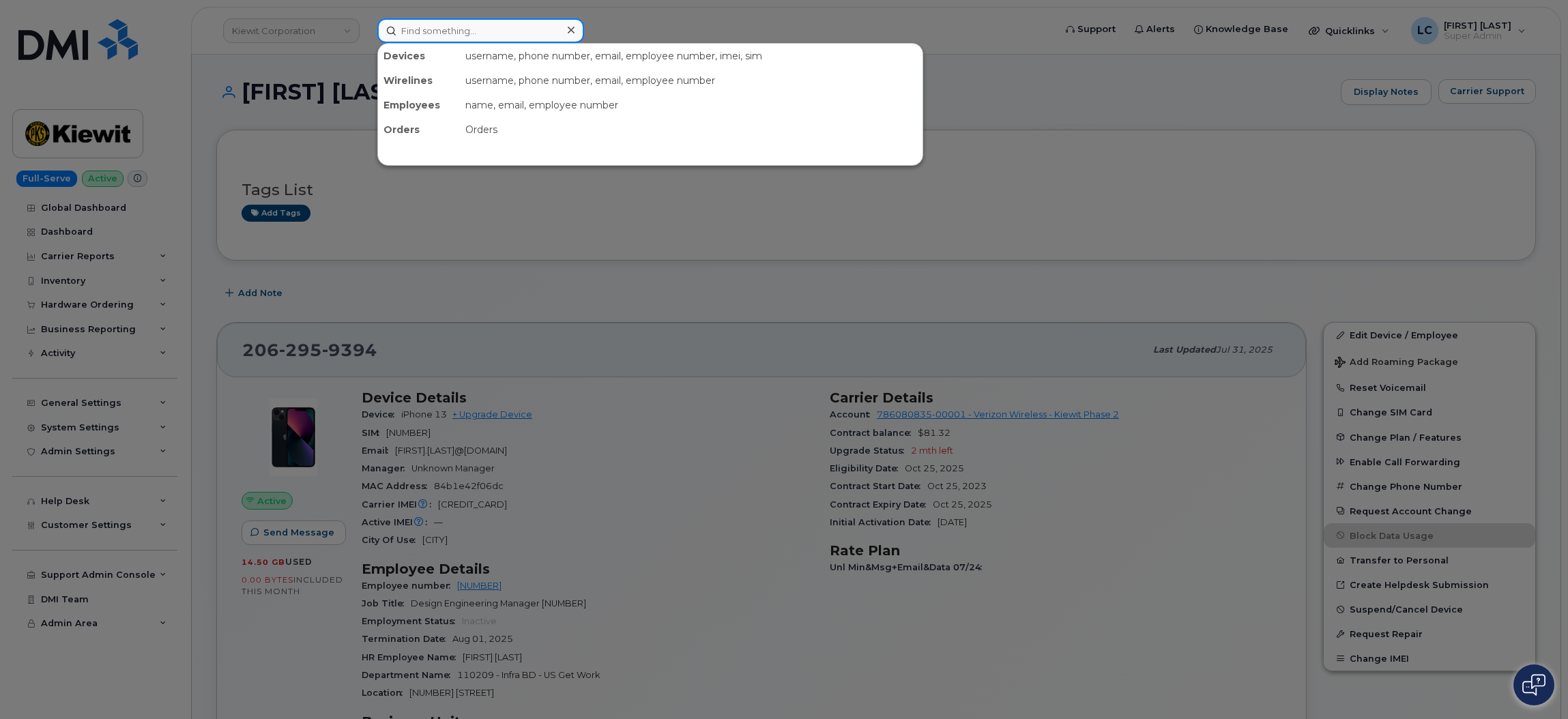 paste on "737-710-6035" 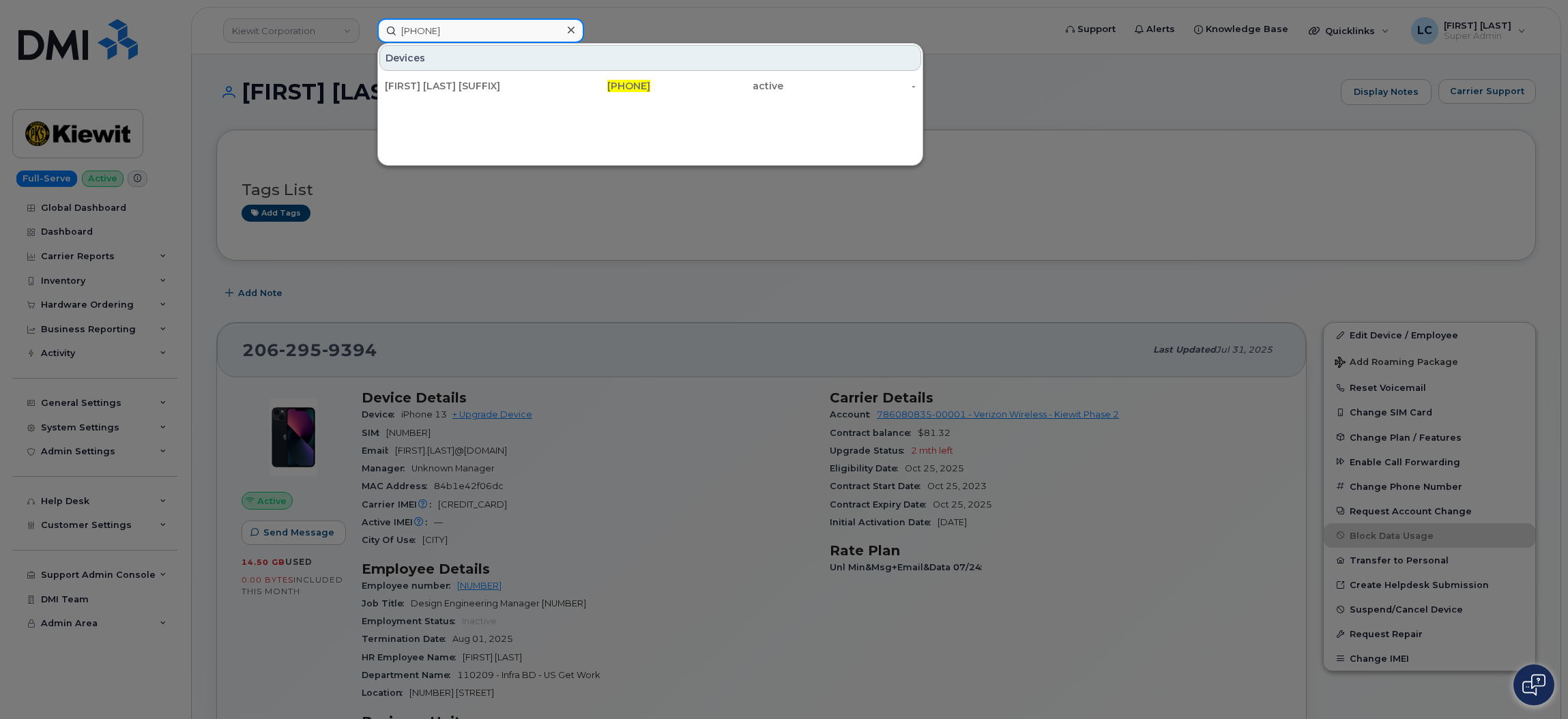 drag, startPoint x: 474, startPoint y: 32, endPoint x: 394, endPoint y: 34, distance: 80.025 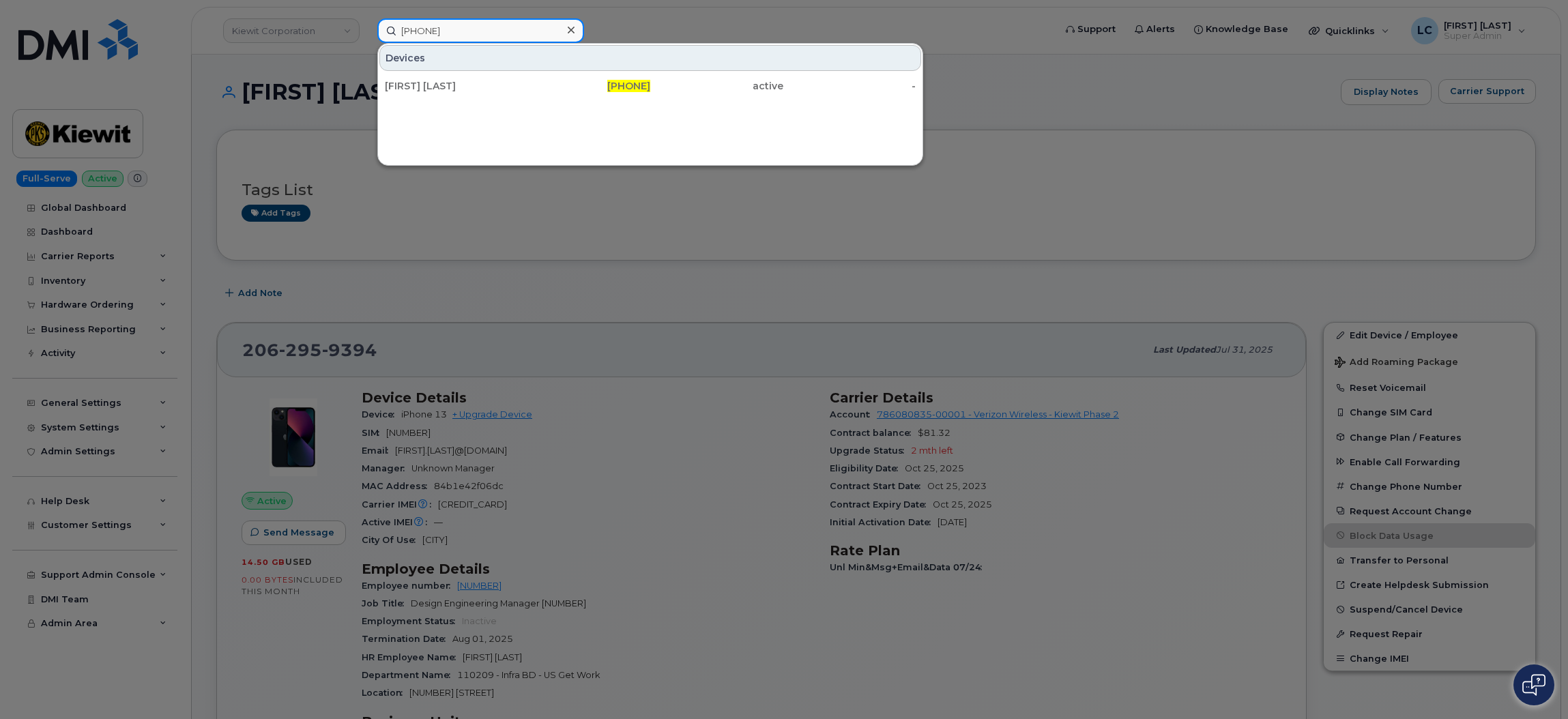 type on "504-331-3407" 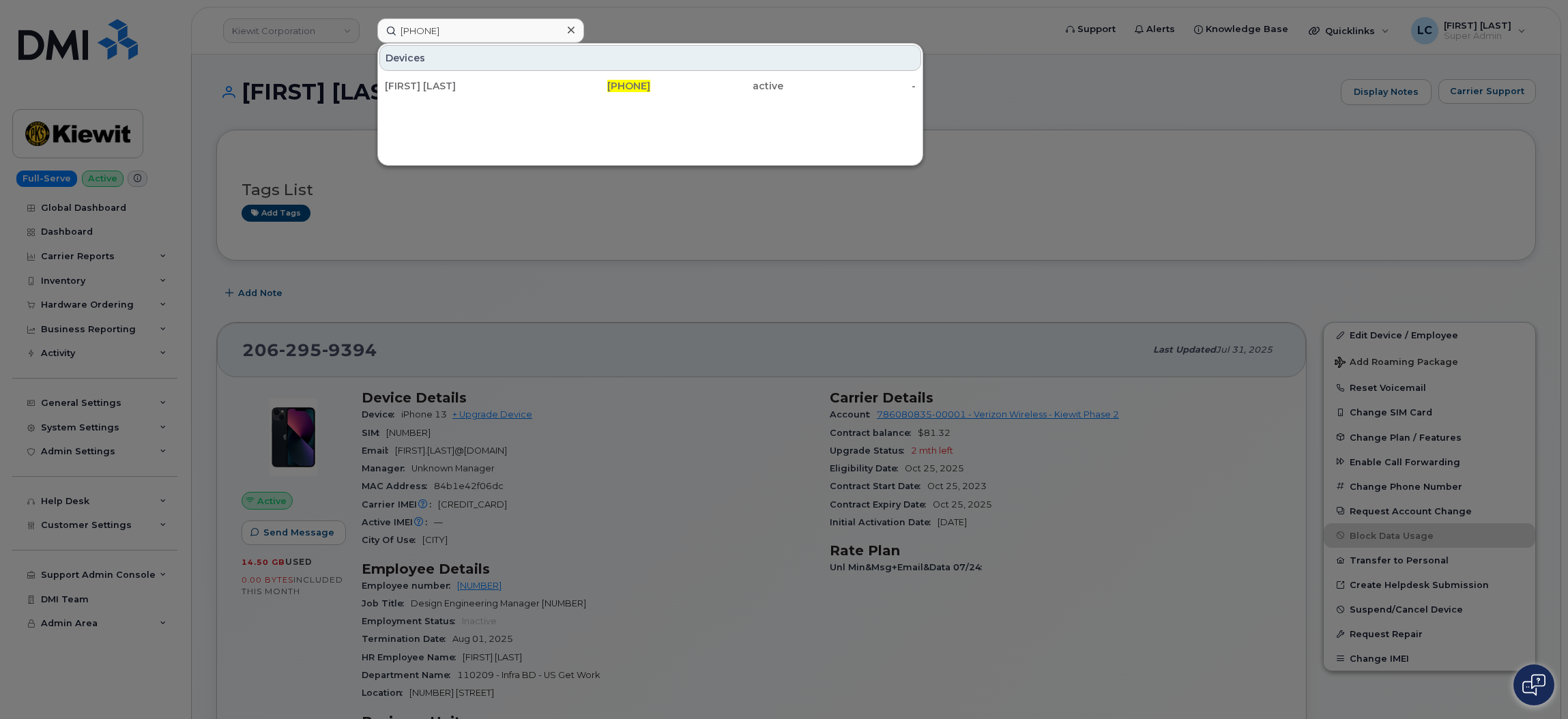 click at bounding box center [784, 360] 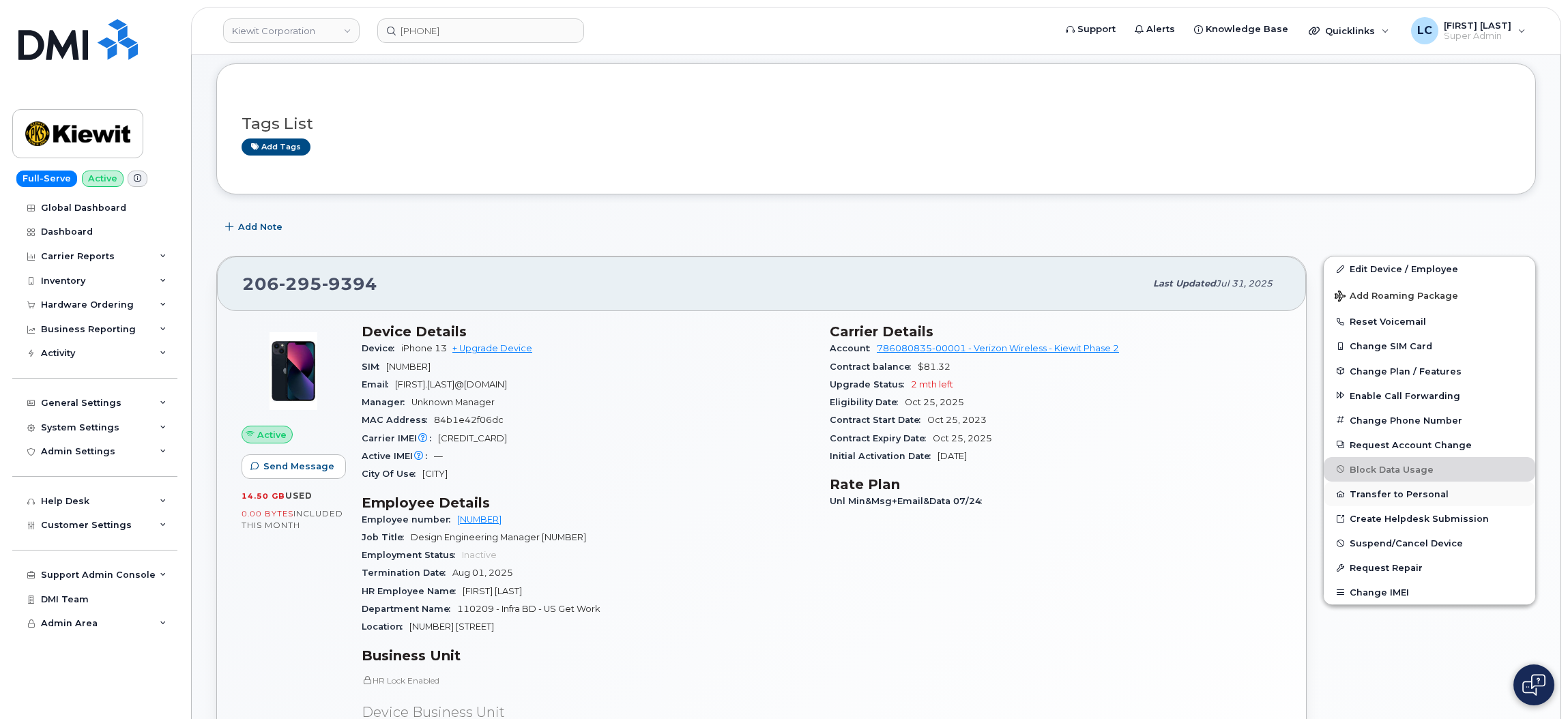 scroll, scrollTop: 102, scrollLeft: 0, axis: vertical 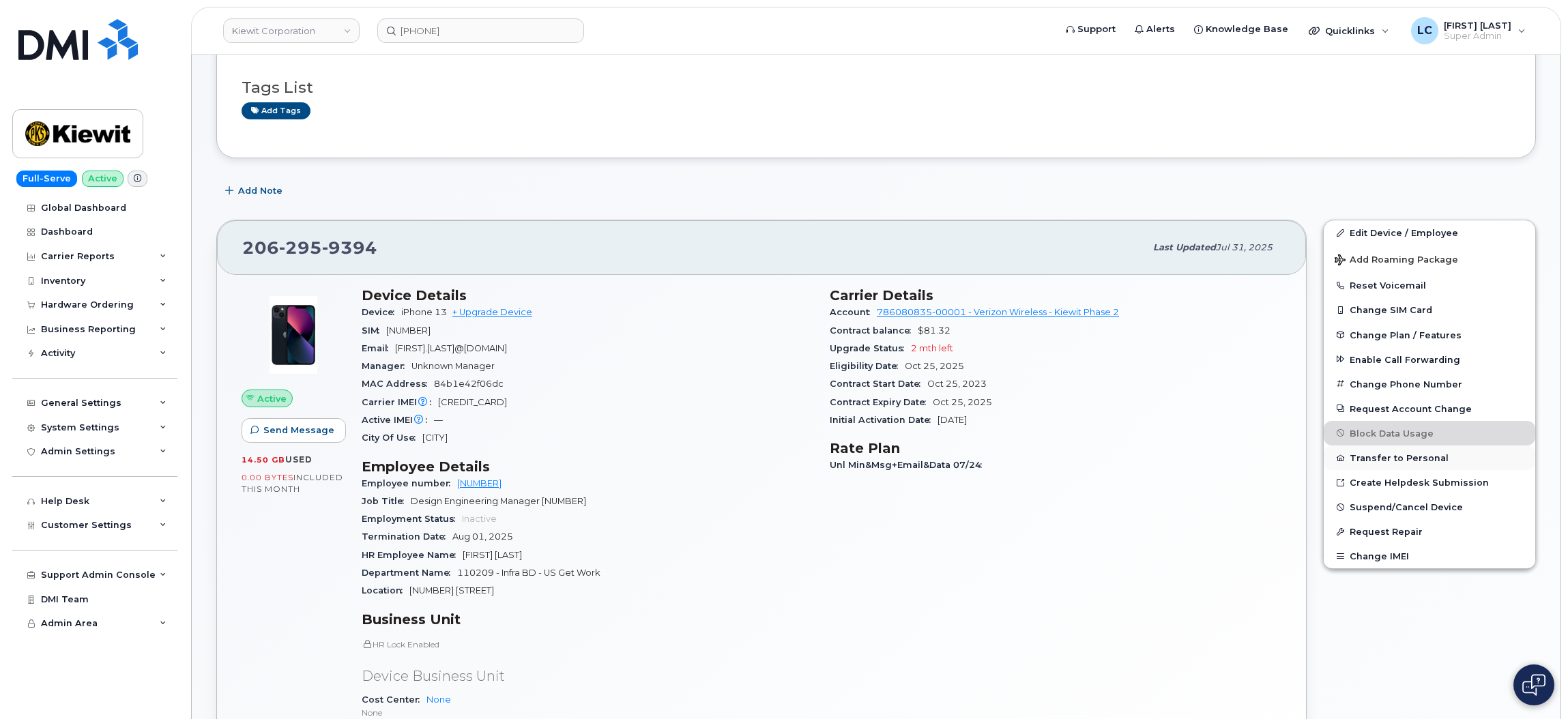 click on "Transfer to Personal" at bounding box center (1429, 458) 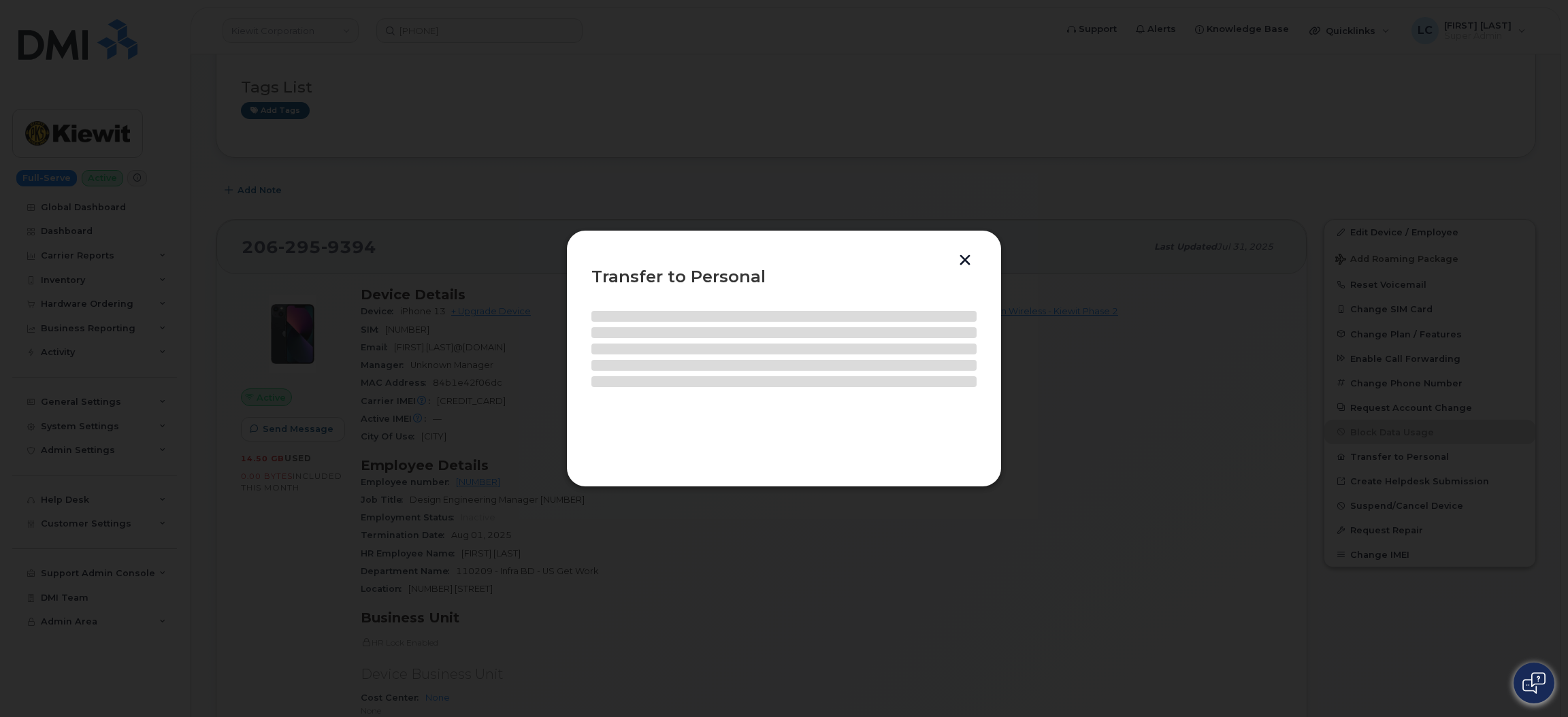 click at bounding box center [965, 261] 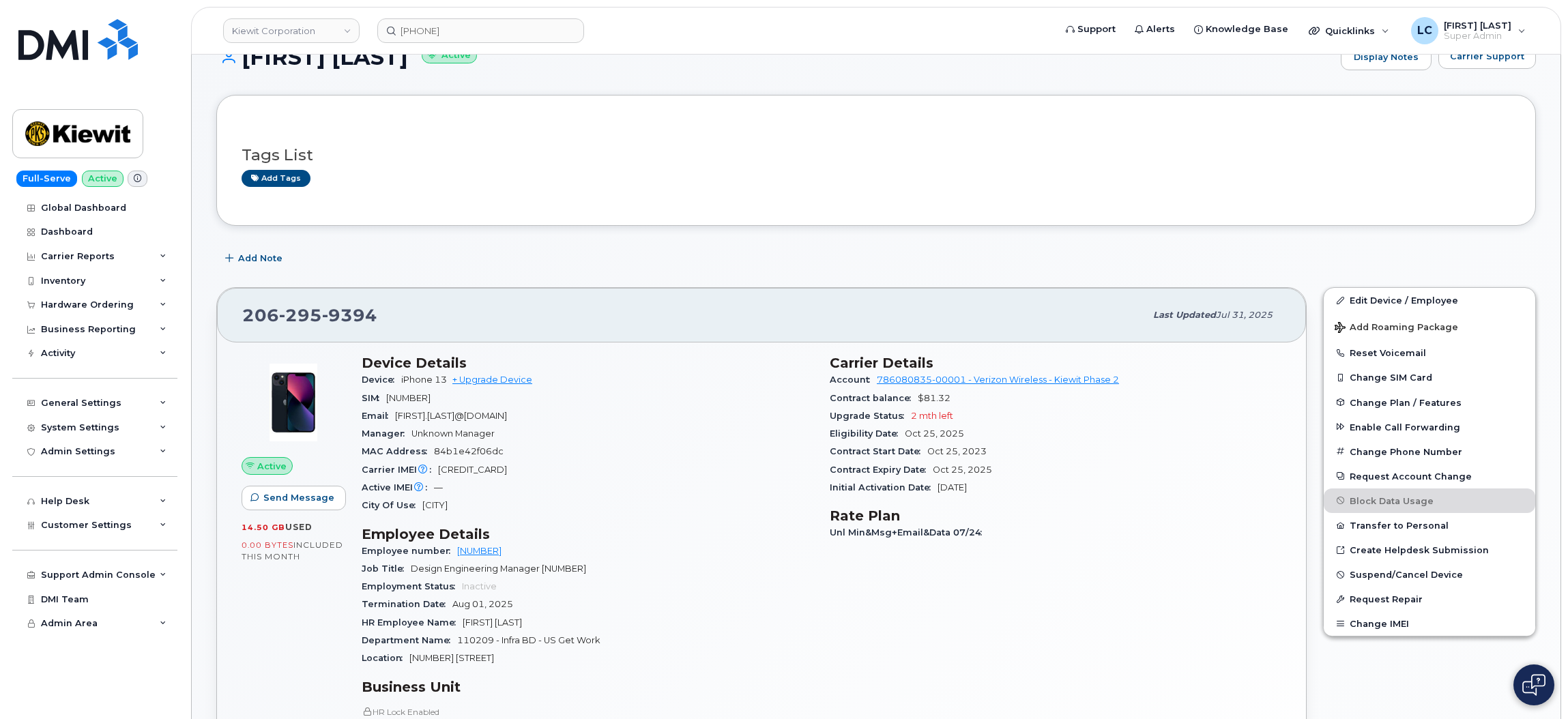 scroll, scrollTop: 0, scrollLeft: 0, axis: both 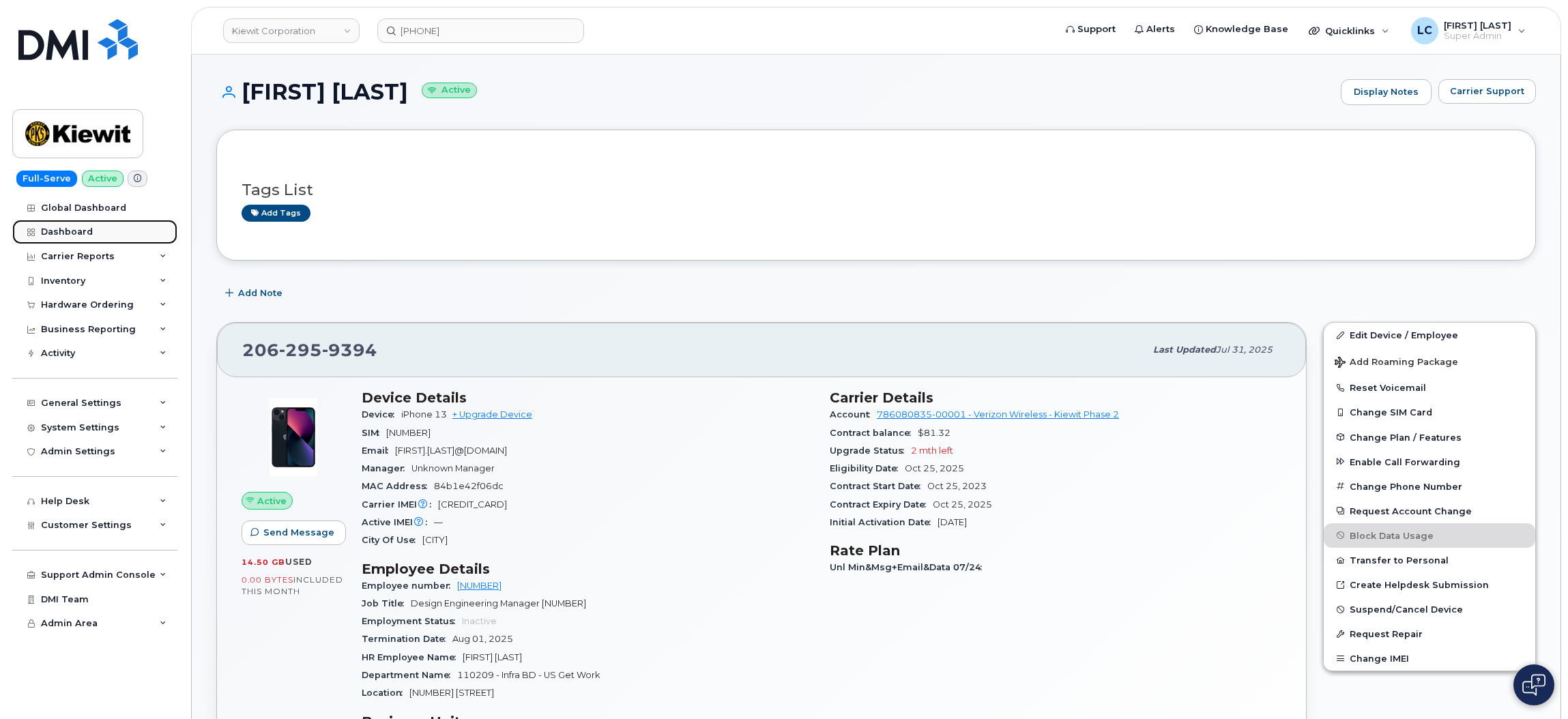 click on "Dashboard" at bounding box center [67, 232] 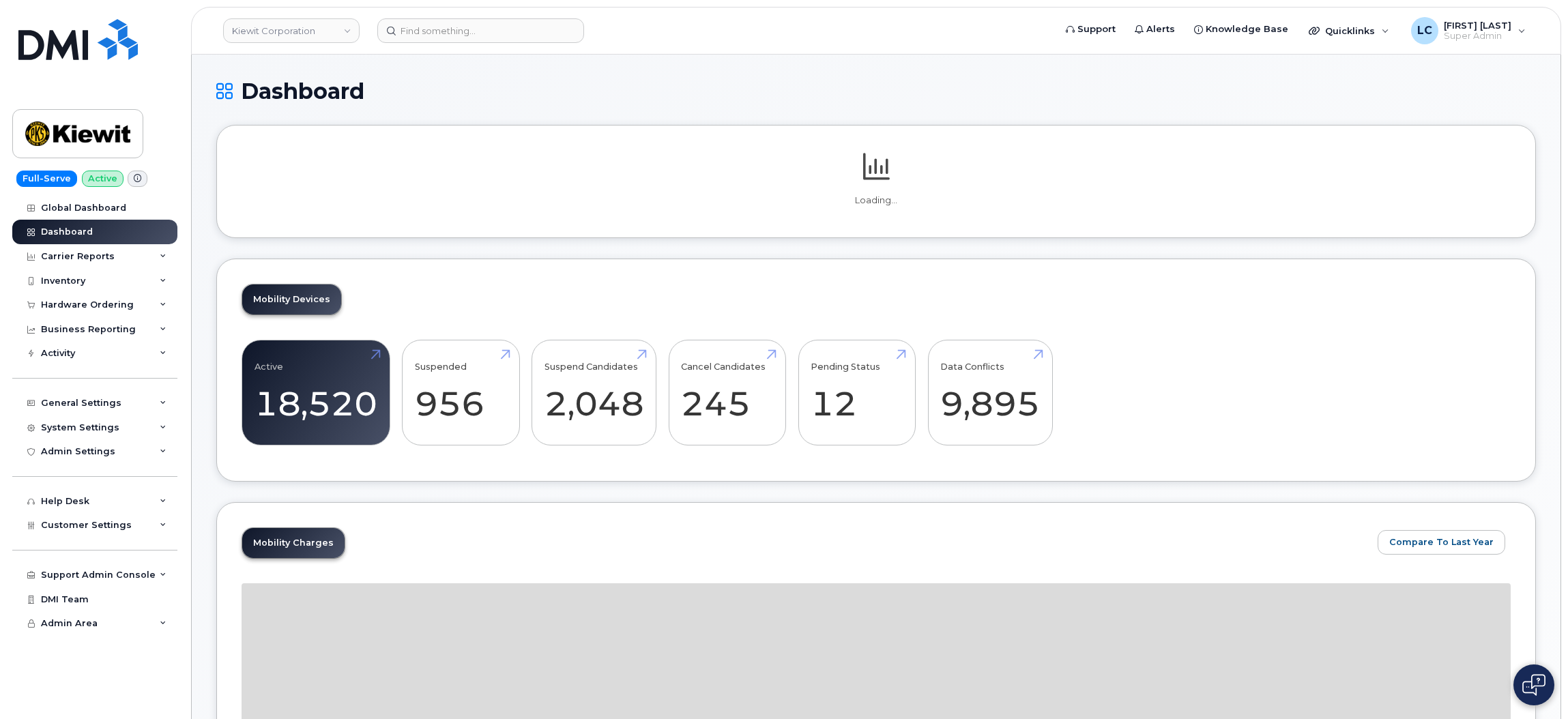 scroll, scrollTop: 0, scrollLeft: 0, axis: both 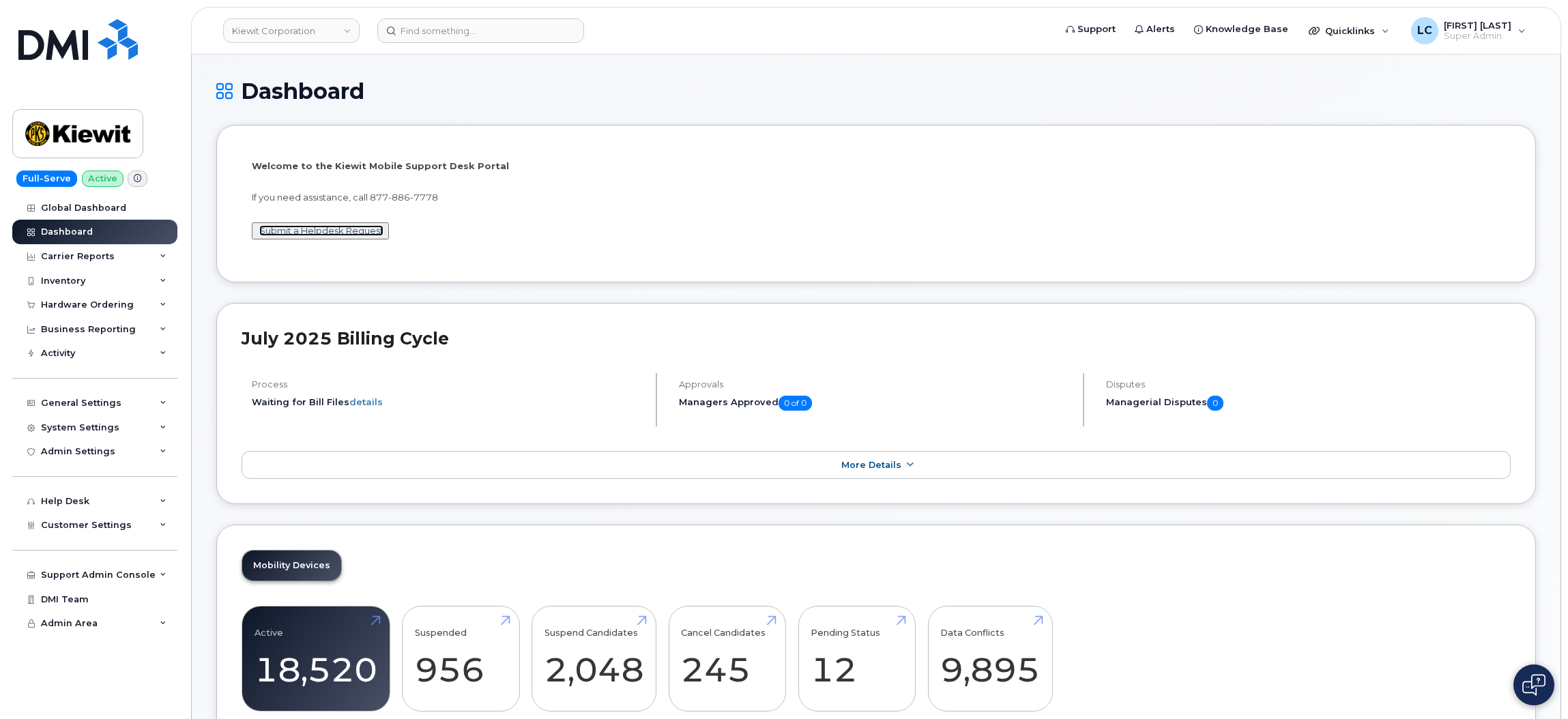click on "Submit a Helpdesk Request" at bounding box center [321, 231] 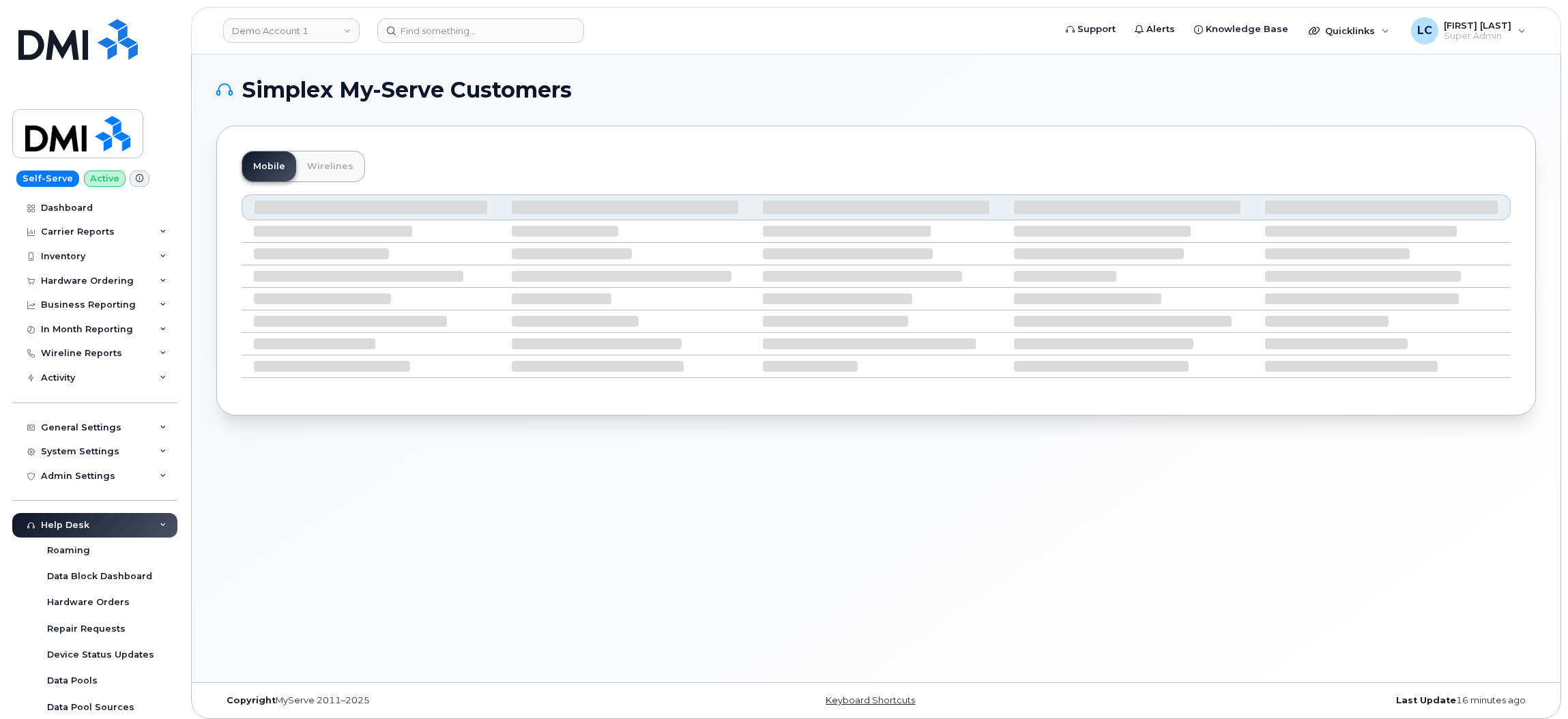 scroll, scrollTop: 0, scrollLeft: 0, axis: both 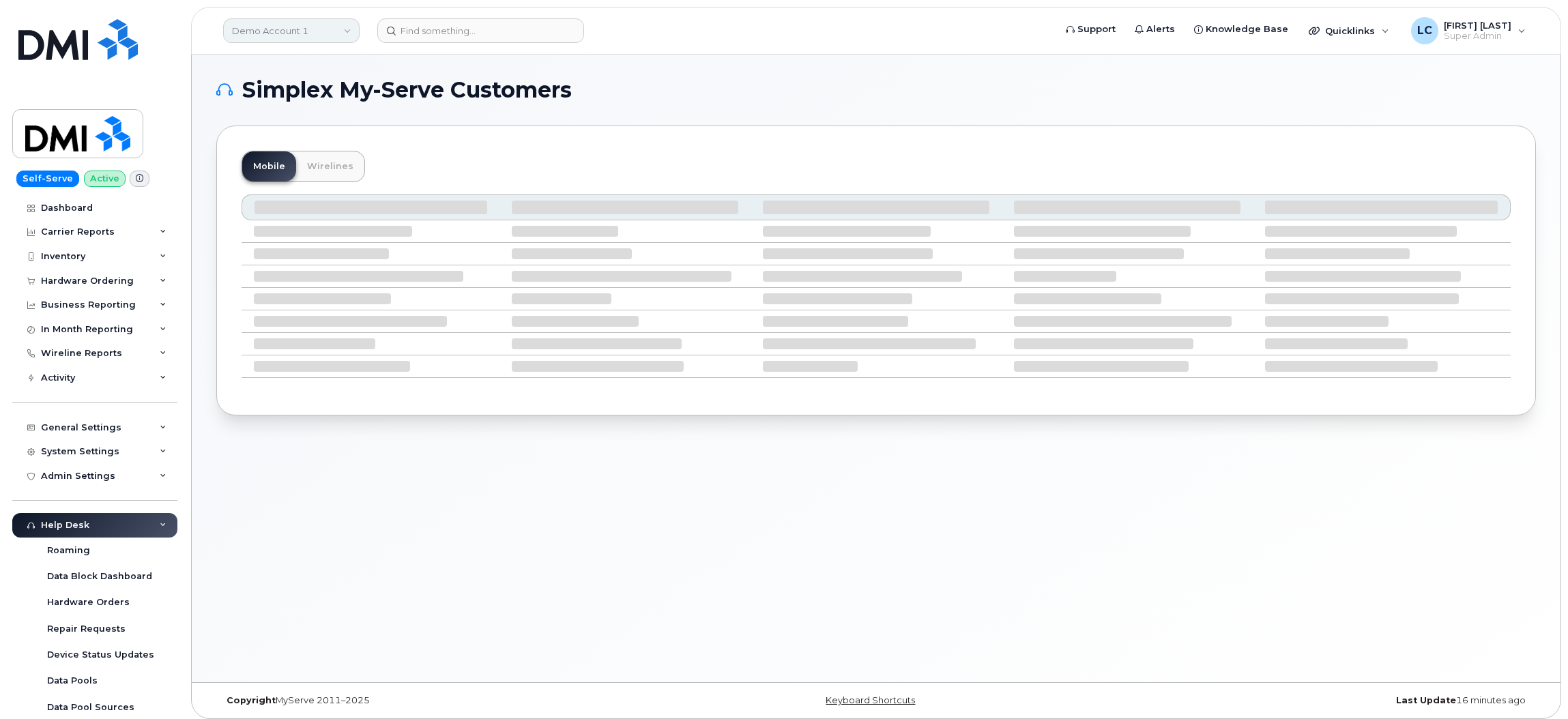 click on "Demo Account 1" at bounding box center [291, 31] 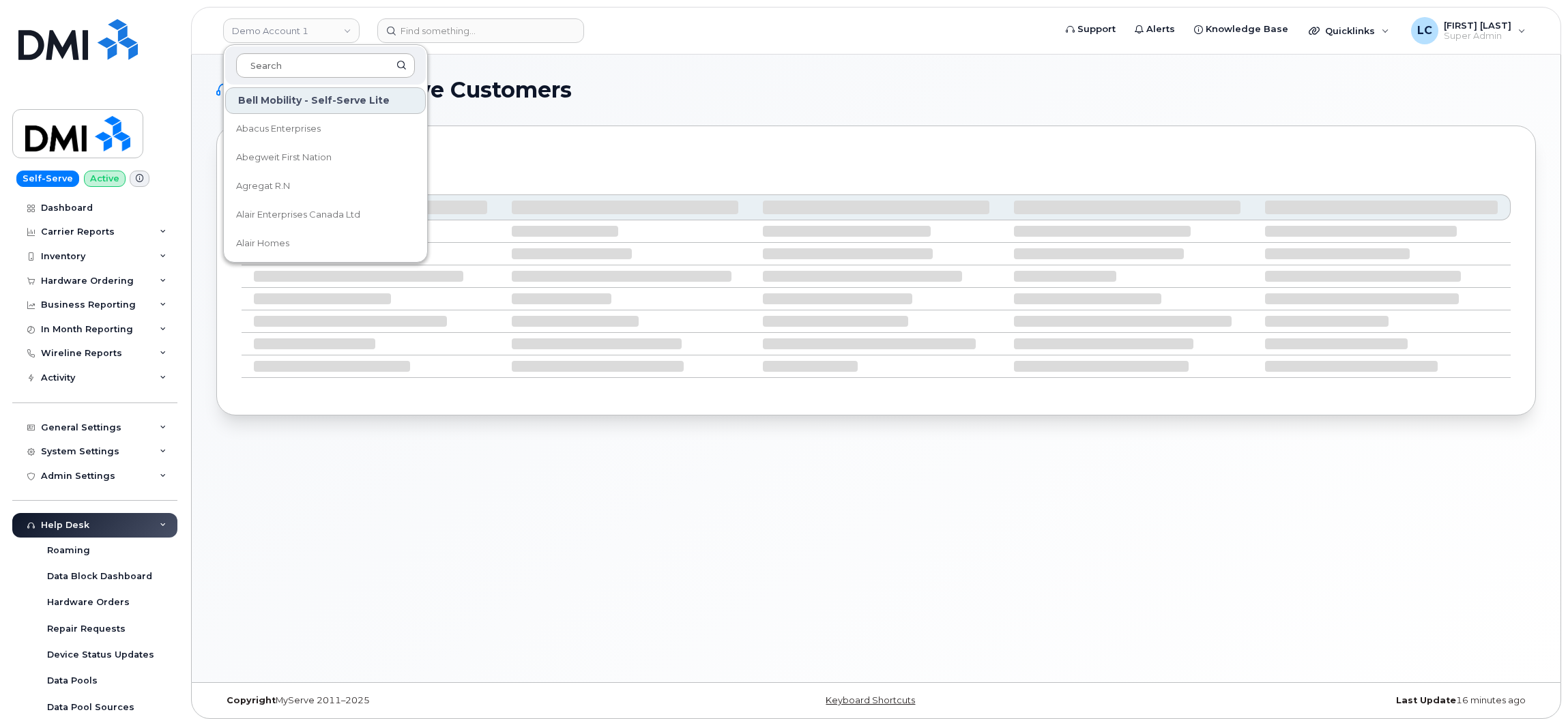 click at bounding box center [325, 65] 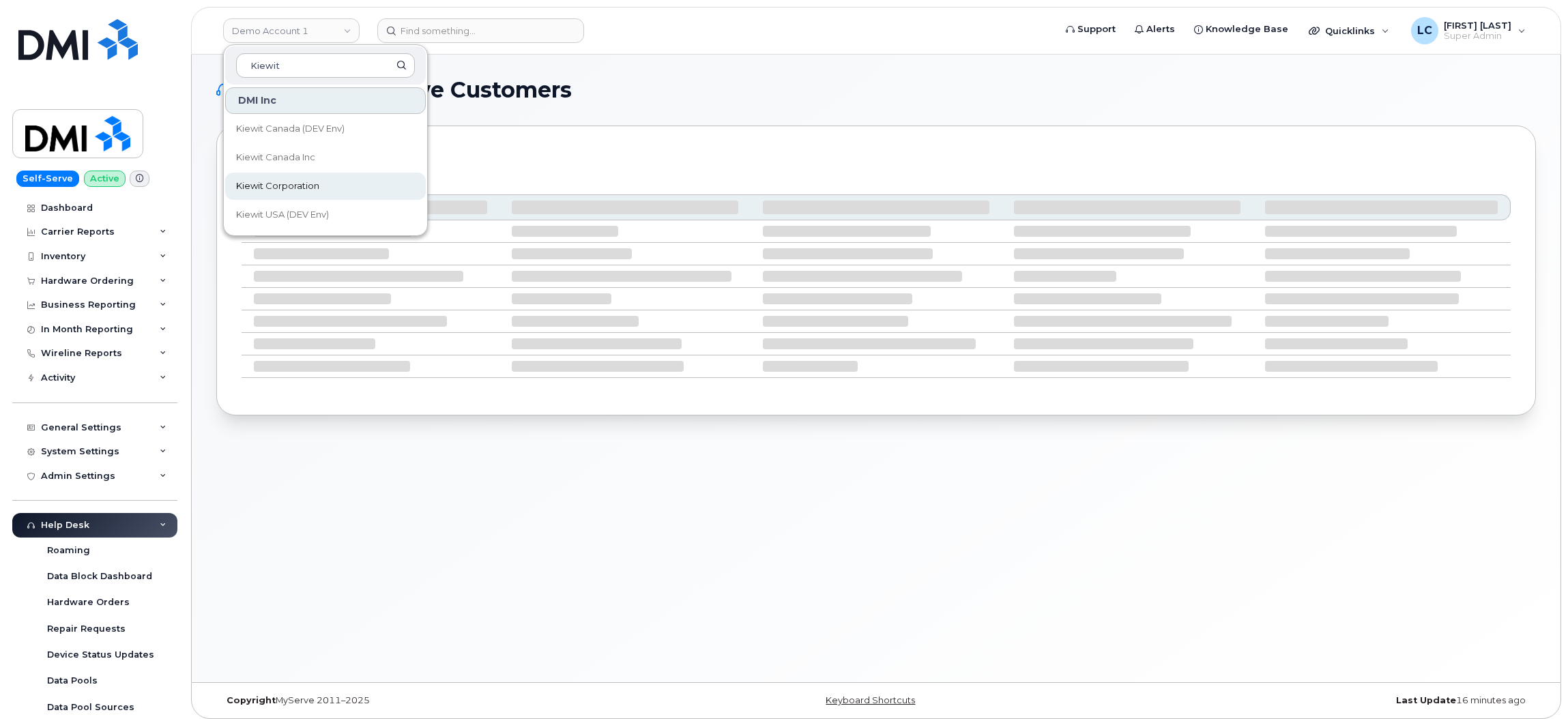 type on "Kiewit" 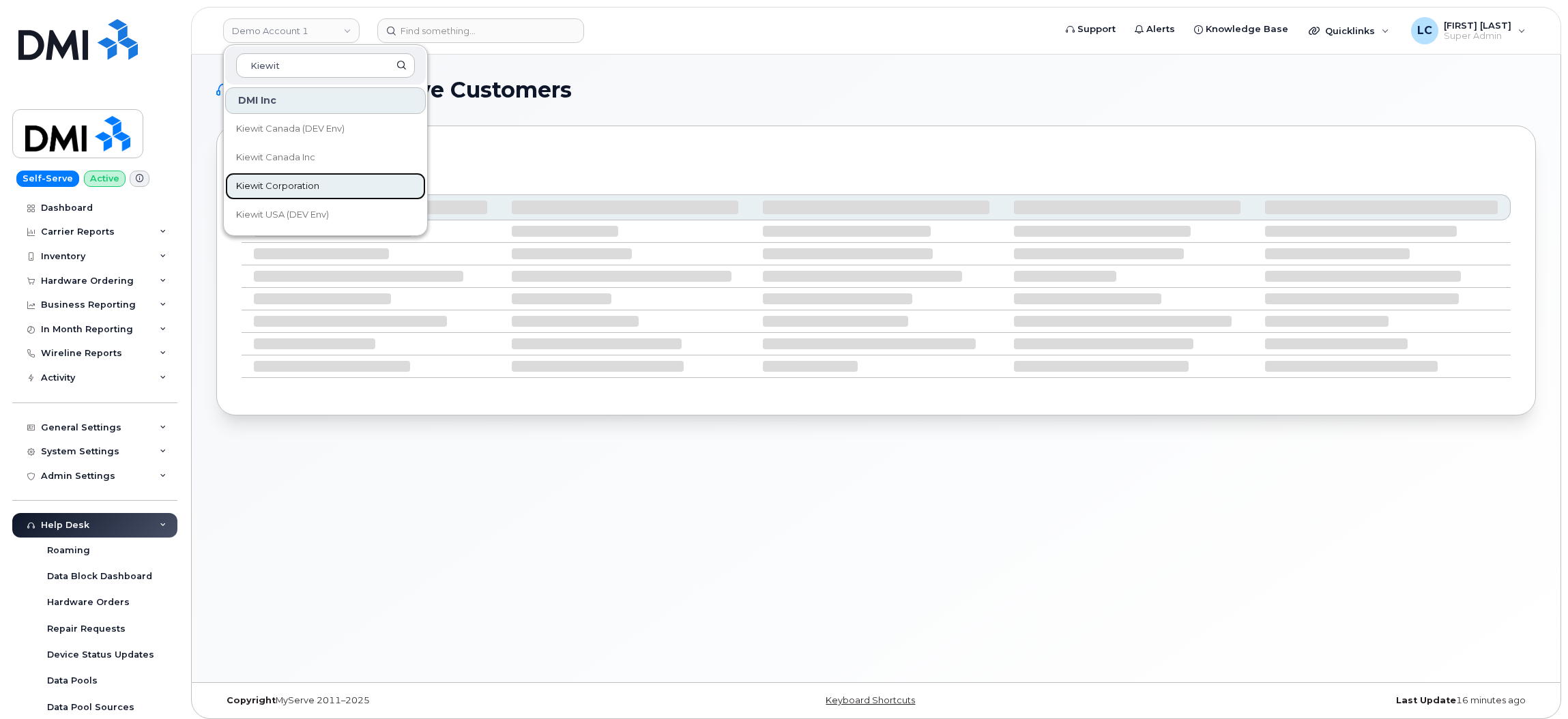 click on "Kiewit Corporation" 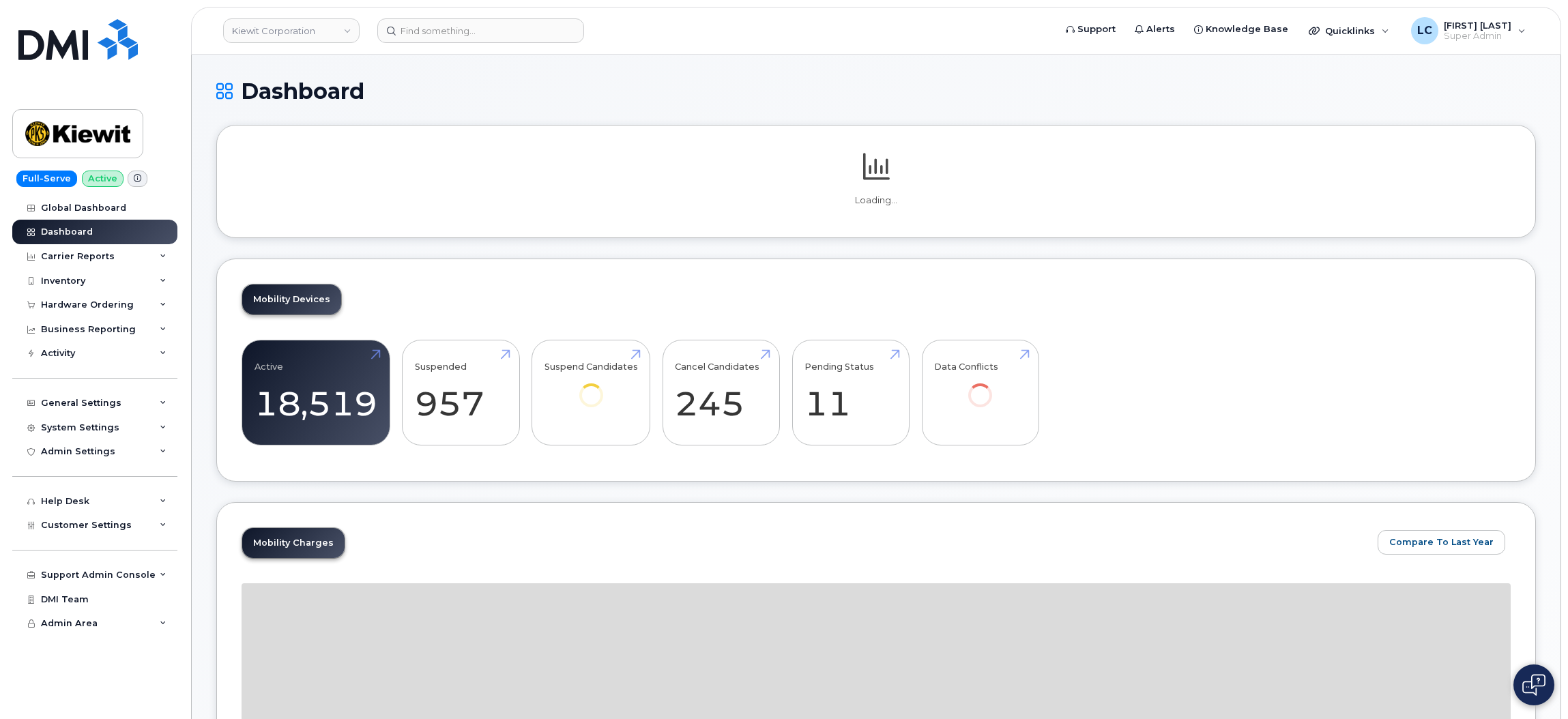 scroll, scrollTop: 0, scrollLeft: 0, axis: both 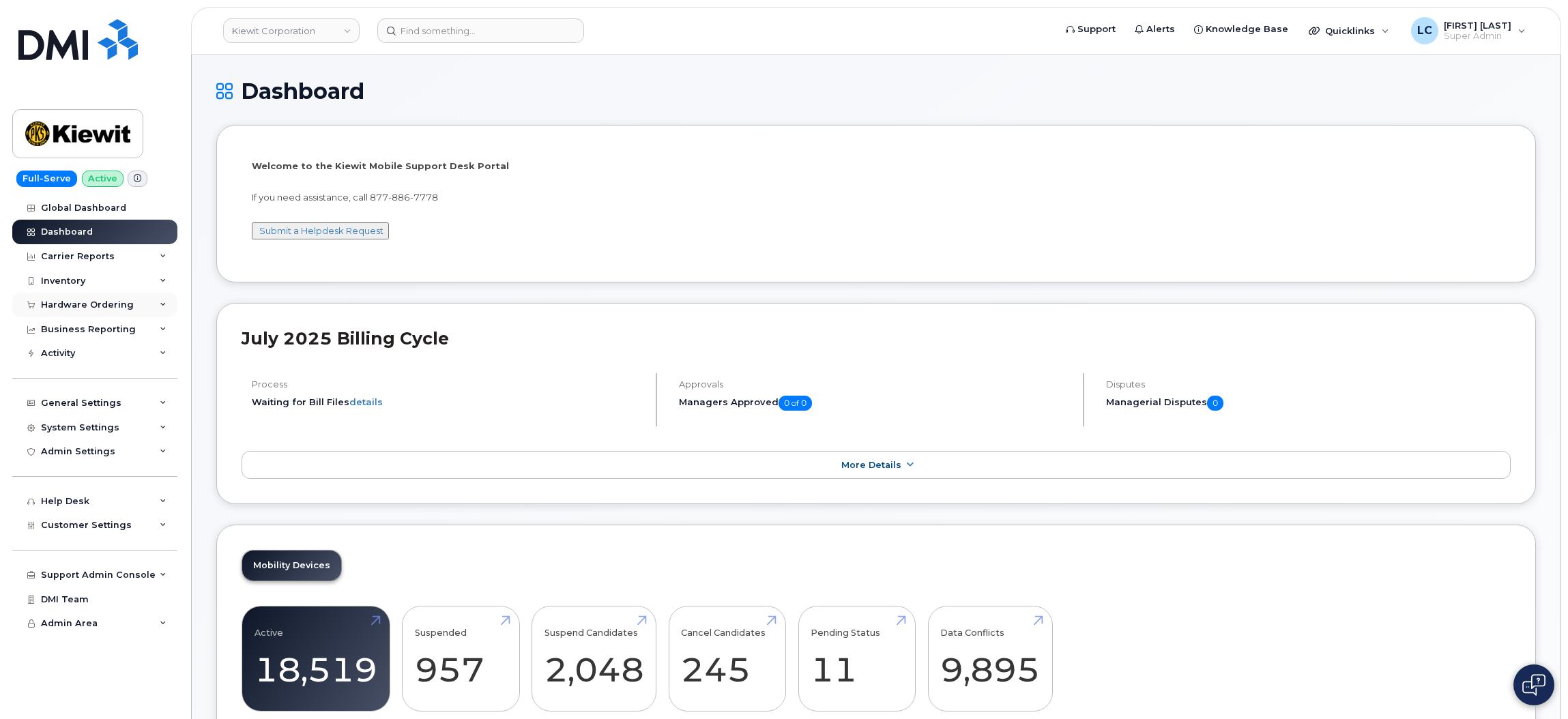 click on "Hardware Ordering" at bounding box center (95, 305) 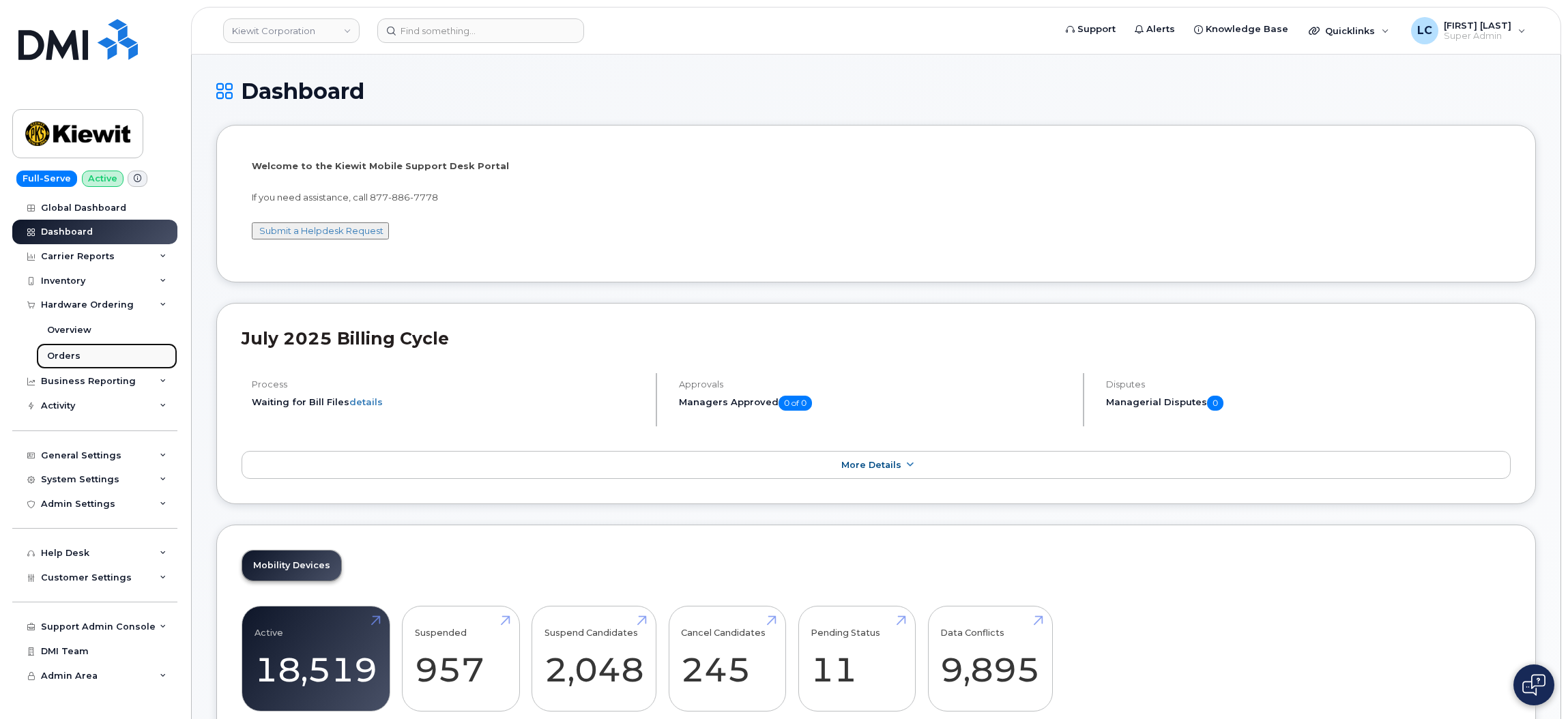 click on "Orders" at bounding box center (106, 356) 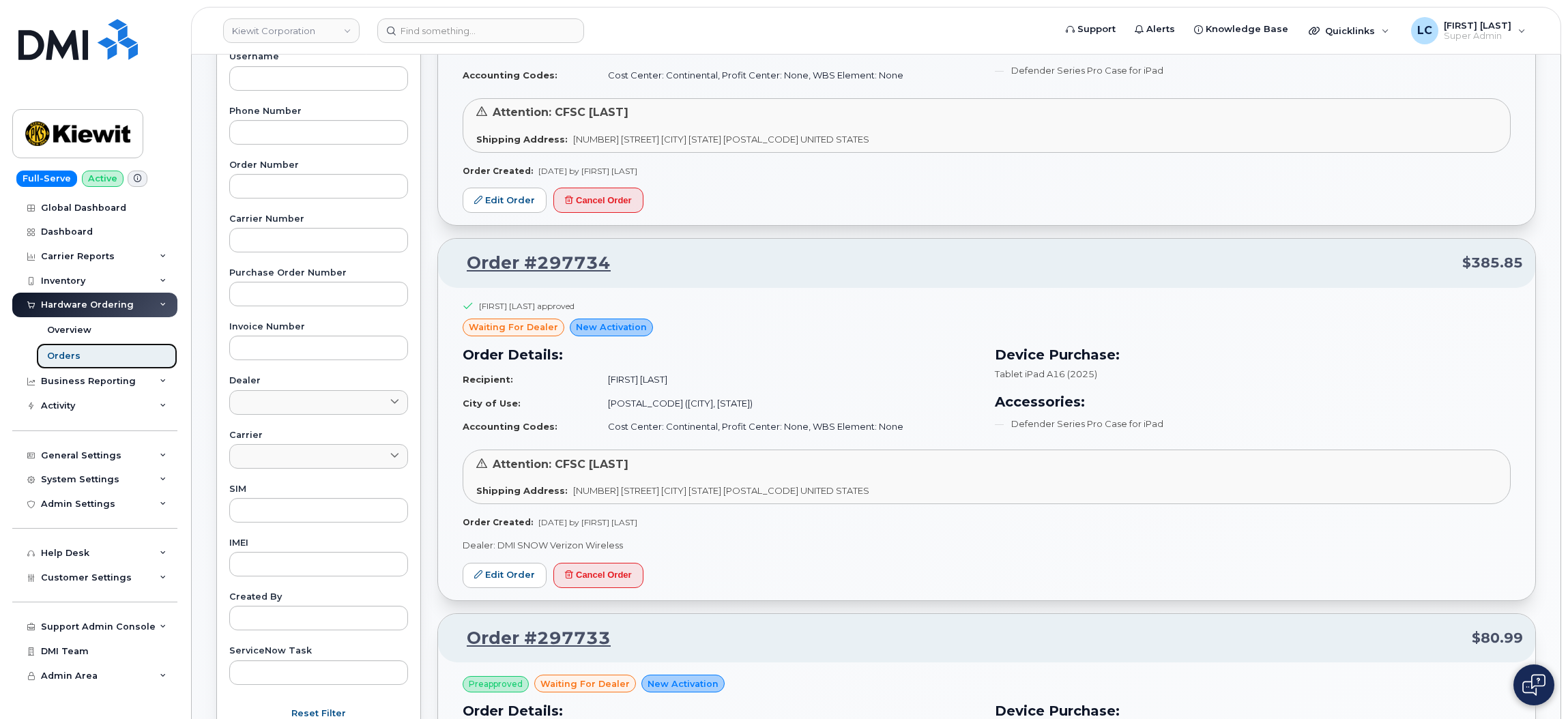 scroll, scrollTop: 306, scrollLeft: 0, axis: vertical 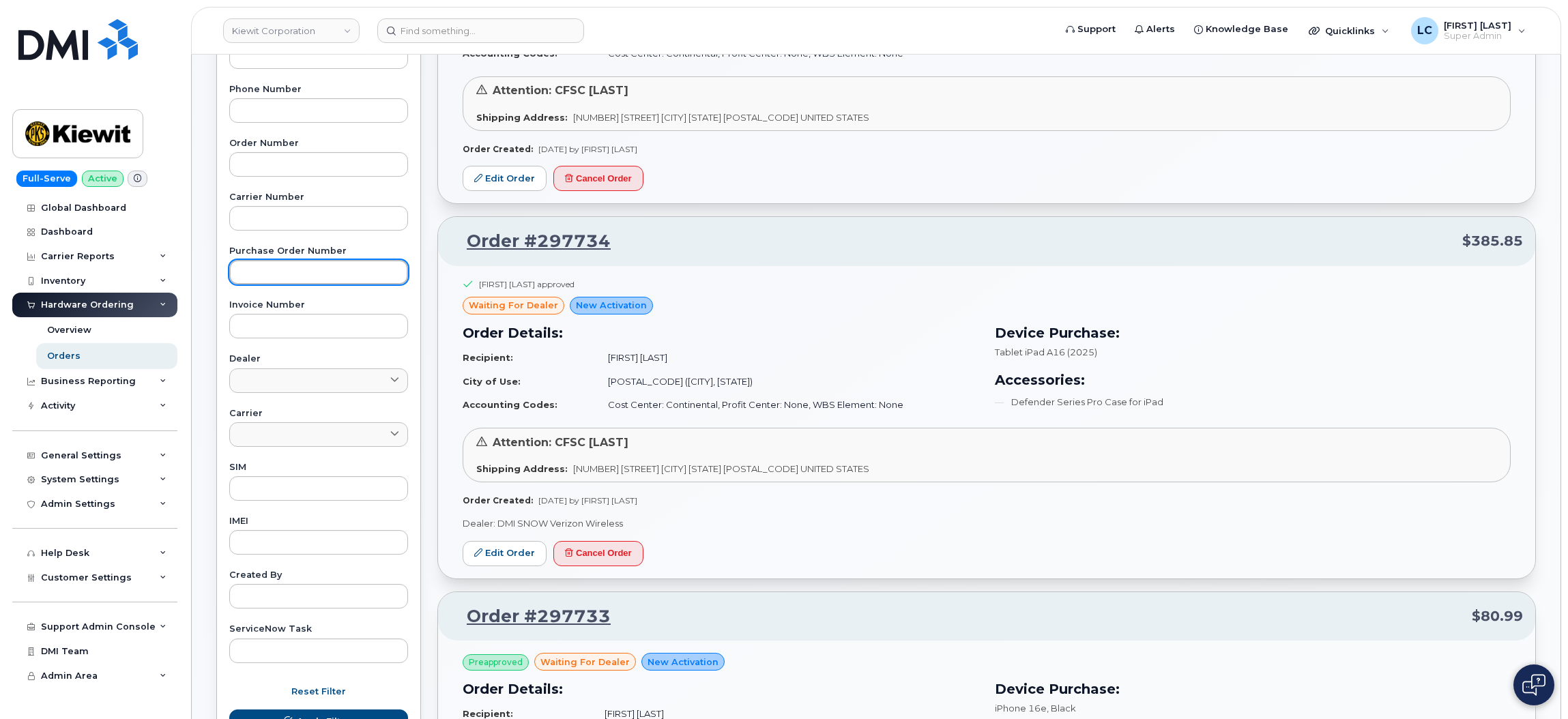 click at bounding box center [319, 272] 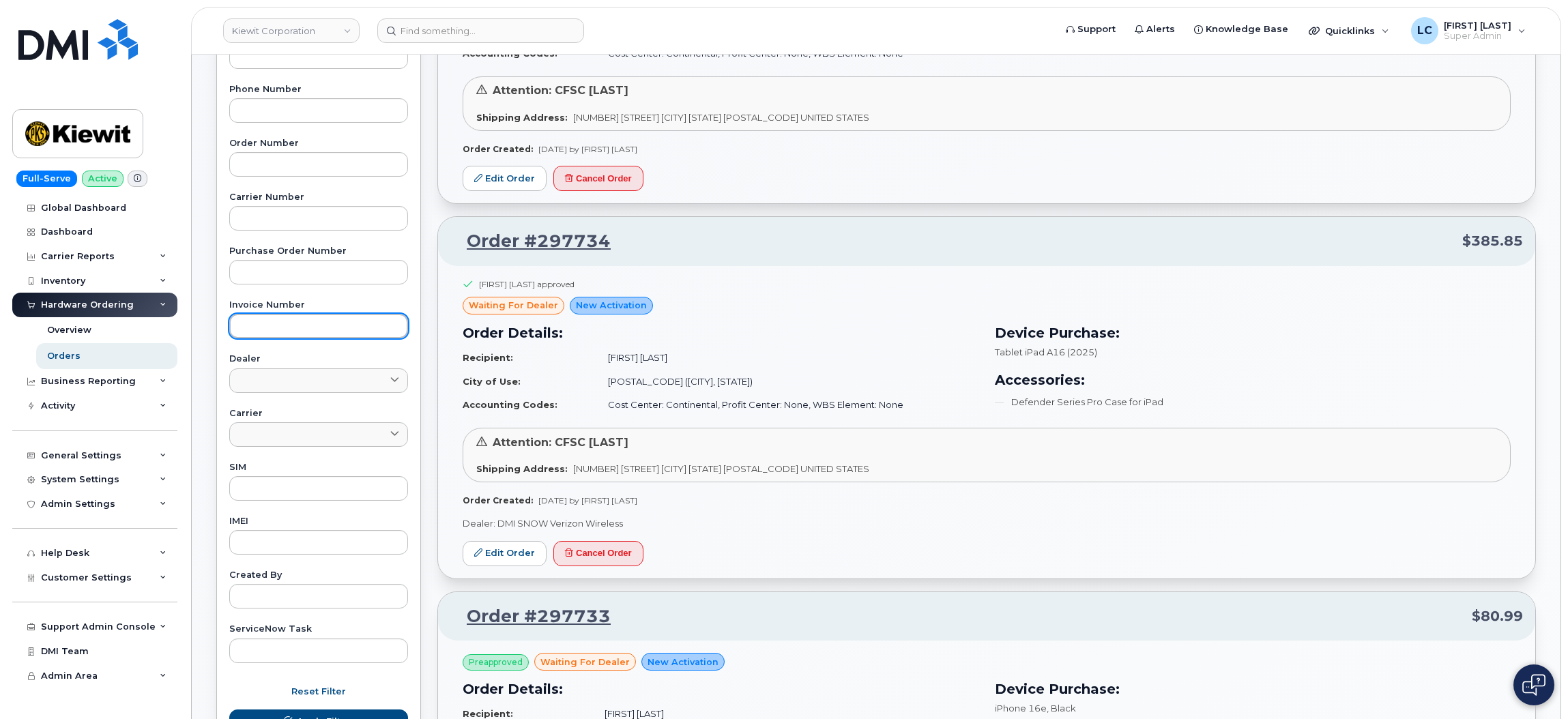click at bounding box center [319, 326] 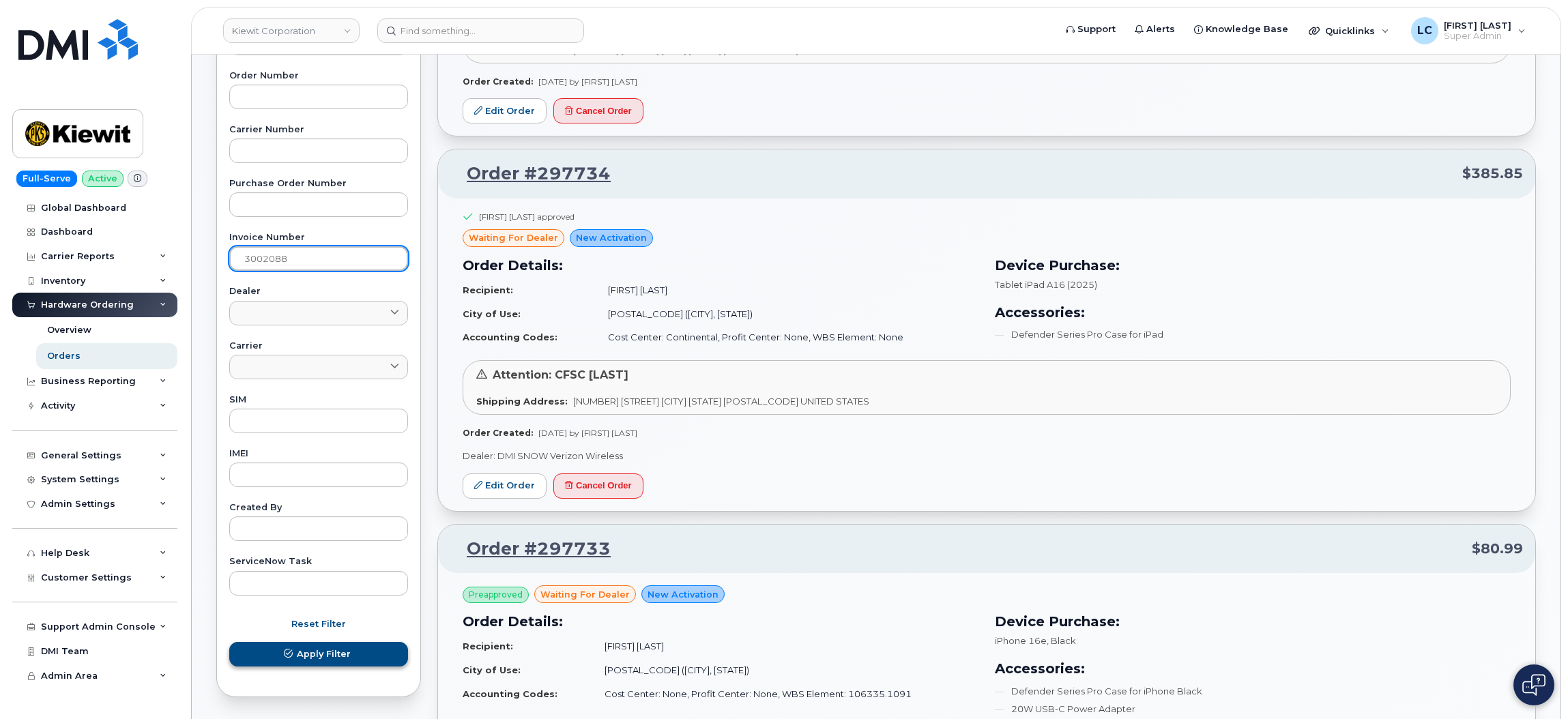 scroll, scrollTop: 409, scrollLeft: 0, axis: vertical 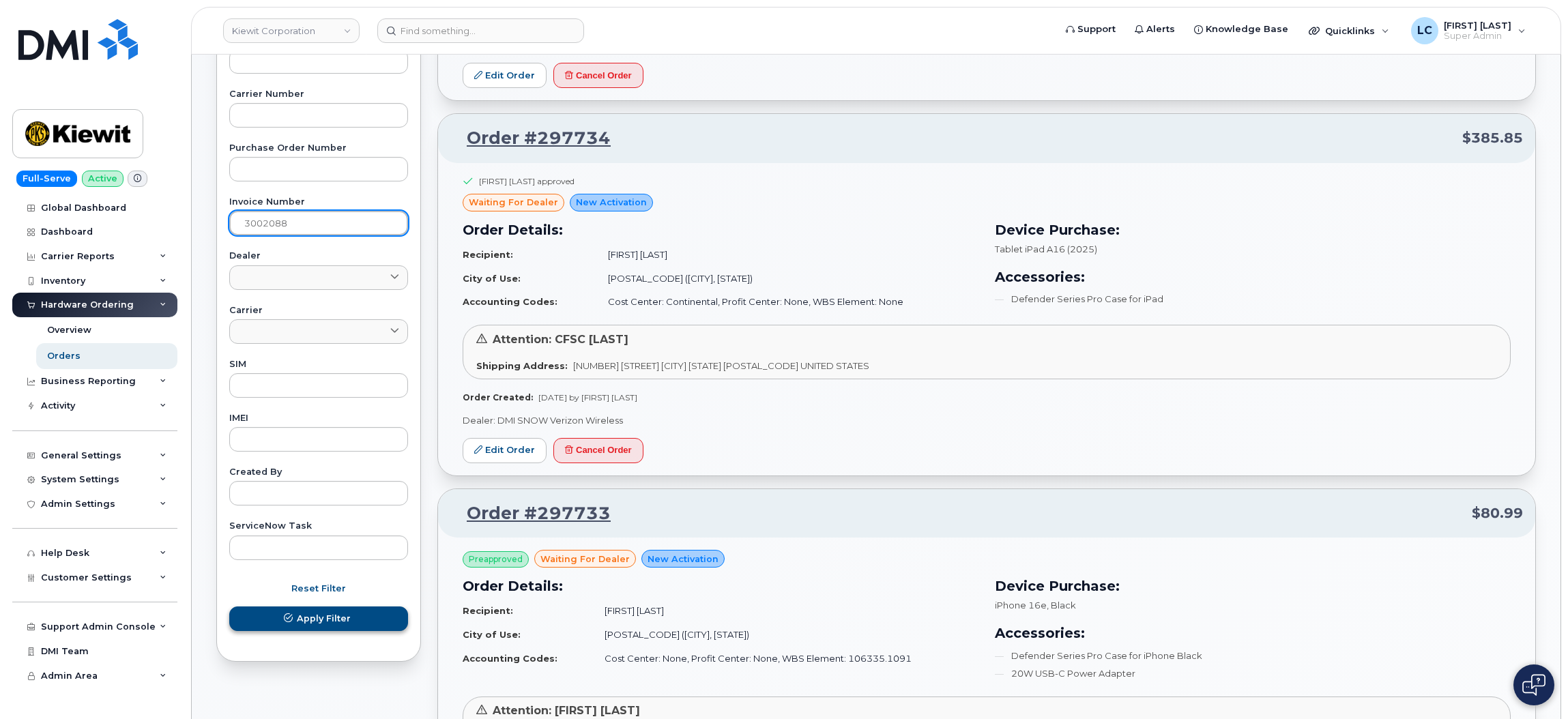 type on "3002088" 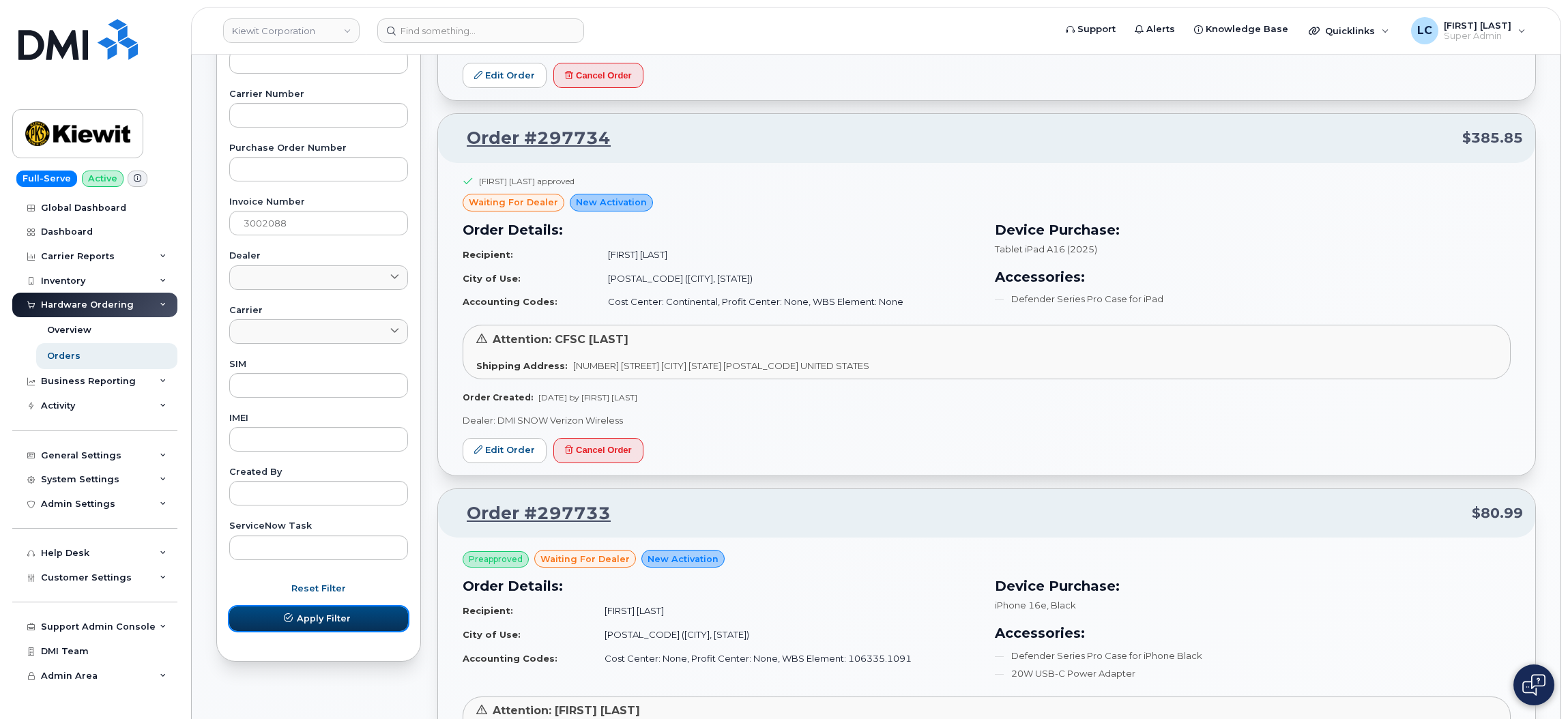 click on "Apply Filter" at bounding box center [319, 619] 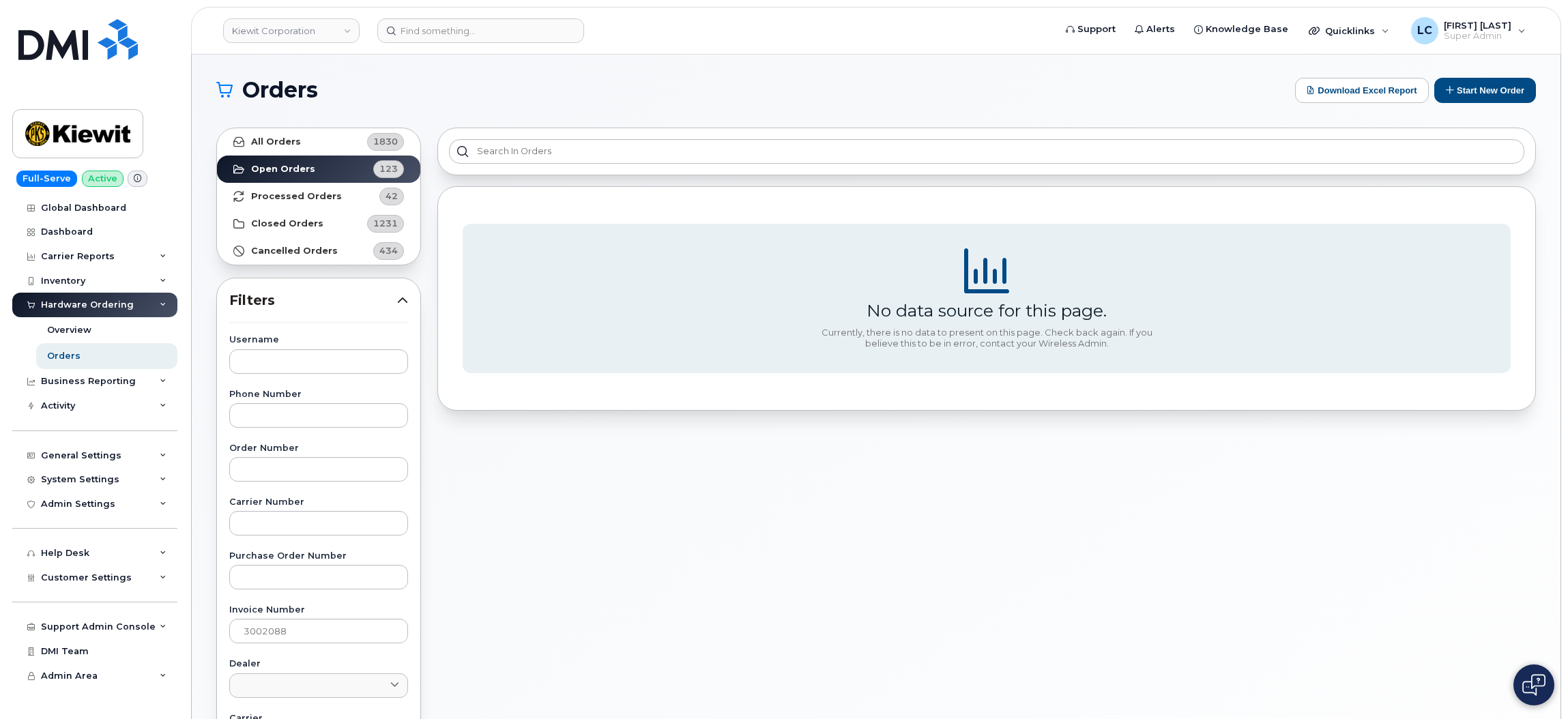 scroll, scrollTop: 0, scrollLeft: 0, axis: both 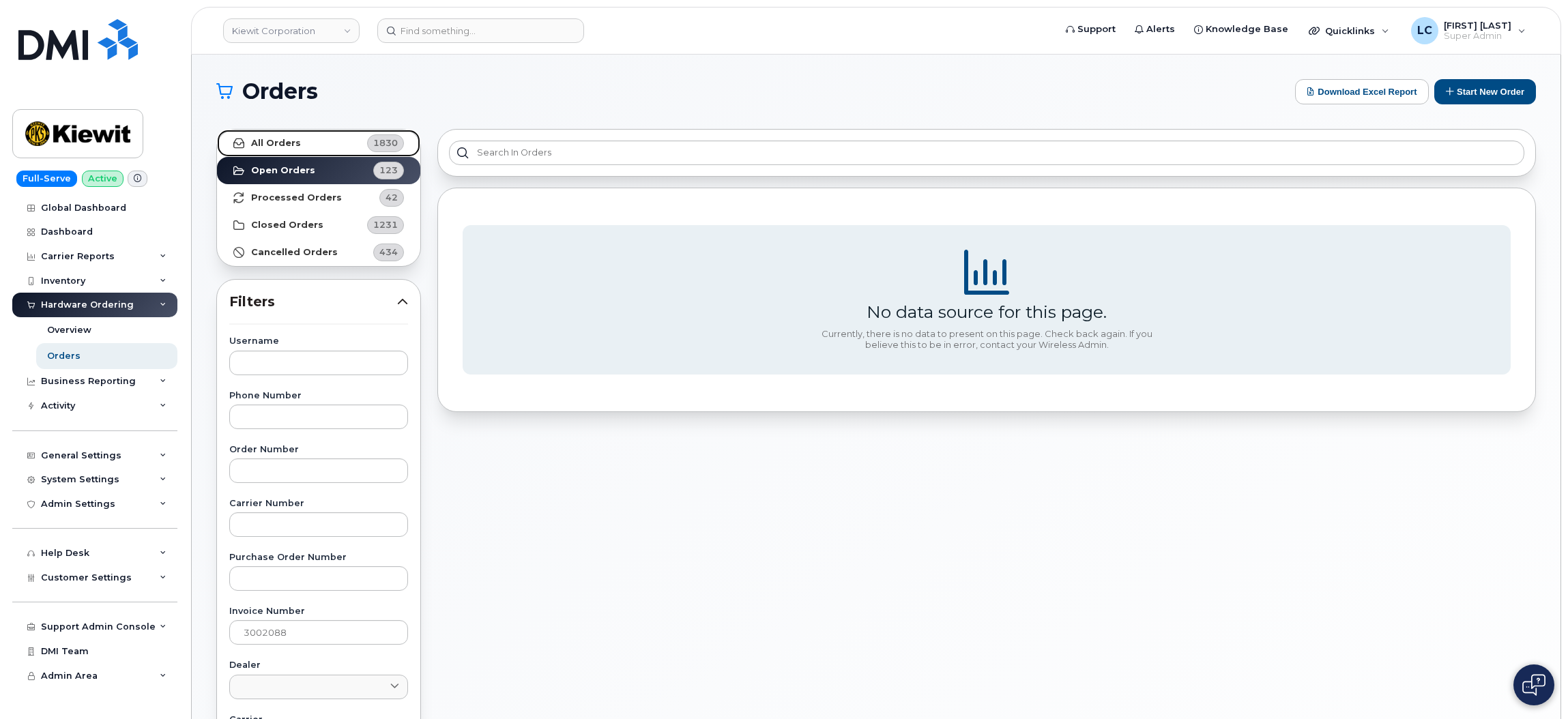 click on "All Orders 1830" at bounding box center (319, 143) 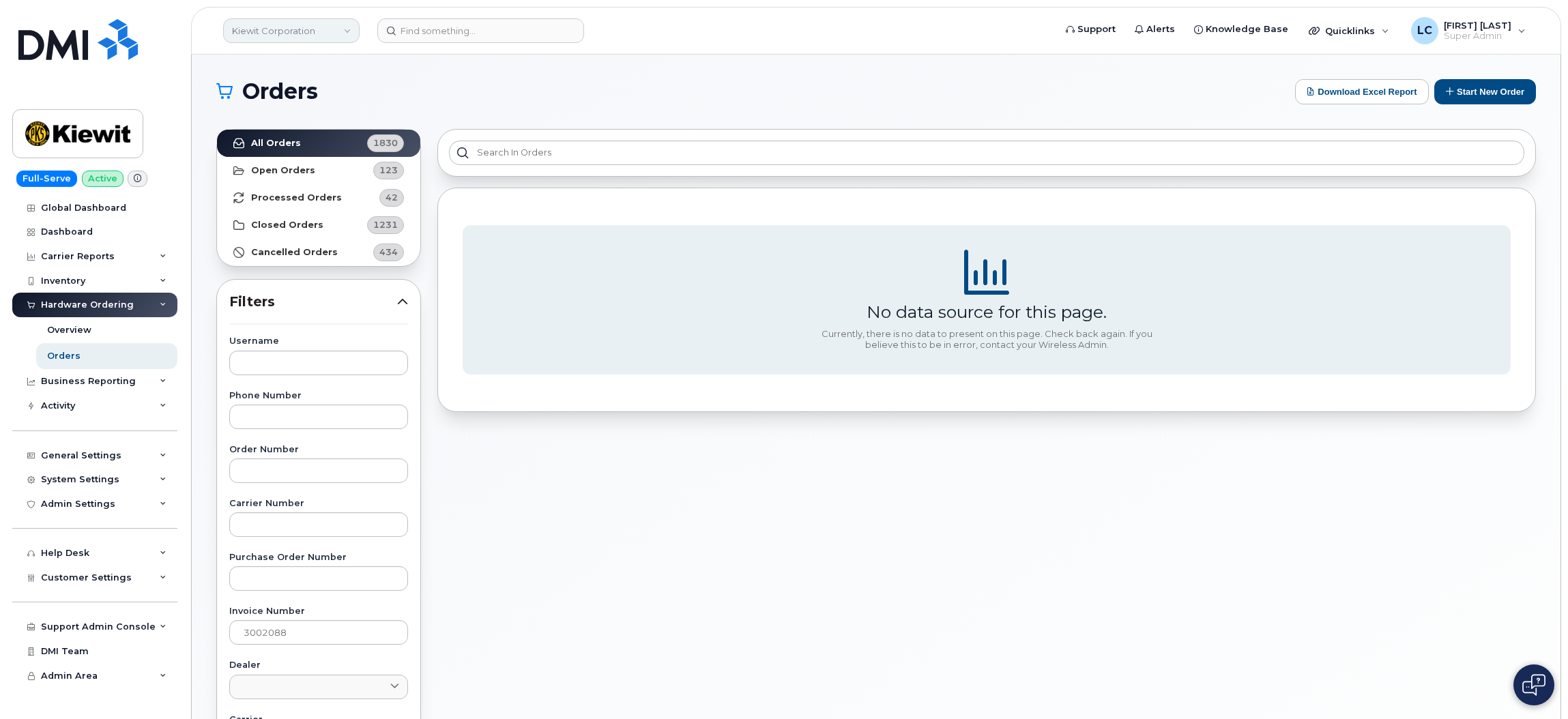 click on "Kiewit Corporation" at bounding box center [291, 31] 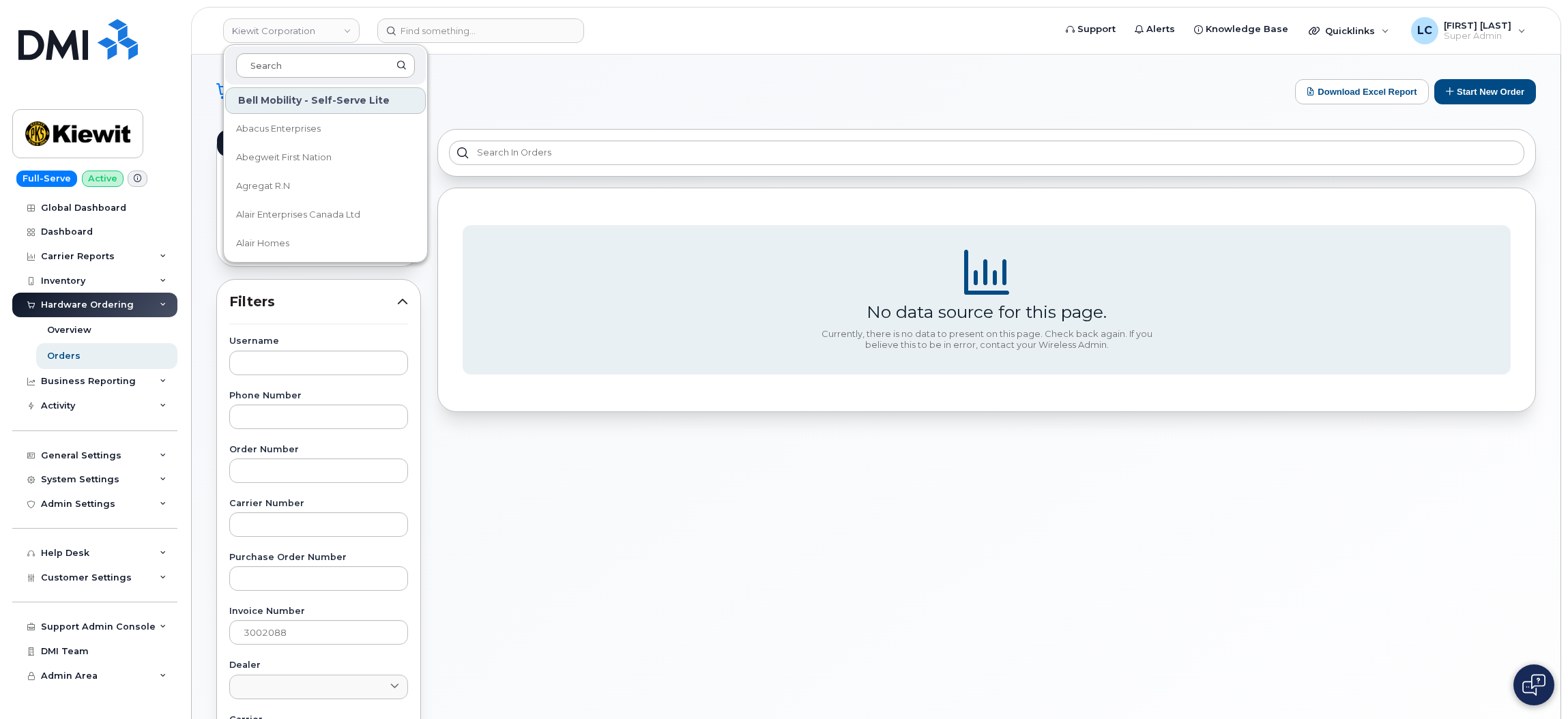 click at bounding box center (325, 65) 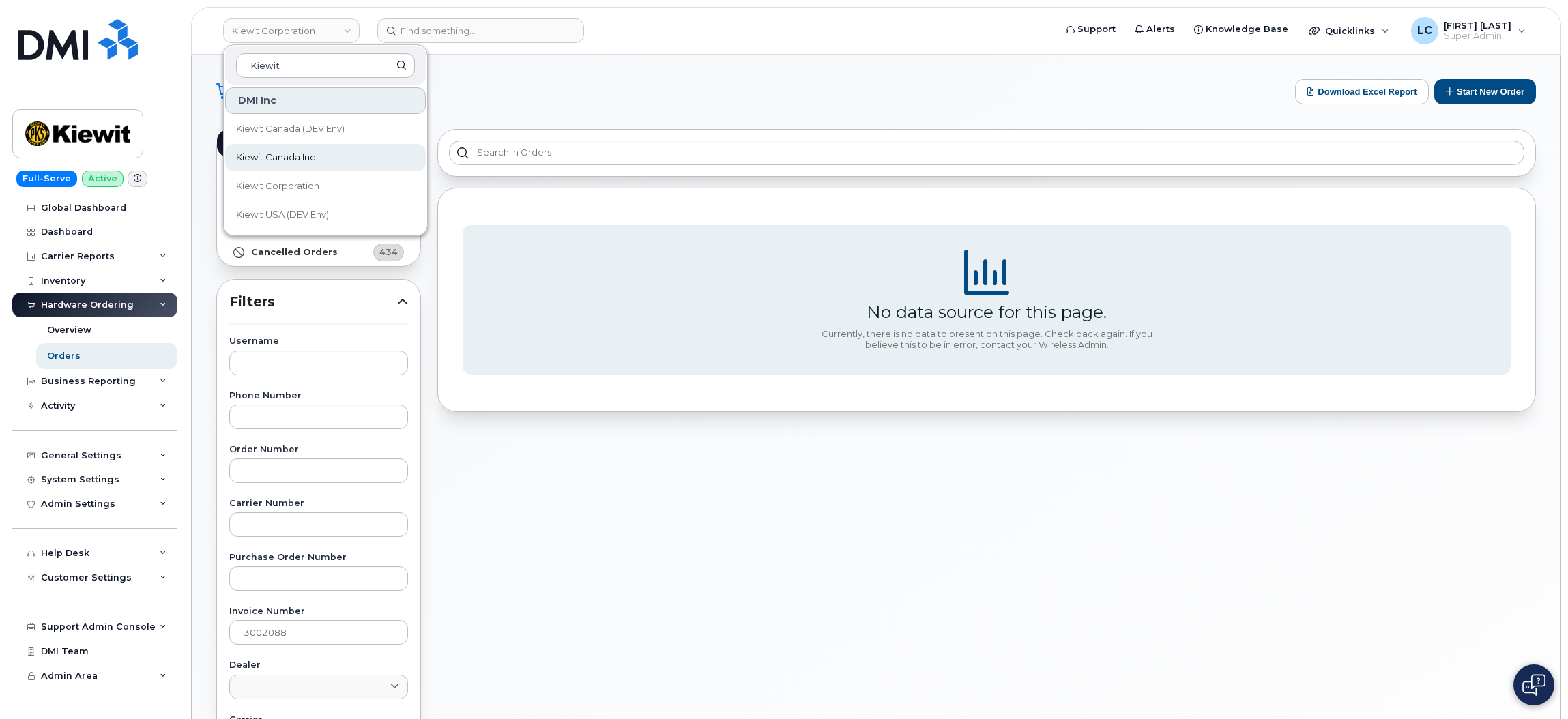 type on "Kiewit" 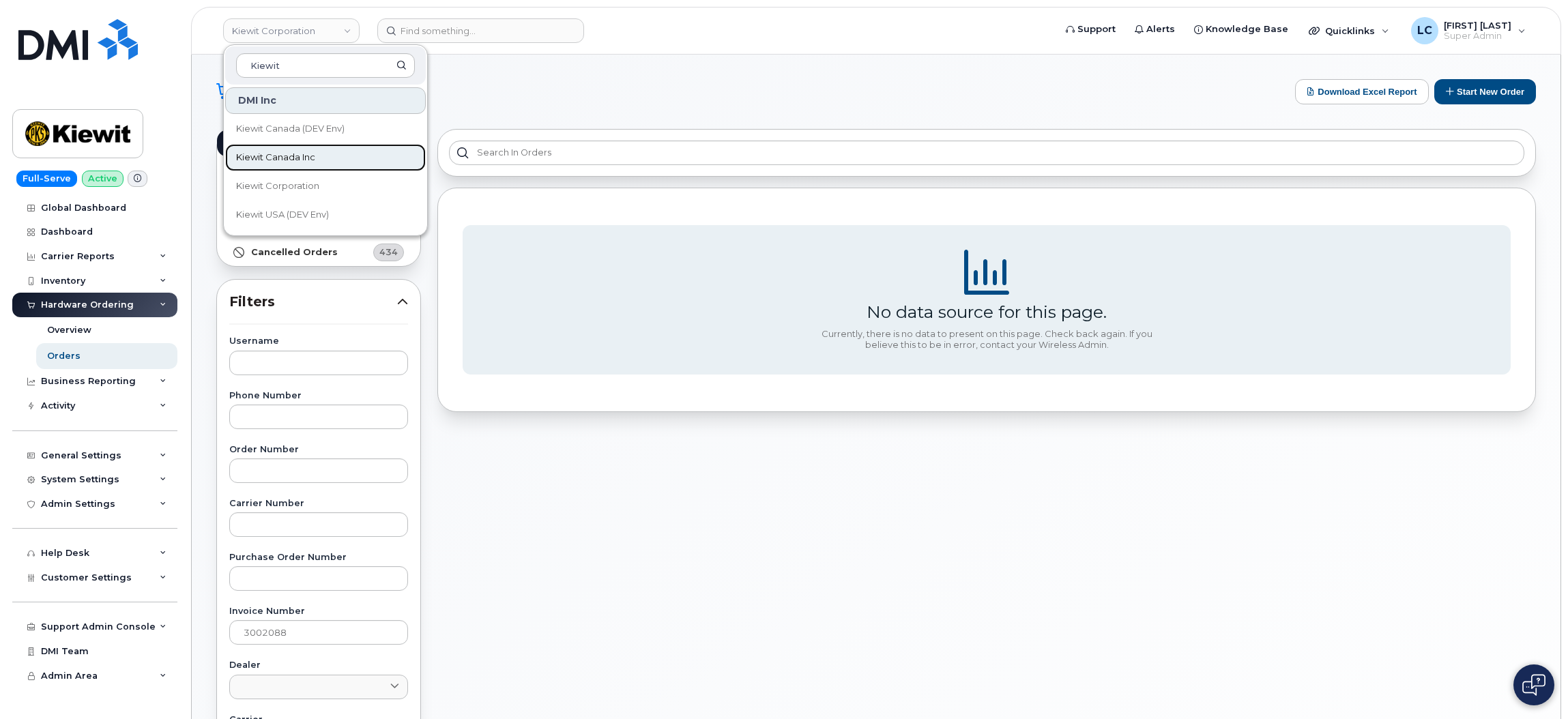 click on "Kiewit Canada Inc" 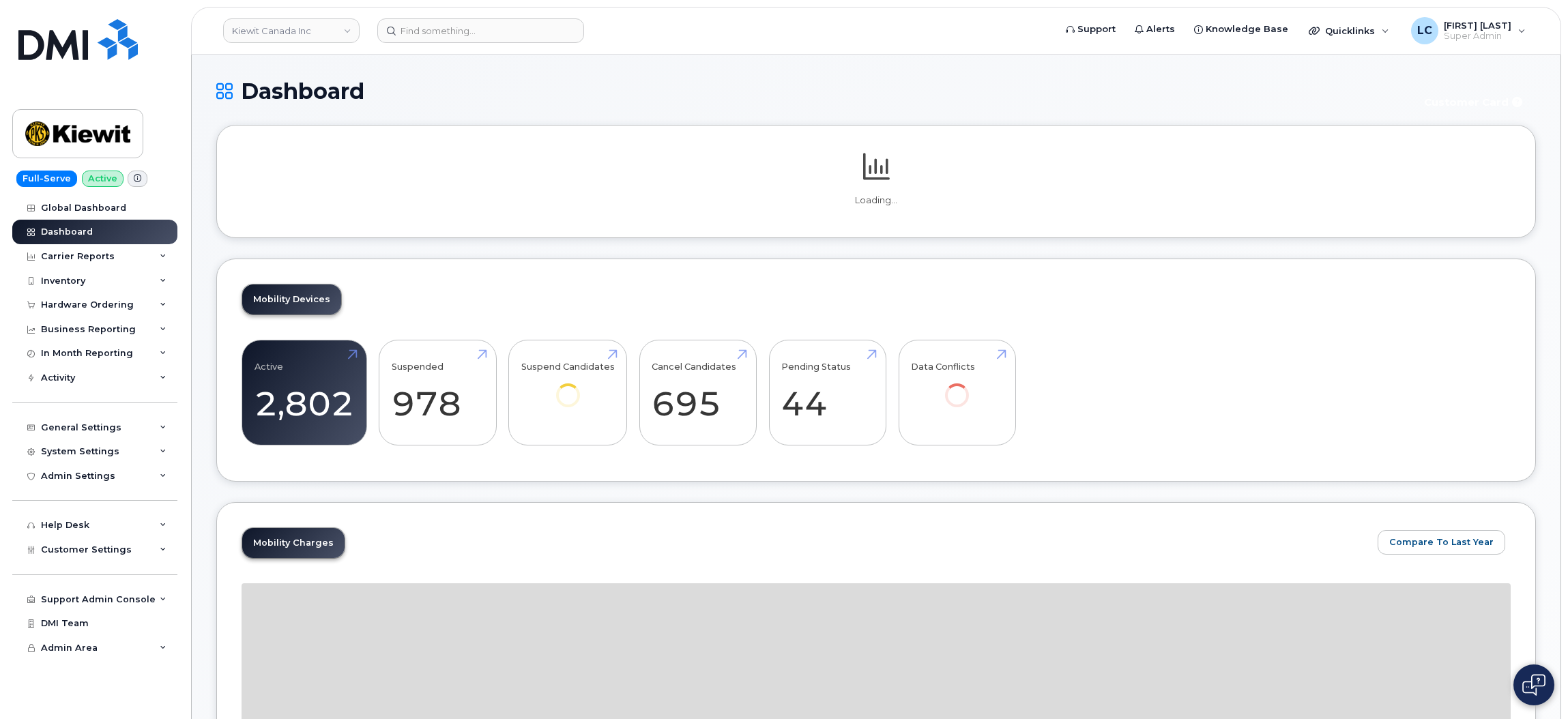 scroll, scrollTop: 0, scrollLeft: 0, axis: both 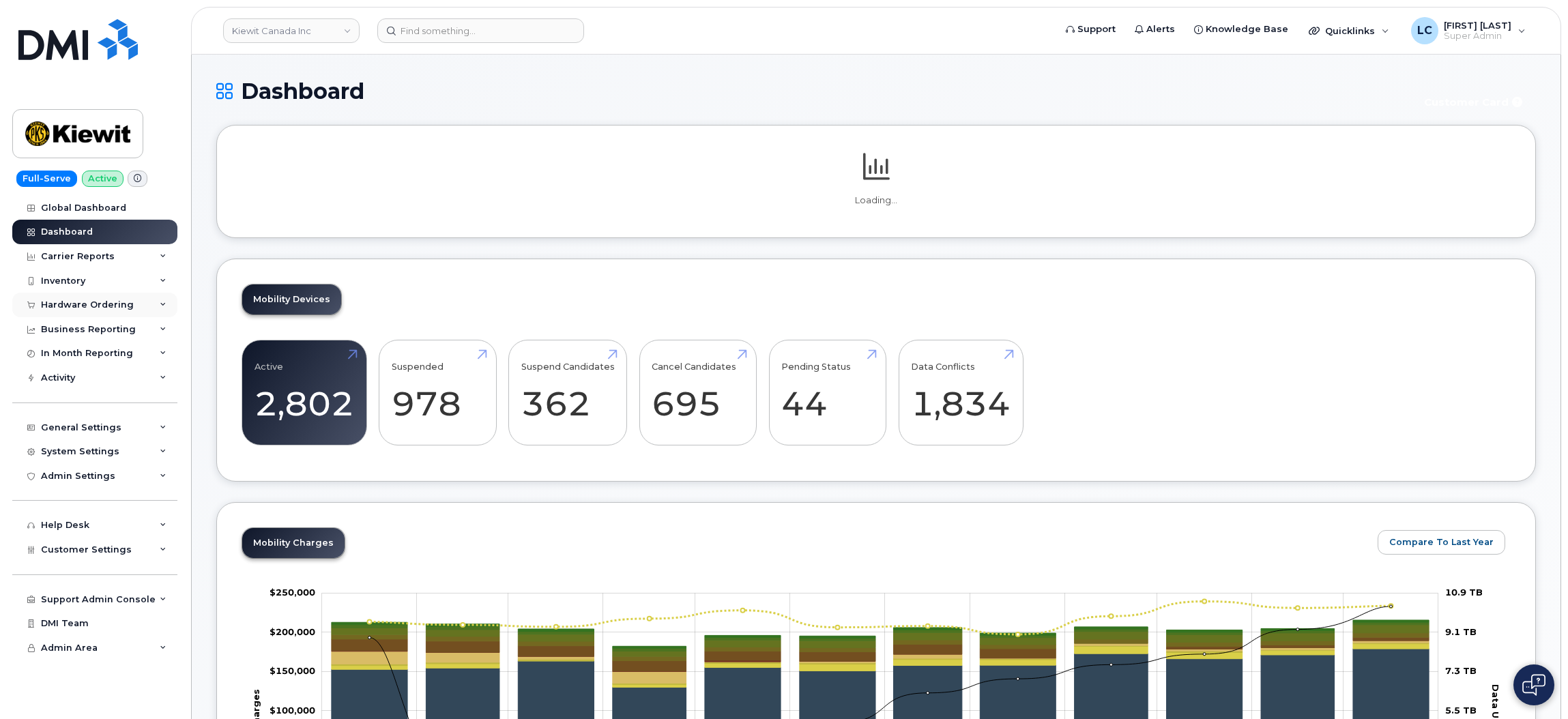 click on "Hardware Ordering" at bounding box center [95, 305] 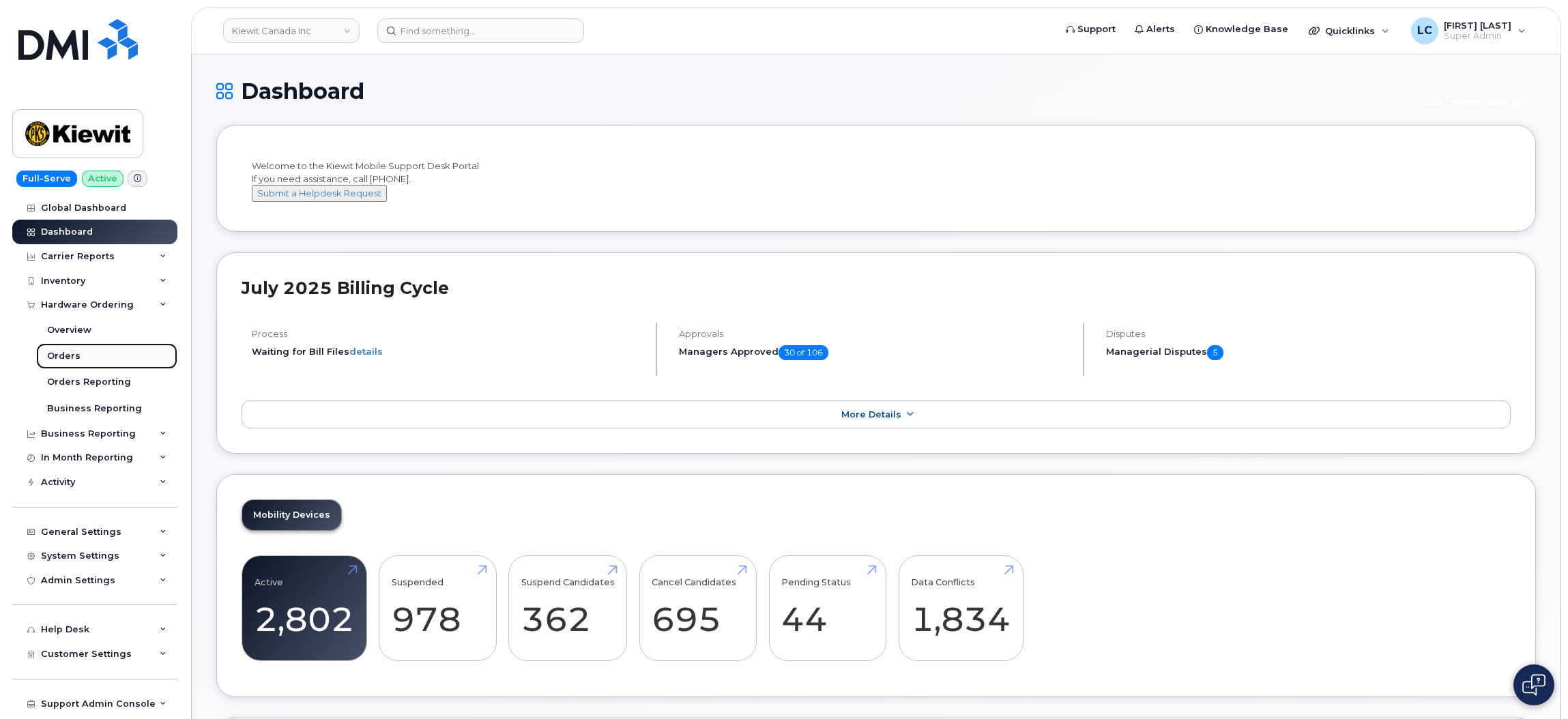 click on "Orders" at bounding box center [106, 356] 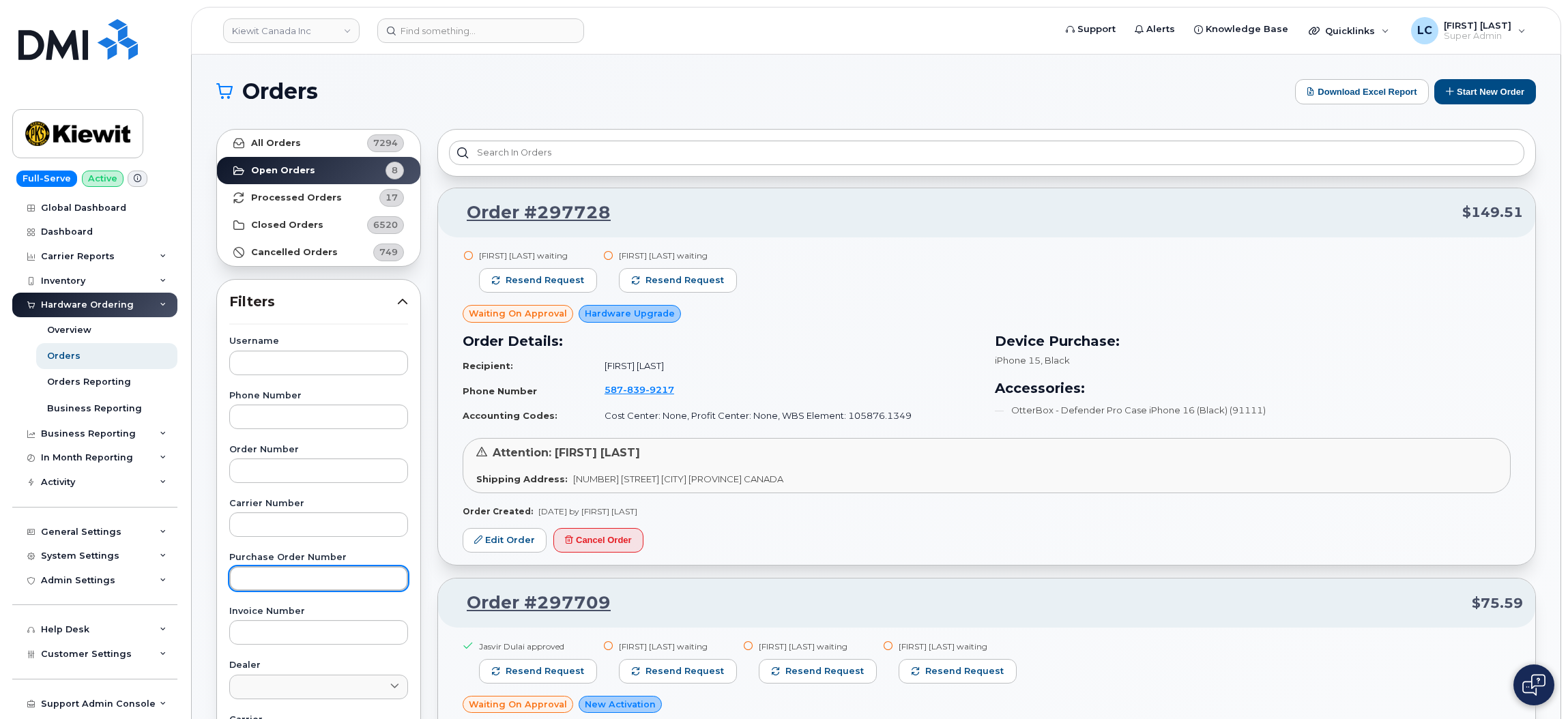 click at bounding box center [319, 578] 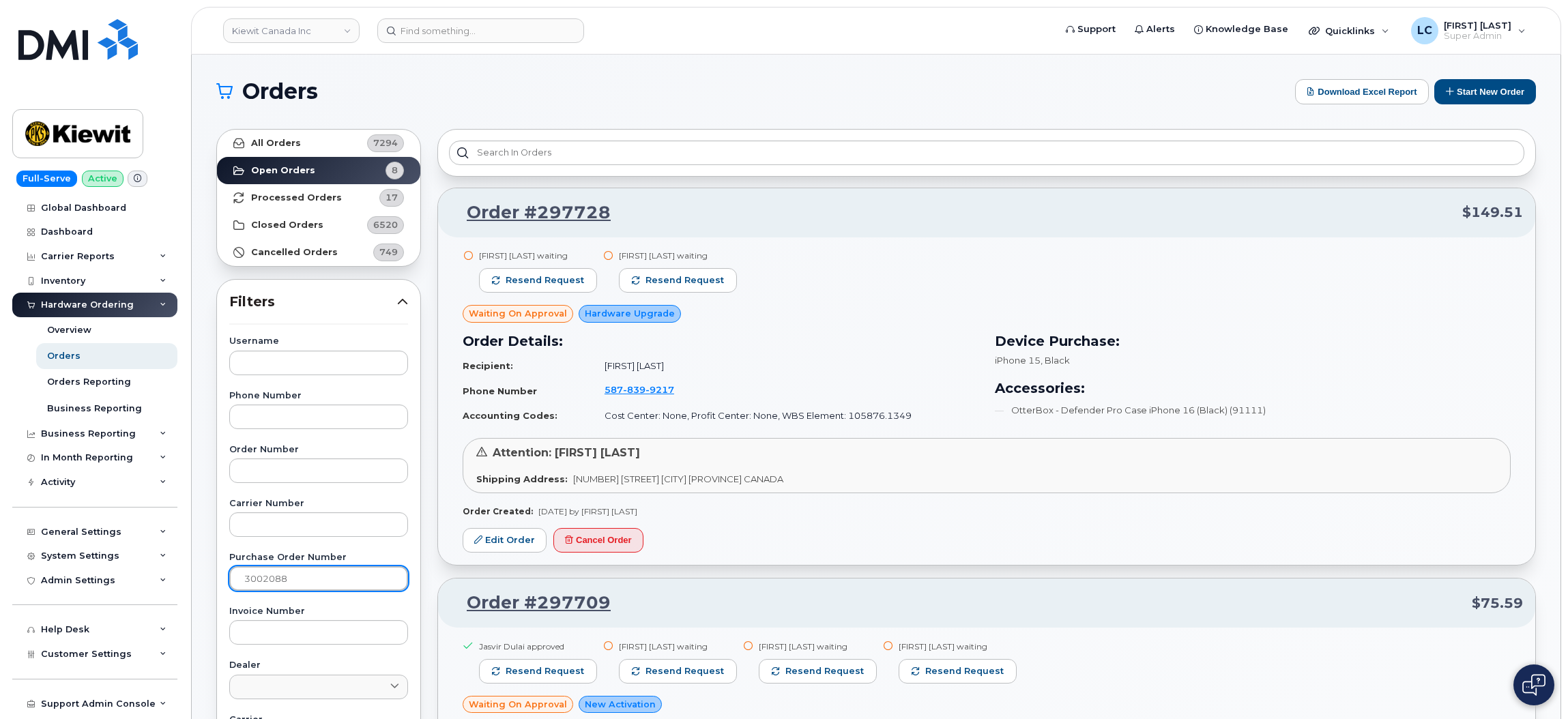 type on "3002088" 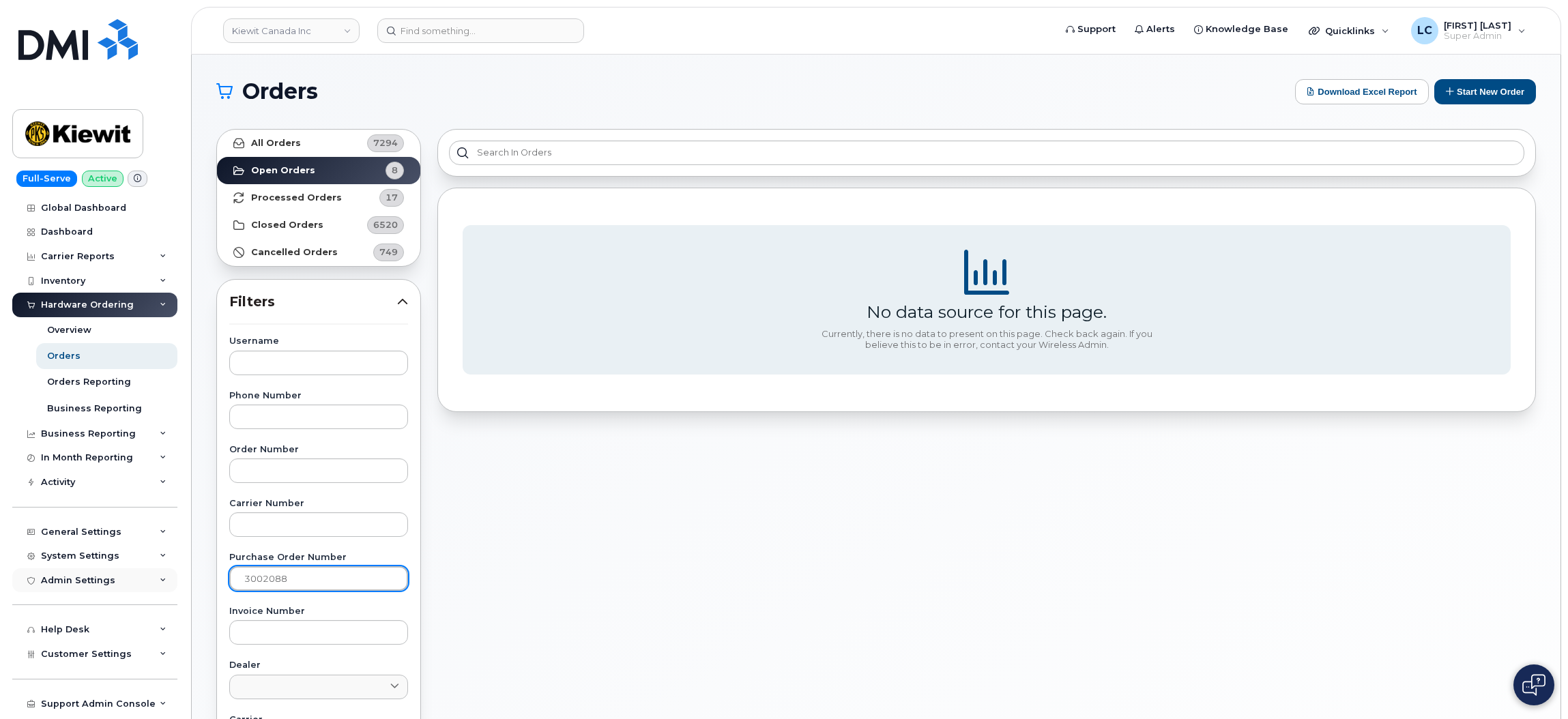 drag, startPoint x: 325, startPoint y: 576, endPoint x: 171, endPoint y: 585, distance: 154.26276 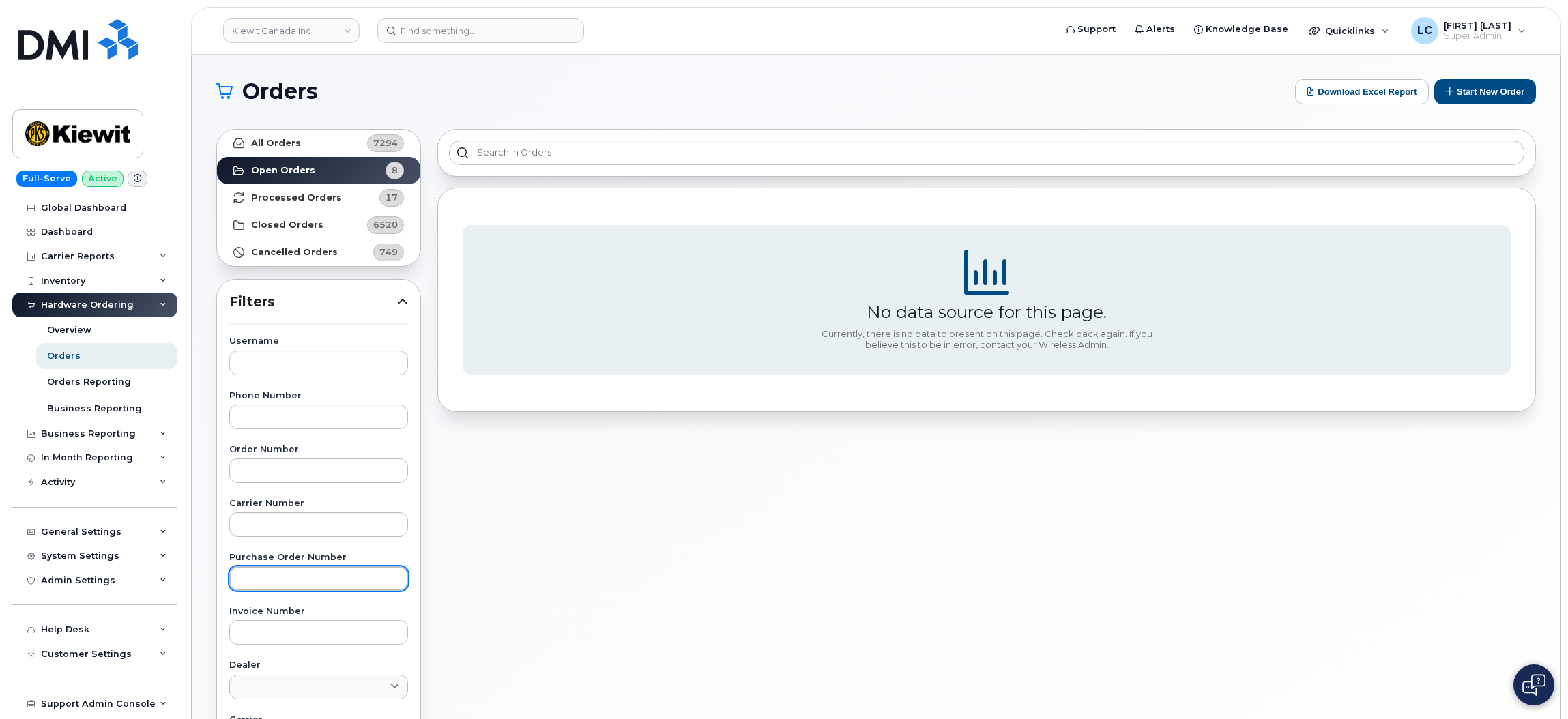 type 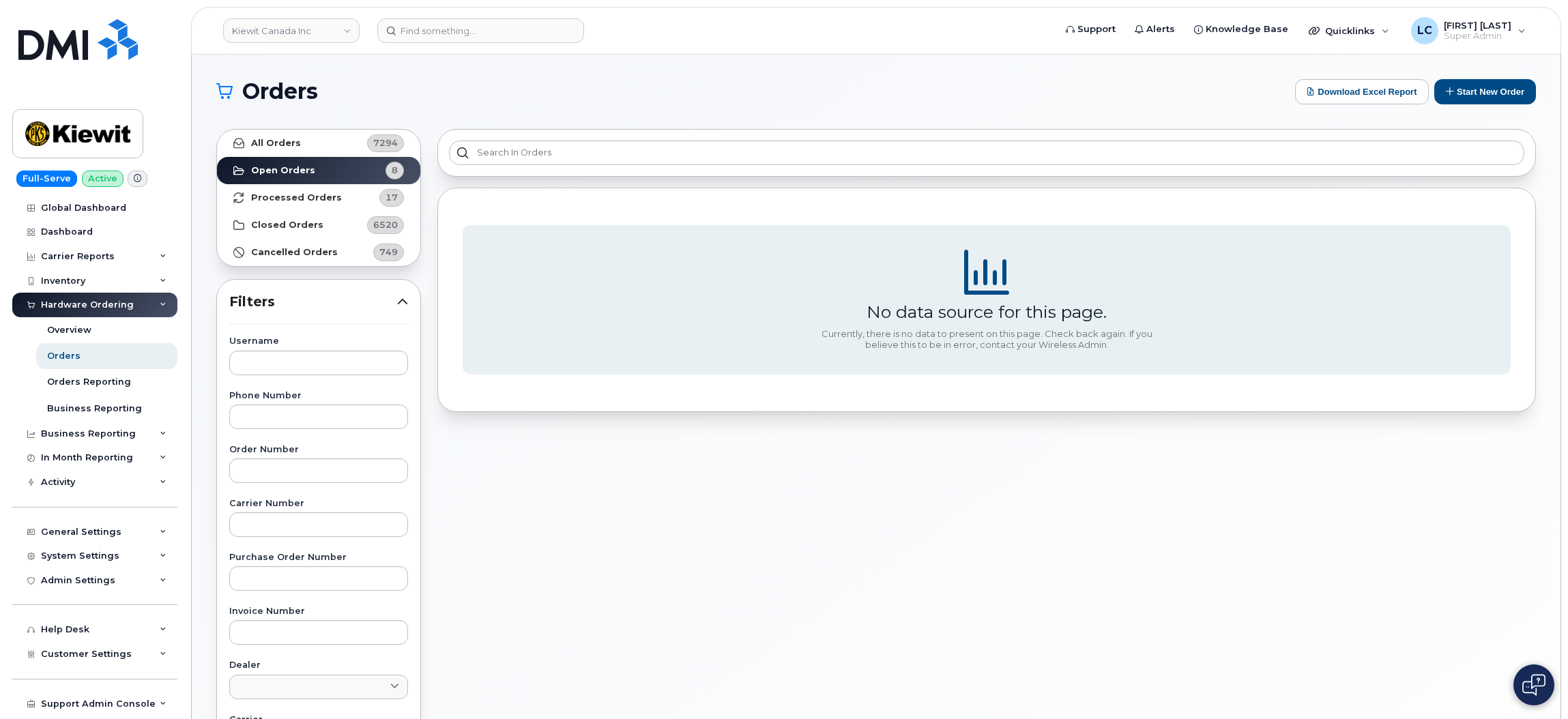 click on "Carrier Number" at bounding box center (319, 503) 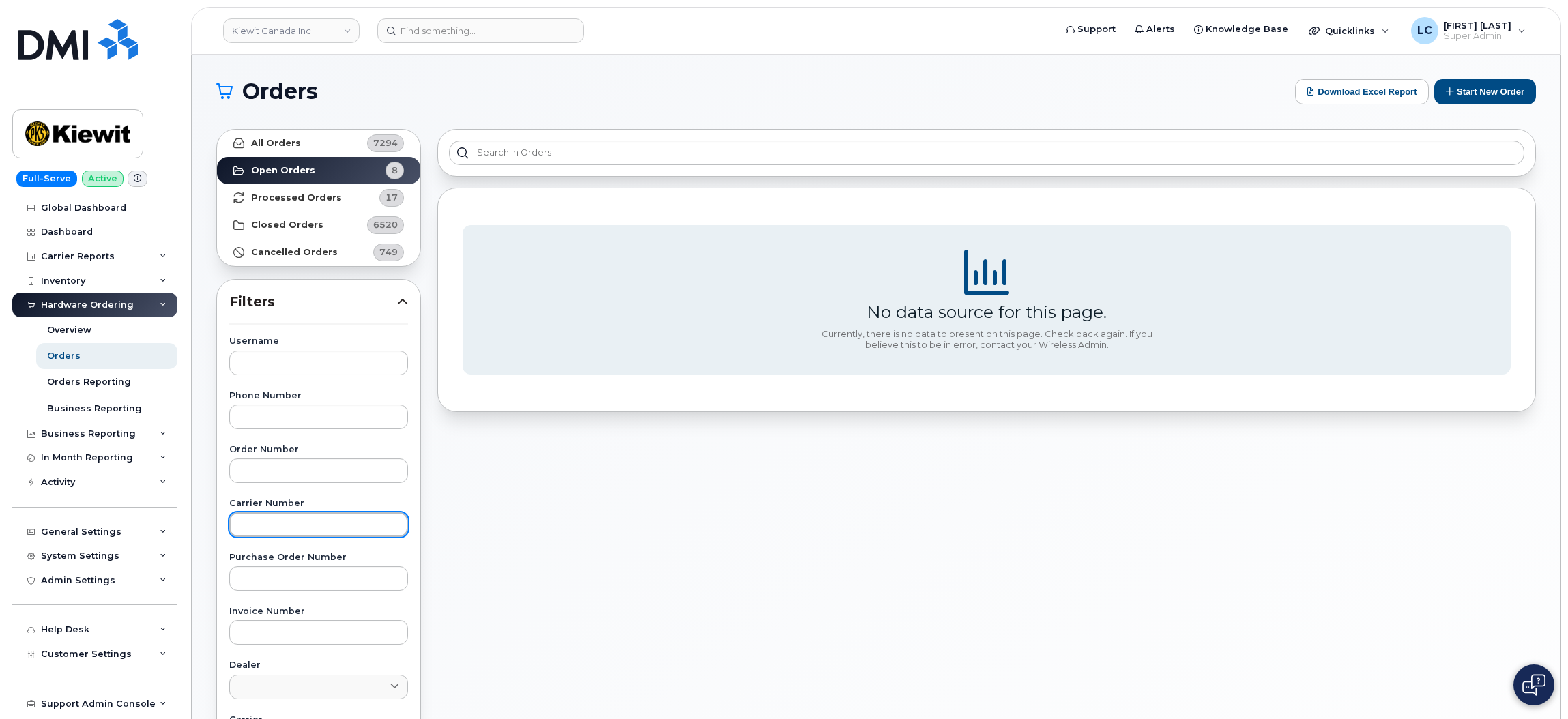 click at bounding box center (319, 525) 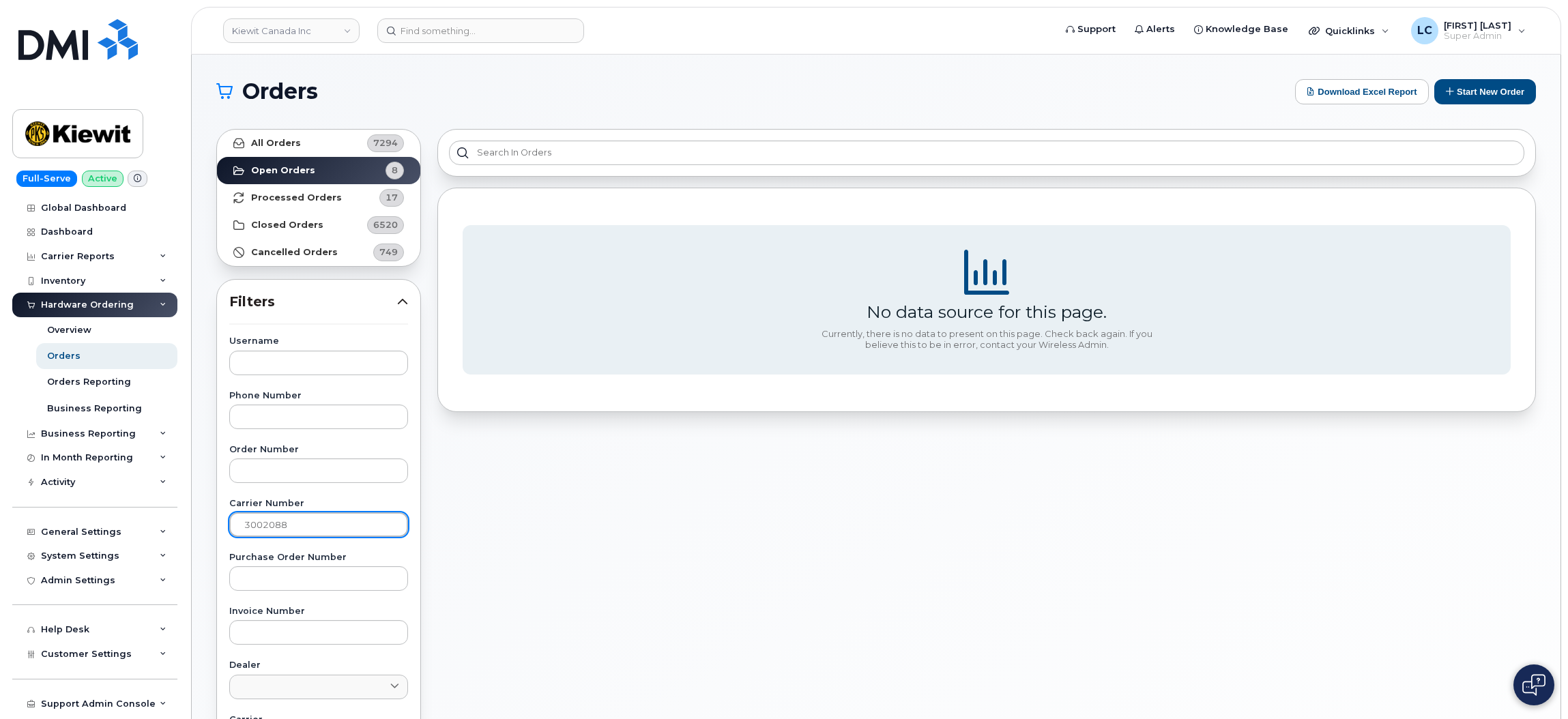 type on "3002088" 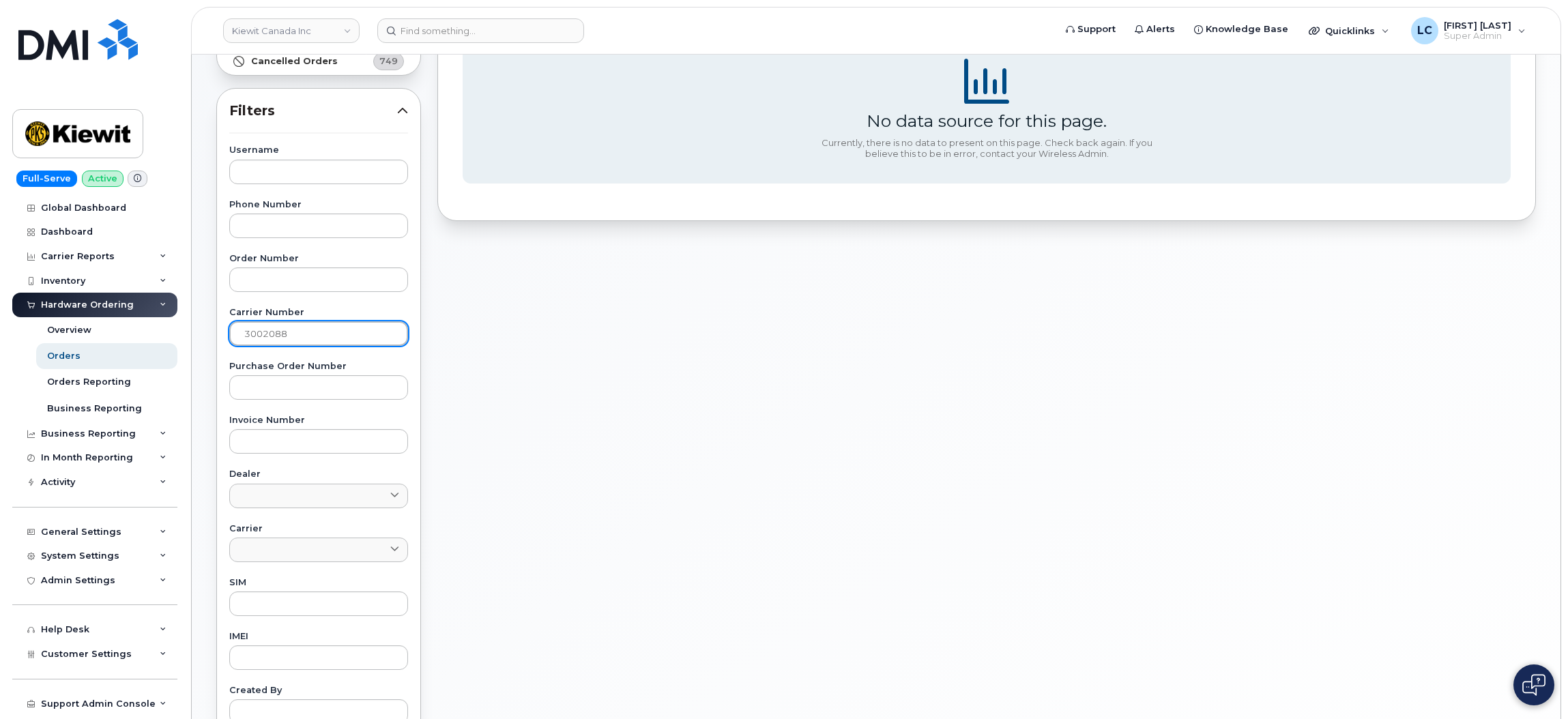 scroll, scrollTop: 205, scrollLeft: 0, axis: vertical 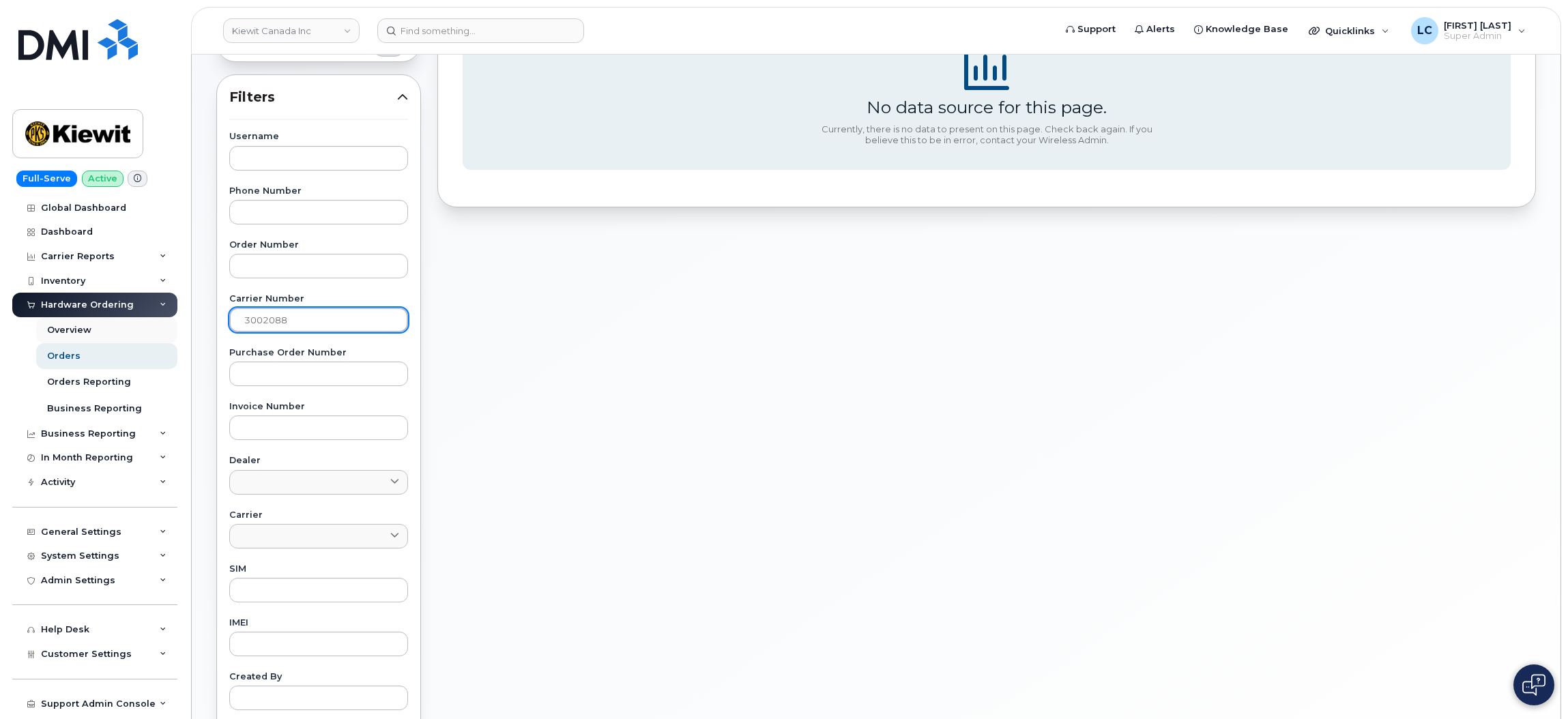 drag, startPoint x: 263, startPoint y: 325, endPoint x: 166, endPoint y: 326, distance: 97.00515 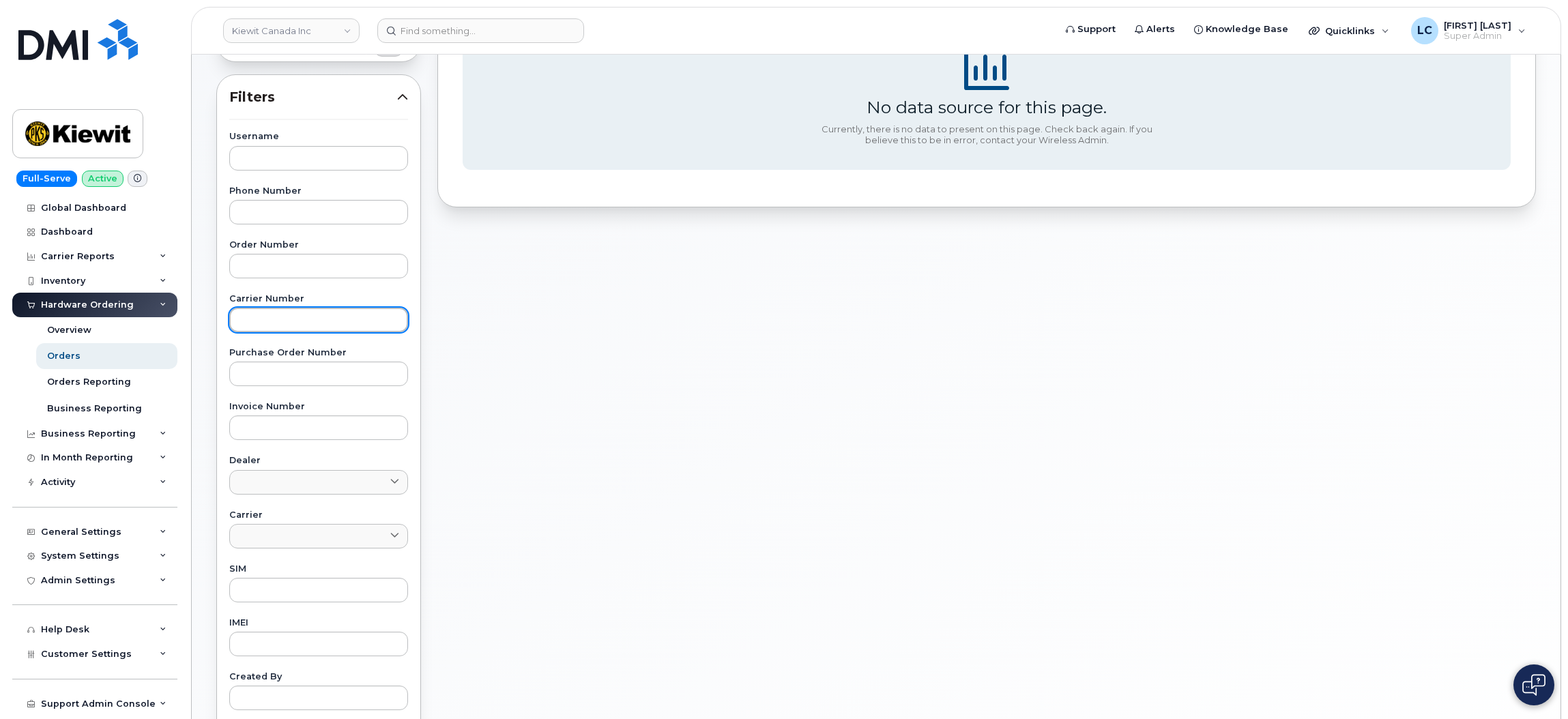type 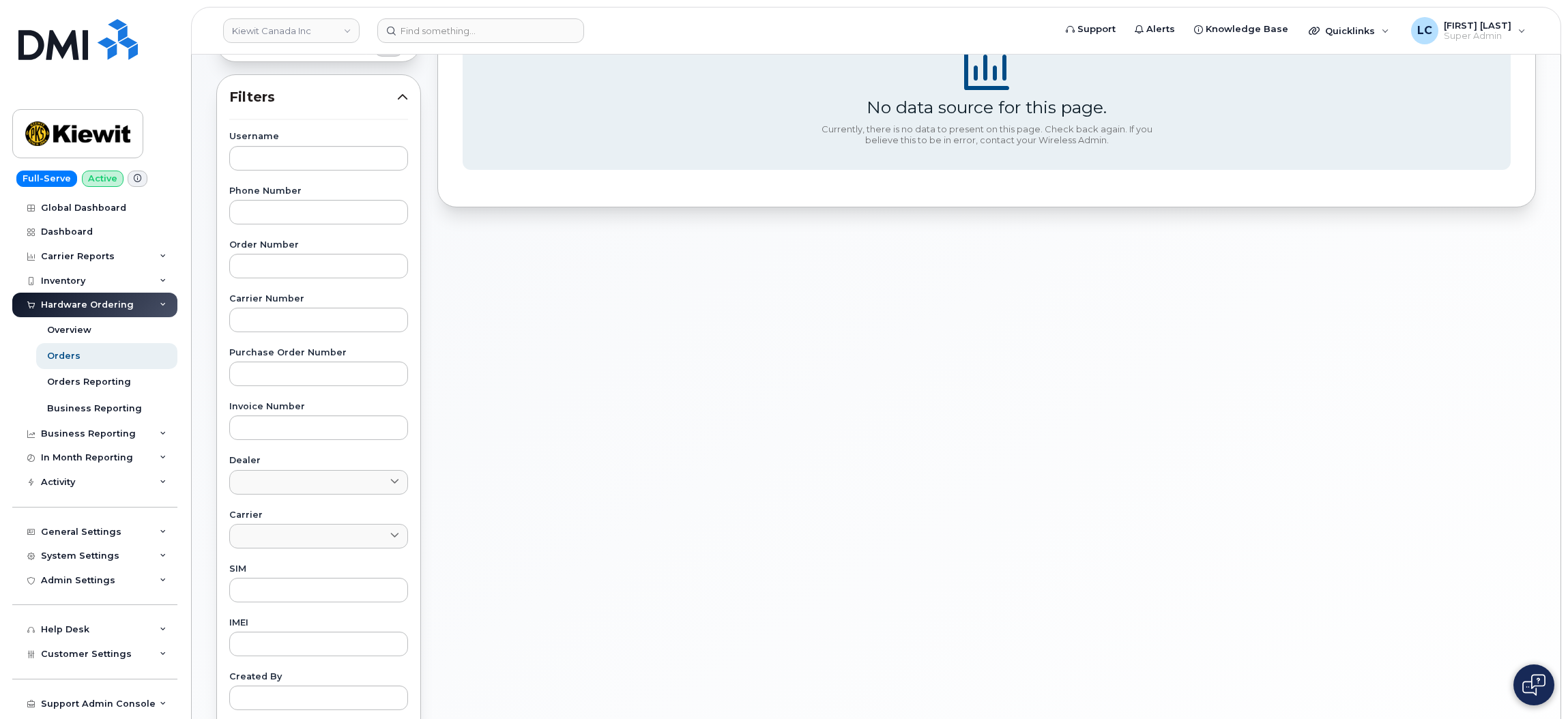 click on "Invoice Number" at bounding box center [319, 421] 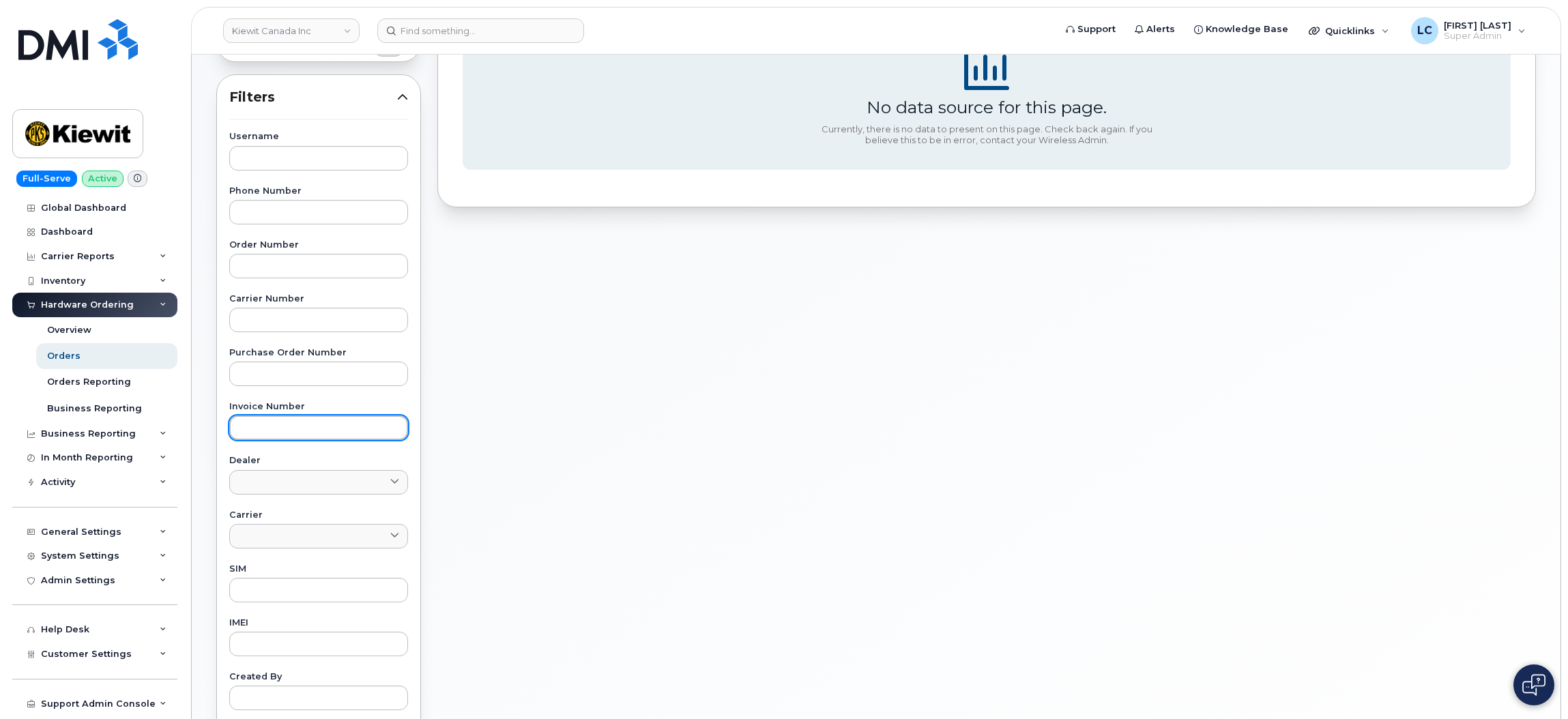 click at bounding box center [319, 428] 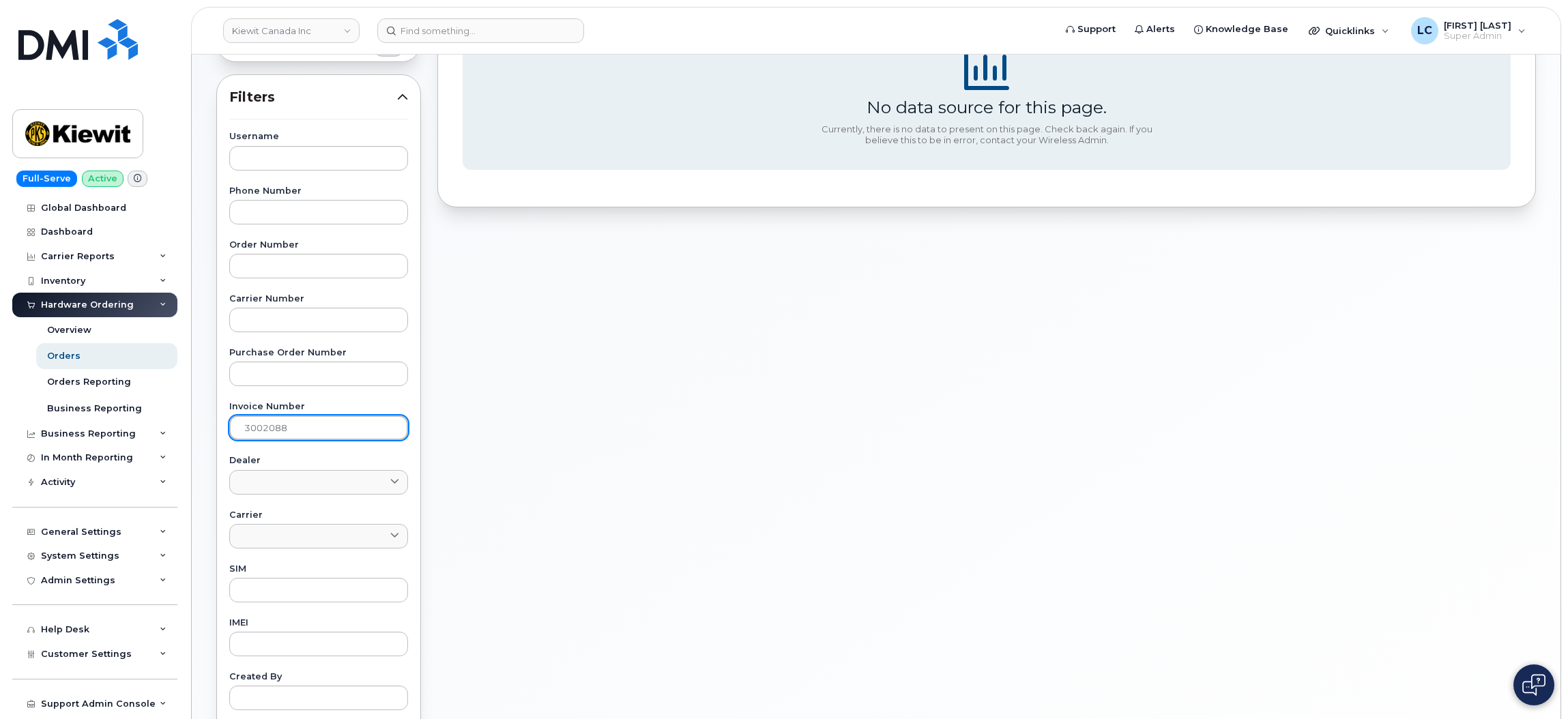 type on "3002088" 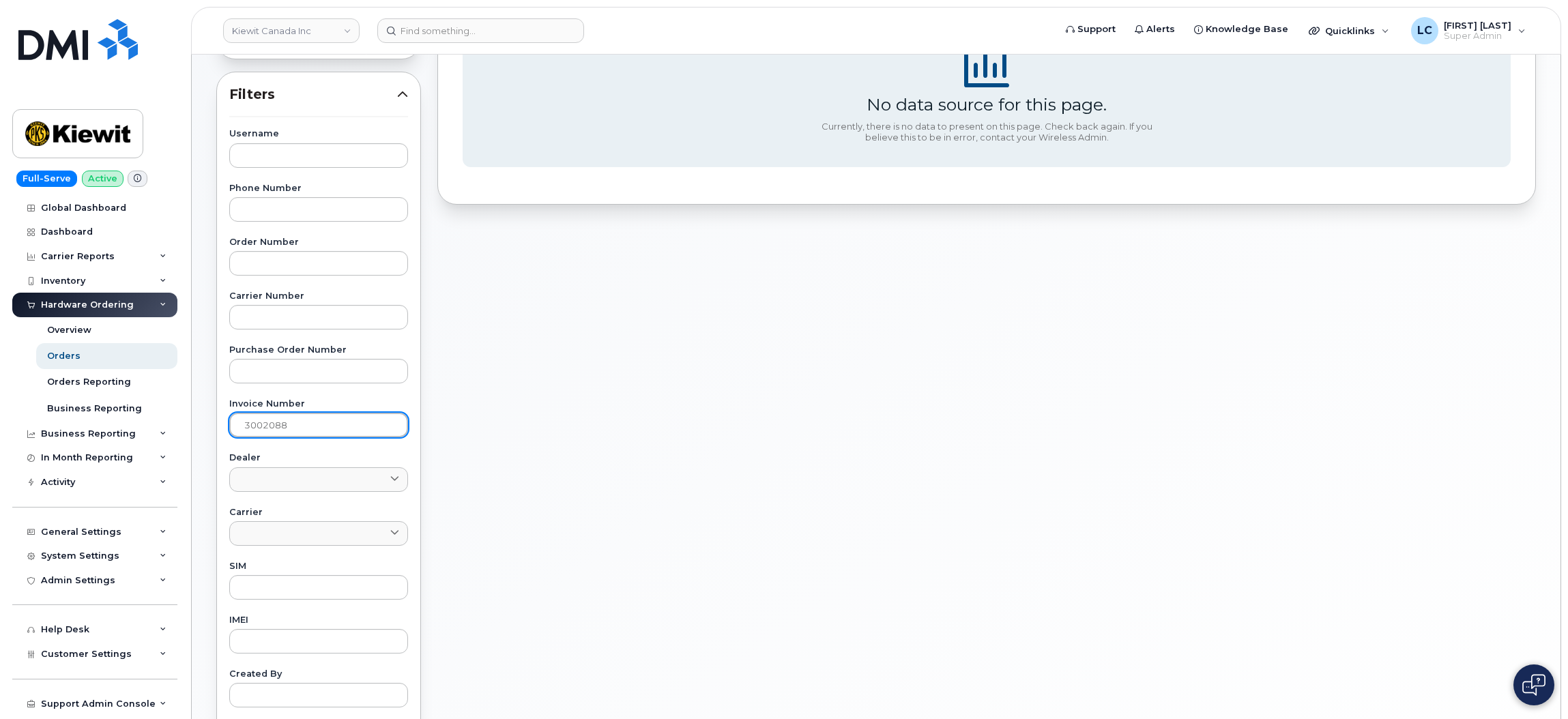 scroll, scrollTop: 205, scrollLeft: 0, axis: vertical 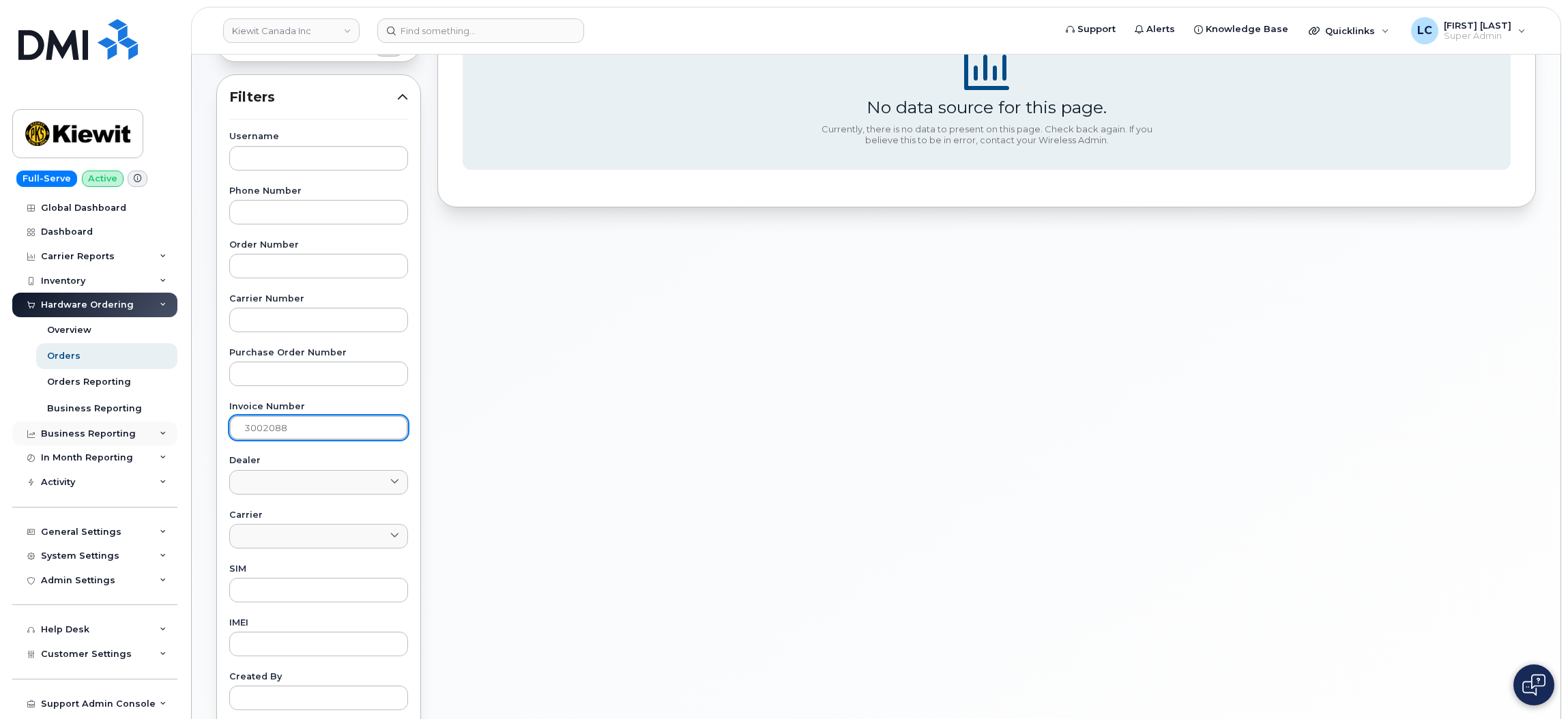 drag, startPoint x: 246, startPoint y: 425, endPoint x: 148, endPoint y: 431, distance: 98.1835 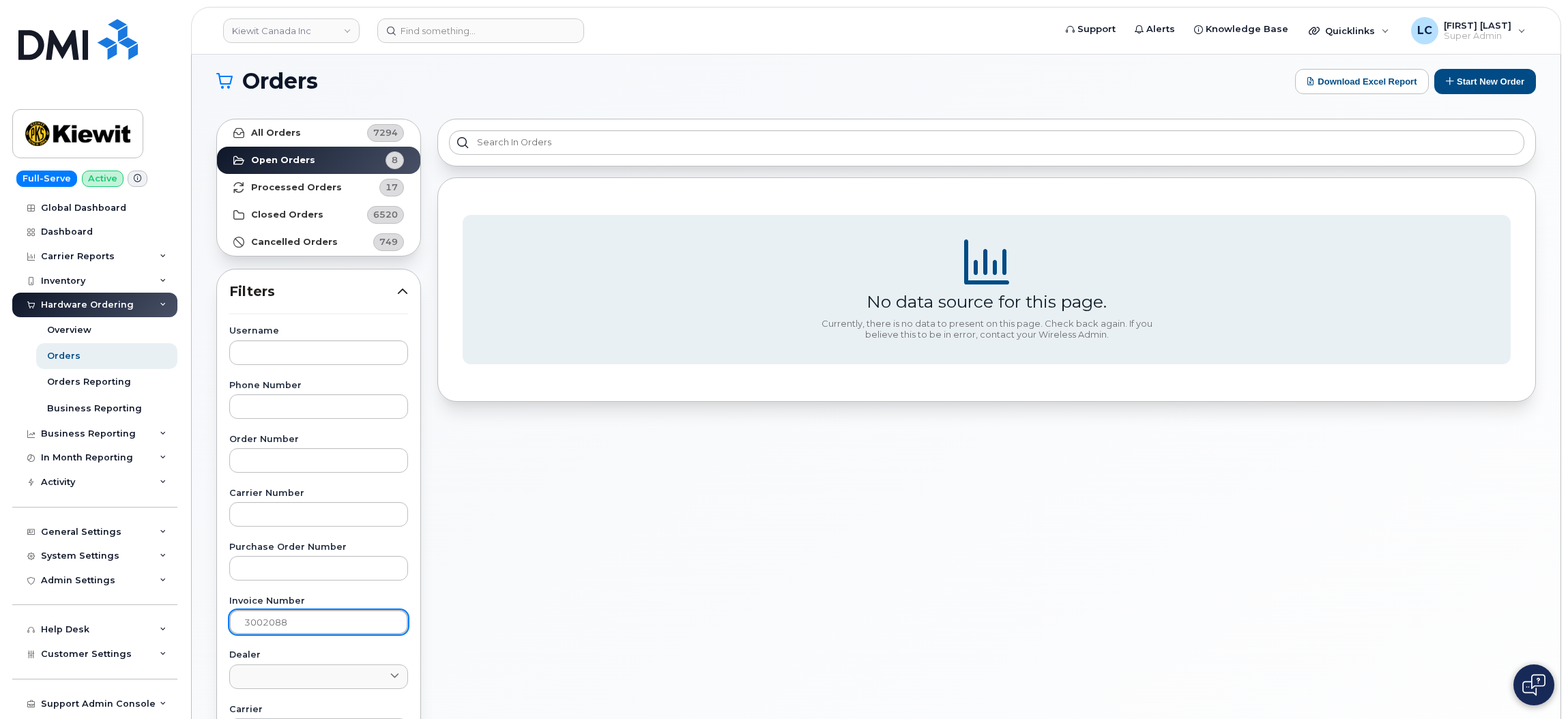scroll, scrollTop: 0, scrollLeft: 0, axis: both 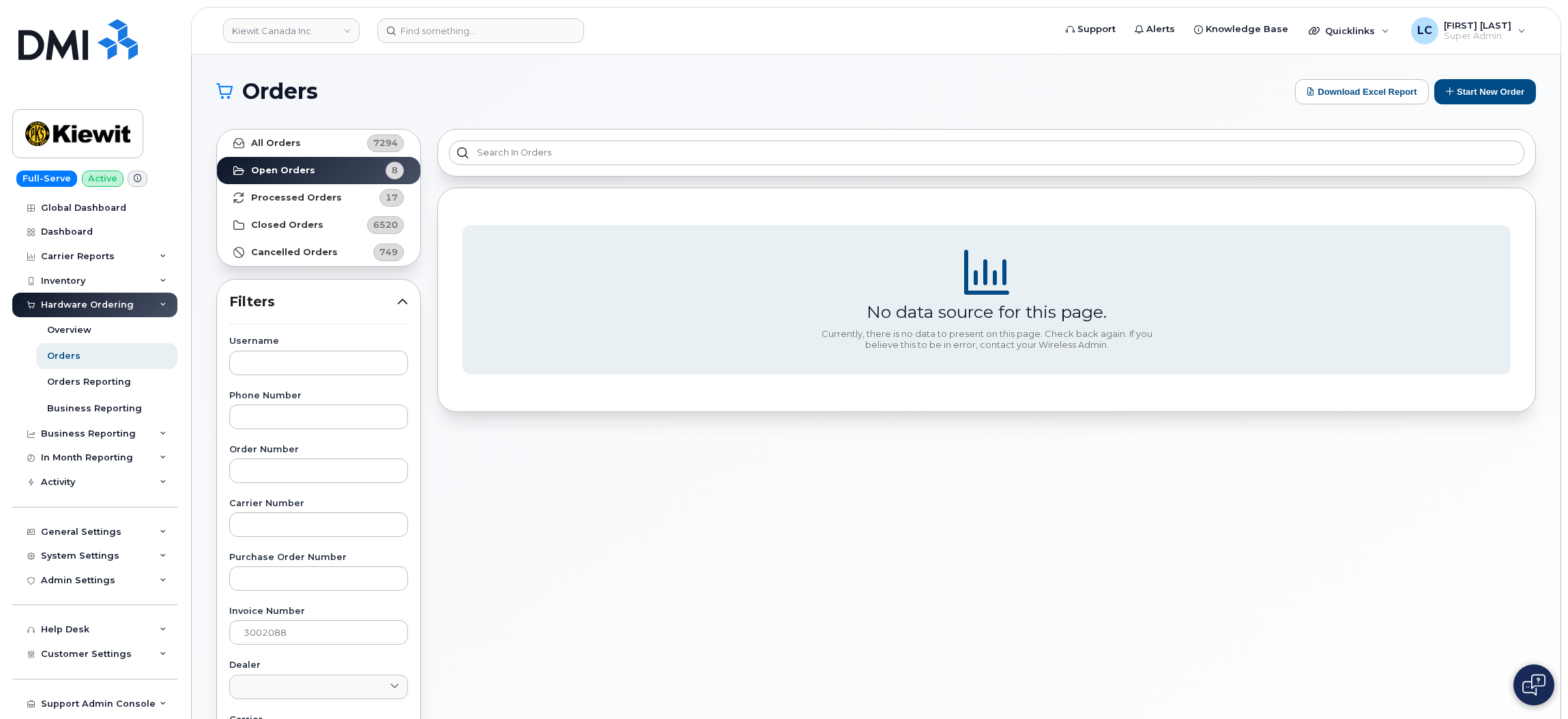 click on "Orders" at bounding box center (752, 91) 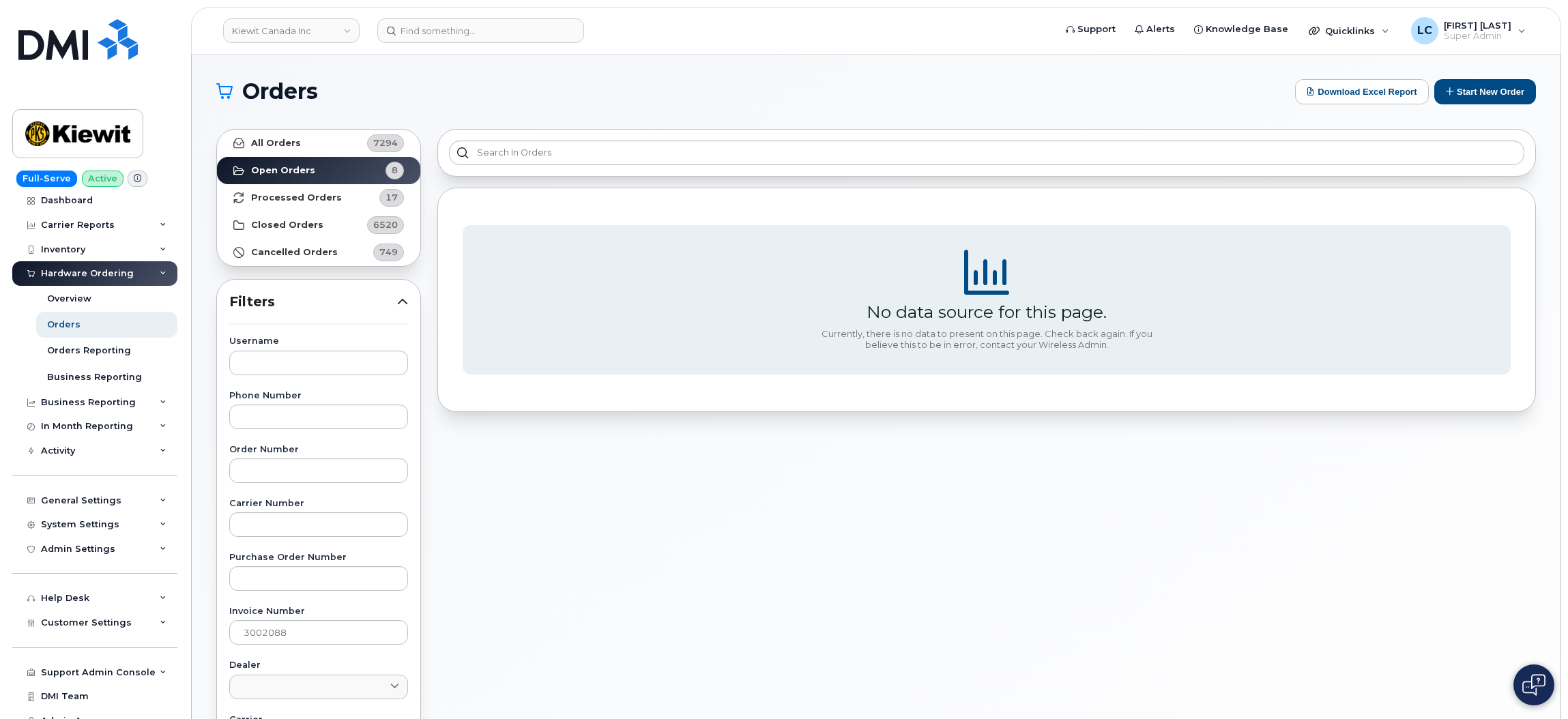scroll, scrollTop: 48, scrollLeft: 0, axis: vertical 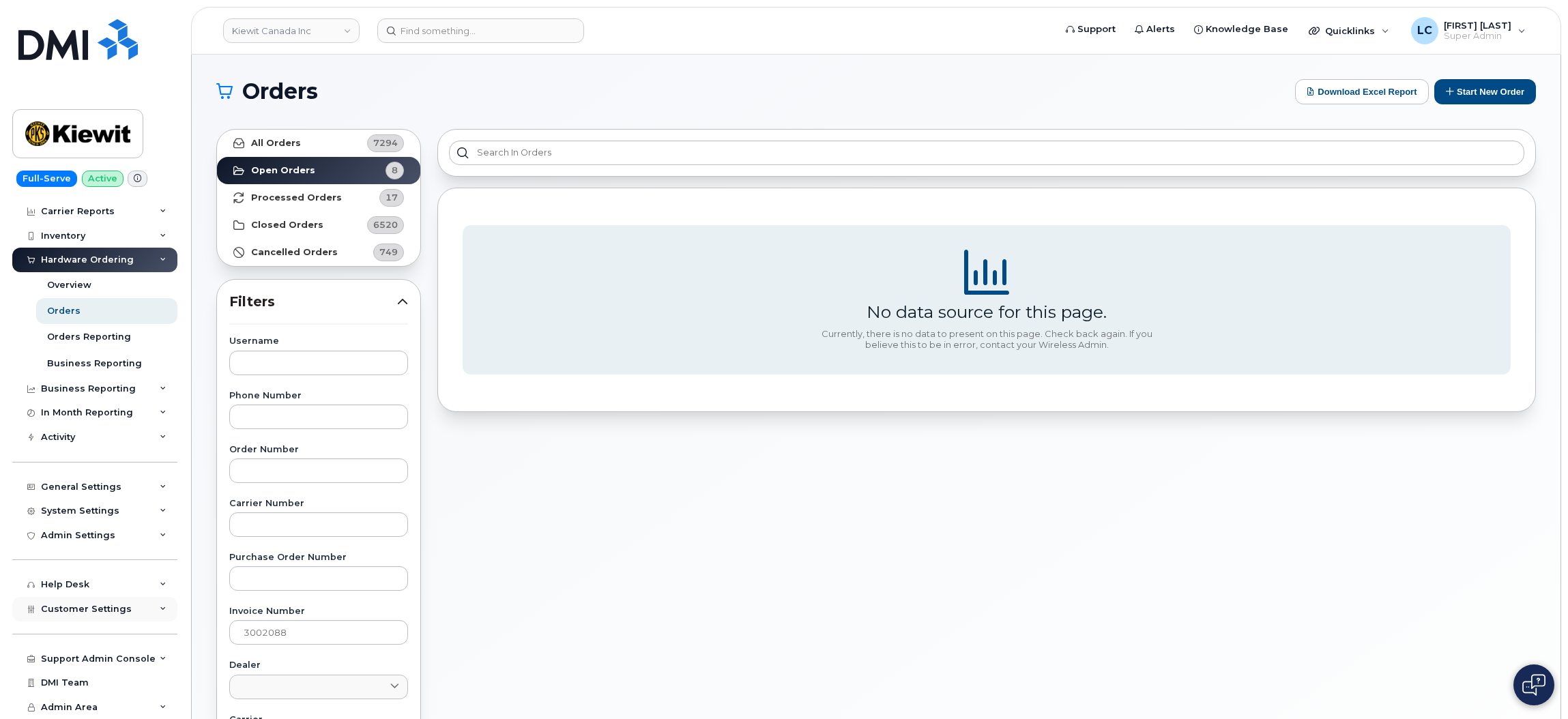 click on "Customer Settings" at bounding box center (86, 608) 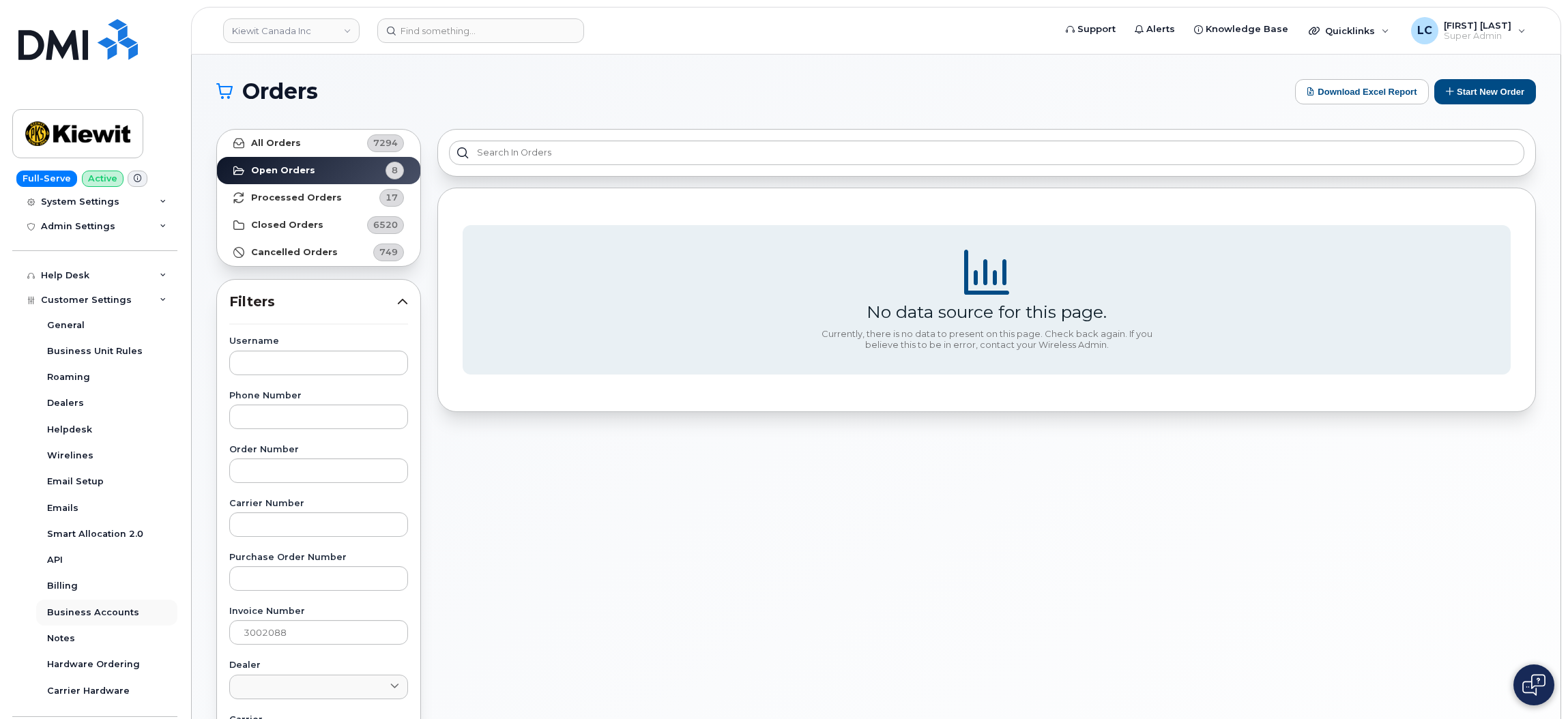 scroll, scrollTop: 355, scrollLeft: 0, axis: vertical 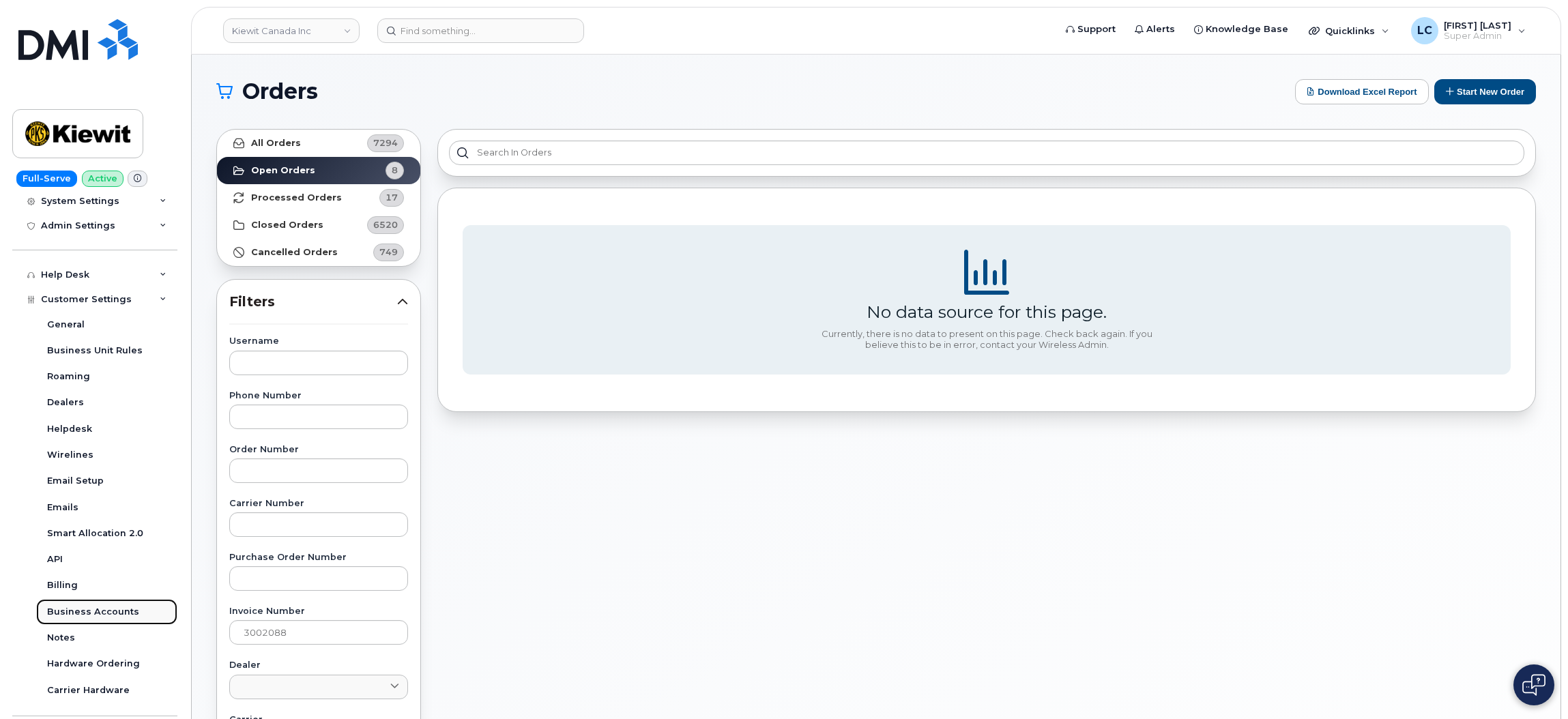click on "Business Accounts" at bounding box center (93, 612) 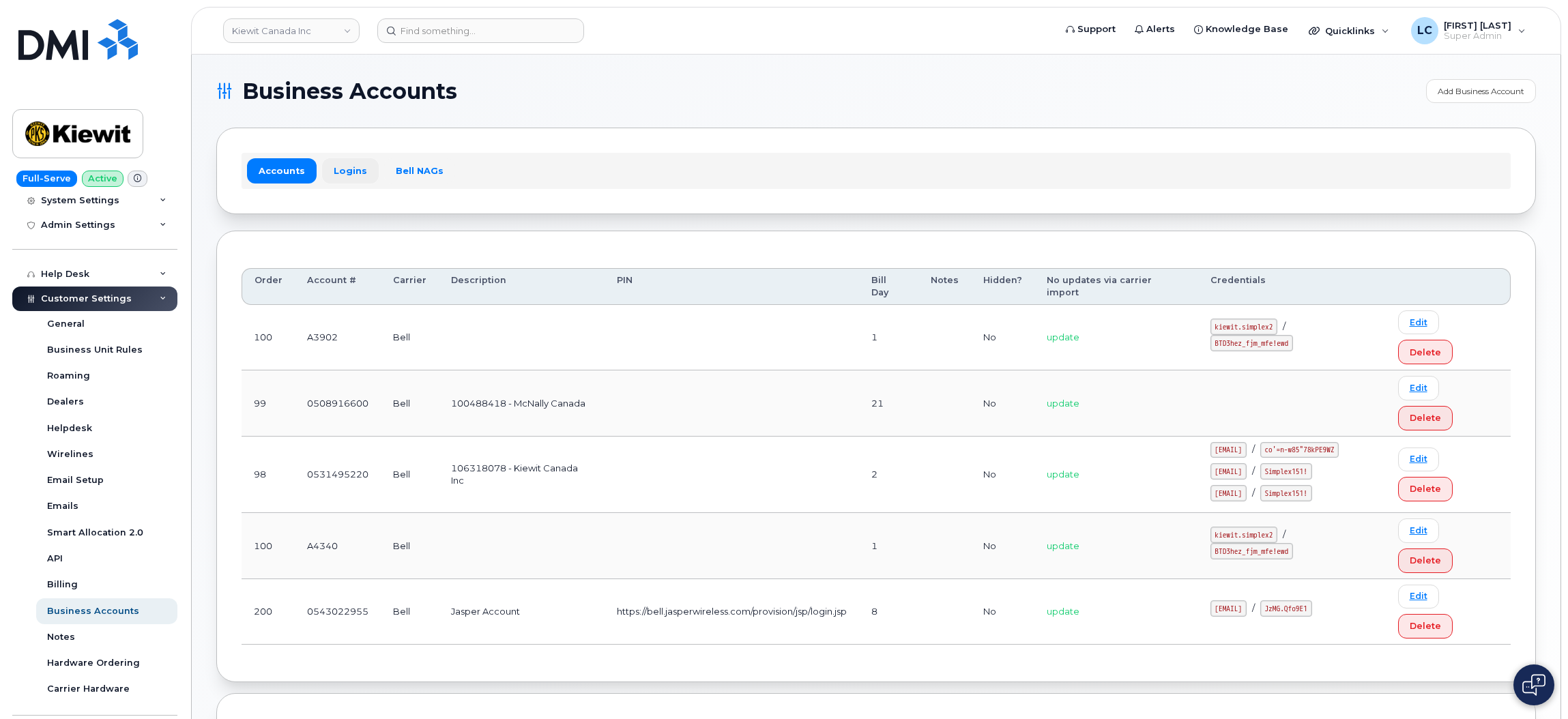 click on "Logins" at bounding box center [350, 171] 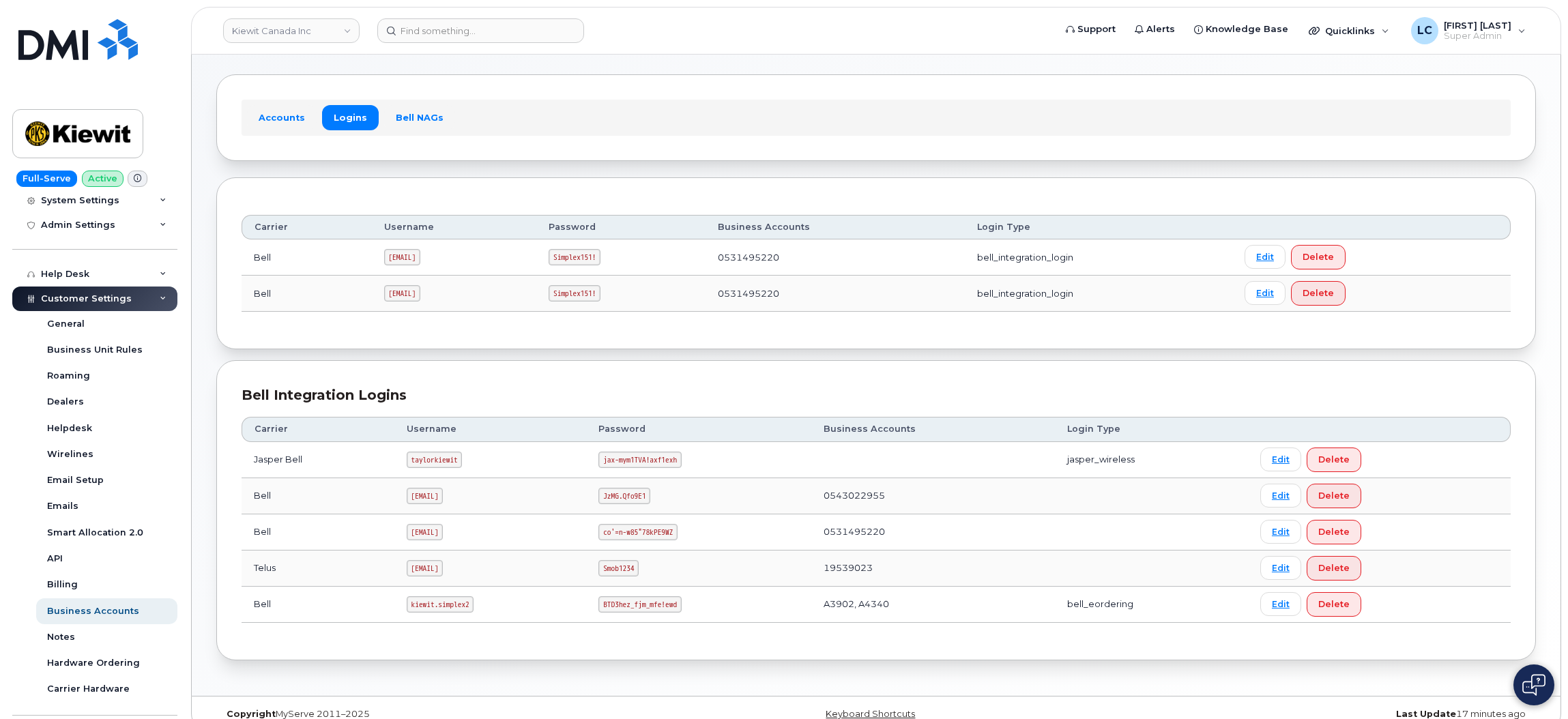 scroll, scrollTop: 76, scrollLeft: 0, axis: vertical 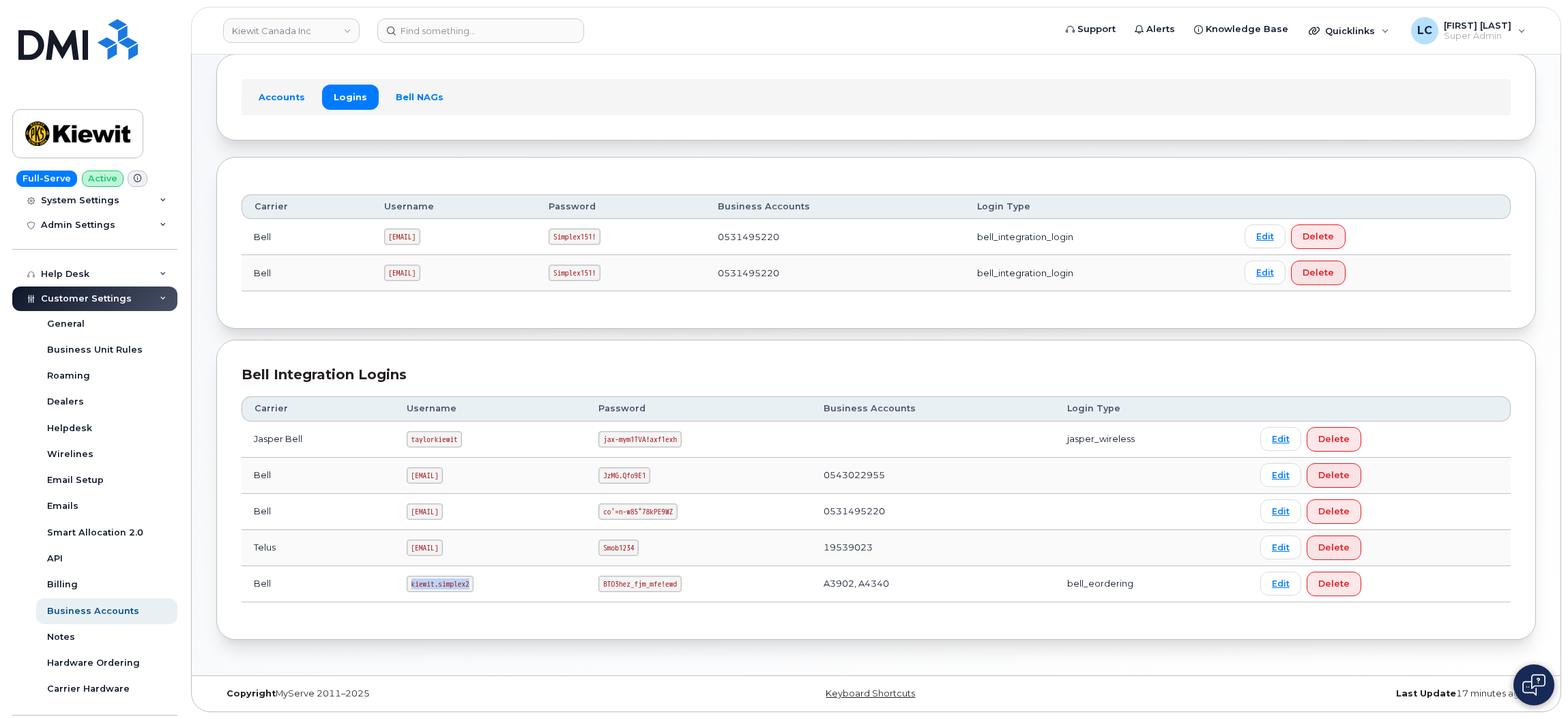 drag, startPoint x: 465, startPoint y: 579, endPoint x: 401, endPoint y: 587, distance: 64.49806 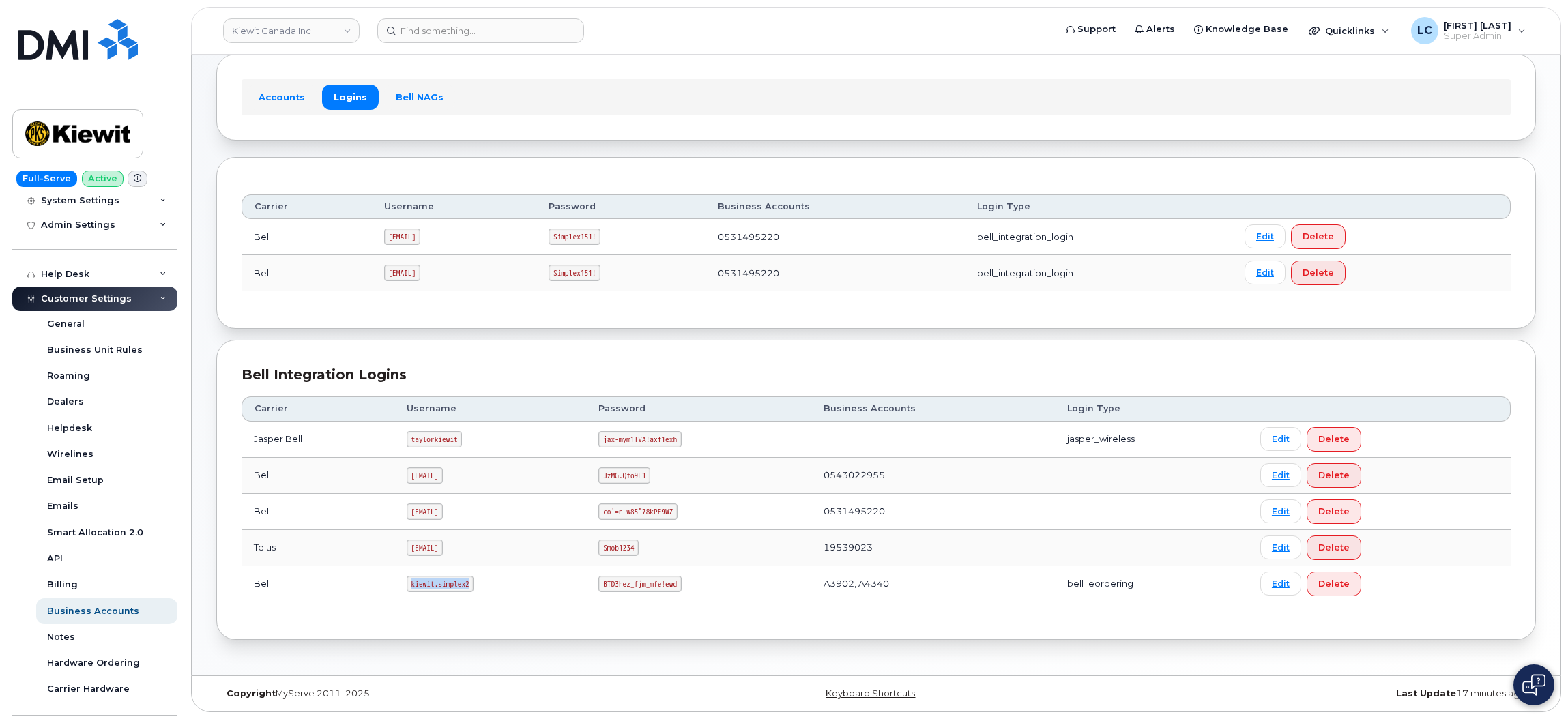 copy on "kiewit.simplex2" 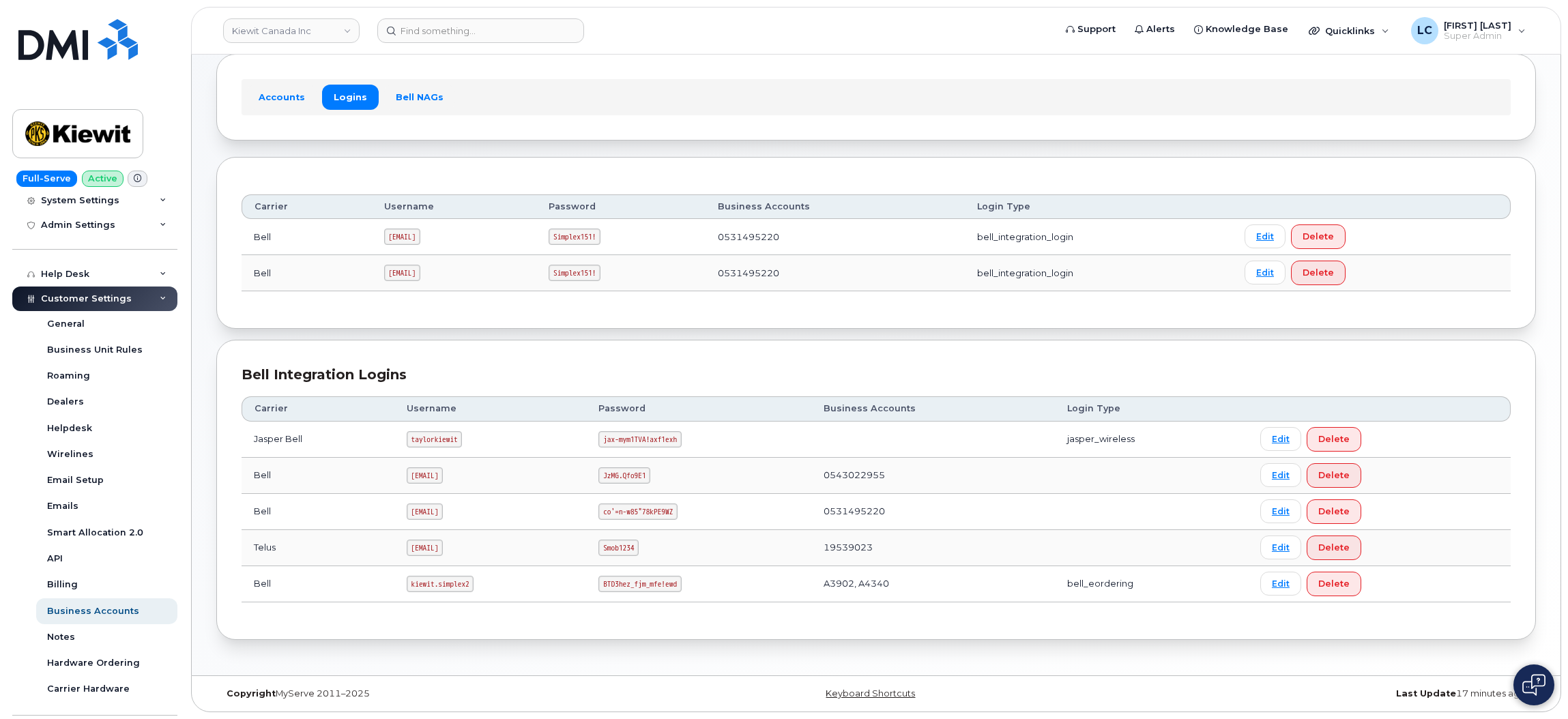 click on "BTD3hez_fjm_mfe!ewd" at bounding box center [698, 584] 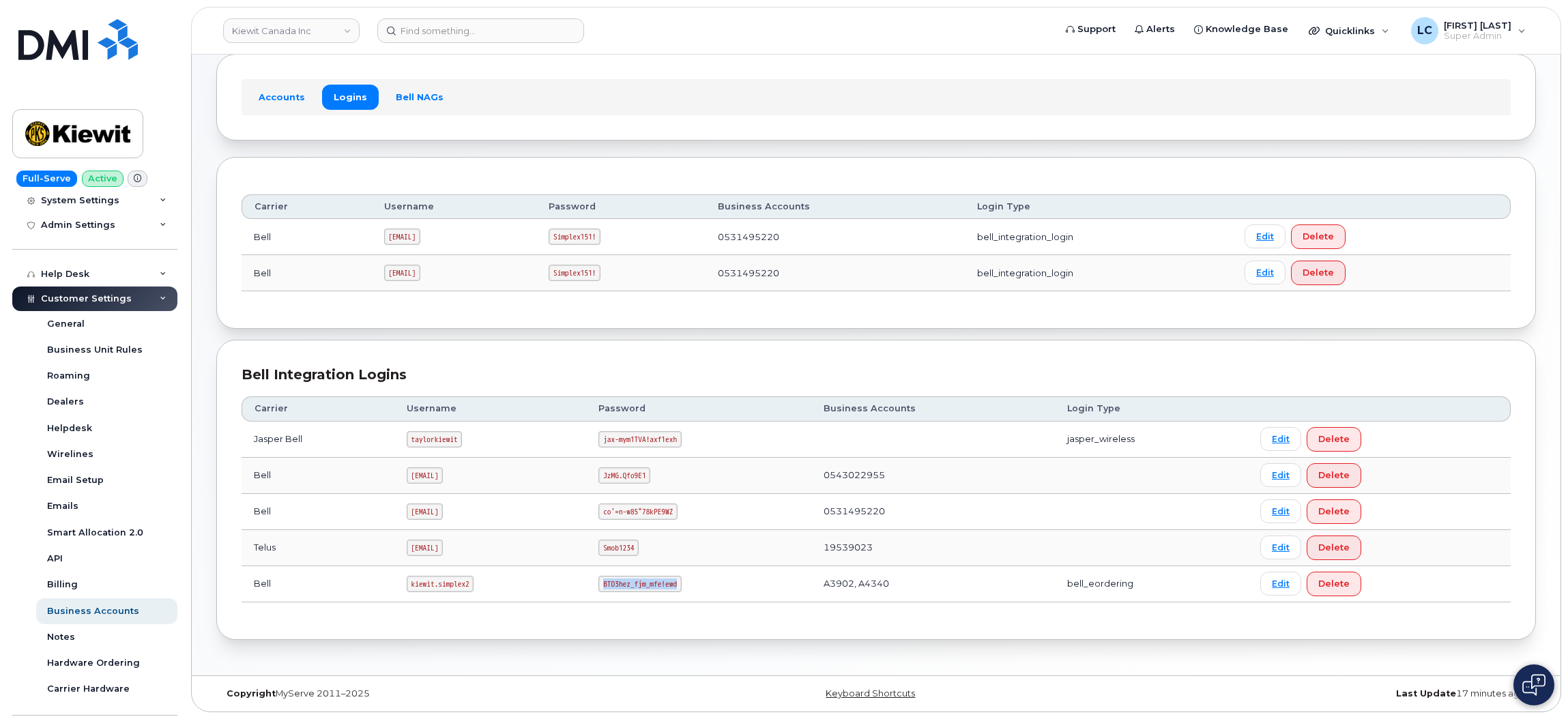 drag, startPoint x: 743, startPoint y: 583, endPoint x: 661, endPoint y: 583, distance: 82 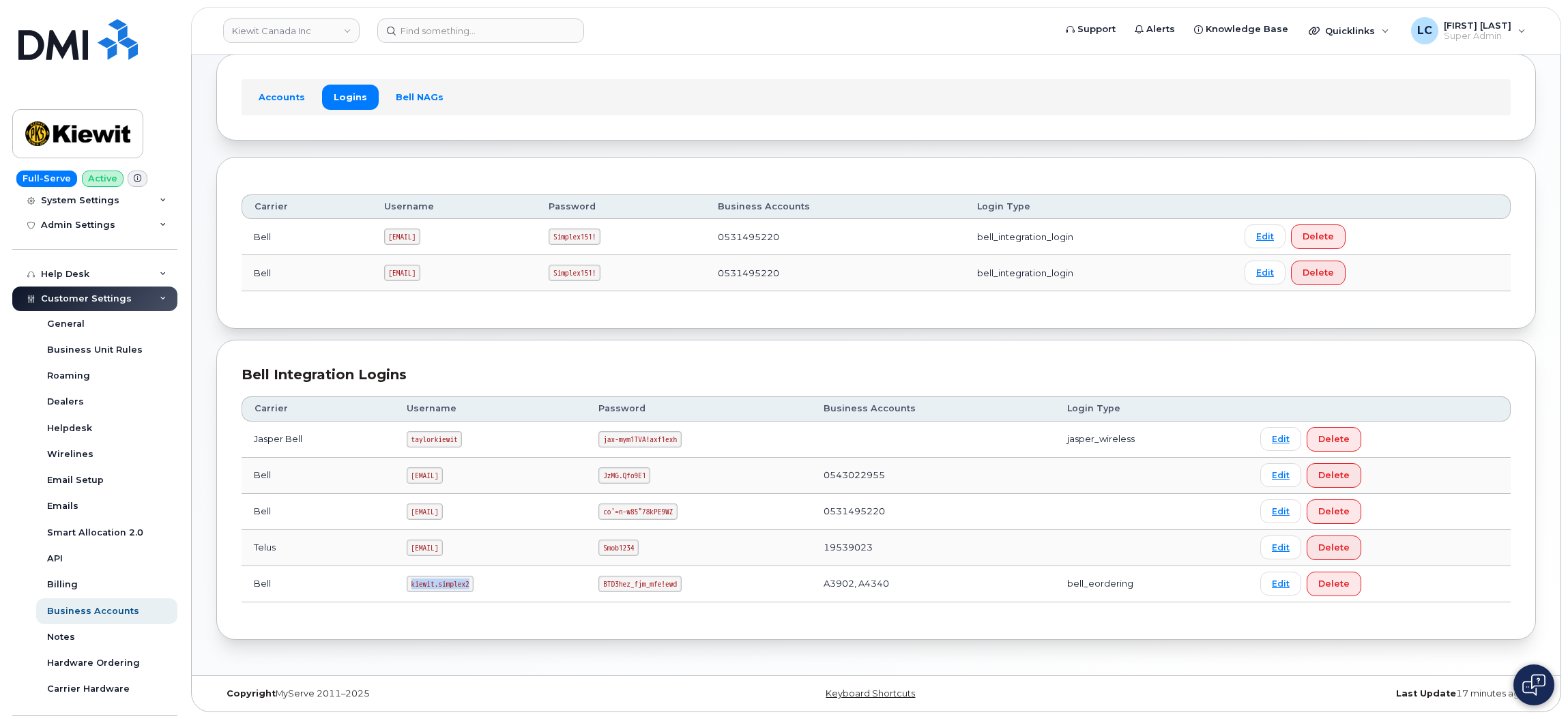 drag, startPoint x: 467, startPoint y: 585, endPoint x: 403, endPoint y: 587, distance: 64.03124 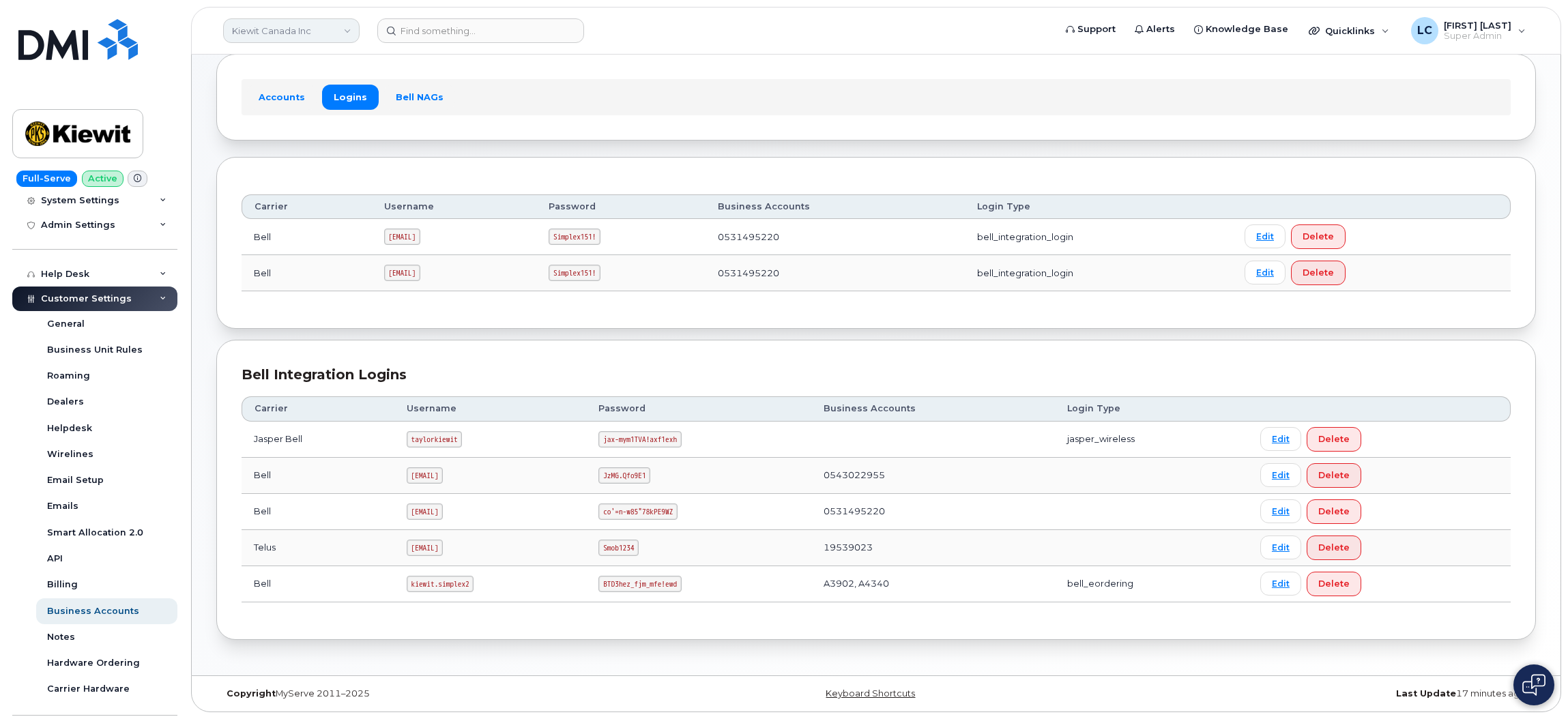 click on "Kiewit Canada Inc" at bounding box center [291, 31] 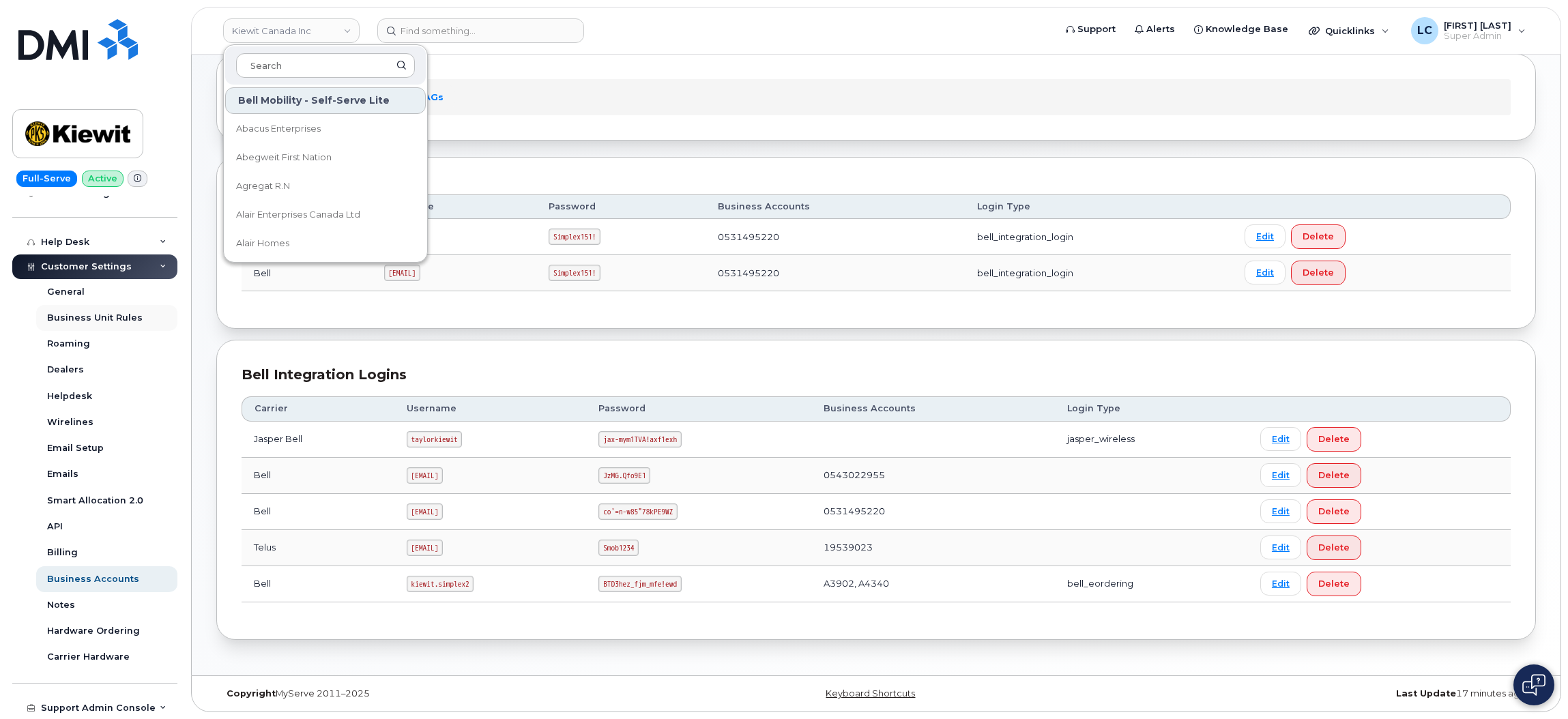 scroll, scrollTop: 0, scrollLeft: 0, axis: both 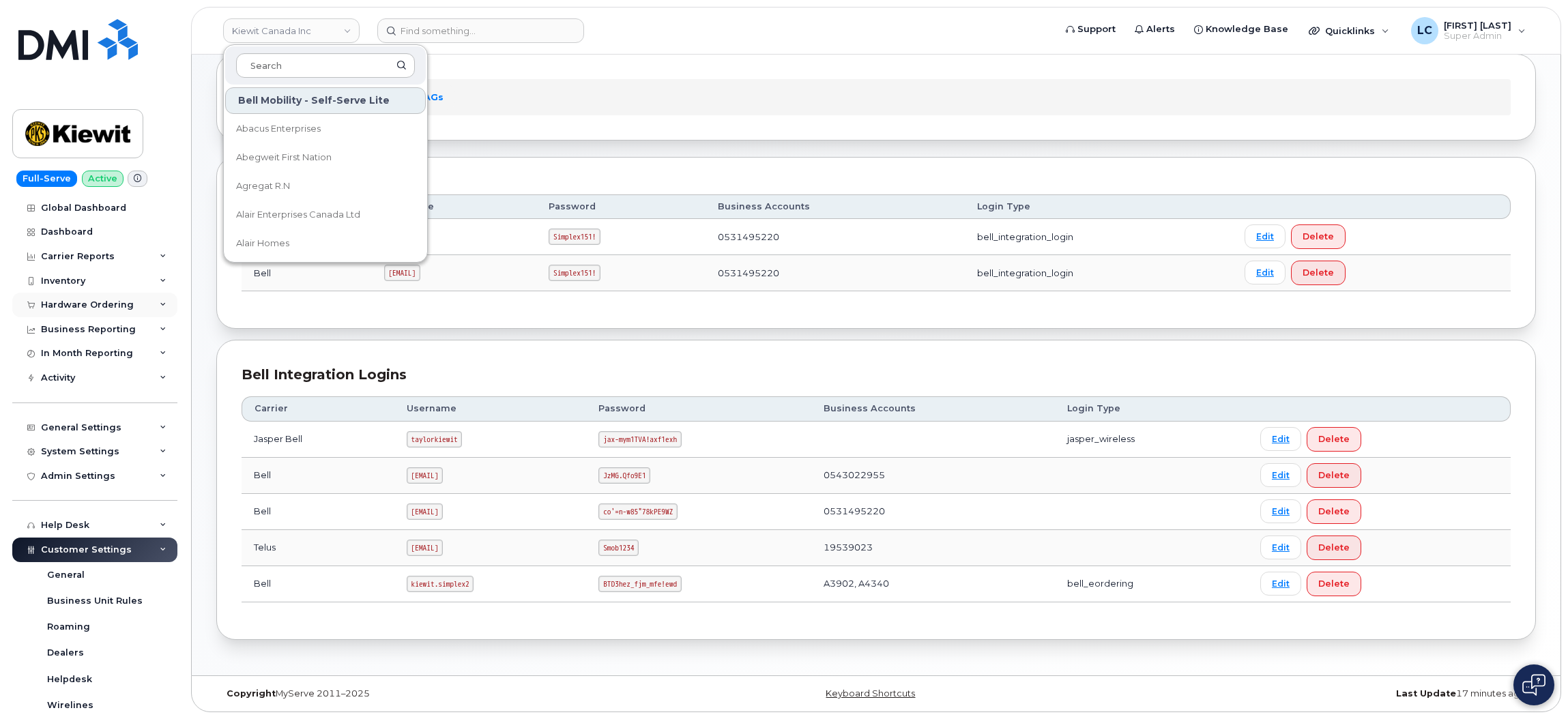 click on "Hardware Ordering" at bounding box center [87, 305] 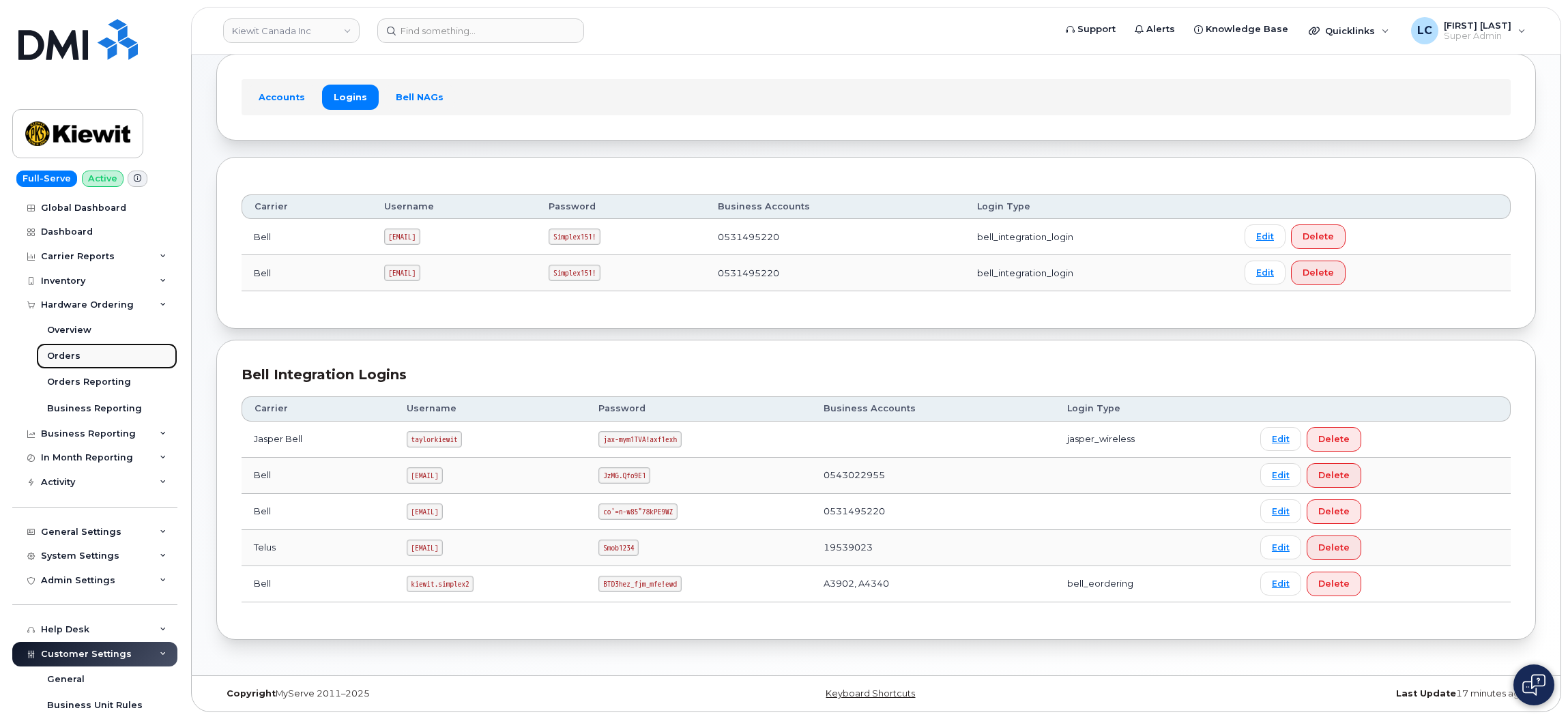 click on "Orders" at bounding box center (106, 356) 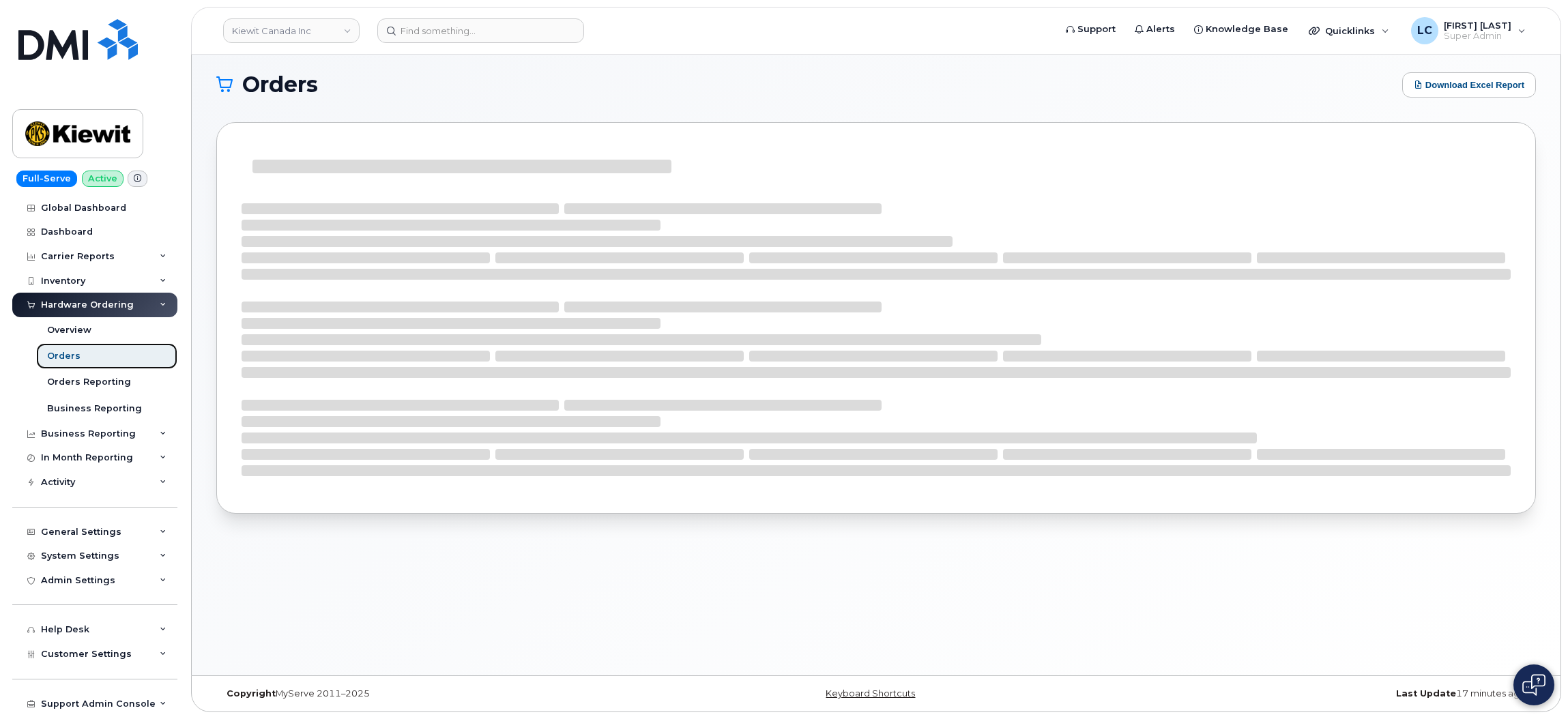 scroll, scrollTop: 0, scrollLeft: 0, axis: both 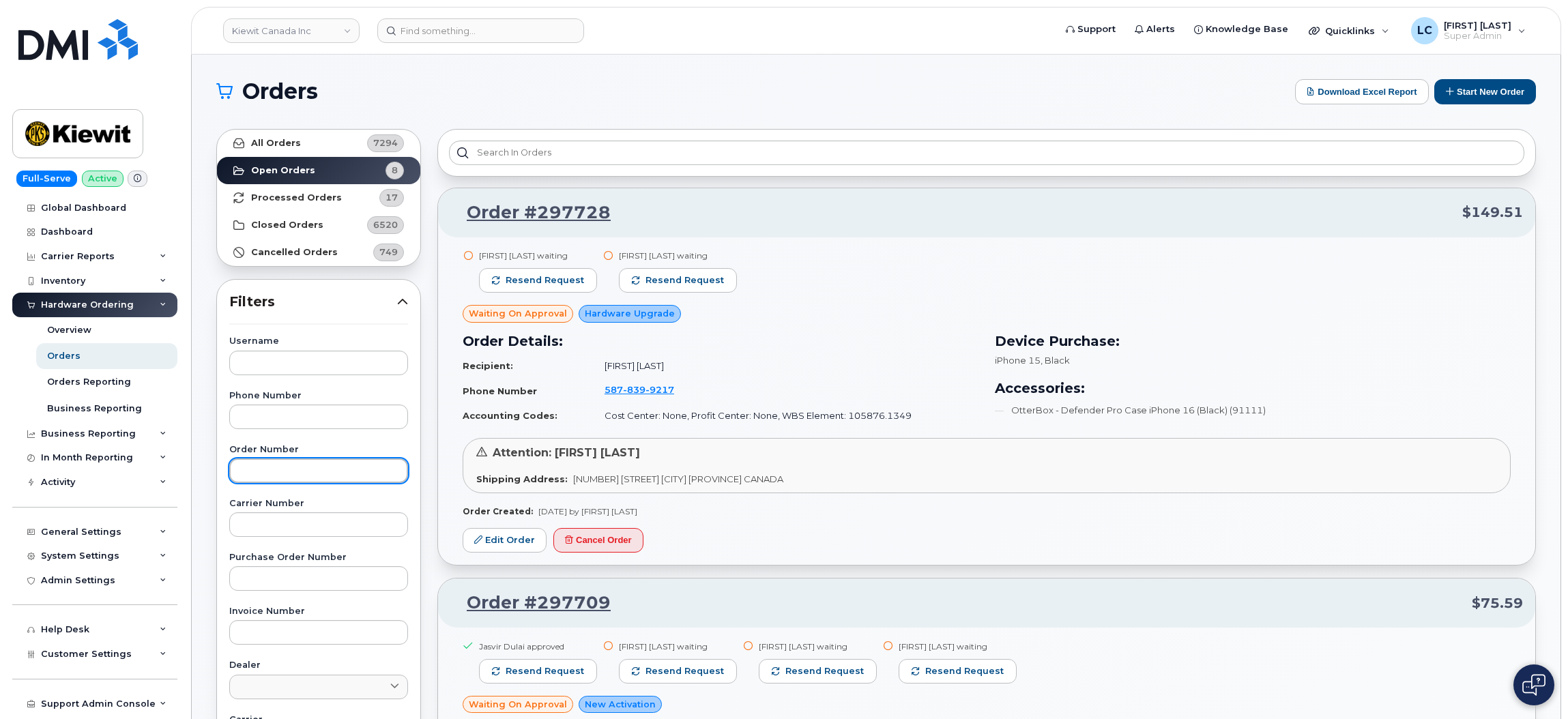 click at bounding box center (319, 471) 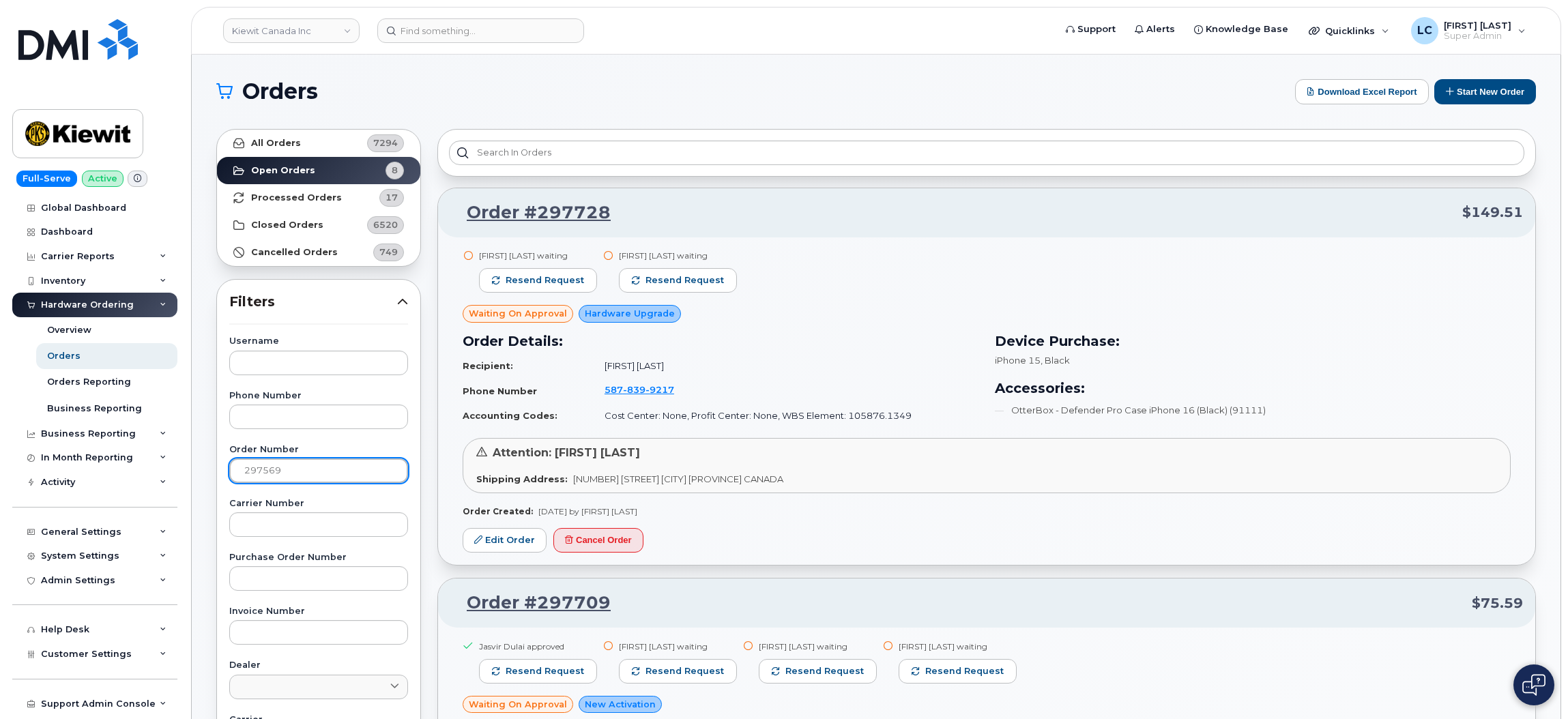 type on "297569" 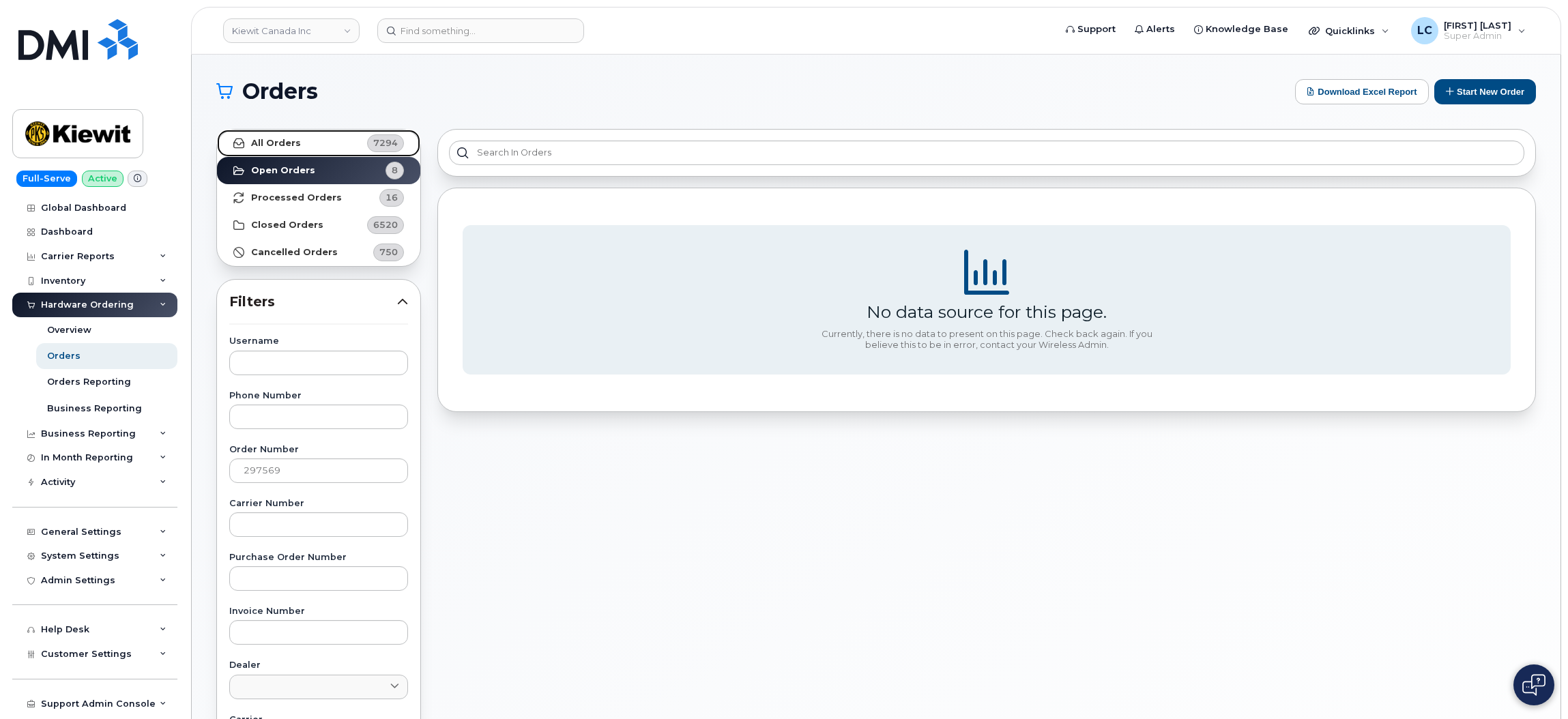 click on "All Orders 7294" at bounding box center [319, 143] 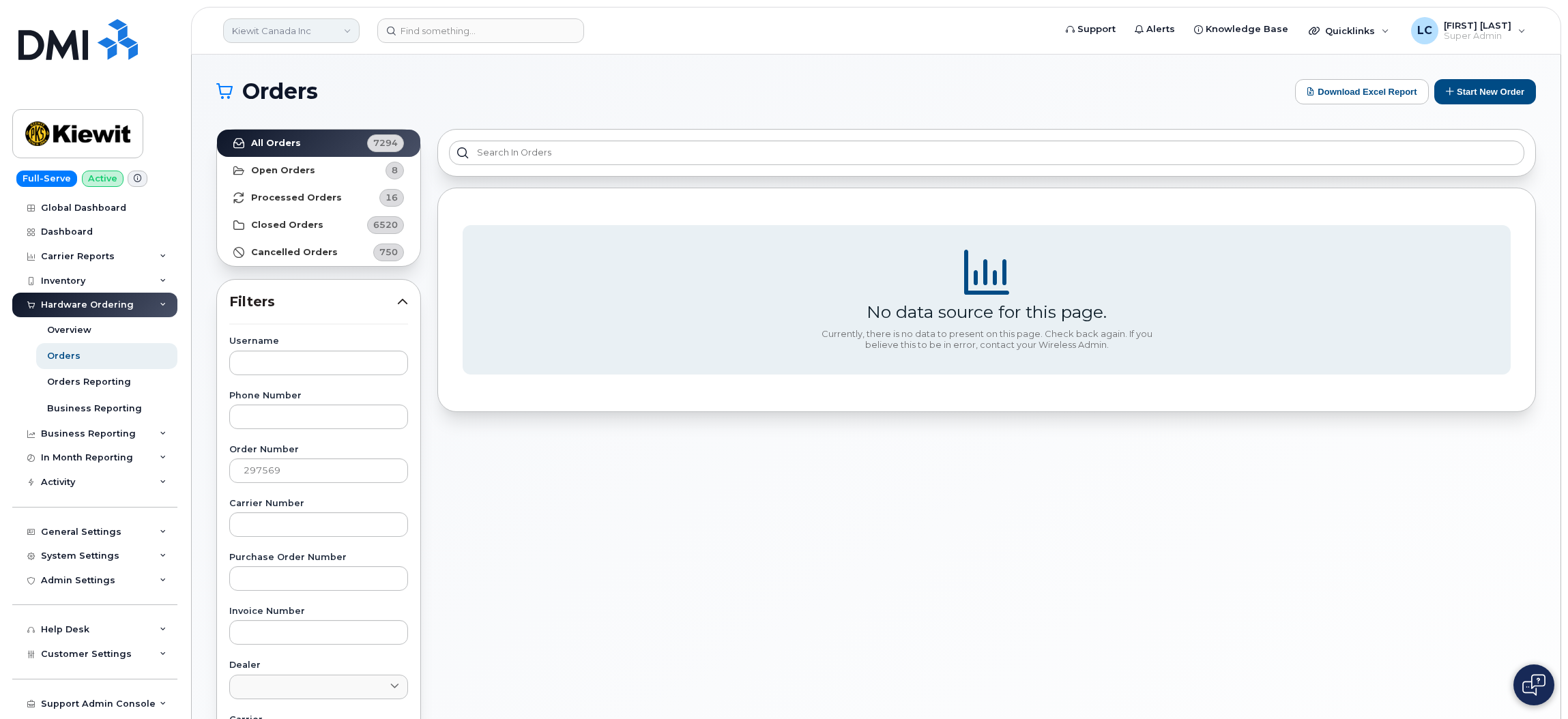 click on "Kiewit Canada Inc" at bounding box center [291, 31] 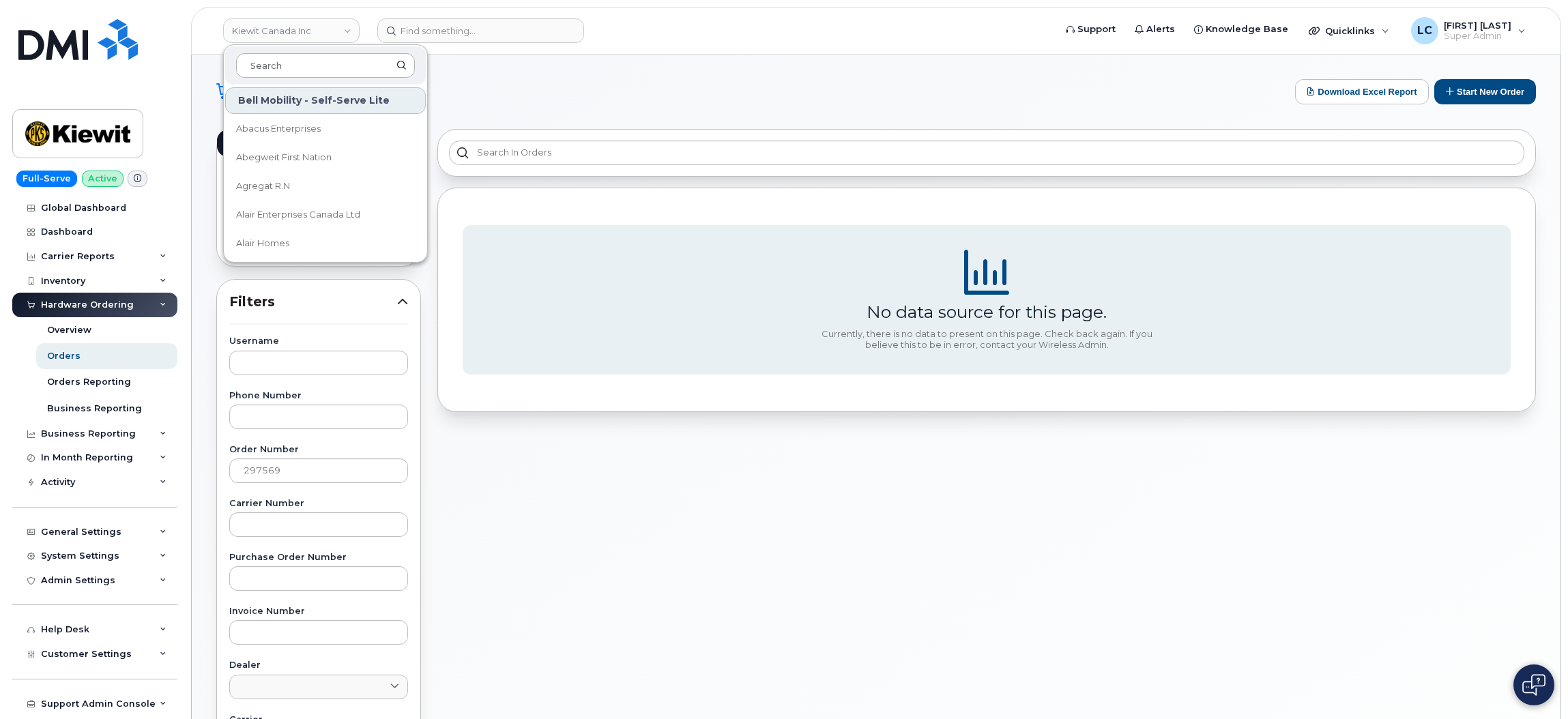 click at bounding box center (325, 65) 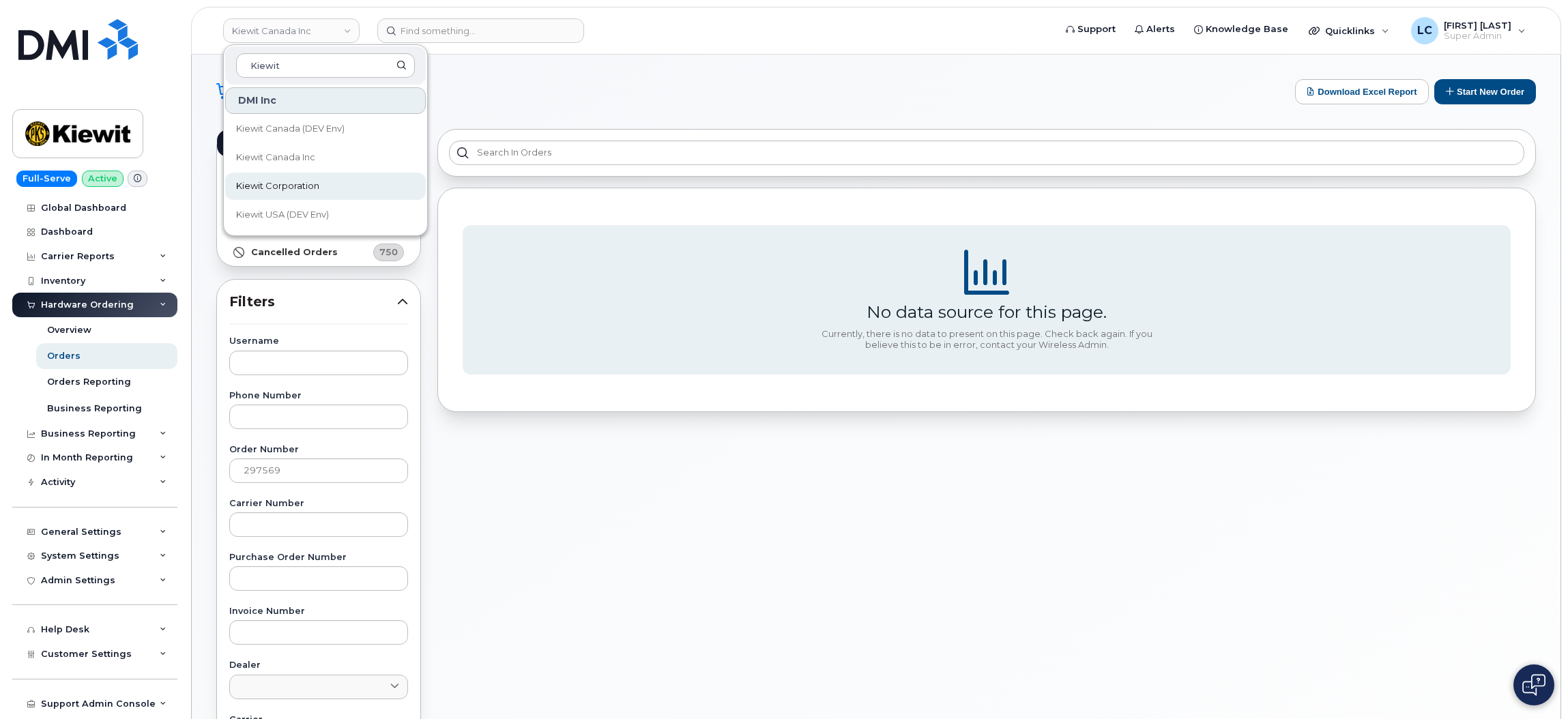 type on "Kiewit" 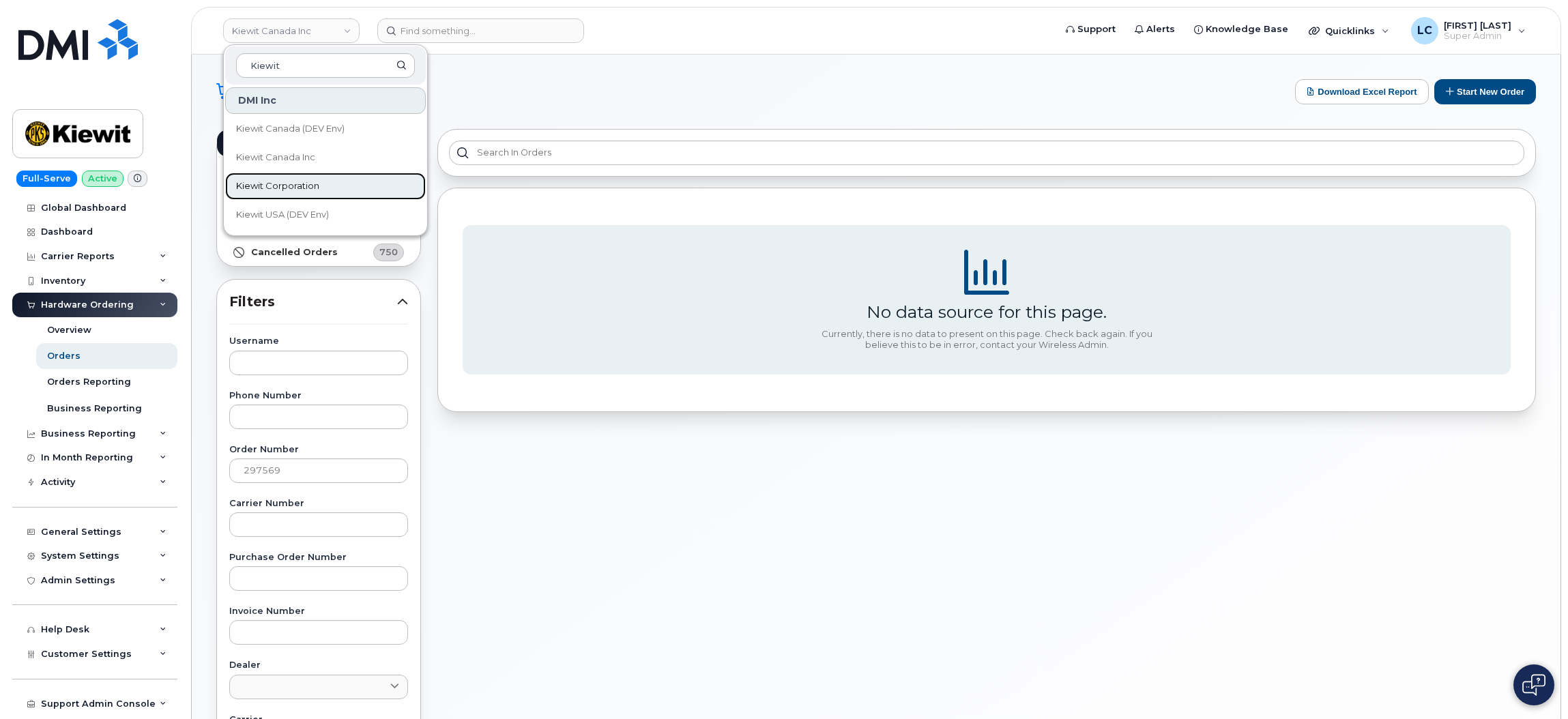 click on "Kiewit Corporation" at bounding box center [278, 186] 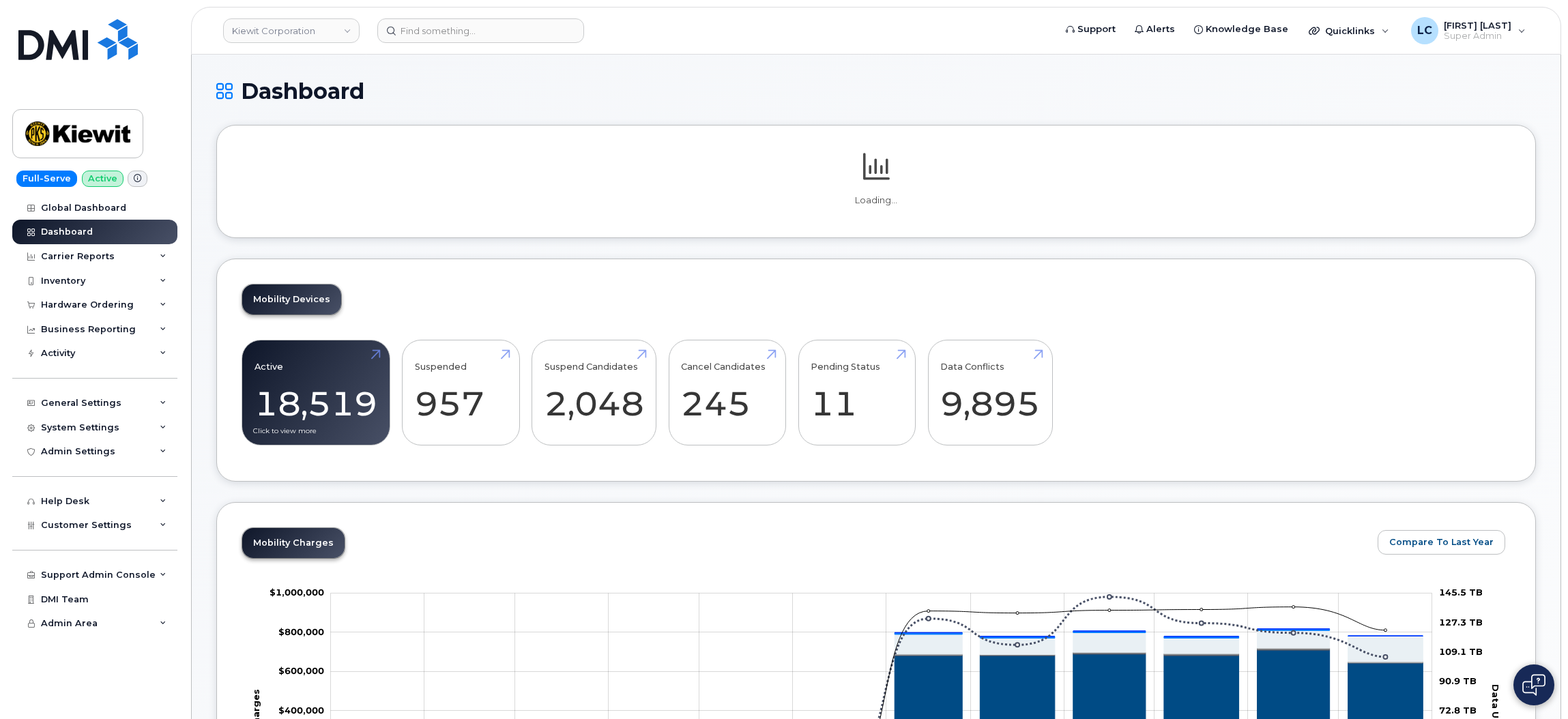 scroll, scrollTop: 0, scrollLeft: 0, axis: both 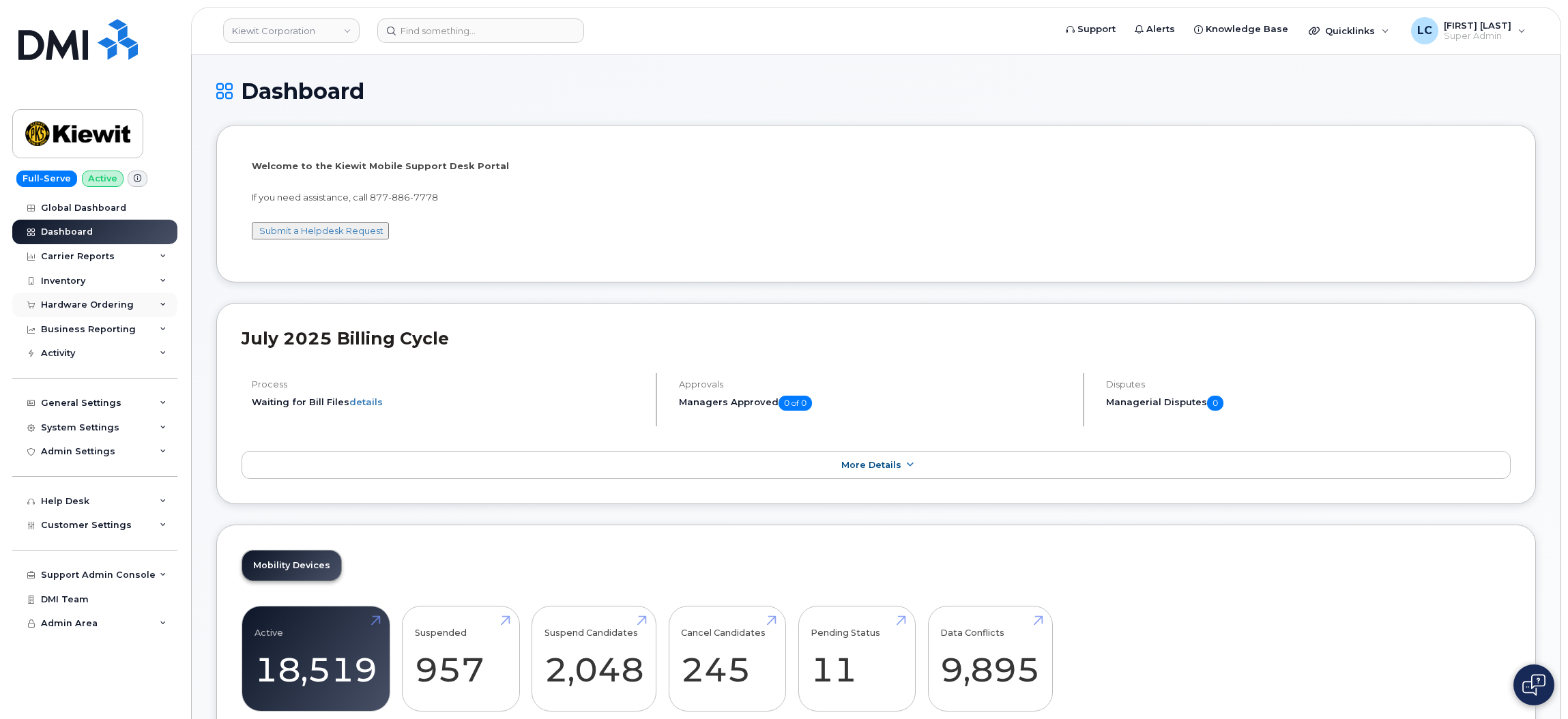 click on "Hardware Ordering" at bounding box center (87, 305) 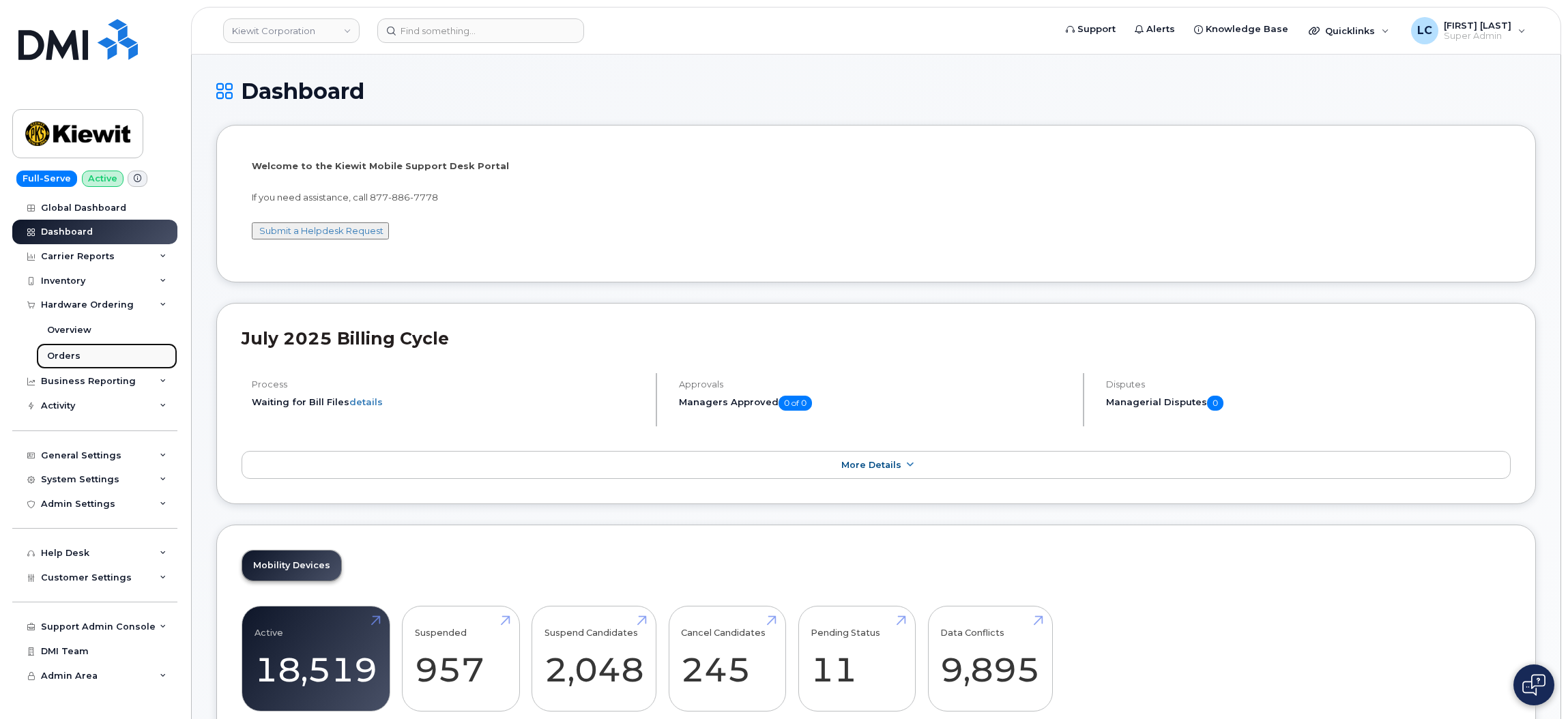 click on "Orders" at bounding box center [106, 356] 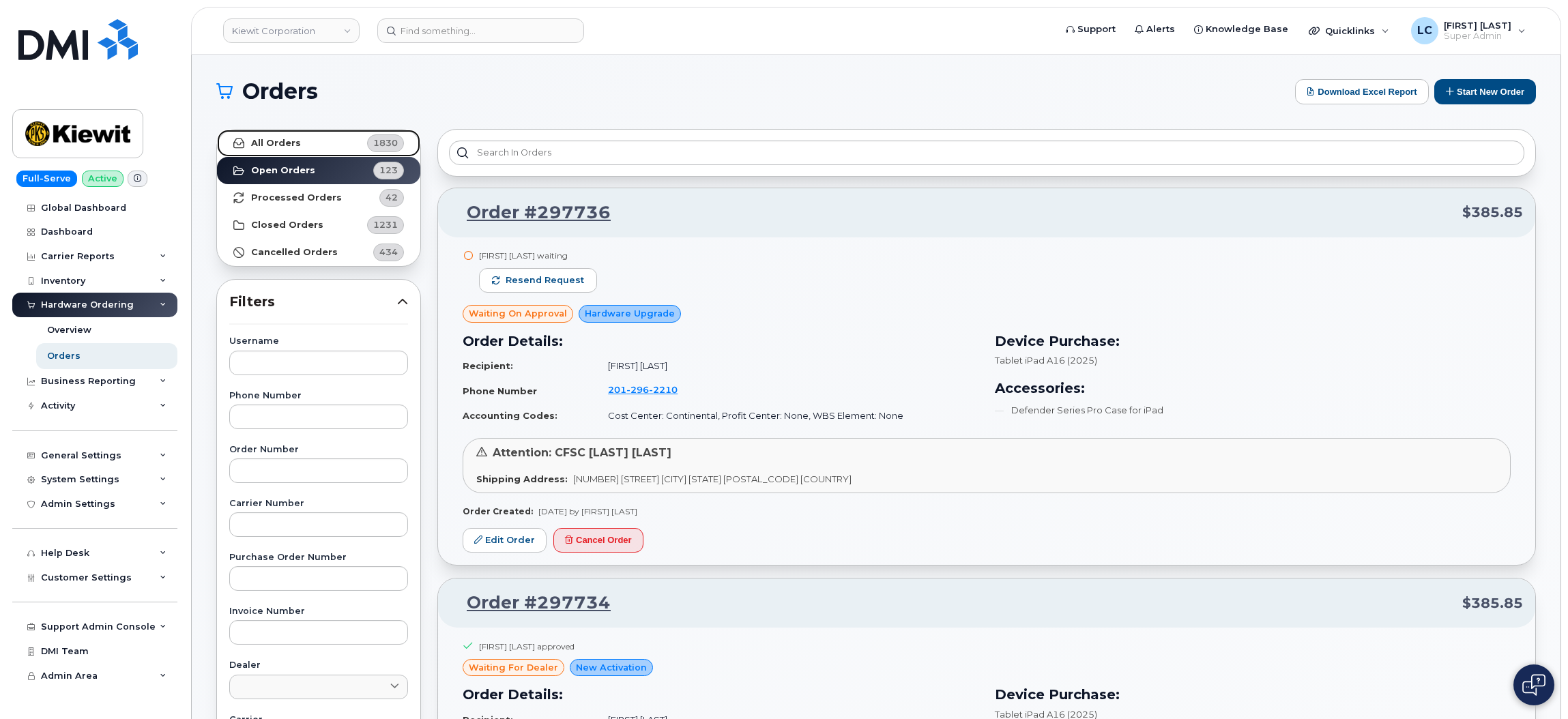 click on "All Orders 1830" at bounding box center (319, 143) 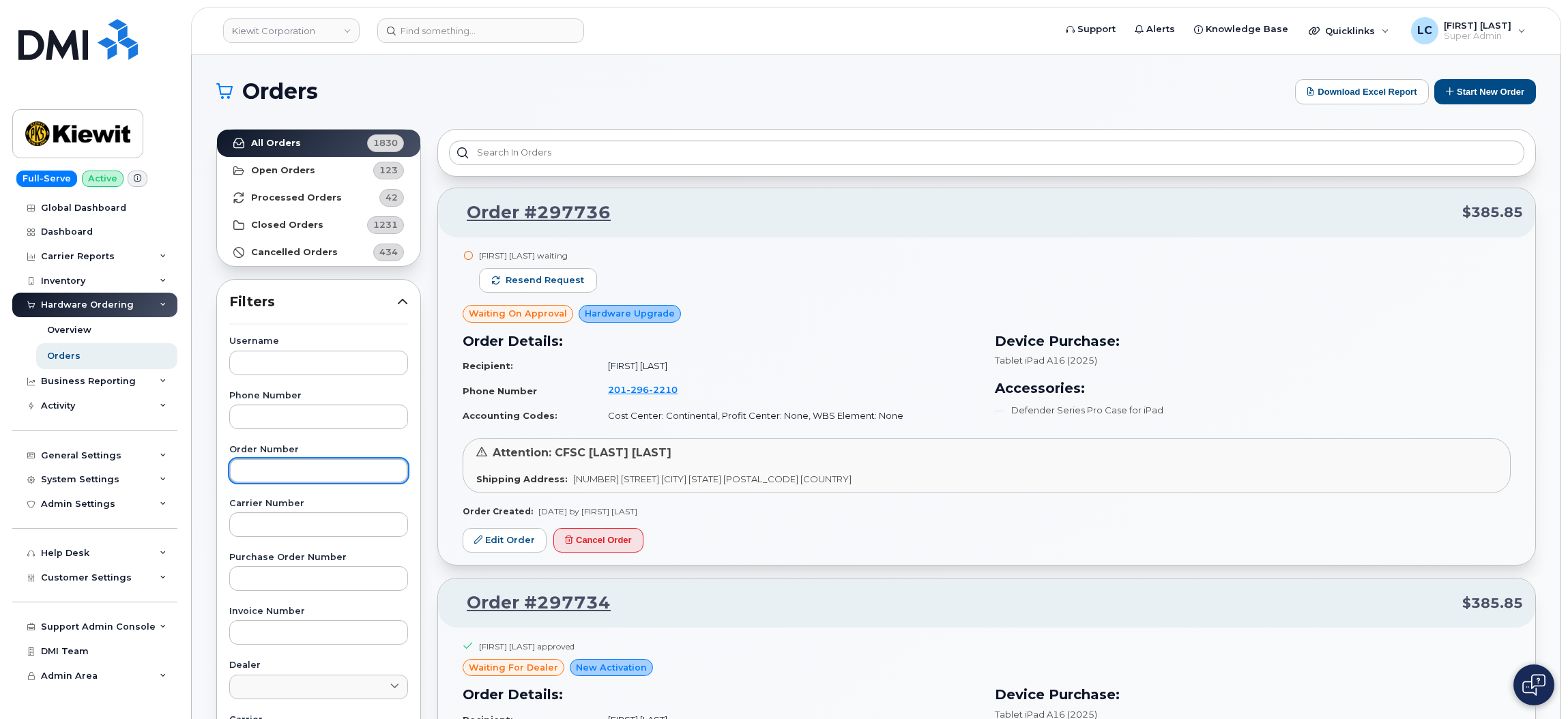 click at bounding box center (319, 471) 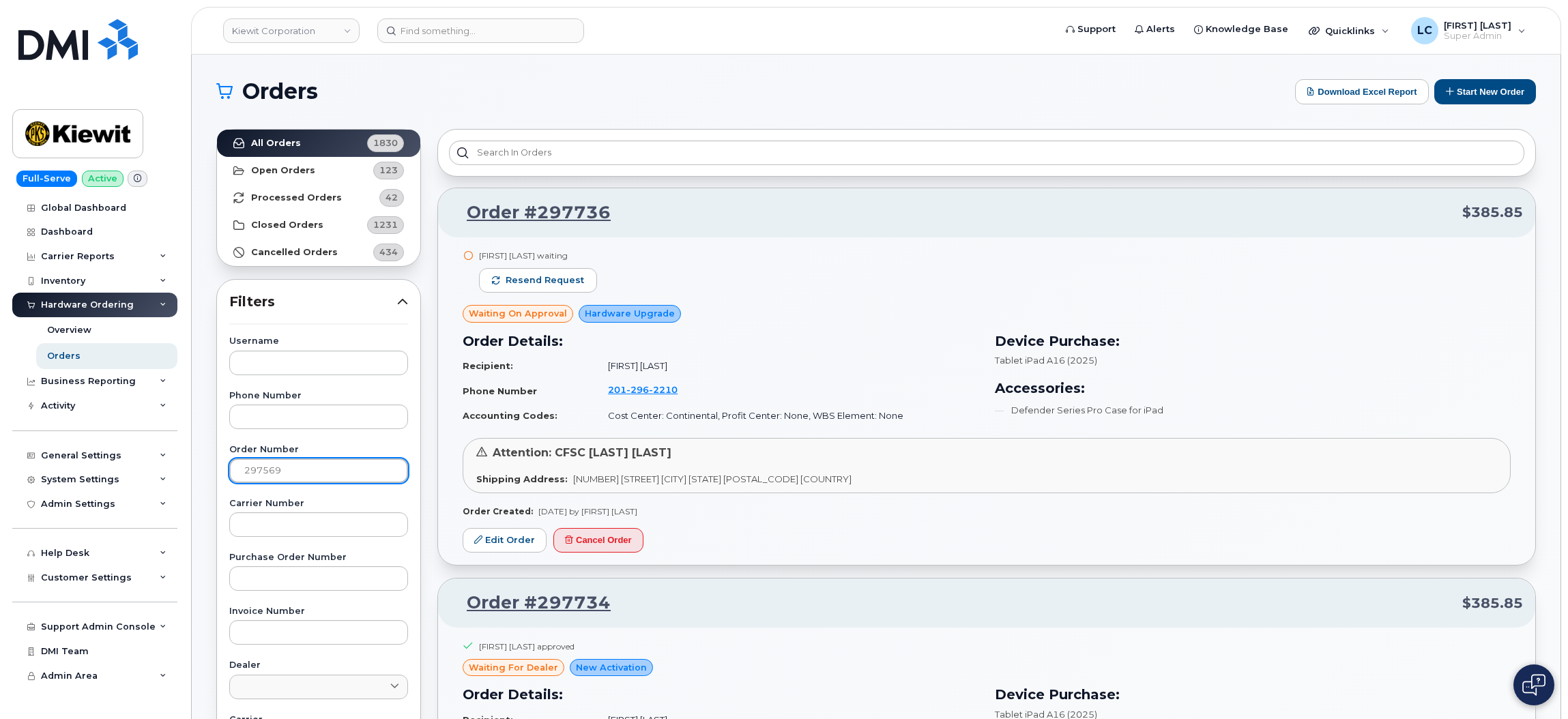 click on "Apply Filter" at bounding box center [319, 1028] 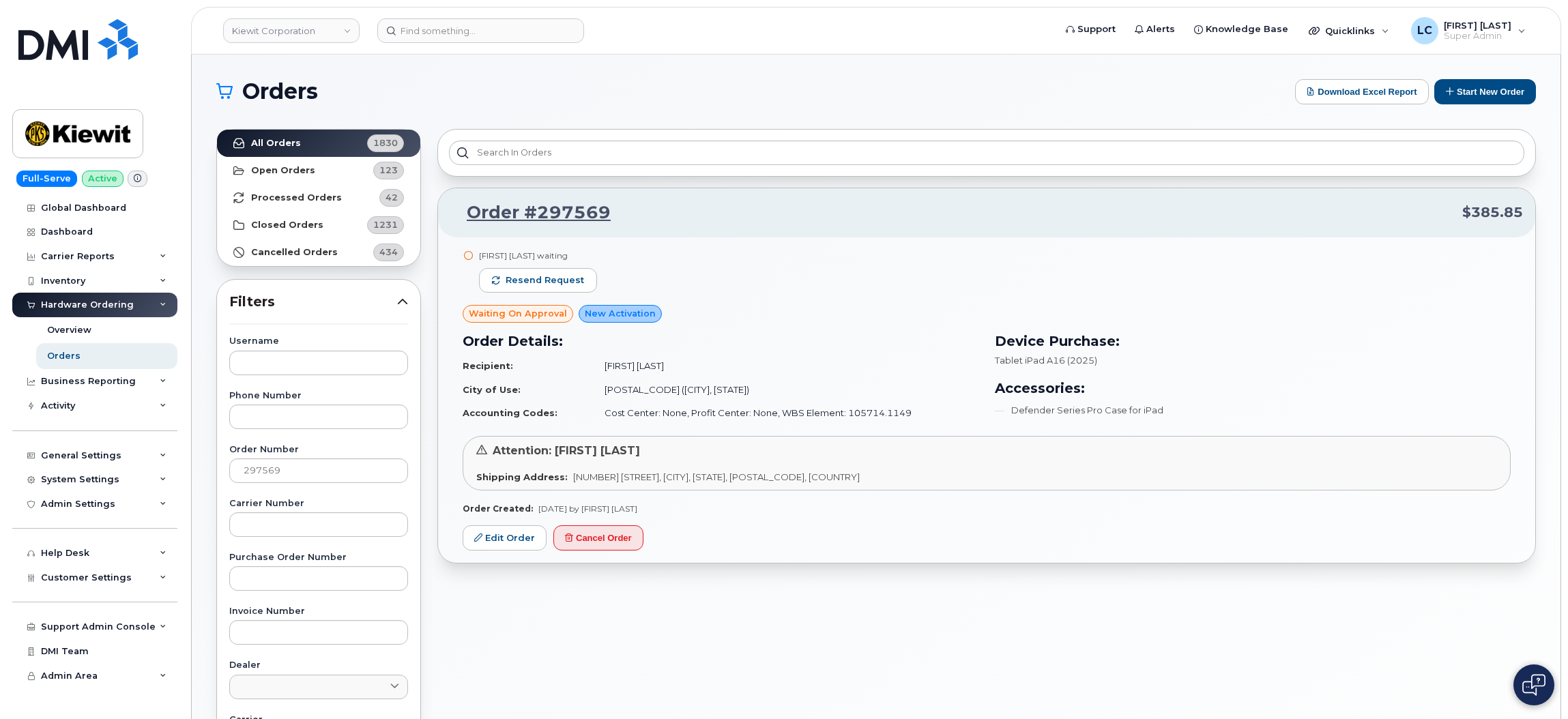 click on "Order #297569 $385.85" at bounding box center [987, 213] 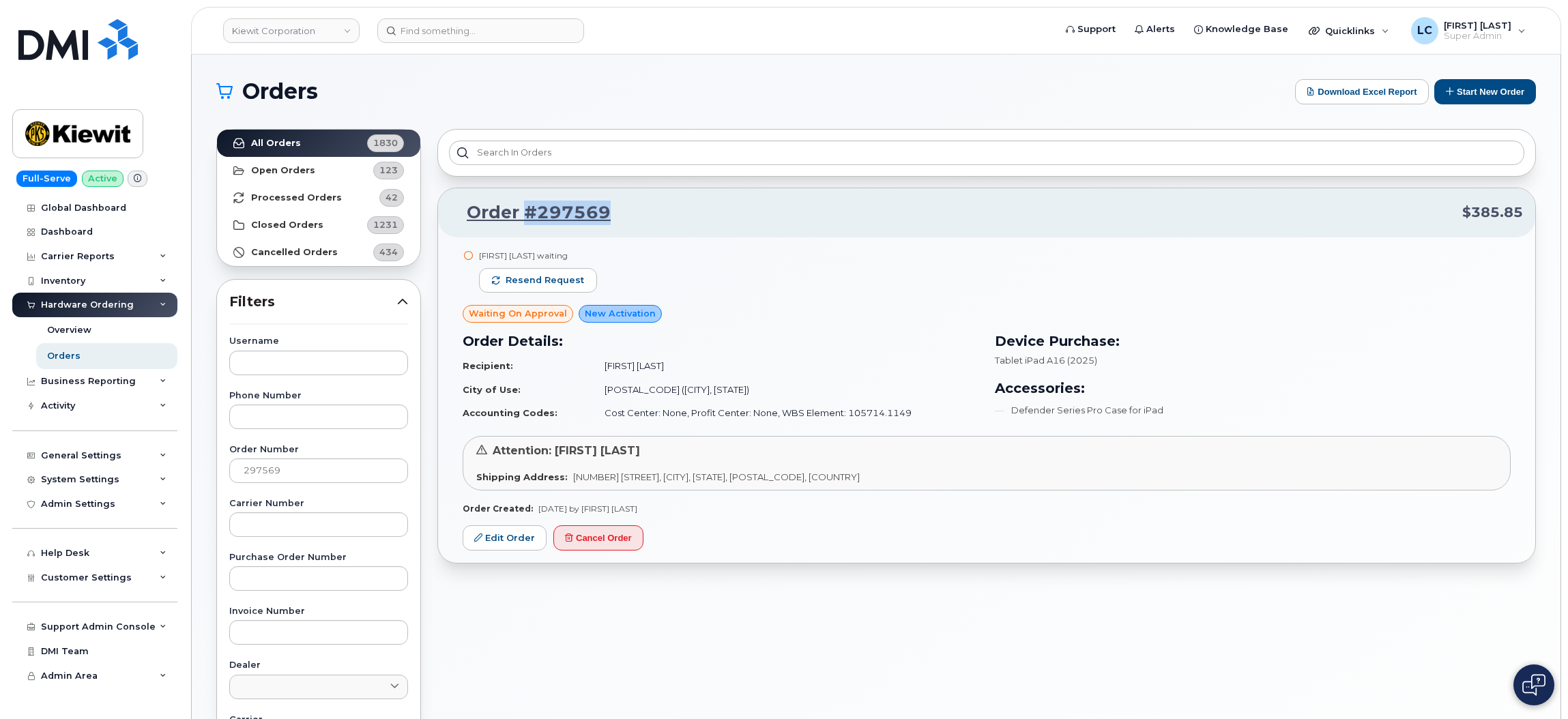 drag, startPoint x: 683, startPoint y: 224, endPoint x: 523, endPoint y: 220, distance: 160.05 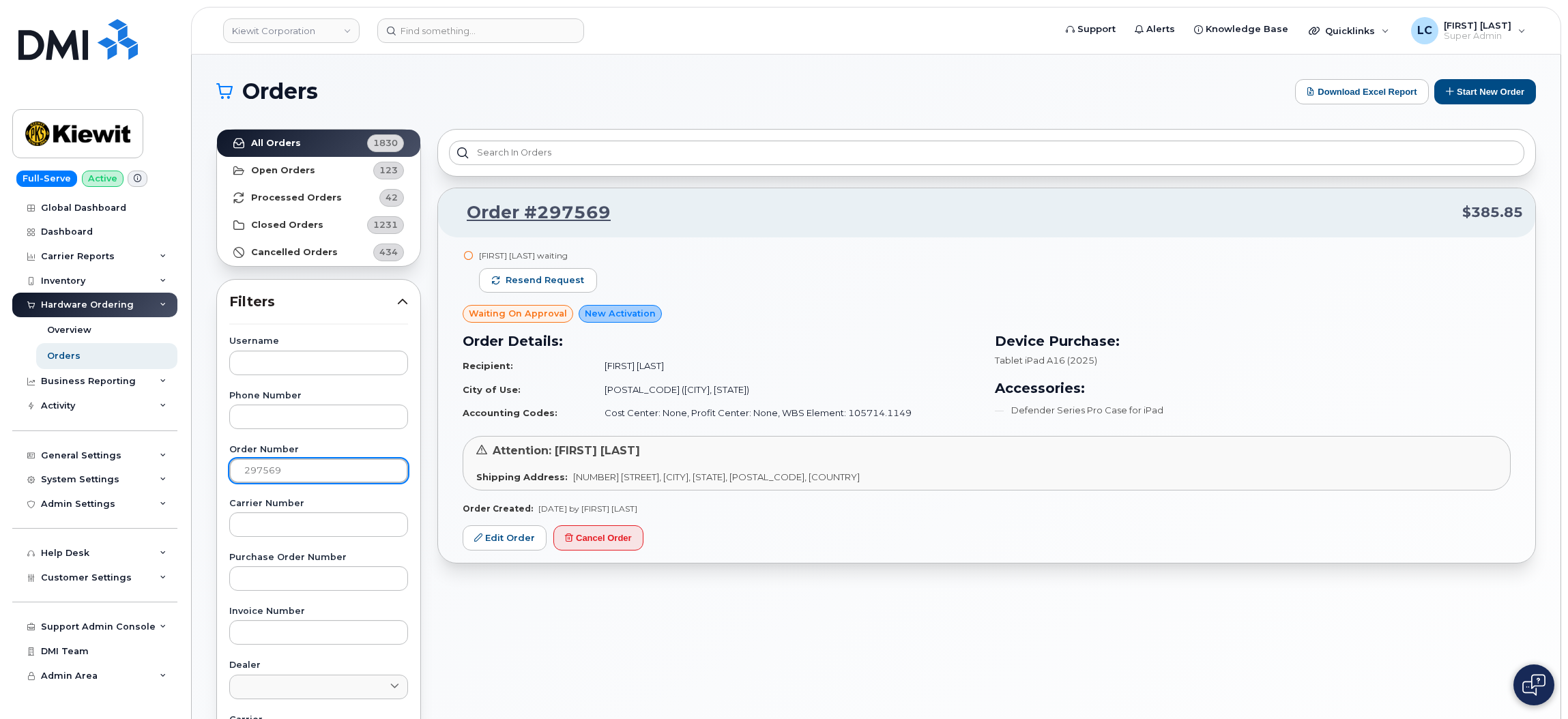 drag, startPoint x: 308, startPoint y: 463, endPoint x: 197, endPoint y: 465, distance: 111.01802 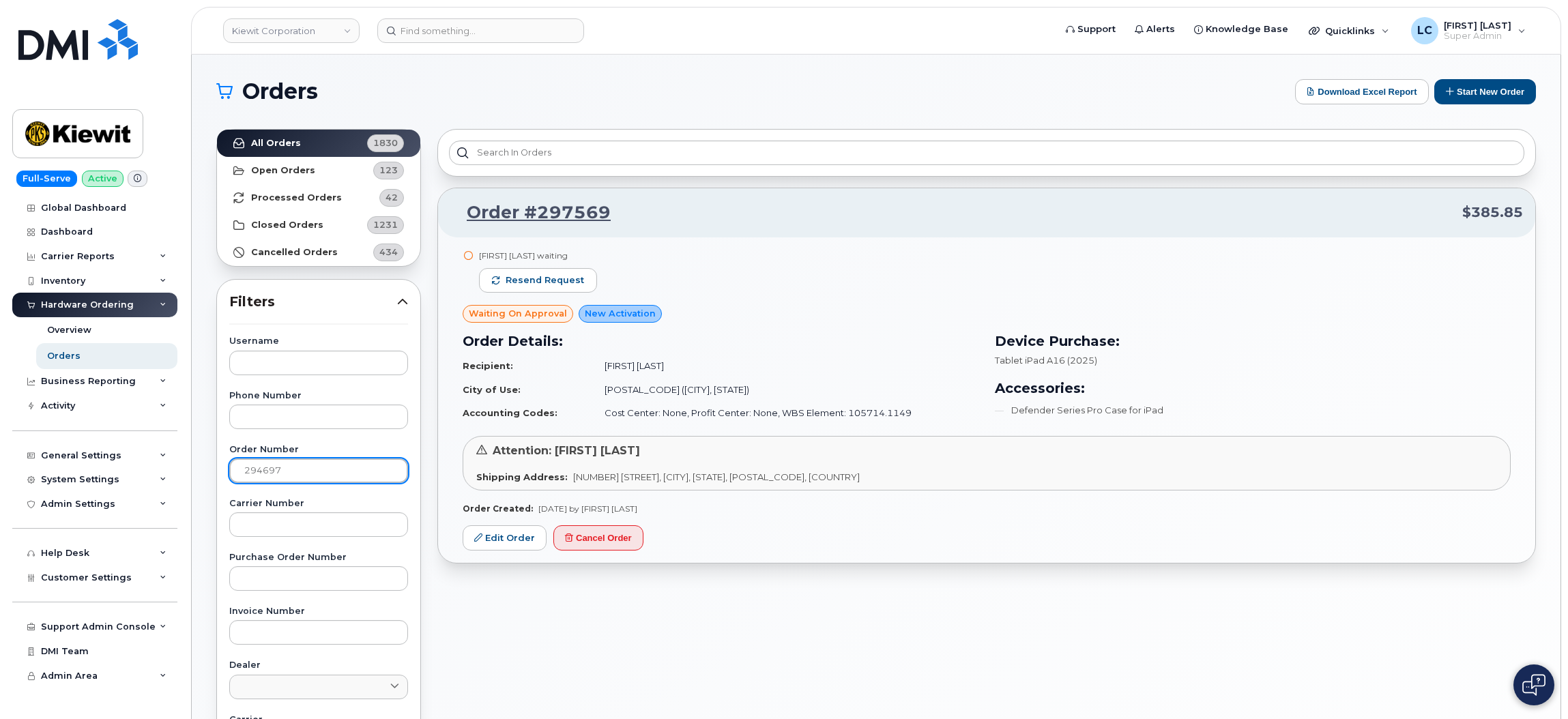 type on "294697" 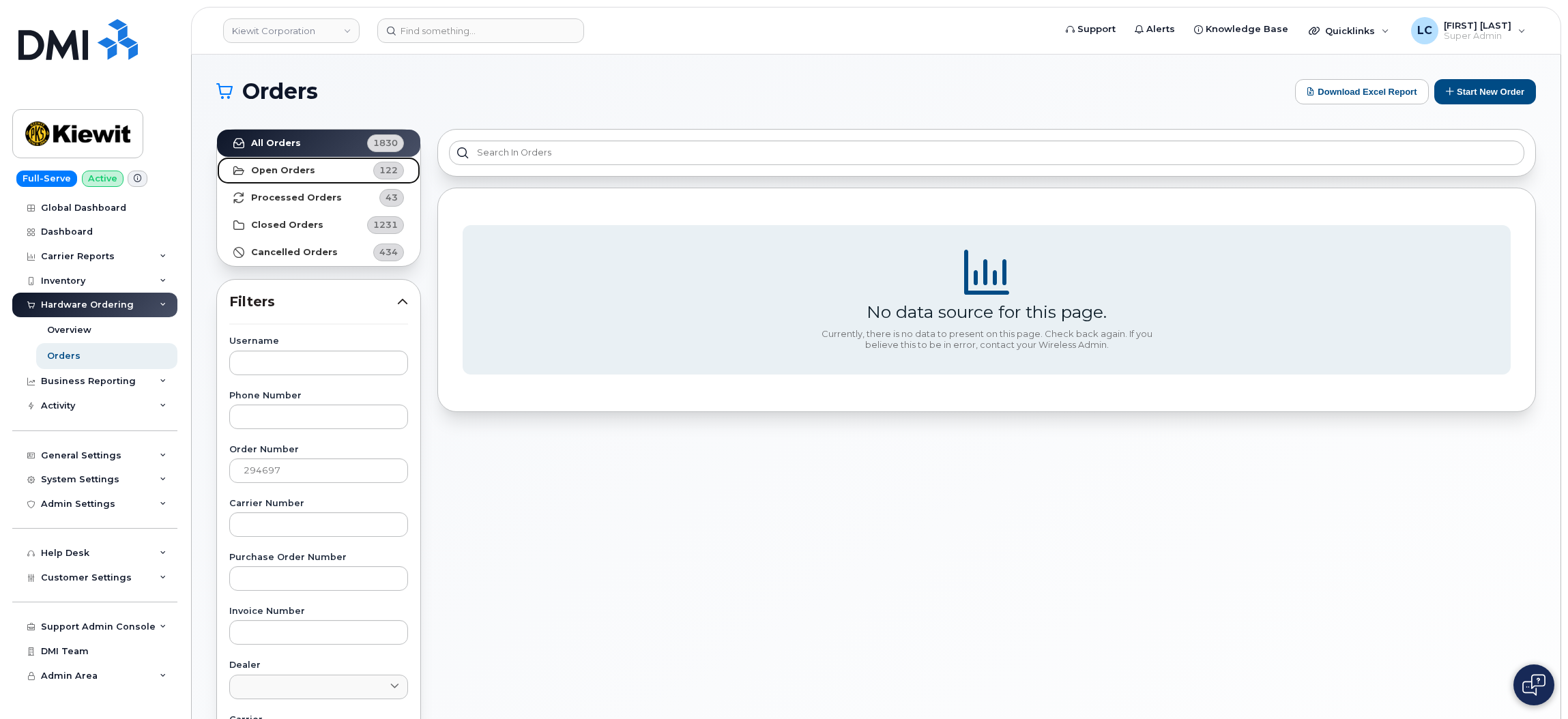 click on "Open Orders 122" at bounding box center [319, 171] 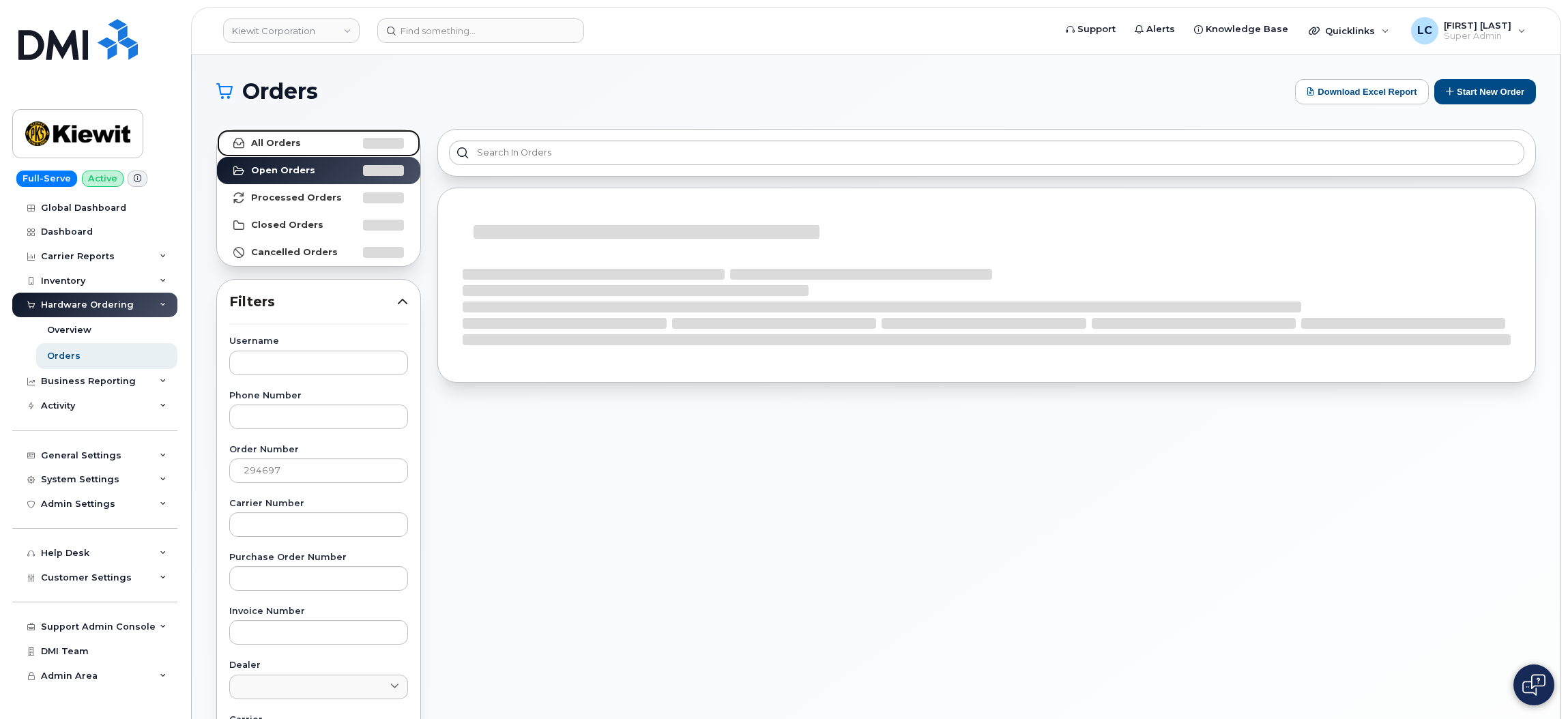 click on "All Orders" at bounding box center (319, 143) 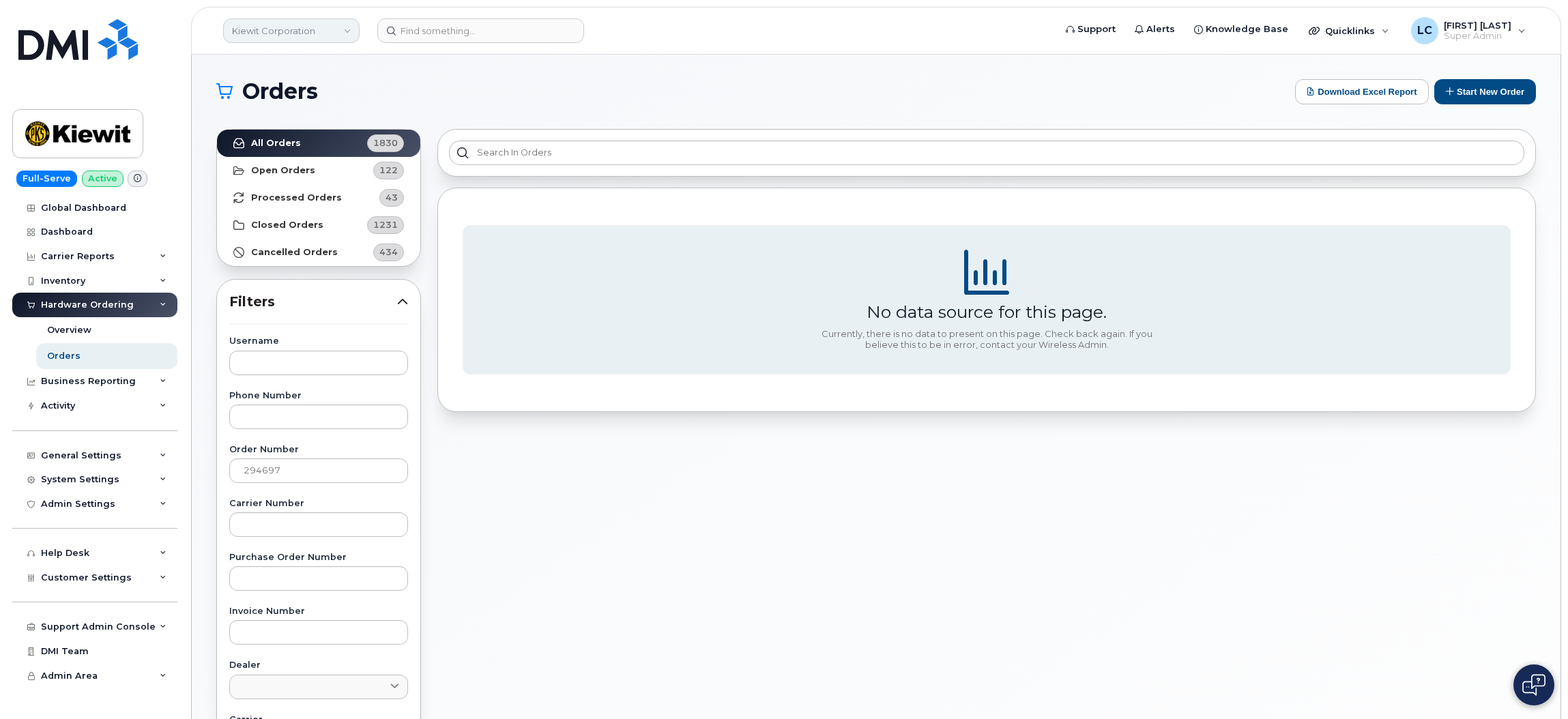 click on "Kiewit Corporation" at bounding box center [291, 31] 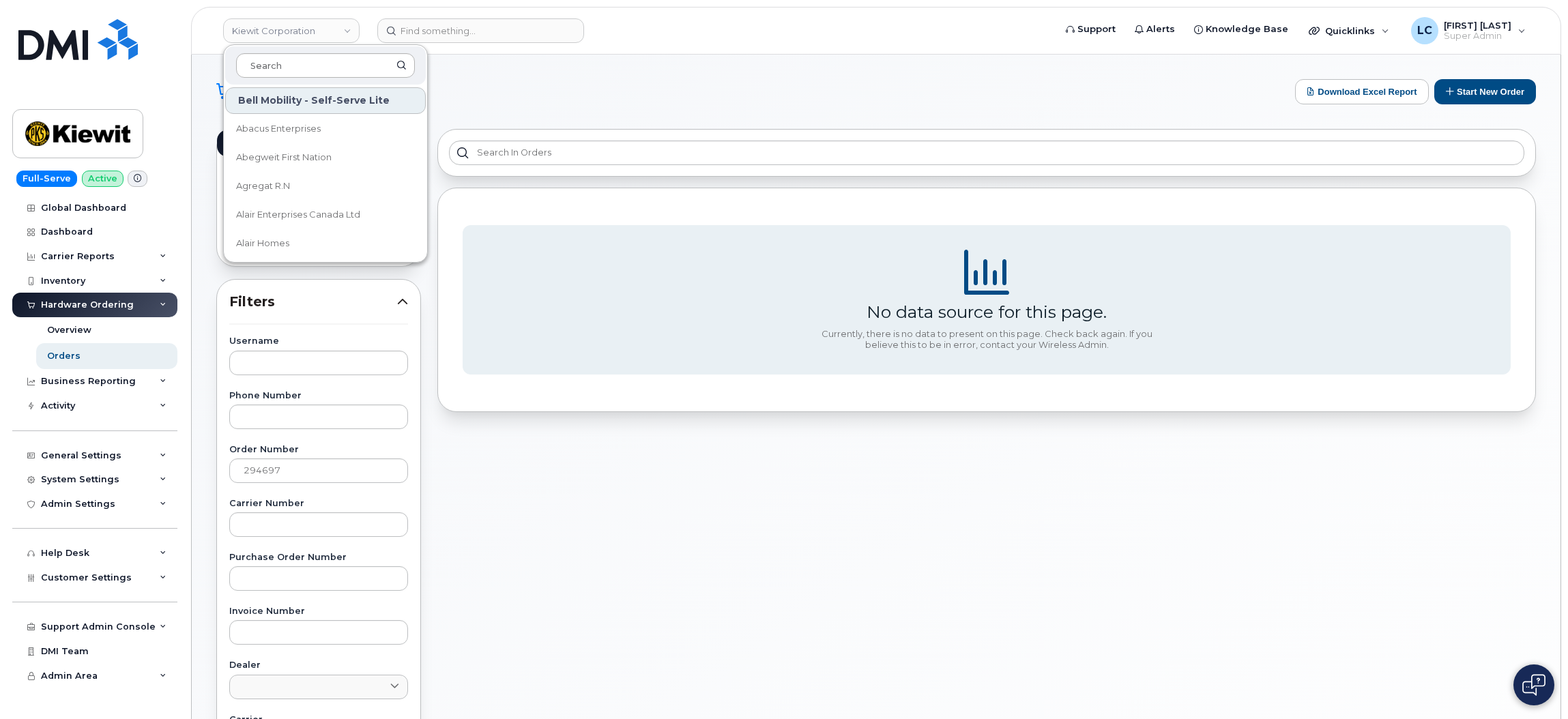 click at bounding box center [325, 65] 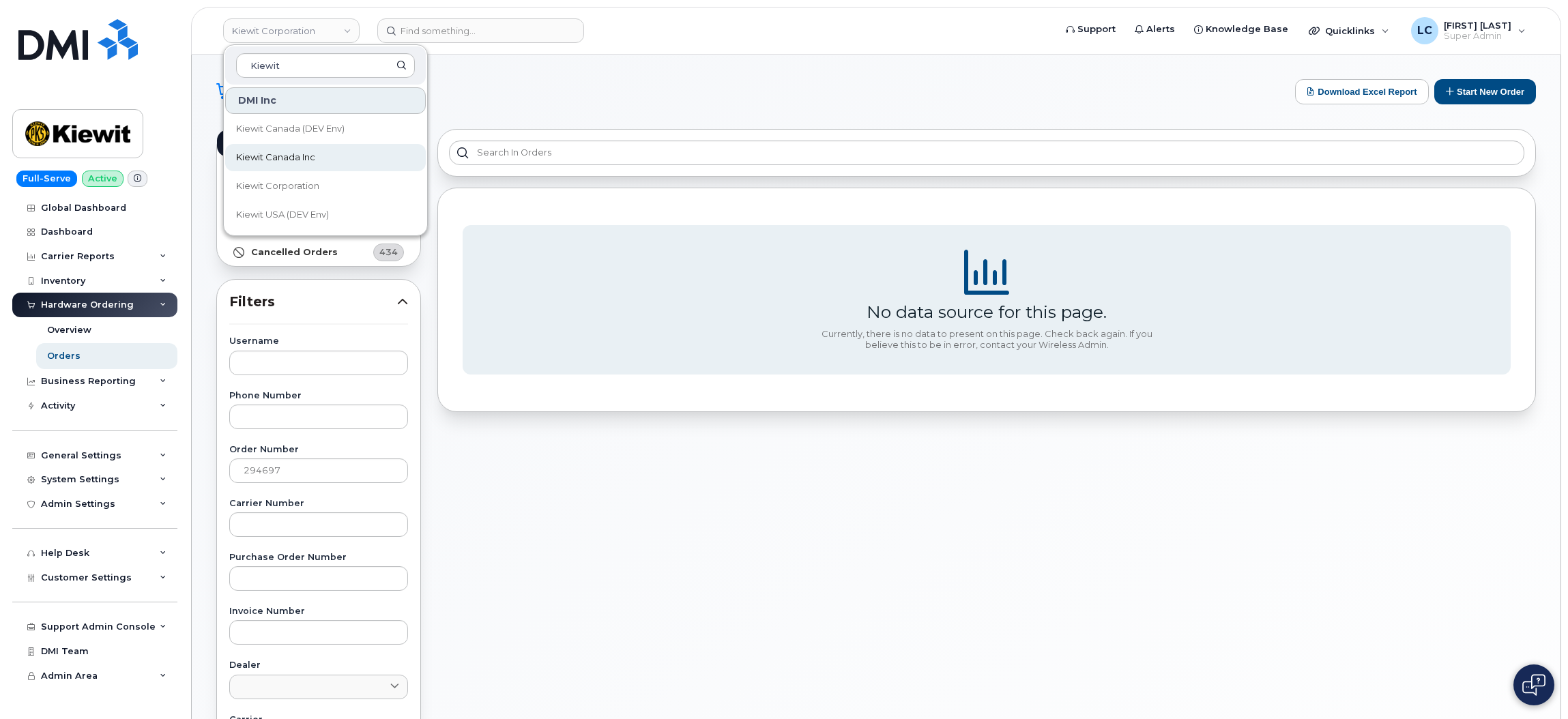 type on "Kiewit" 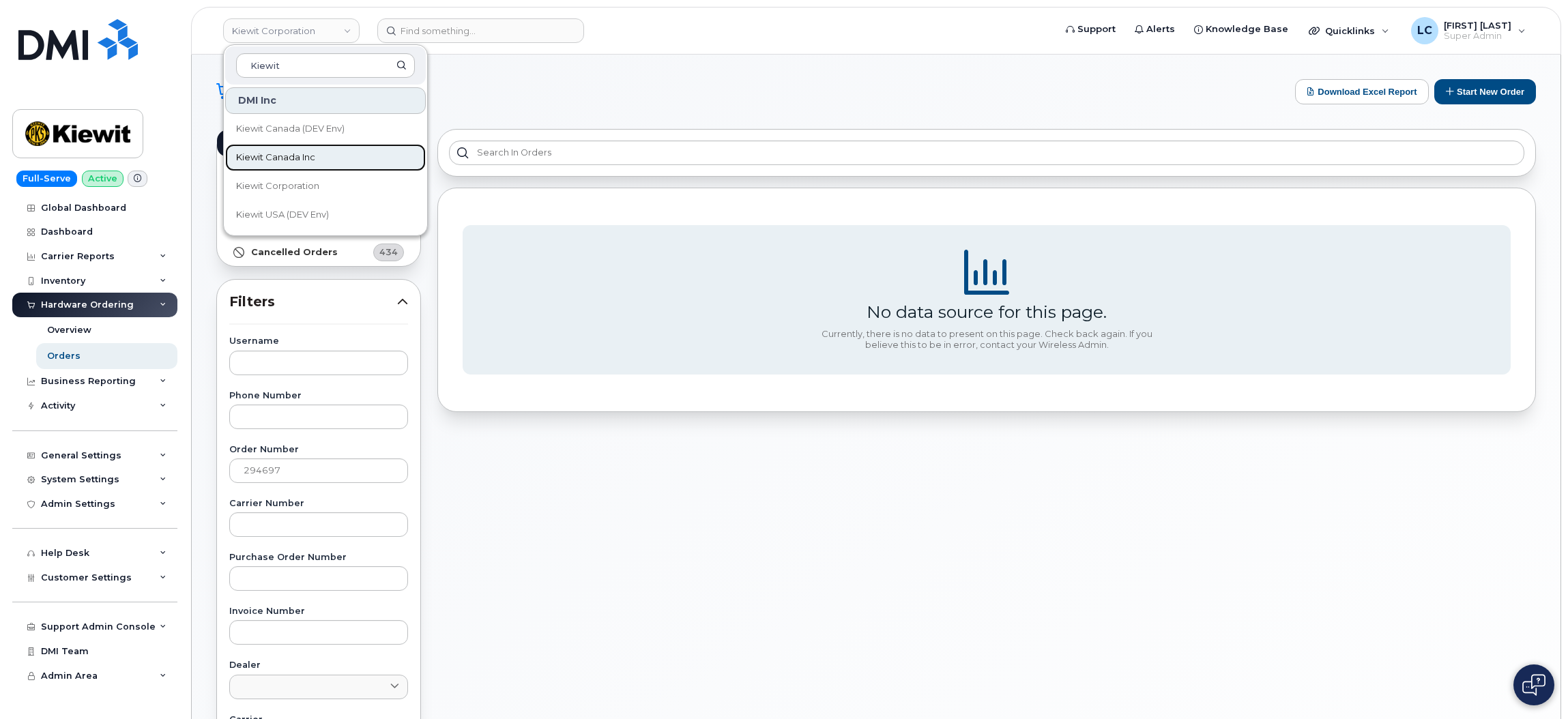 click on "Kiewit Canada Inc" at bounding box center [276, 158] 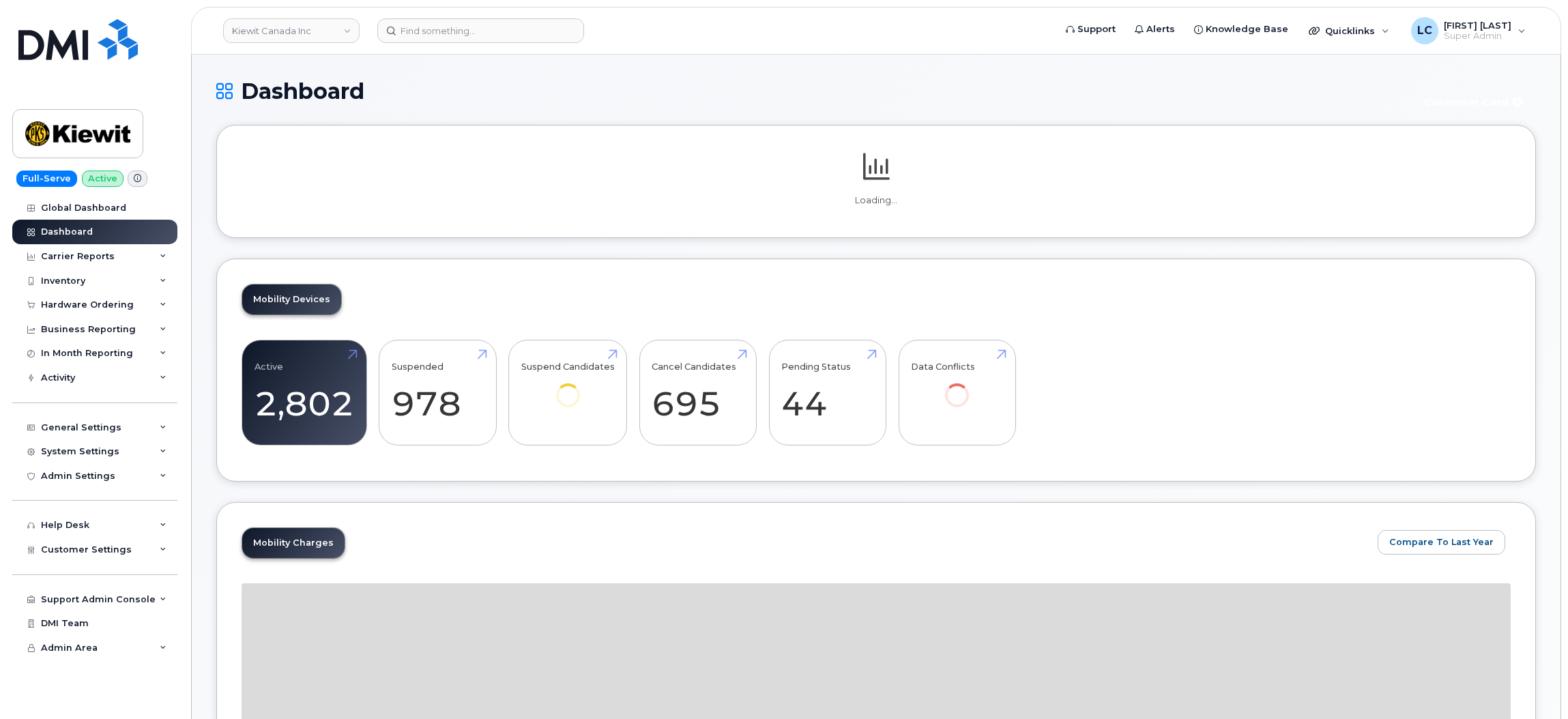 scroll, scrollTop: 0, scrollLeft: 0, axis: both 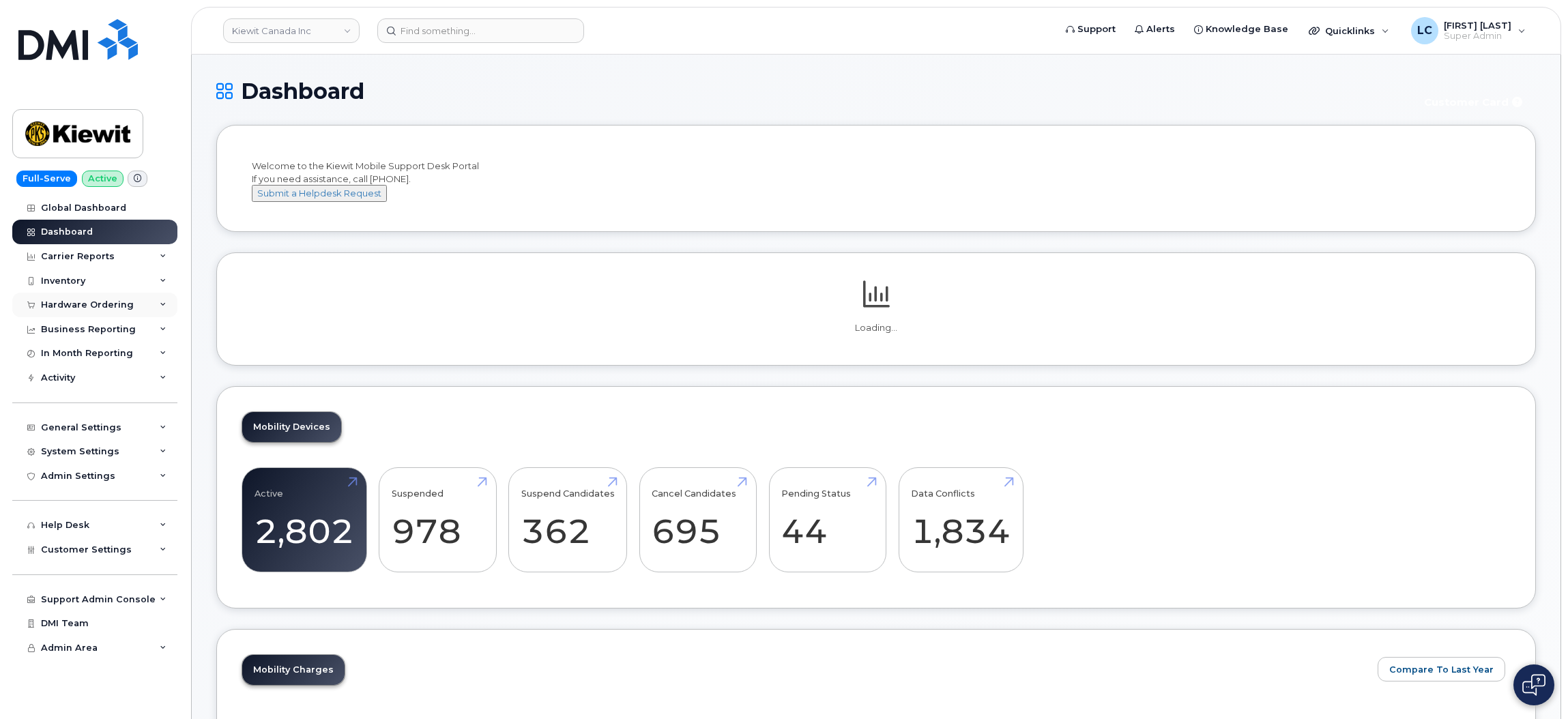 click on "Hardware Ordering" at bounding box center [87, 305] 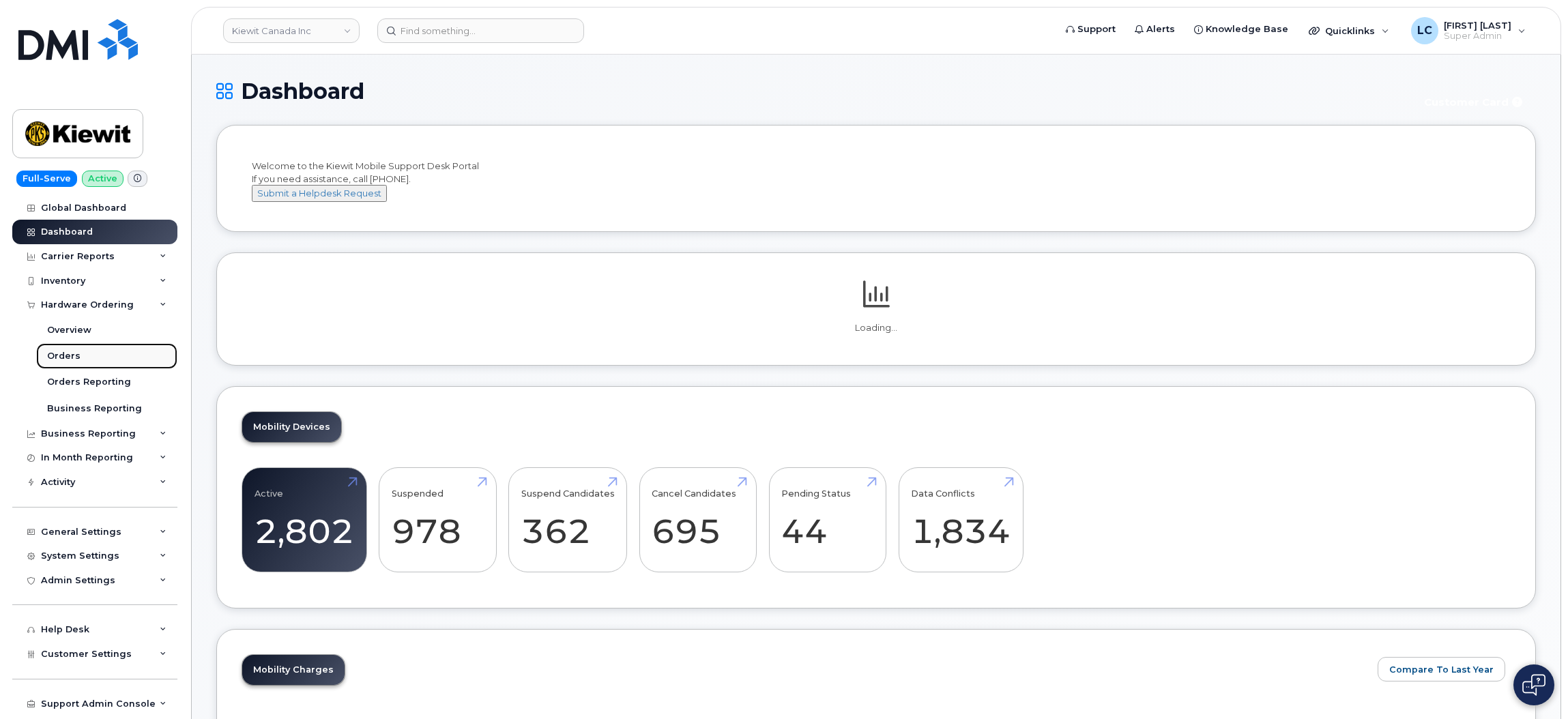 click on "Orders" at bounding box center [106, 356] 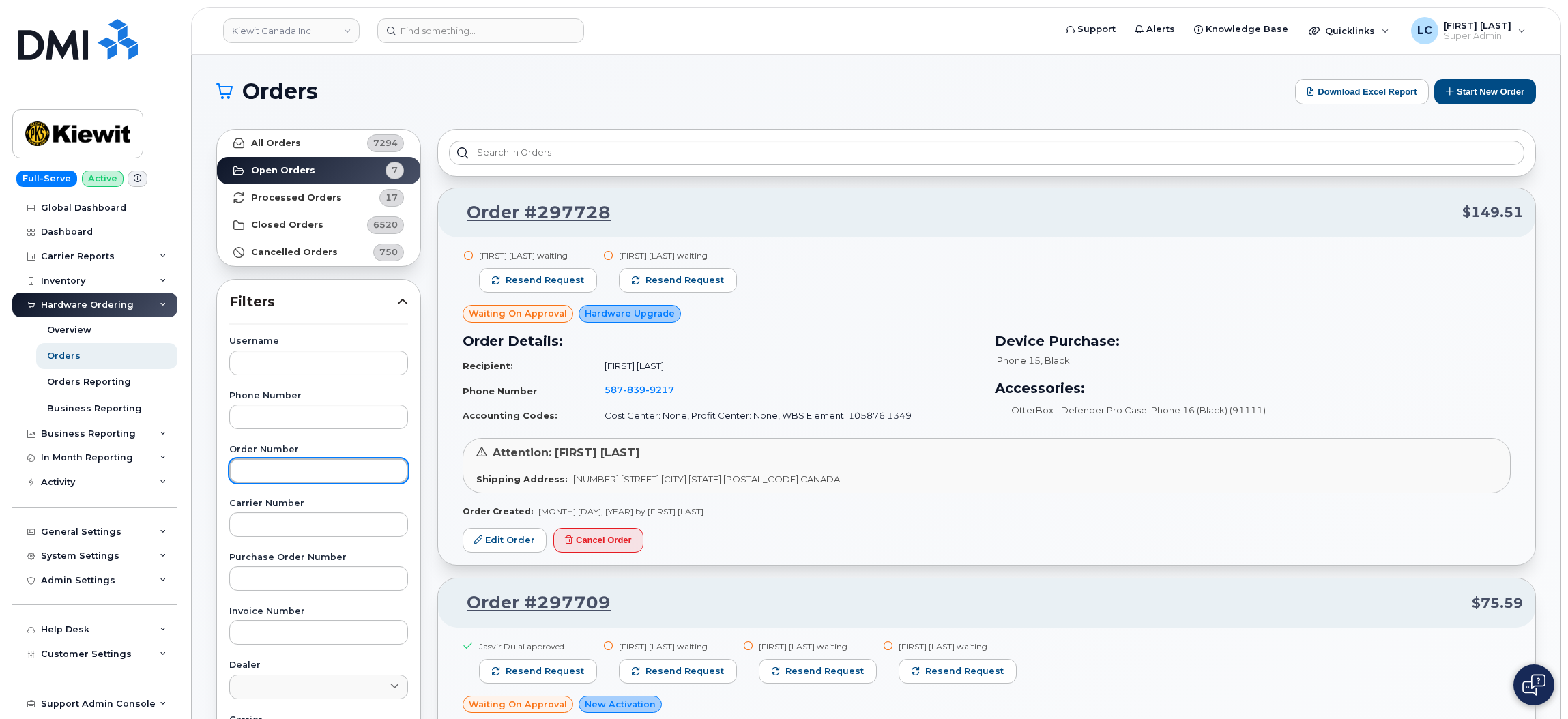 click at bounding box center (319, 471) 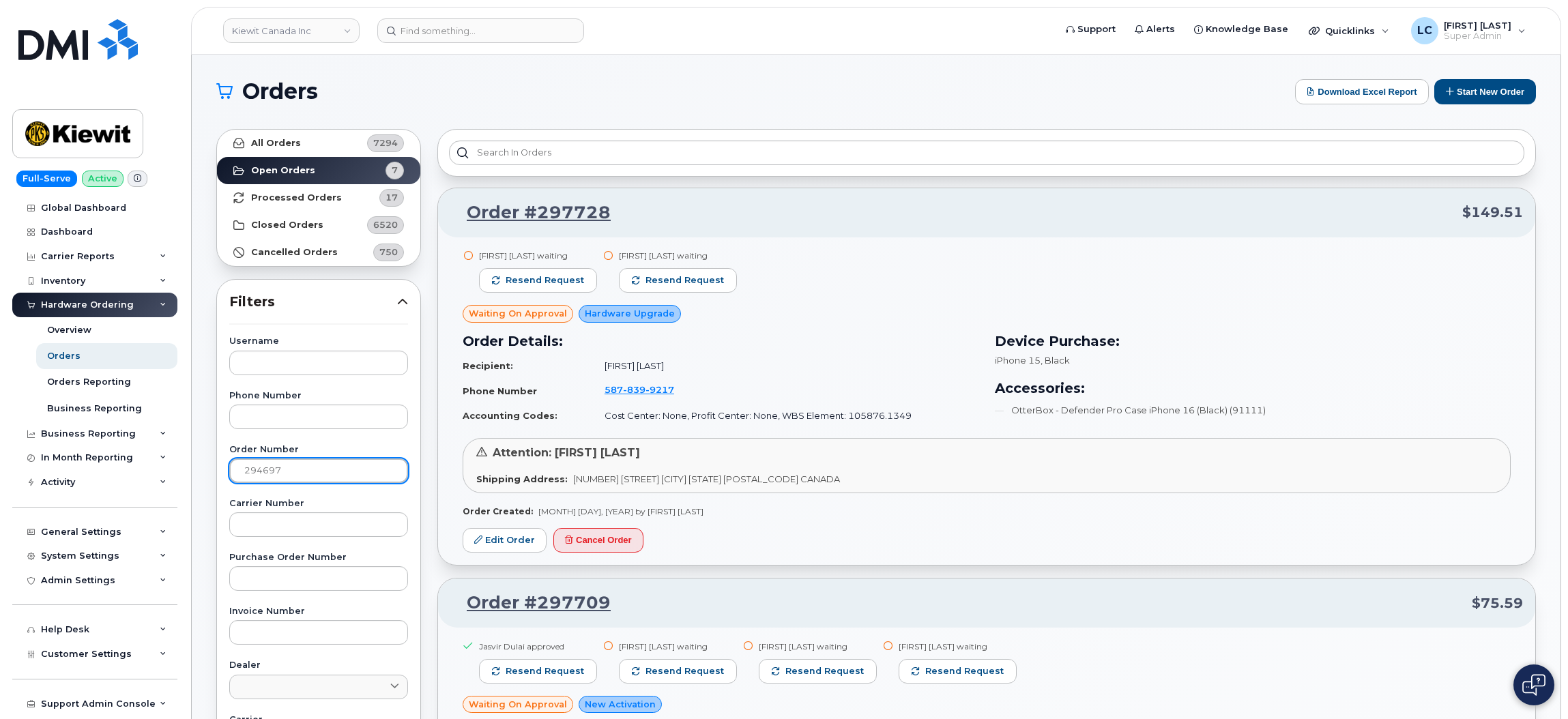 type on "294697" 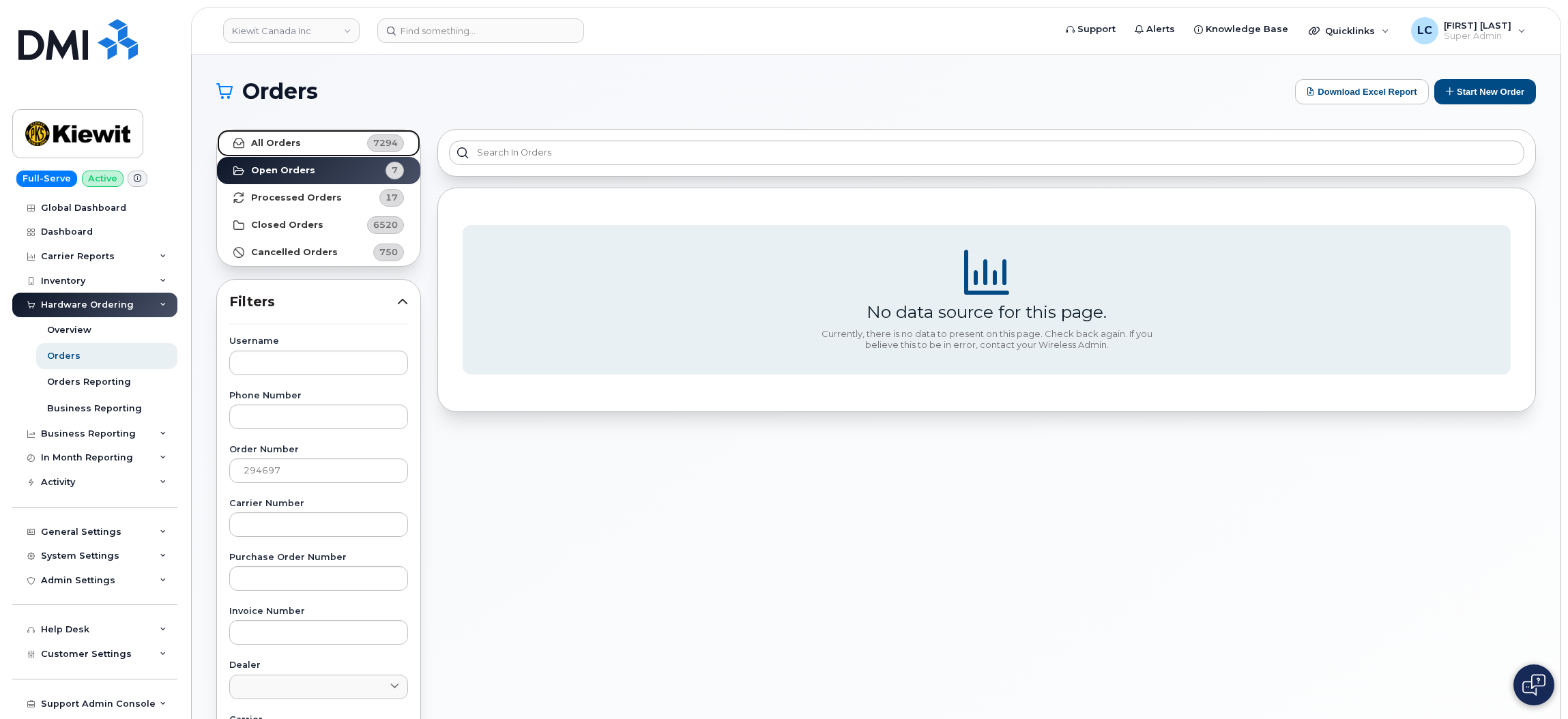 click on "All Orders 7294" at bounding box center (319, 143) 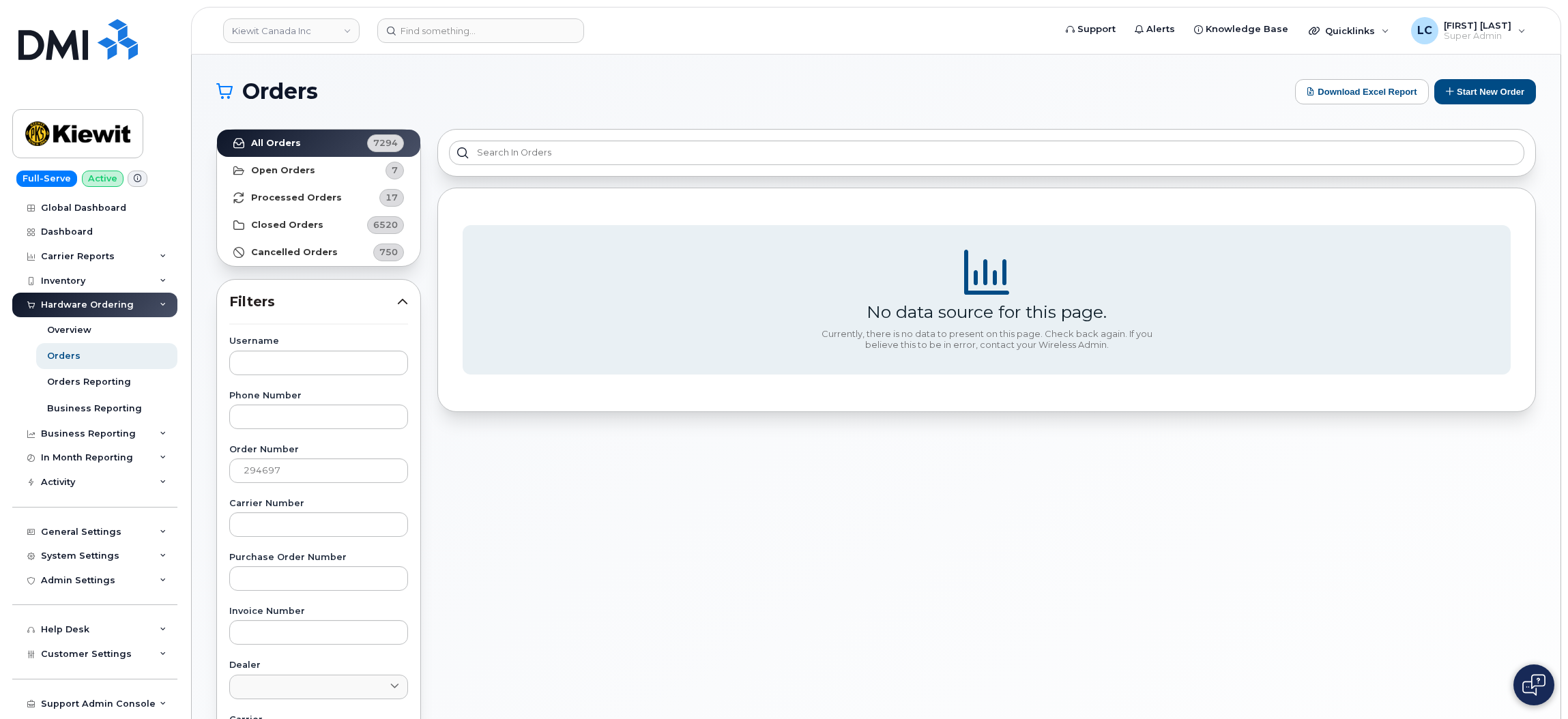 click on "Username Phone Number Order Number 294697 Carrier Number Purchase Order Number Invoice Number Dealer New Bell Procurement Simplex (Non Chargeable) Carrier Bell Telus SIM IMEI Created By ServiceNow Task" at bounding box center [319, 653] 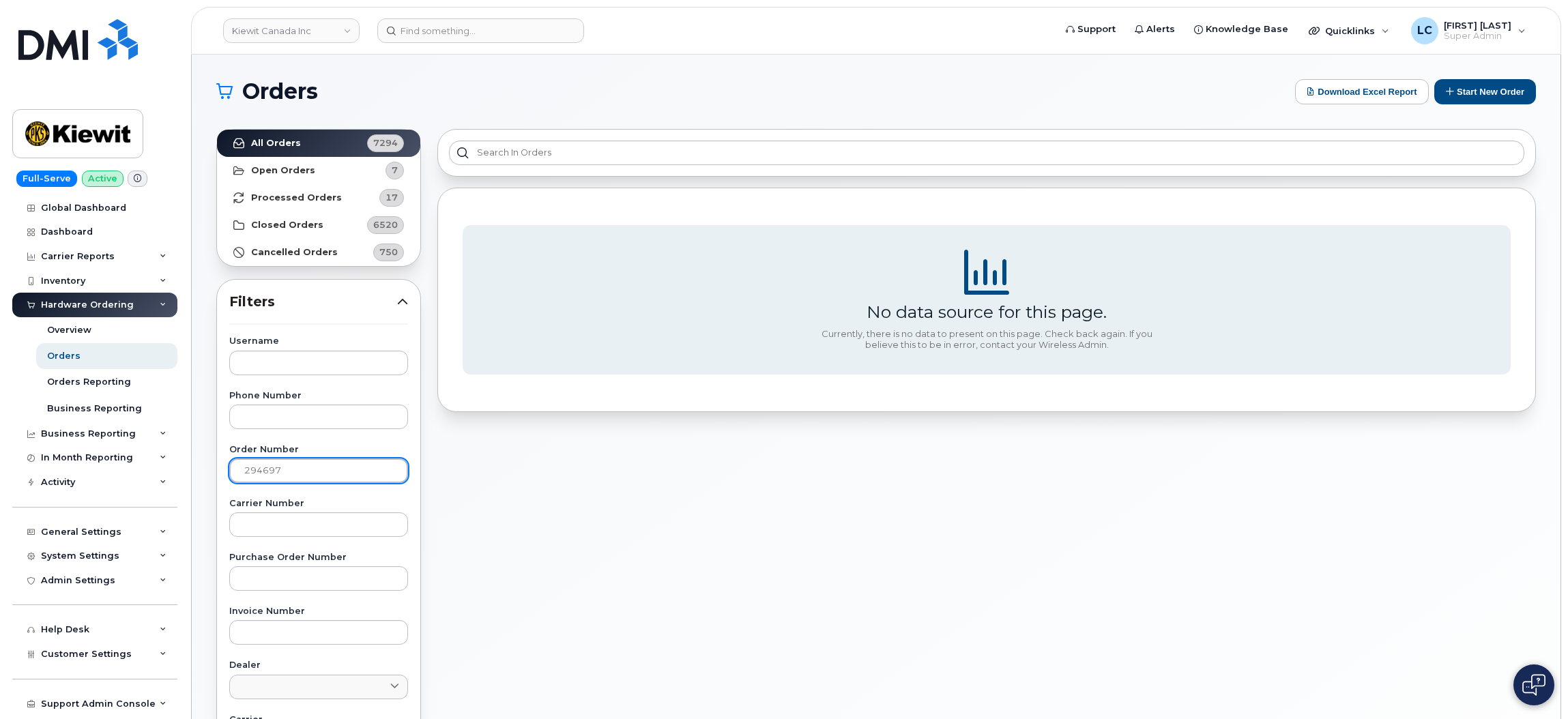 click on "294697" at bounding box center [319, 471] 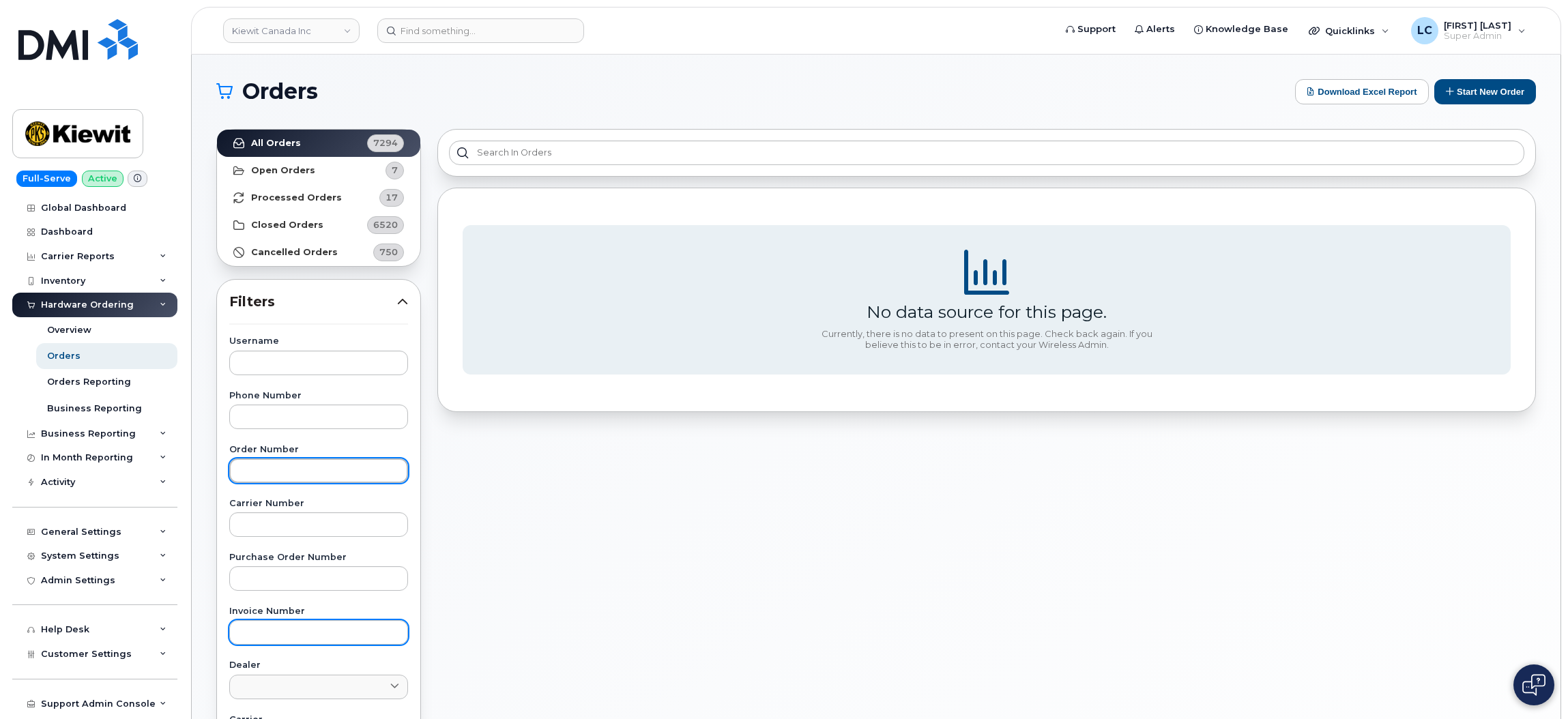 type 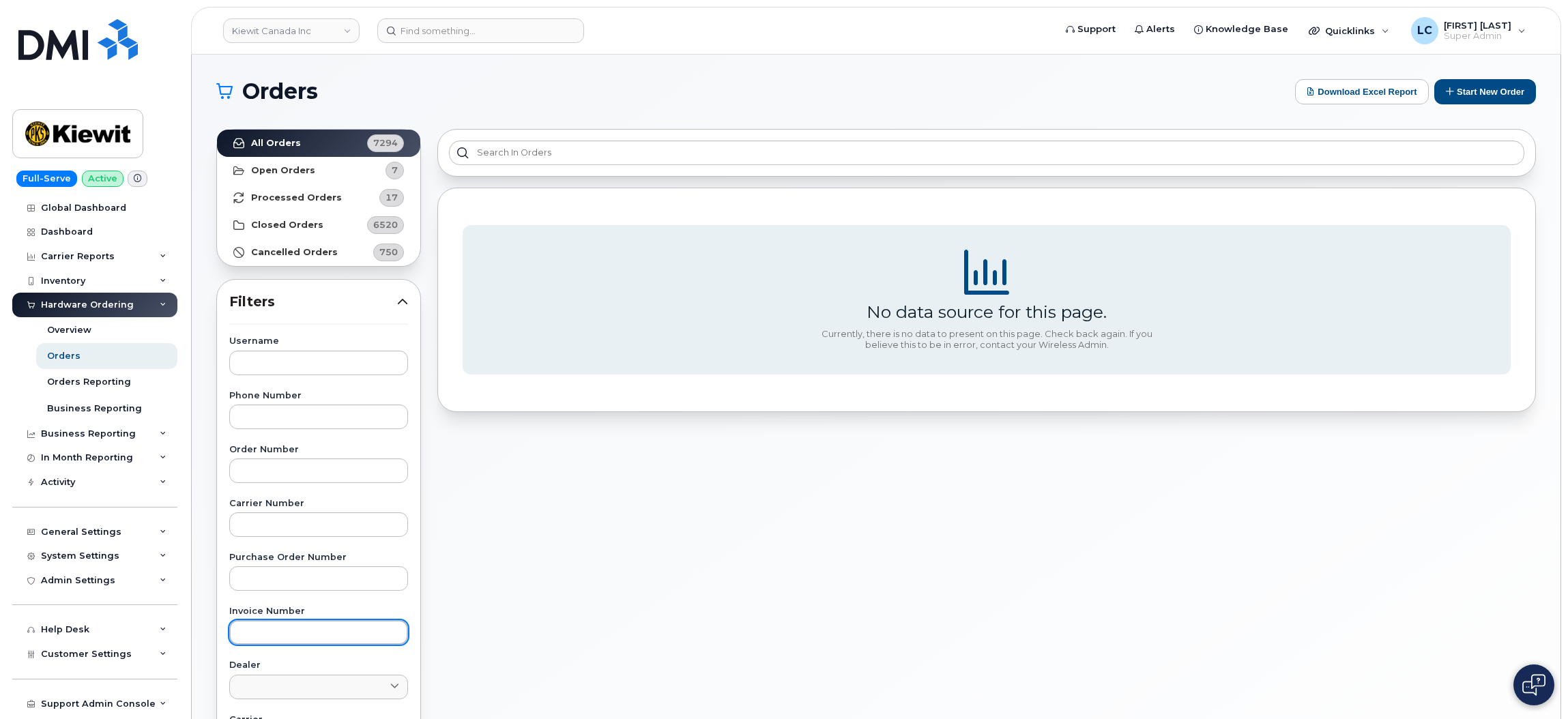 click at bounding box center (319, 632) 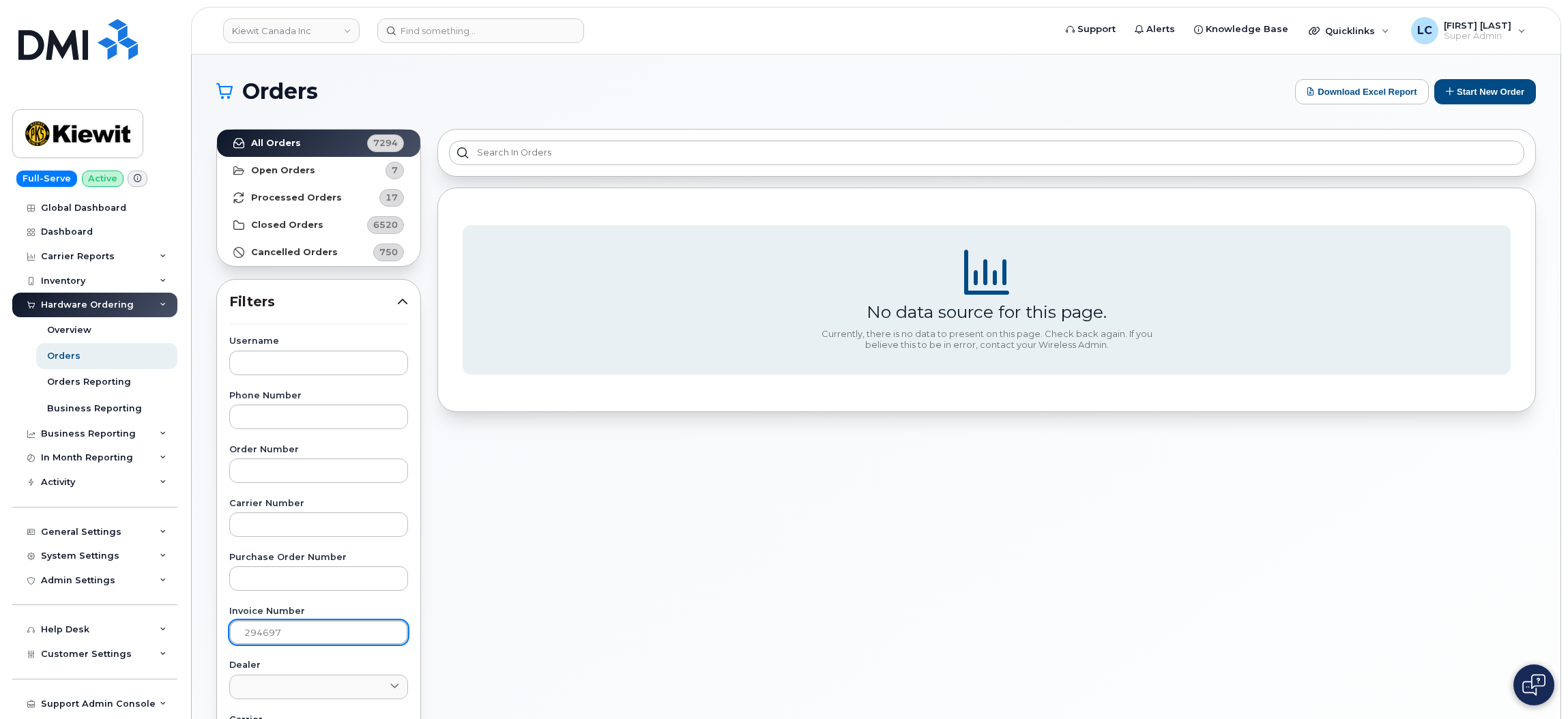 type on "294697" 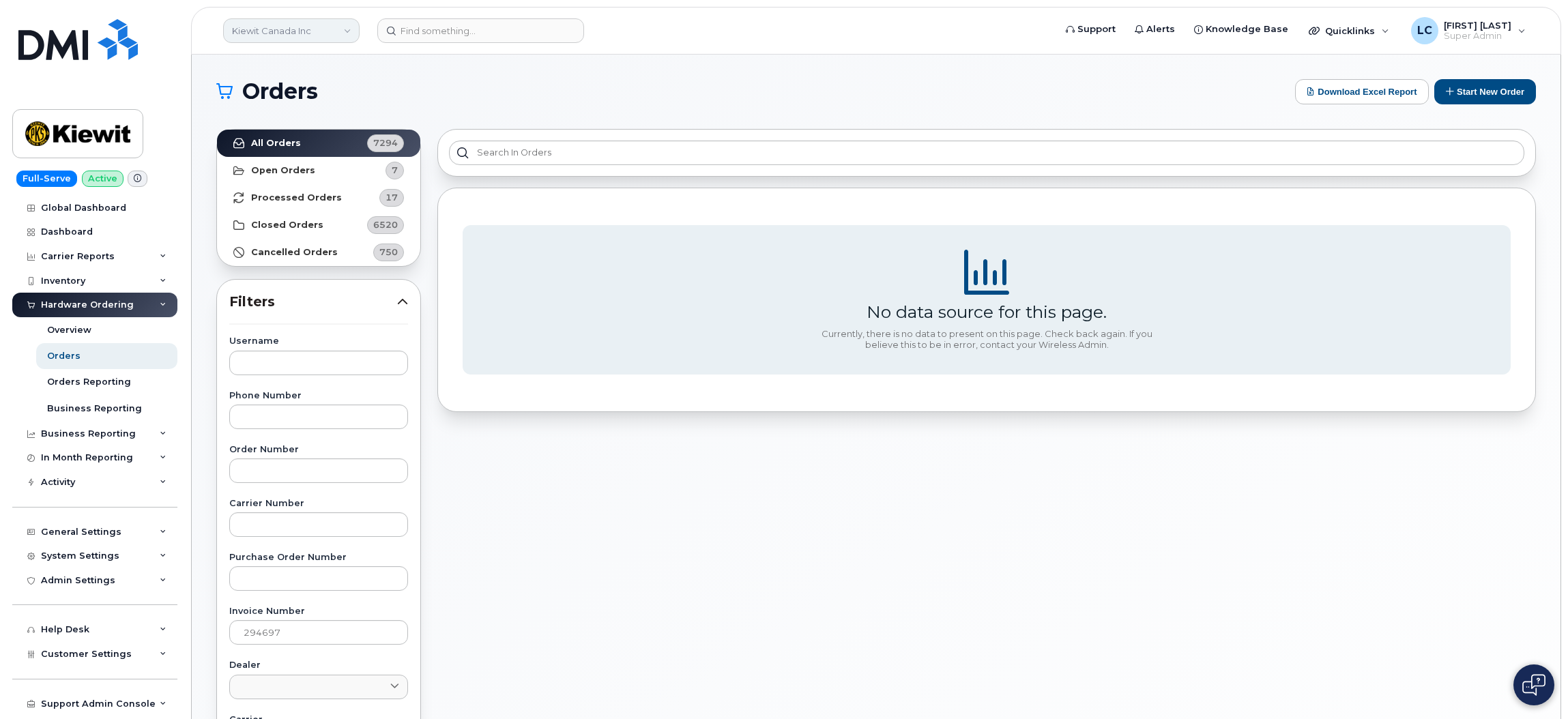 click on "Kiewit Canada Inc" at bounding box center (291, 31) 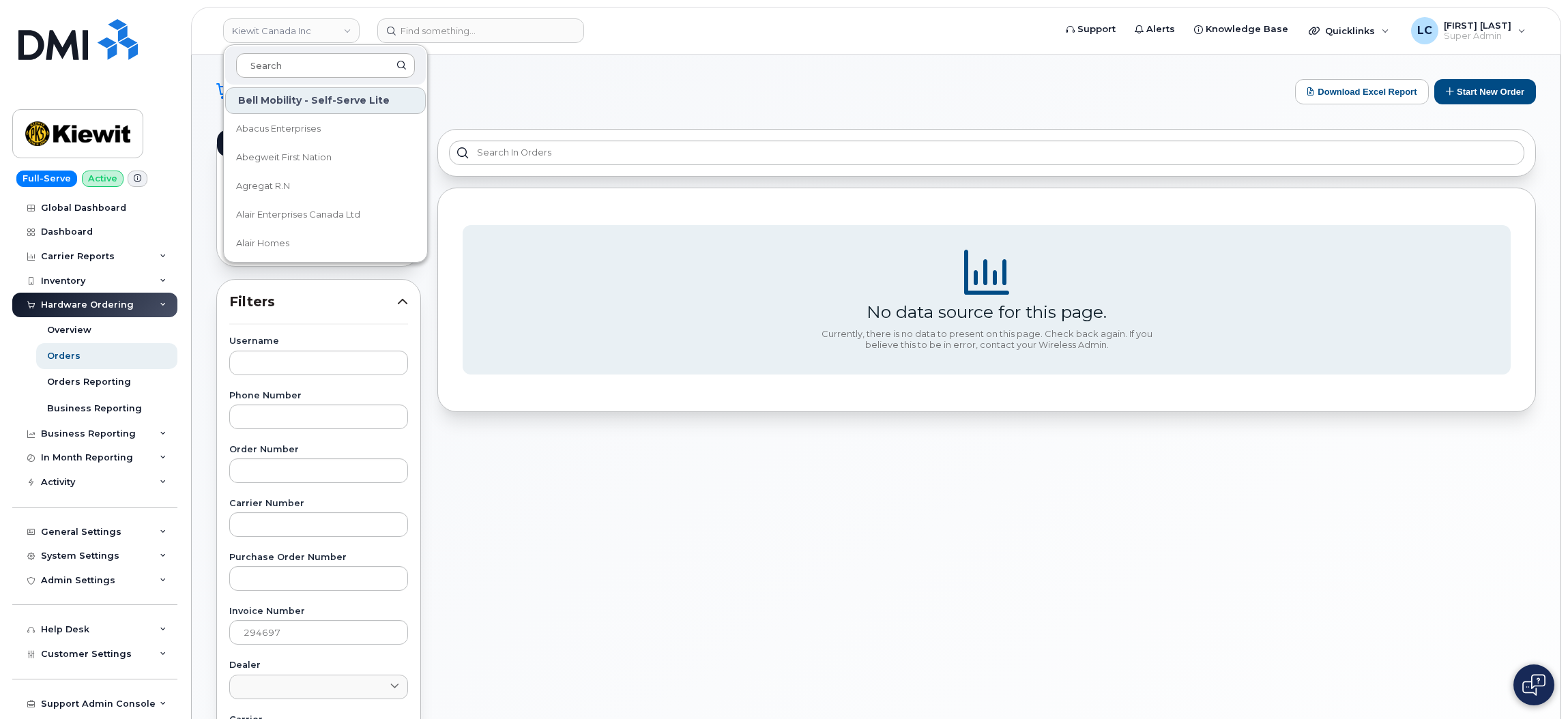 click at bounding box center [325, 65] 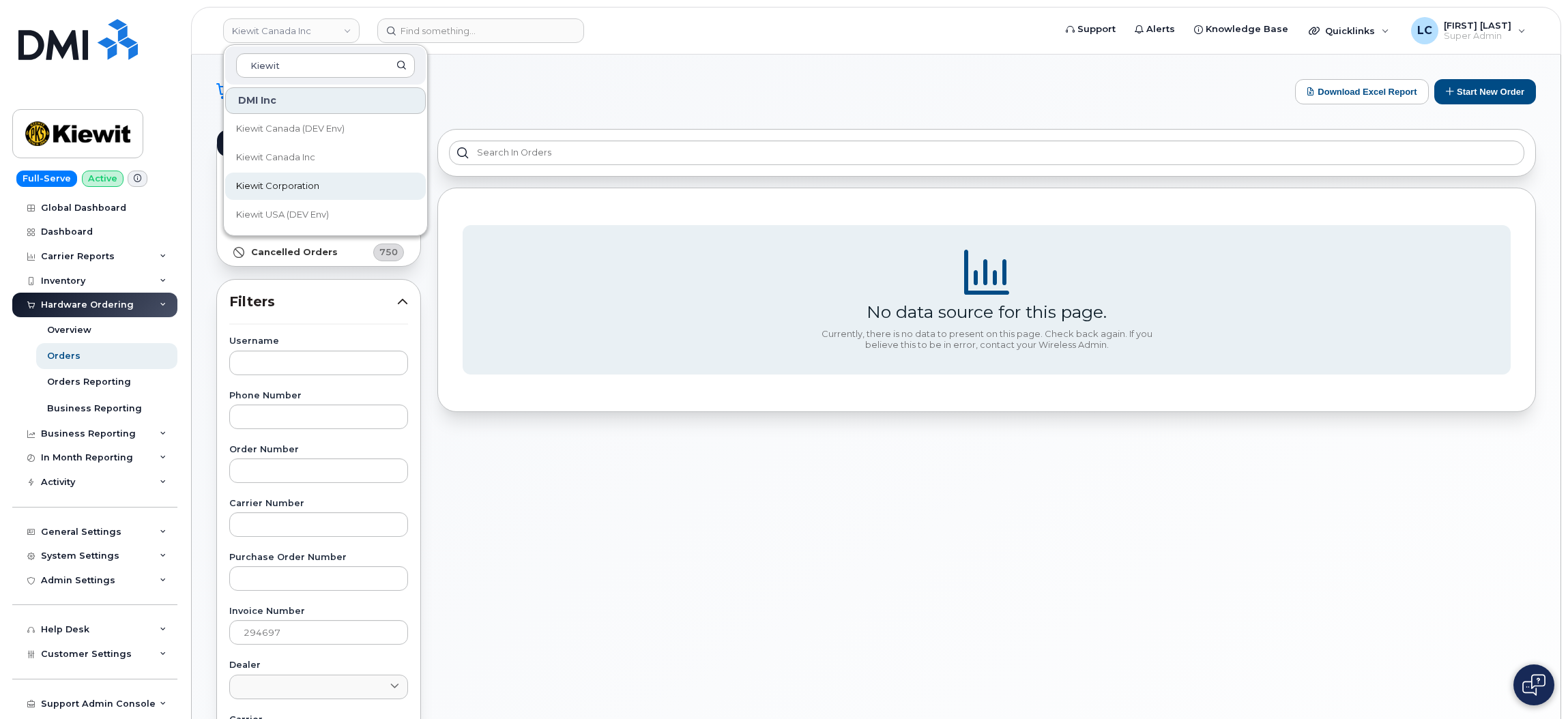 type on "Kiewit" 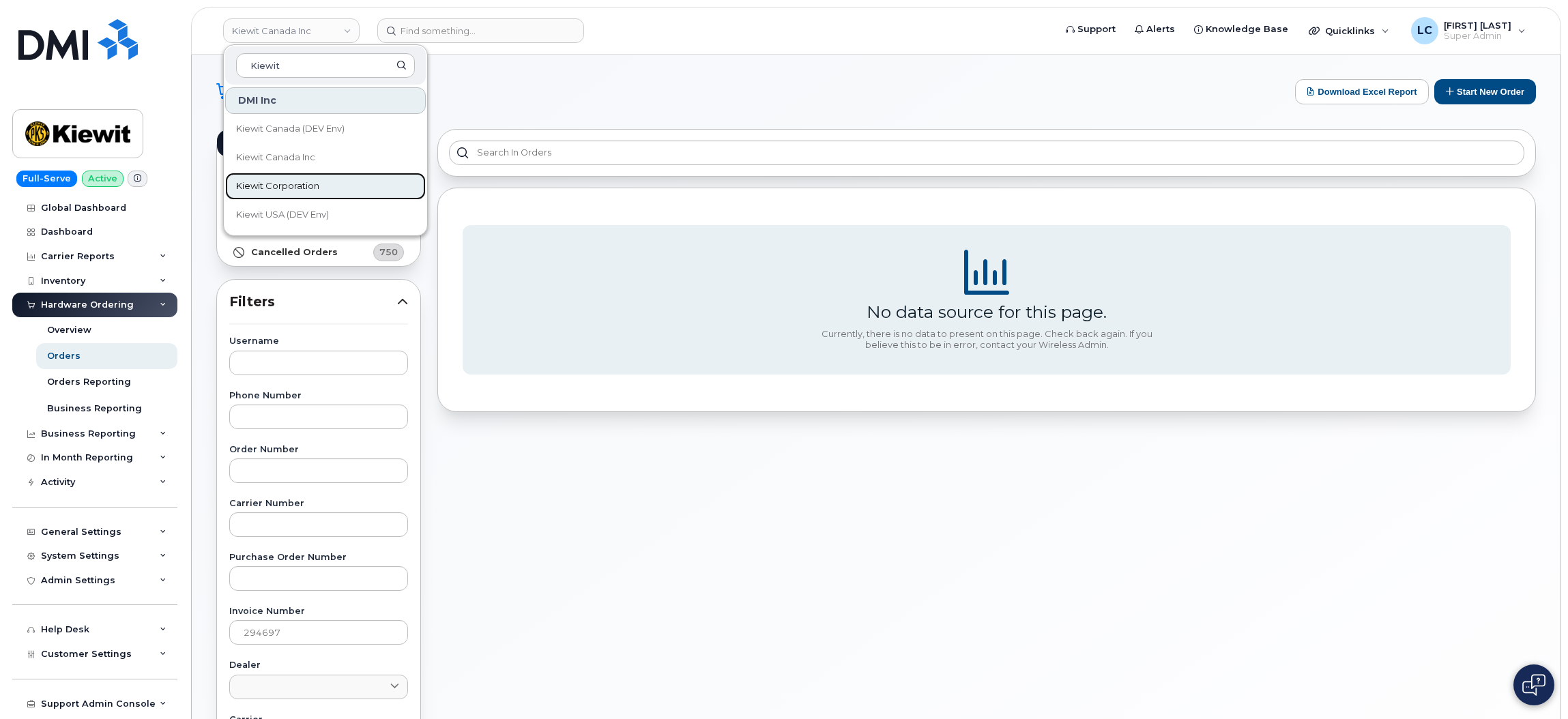 click on "Kiewit Corporation" at bounding box center [278, 186] 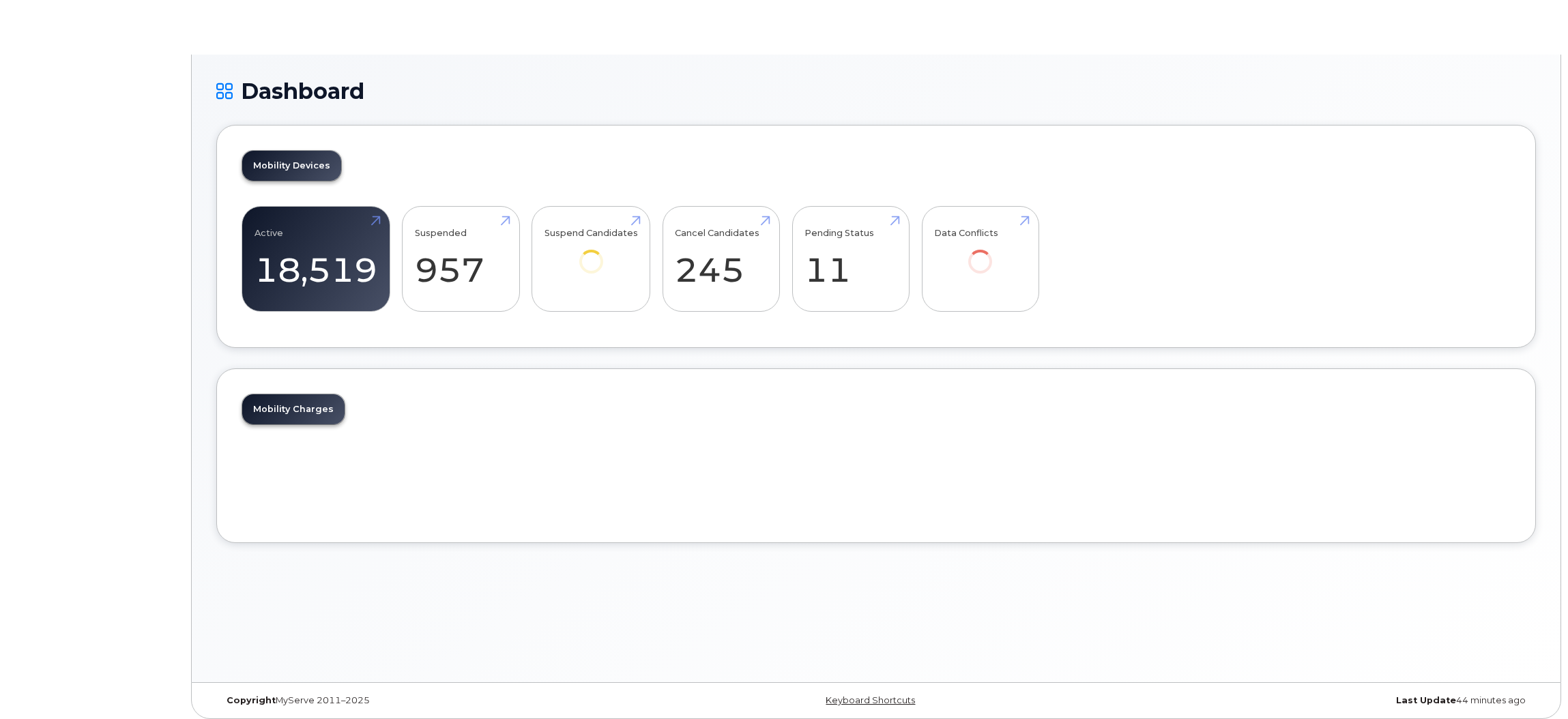 scroll, scrollTop: 0, scrollLeft: 0, axis: both 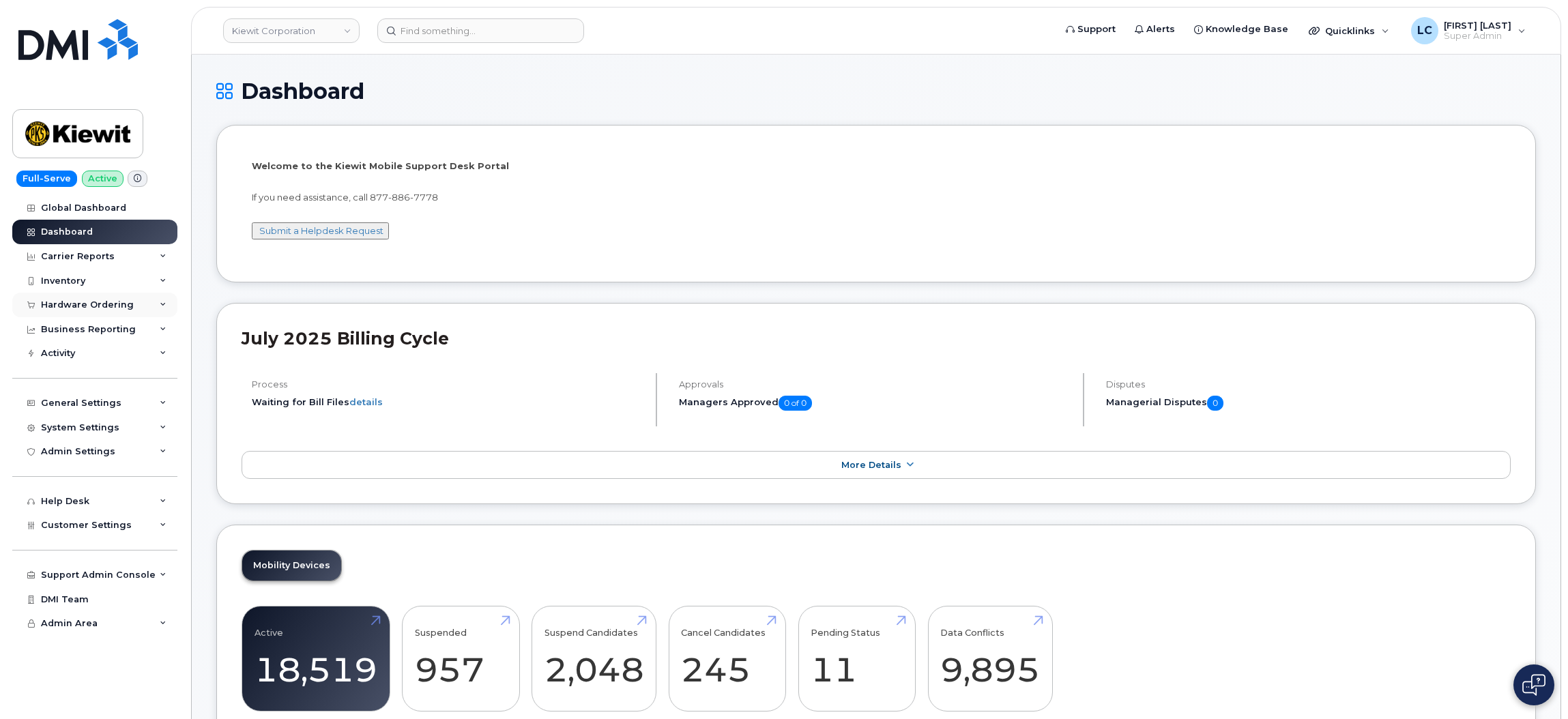 click on "Hardware Ordering" at bounding box center [87, 305] 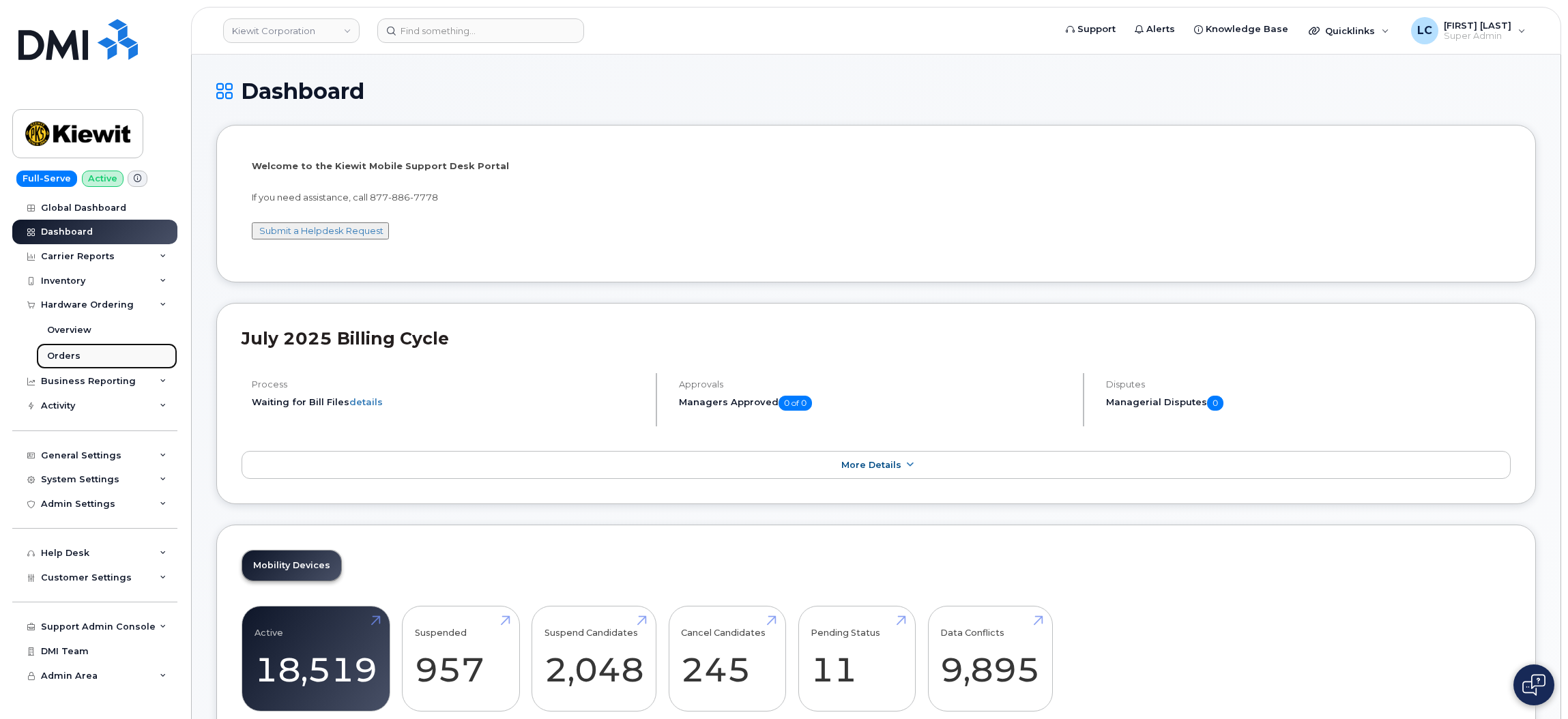 click on "Orders" at bounding box center (63, 356) 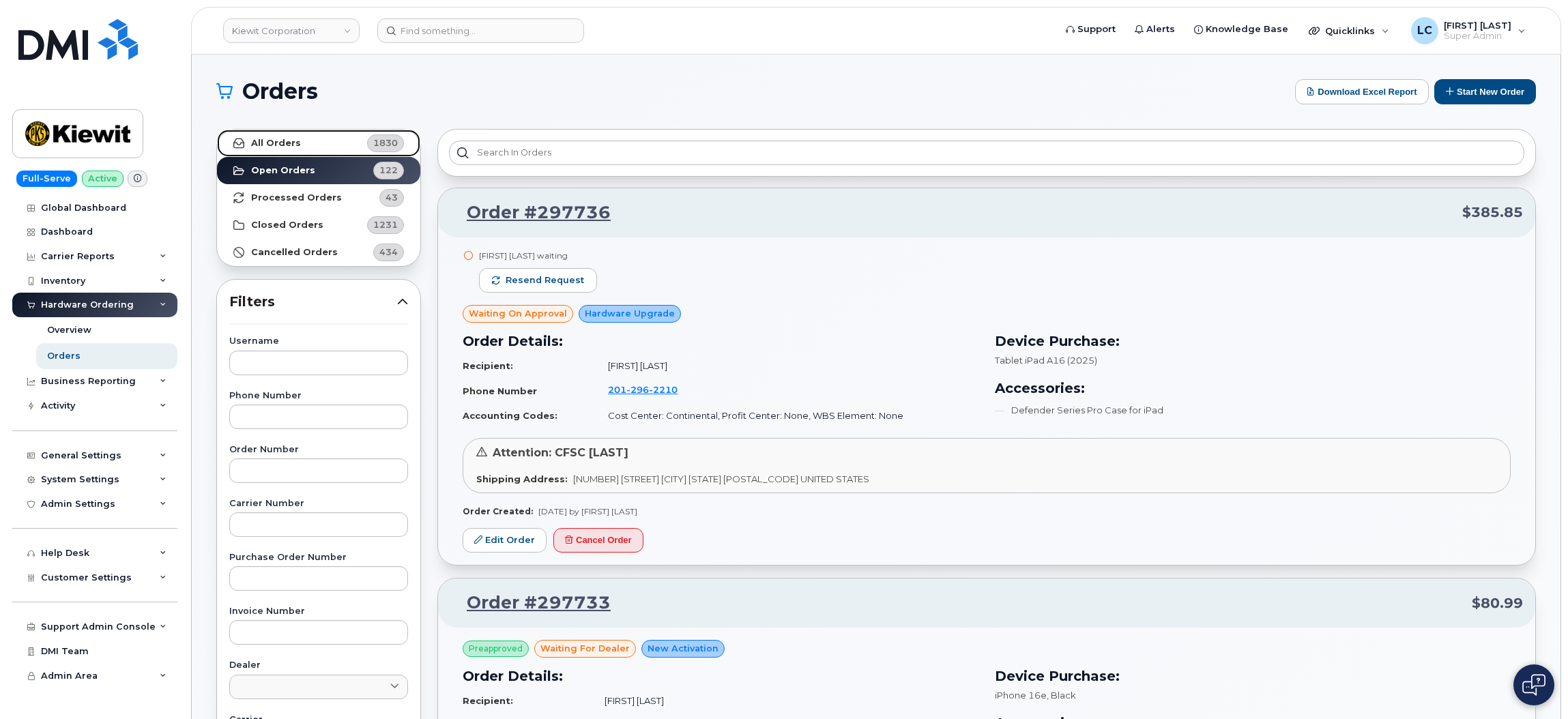 click on "All Orders 1830" at bounding box center (319, 143) 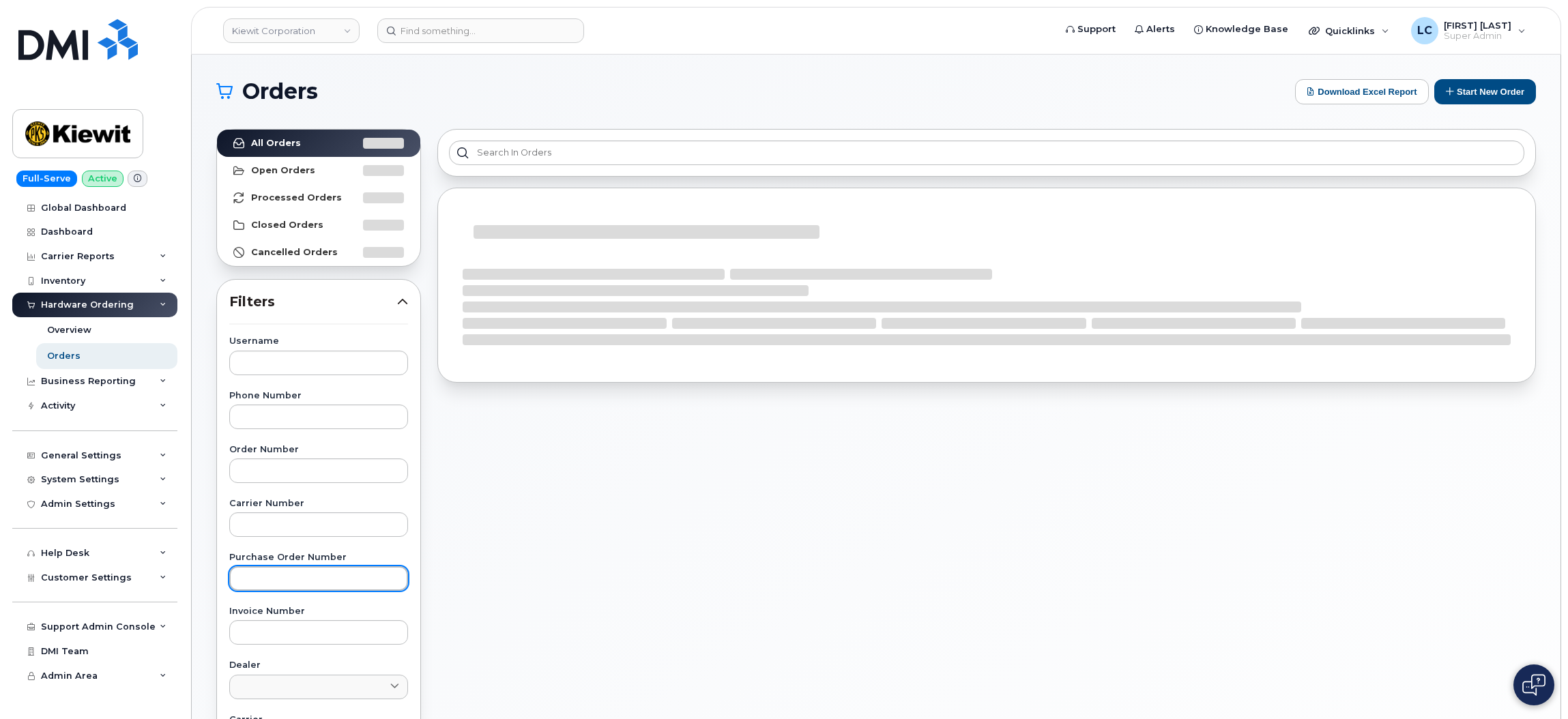 click at bounding box center [319, 578] 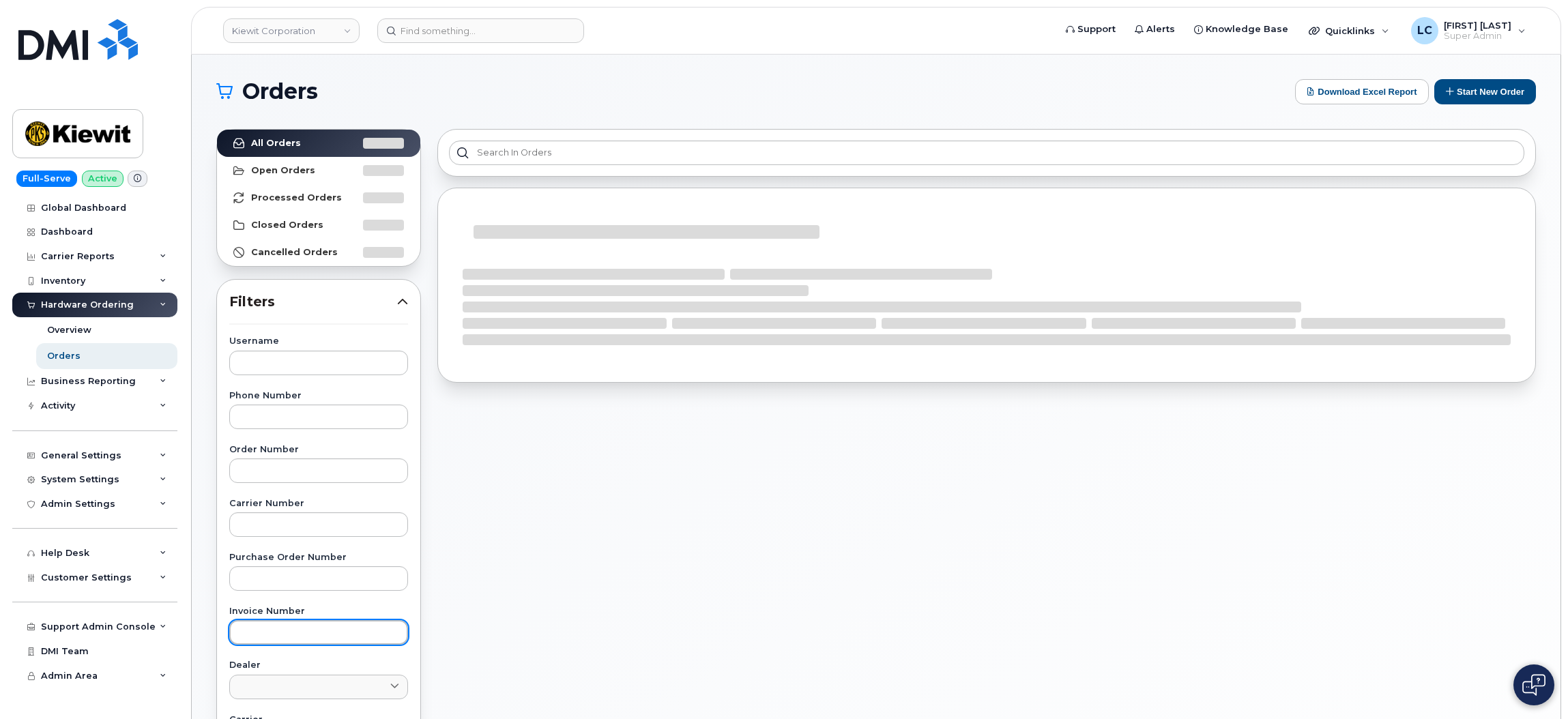 click at bounding box center [319, 632] 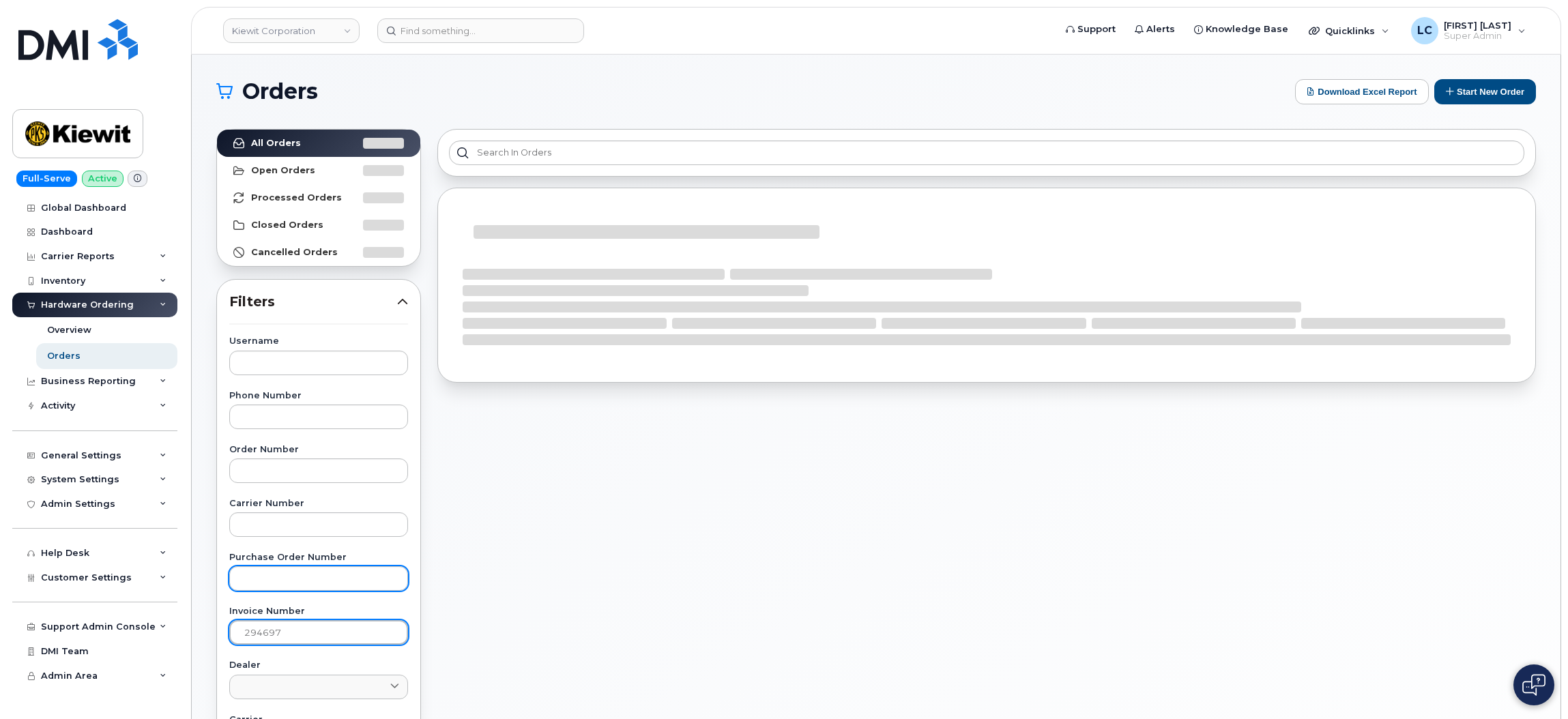 type on "294697" 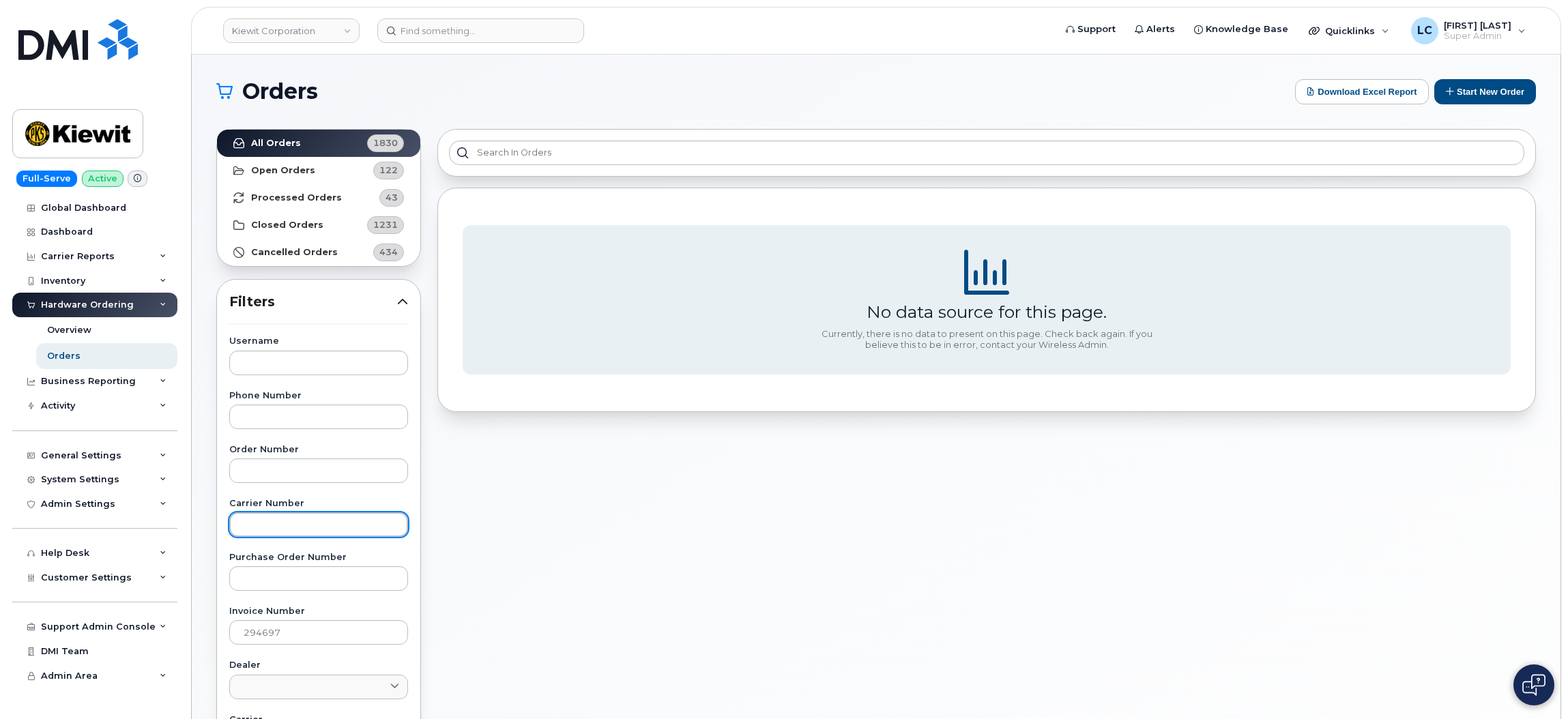click at bounding box center [319, 525] 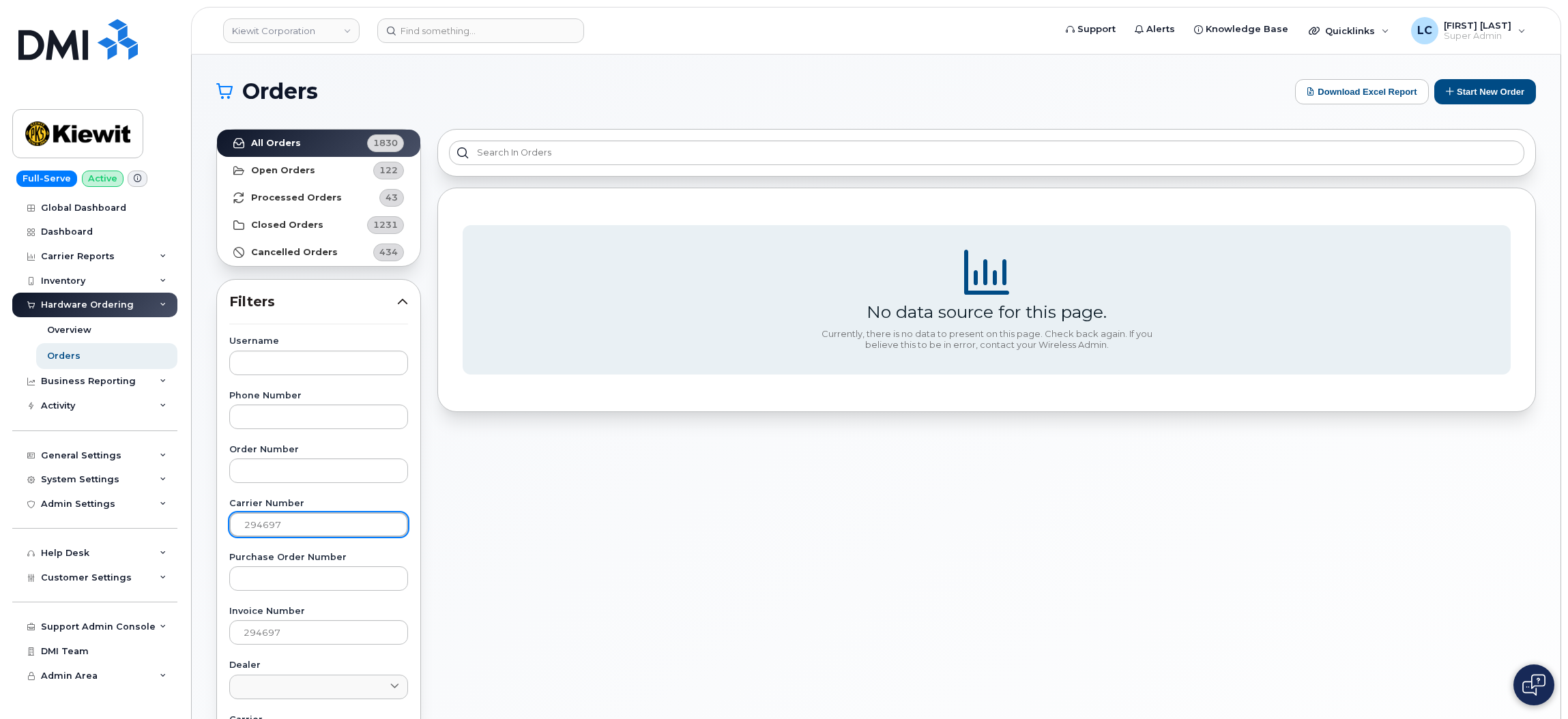 drag, startPoint x: 325, startPoint y: 522, endPoint x: 234, endPoint y: 534, distance: 91.7878 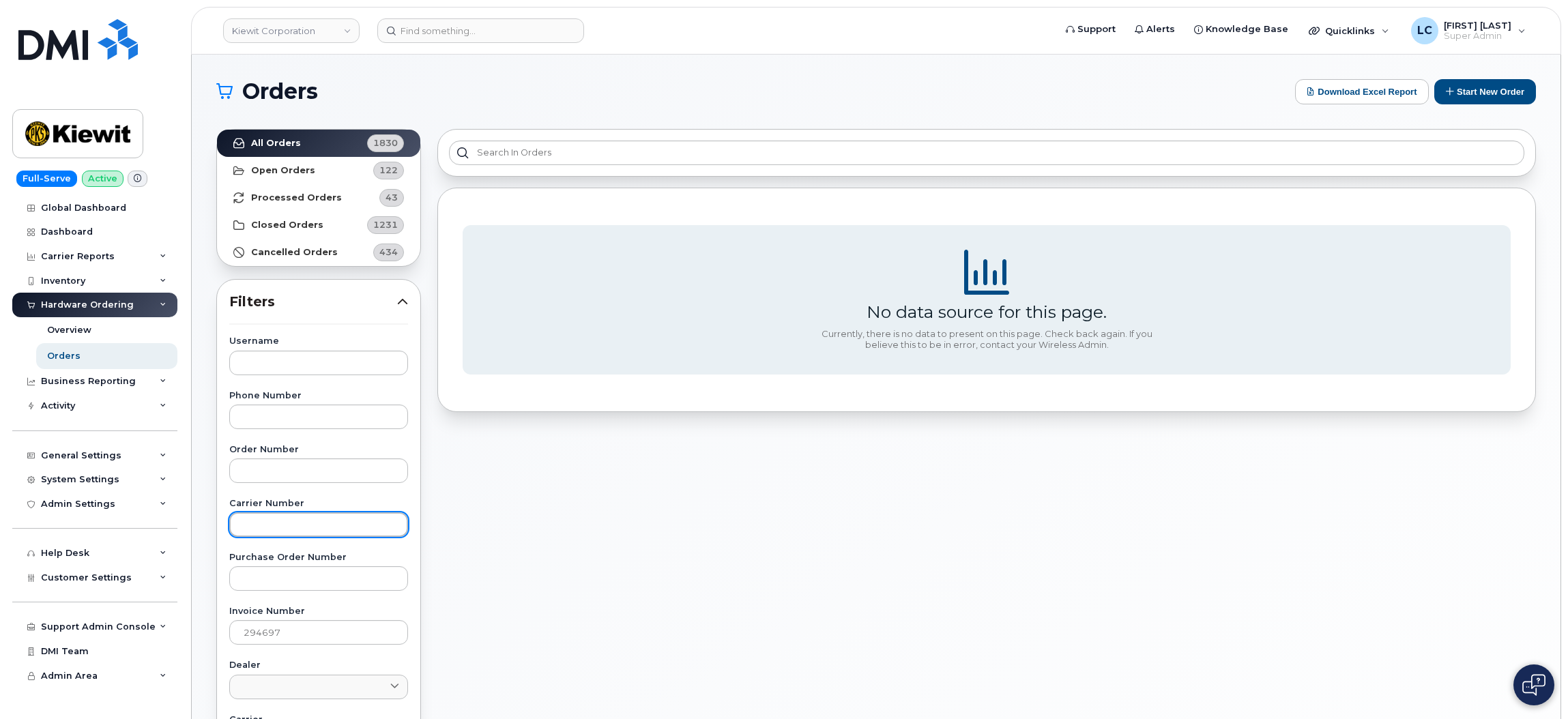 paste on "294697" 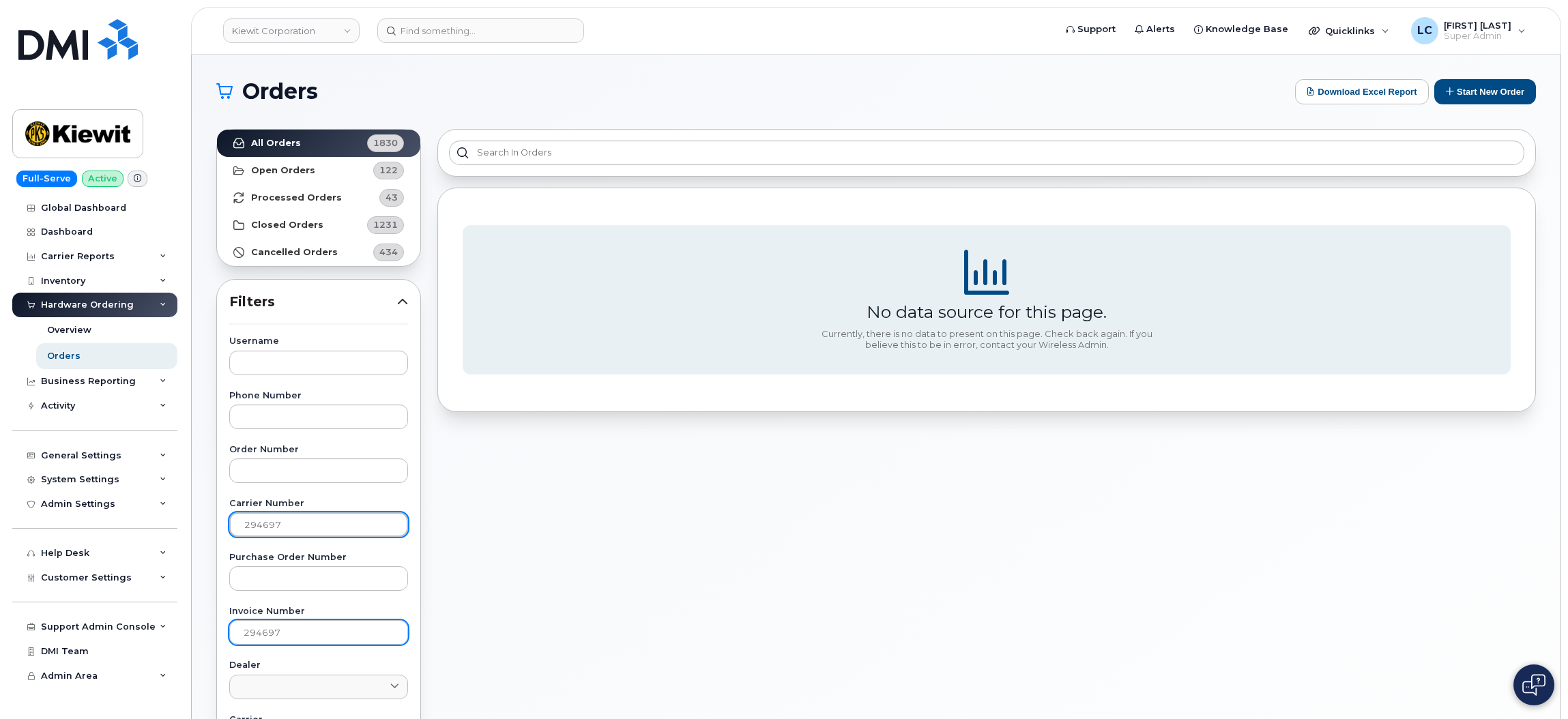 type on "294697" 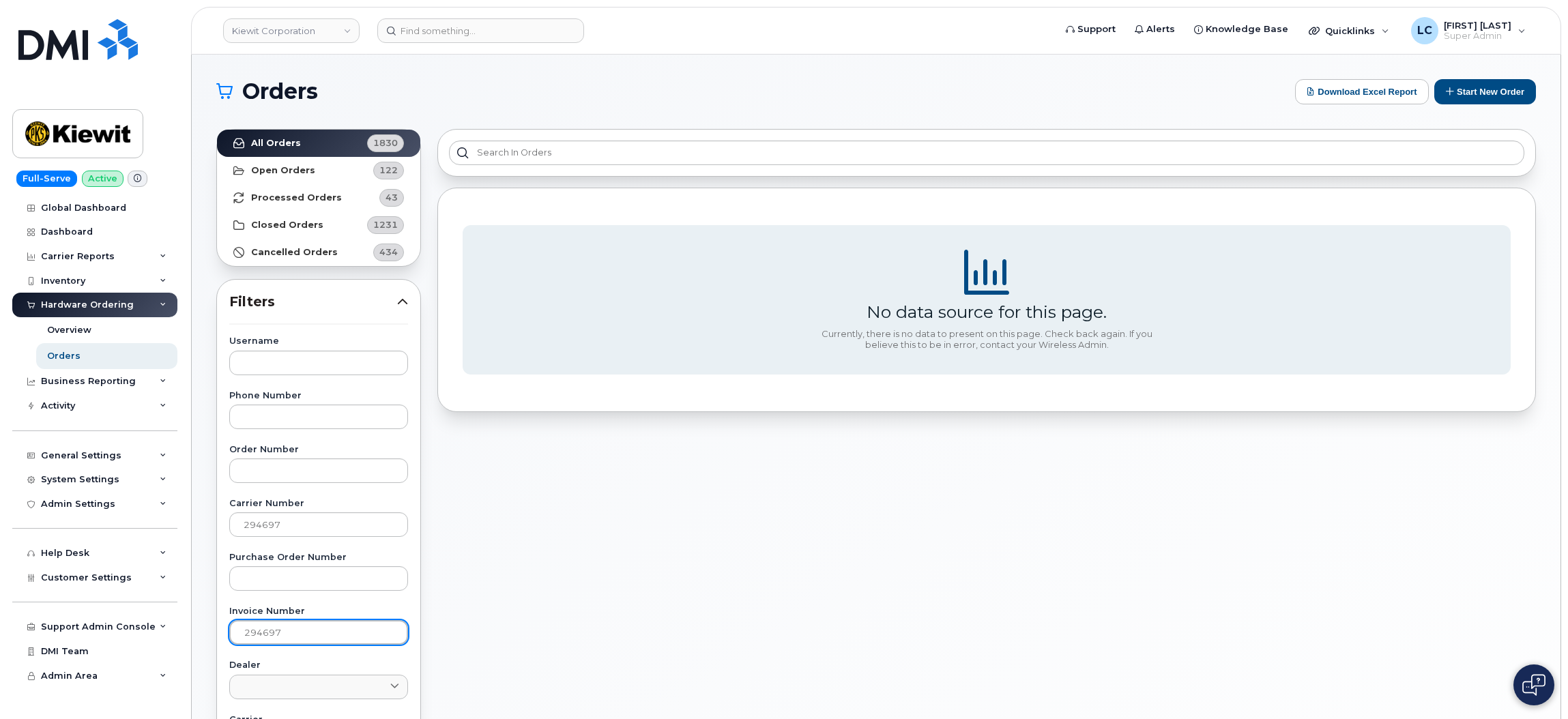 drag, startPoint x: 315, startPoint y: 625, endPoint x: 216, endPoint y: 645, distance: 101 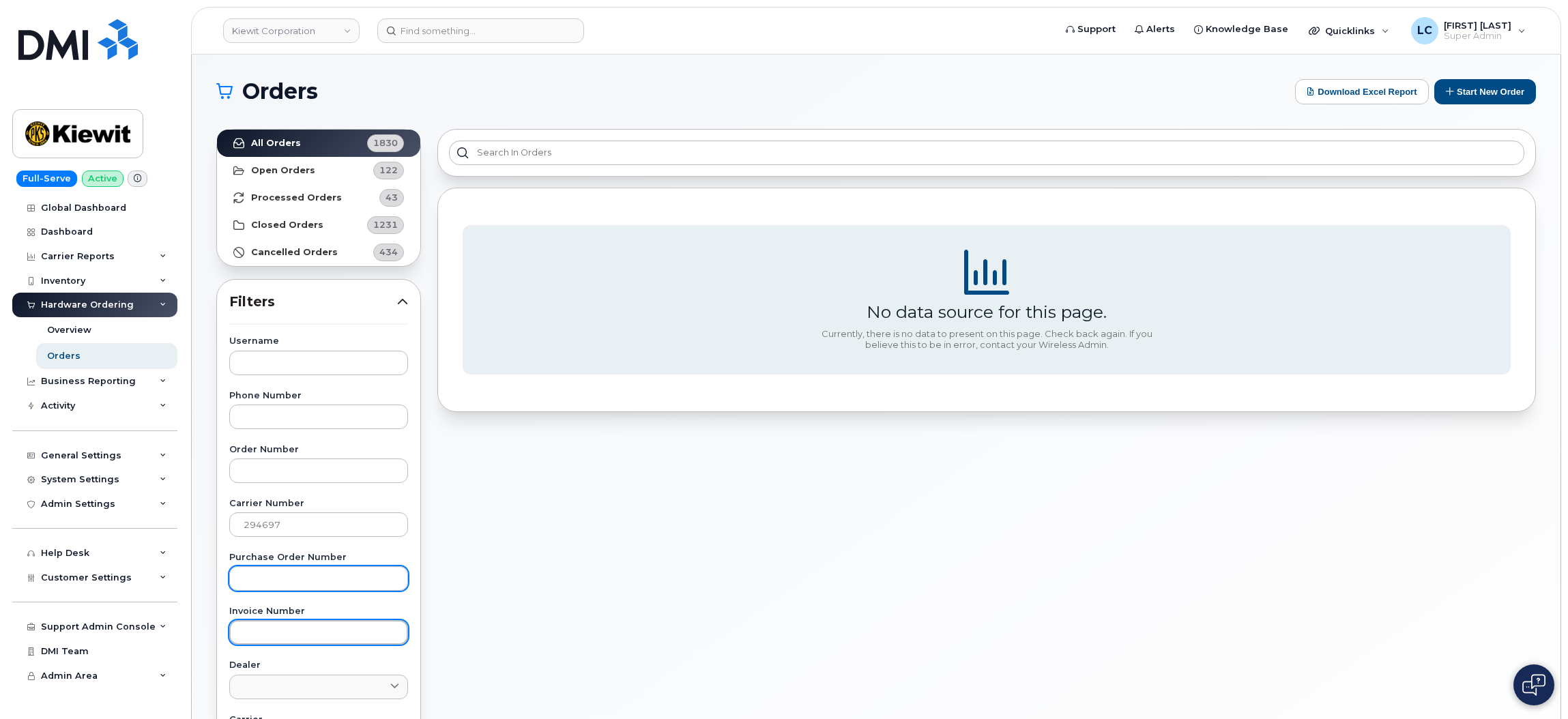 type 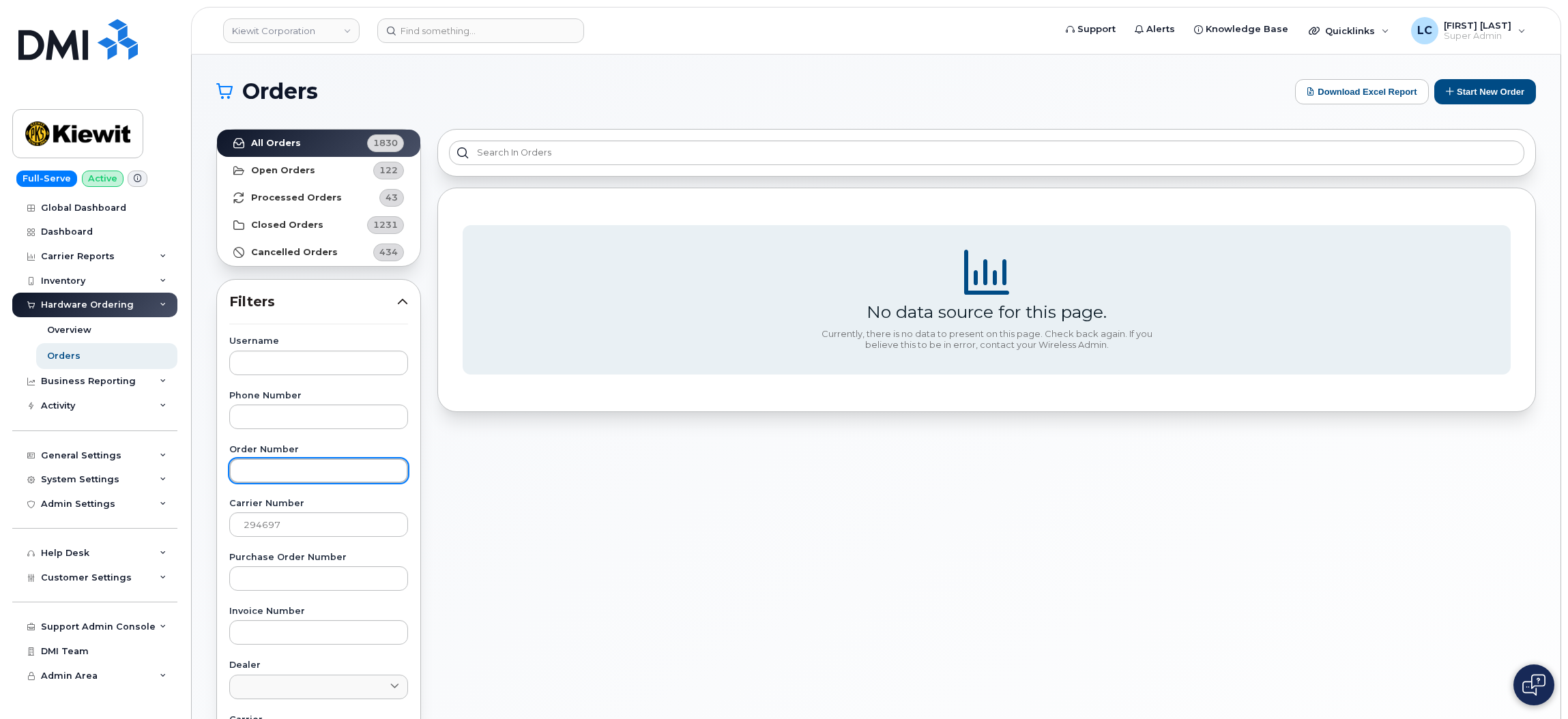 click at bounding box center (319, 471) 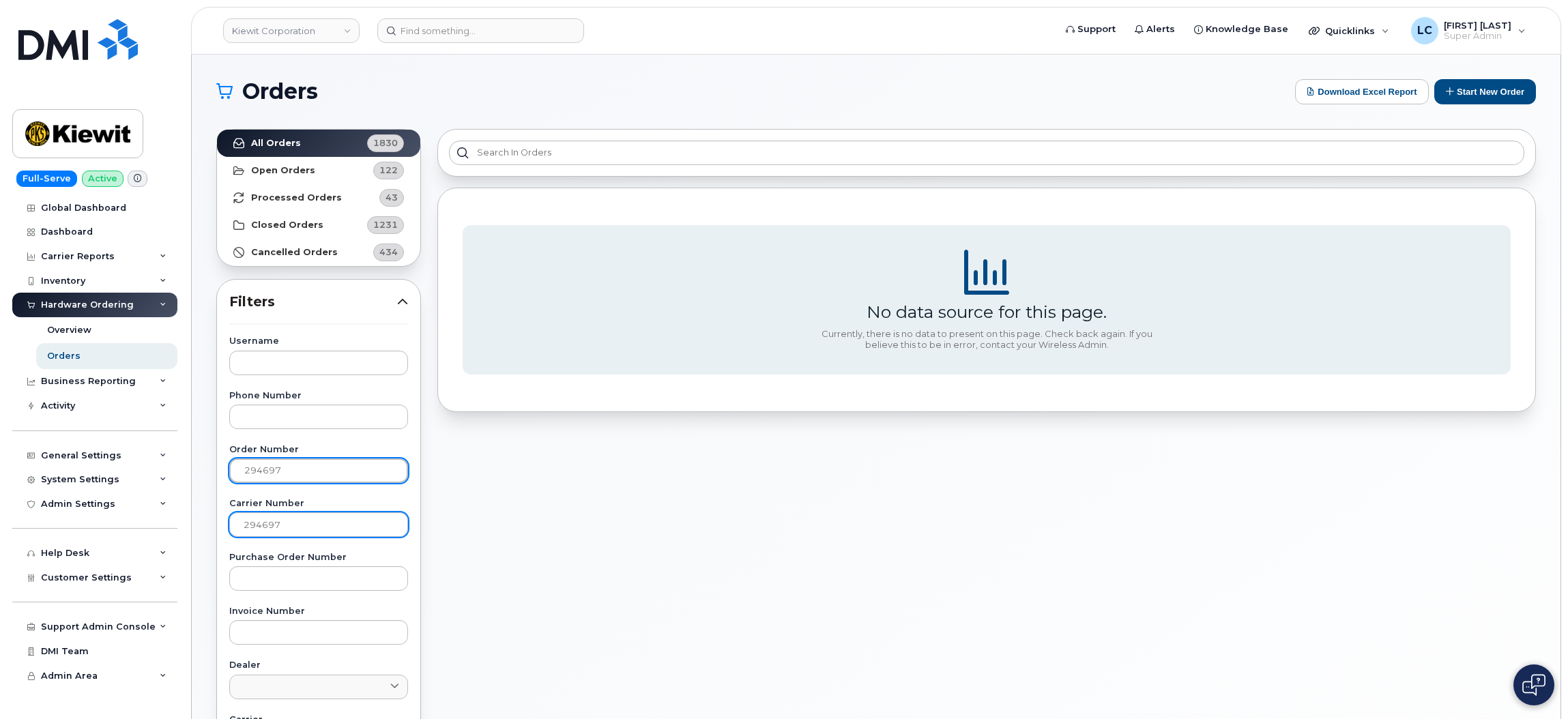 type on "294697" 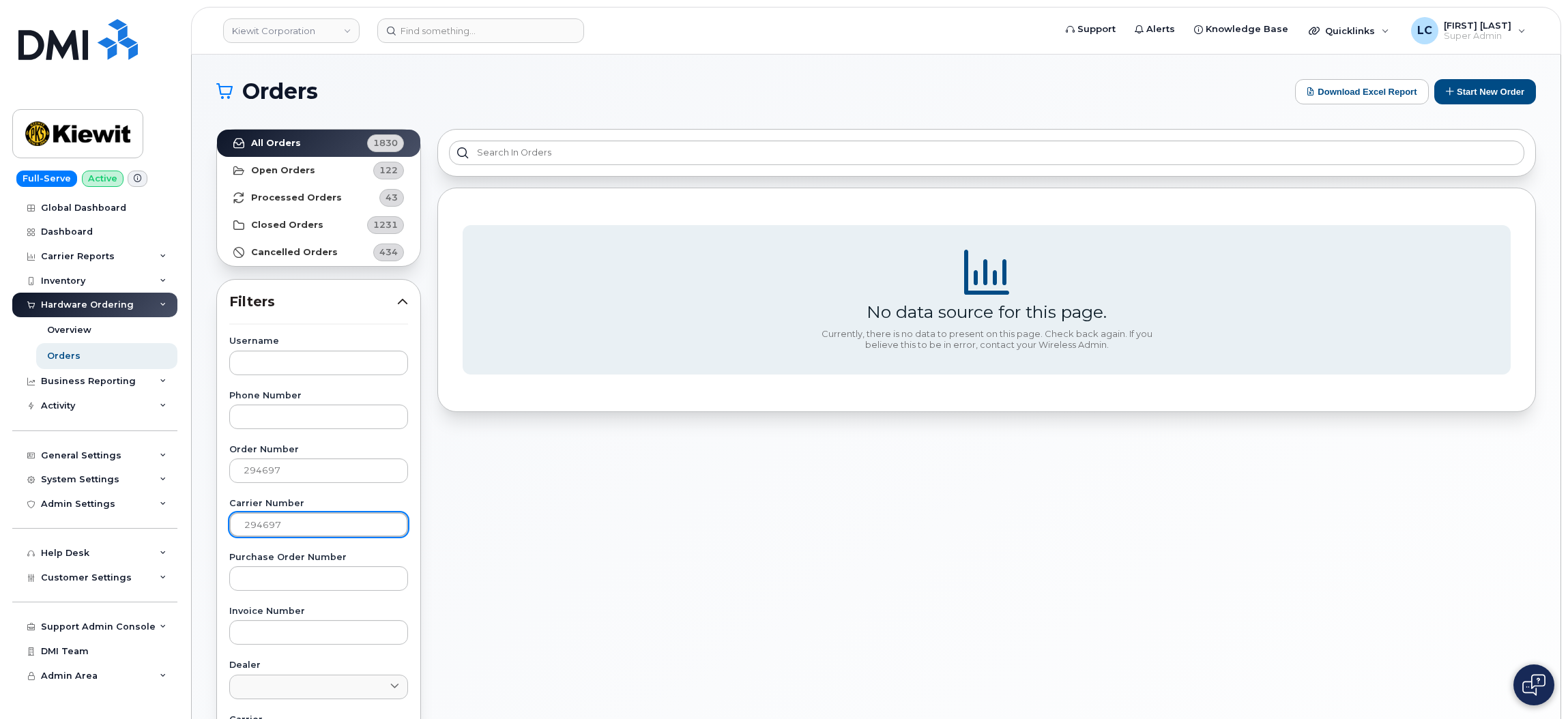 drag, startPoint x: 315, startPoint y: 527, endPoint x: 140, endPoint y: 535, distance: 175.1828 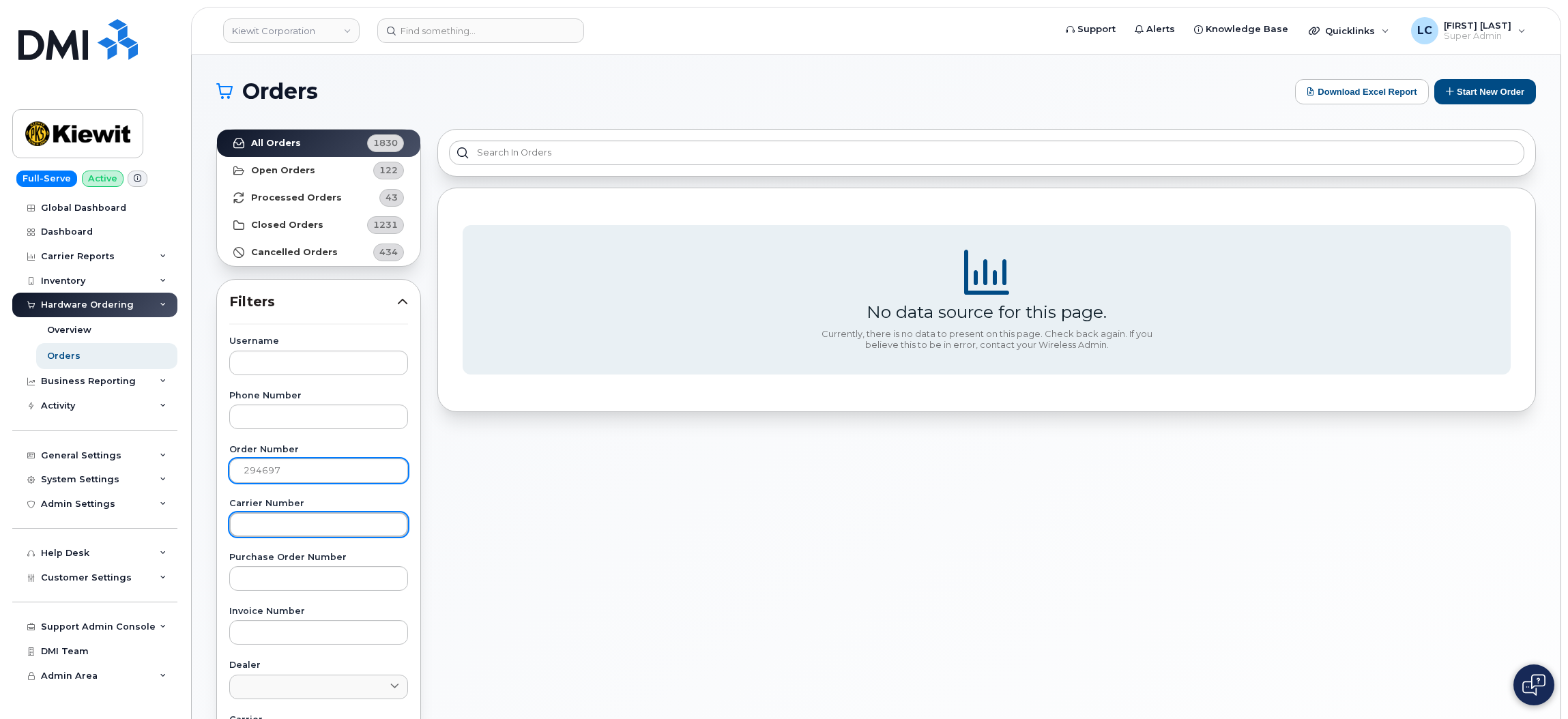 type 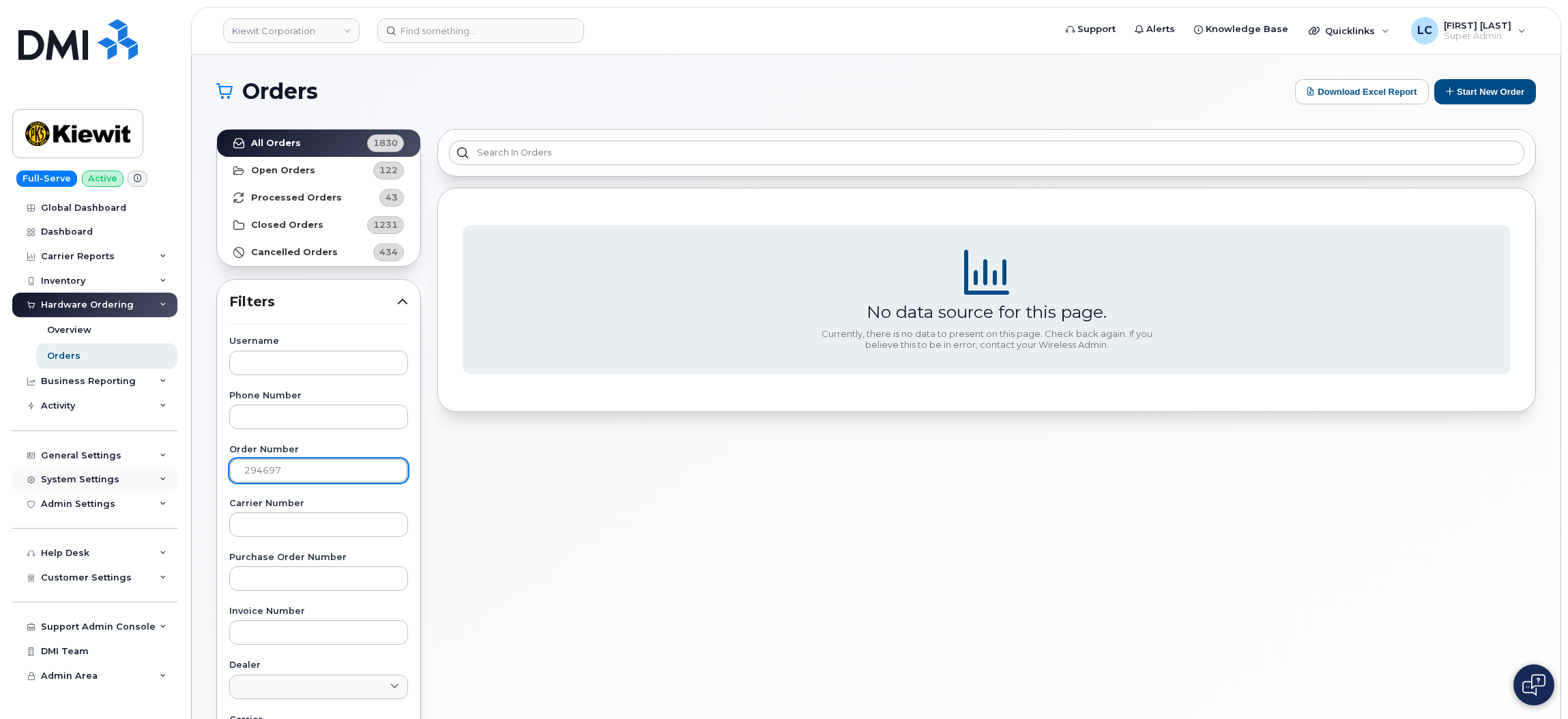 drag, startPoint x: 281, startPoint y: 477, endPoint x: 162, endPoint y: 478, distance: 119.0042 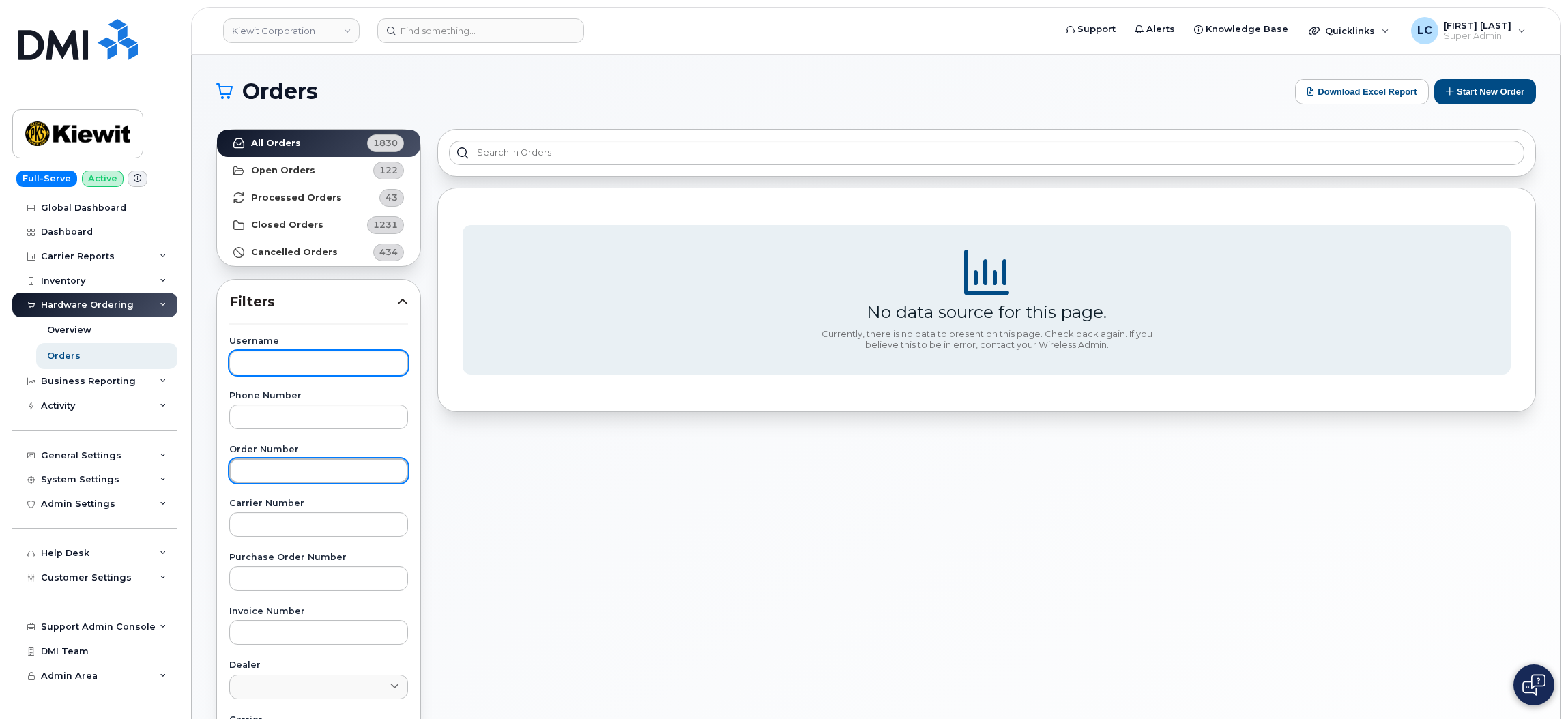 type 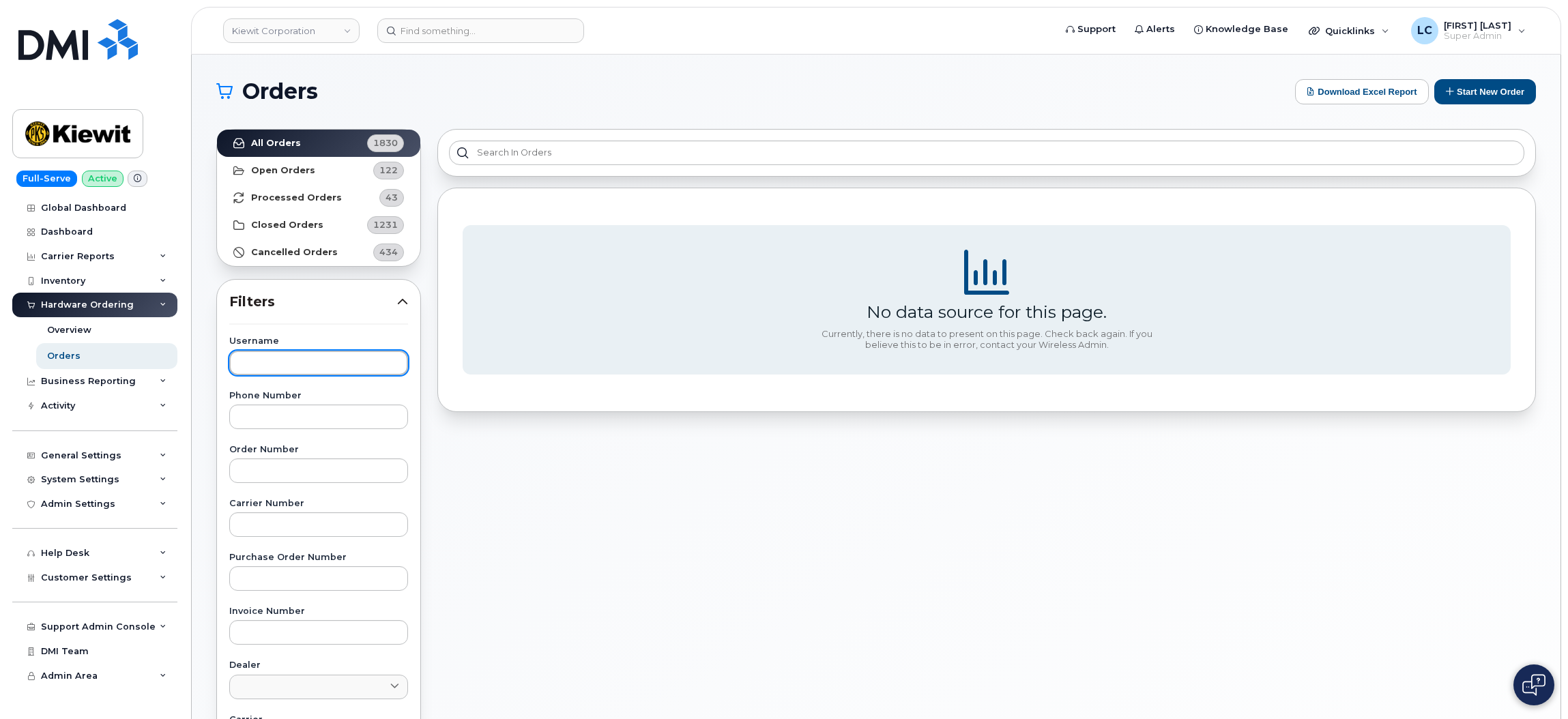 click at bounding box center (319, 363) 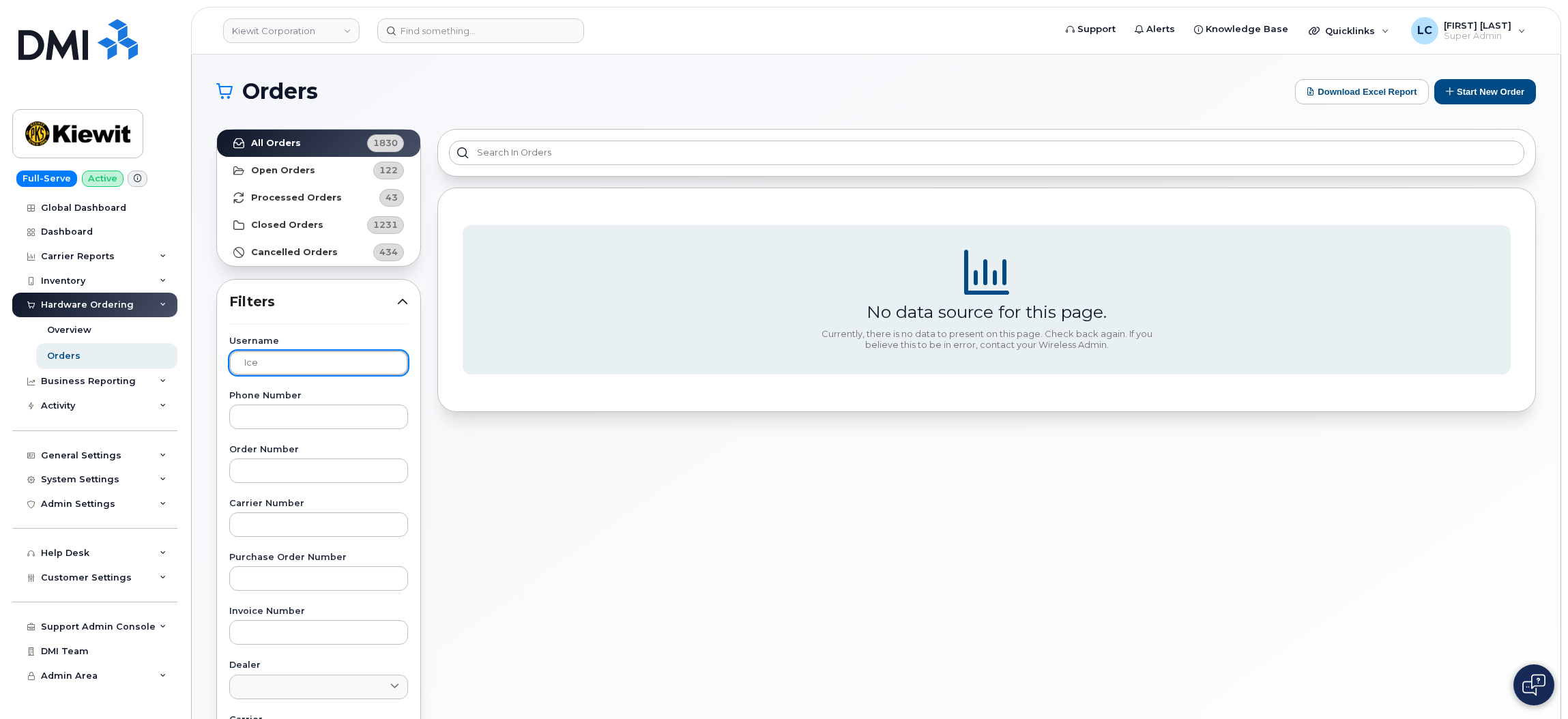 type on "Ice" 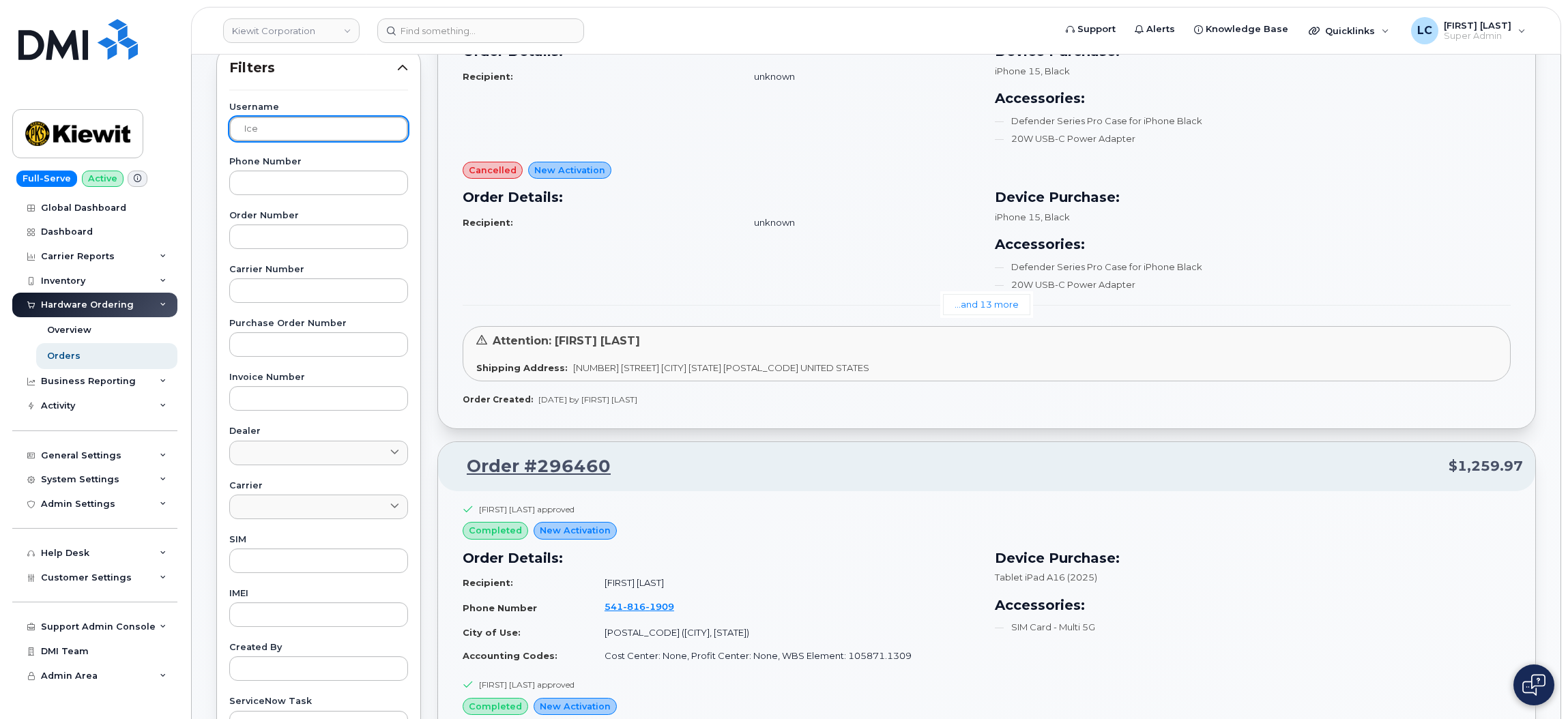 scroll, scrollTop: 0, scrollLeft: 0, axis: both 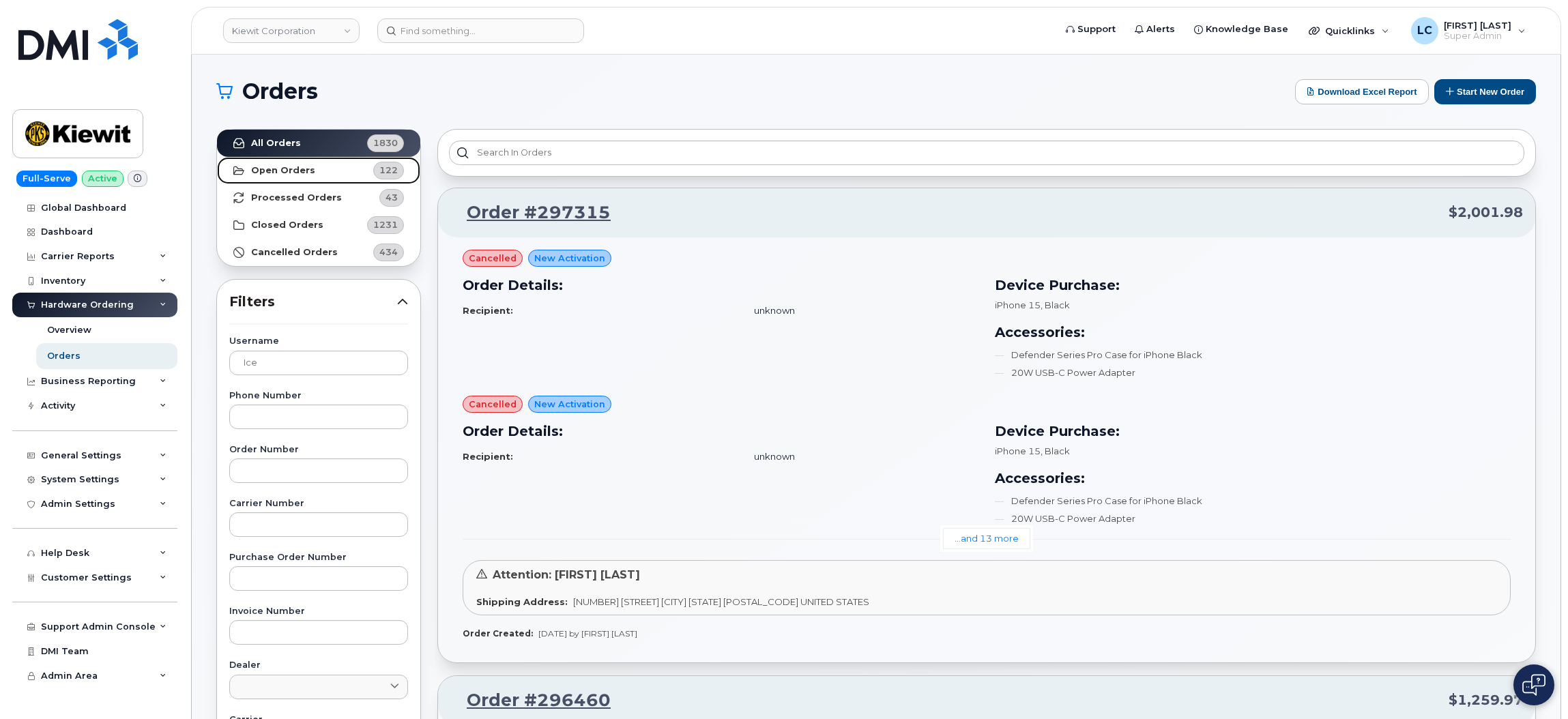 click on "Open Orders 122" at bounding box center [319, 171] 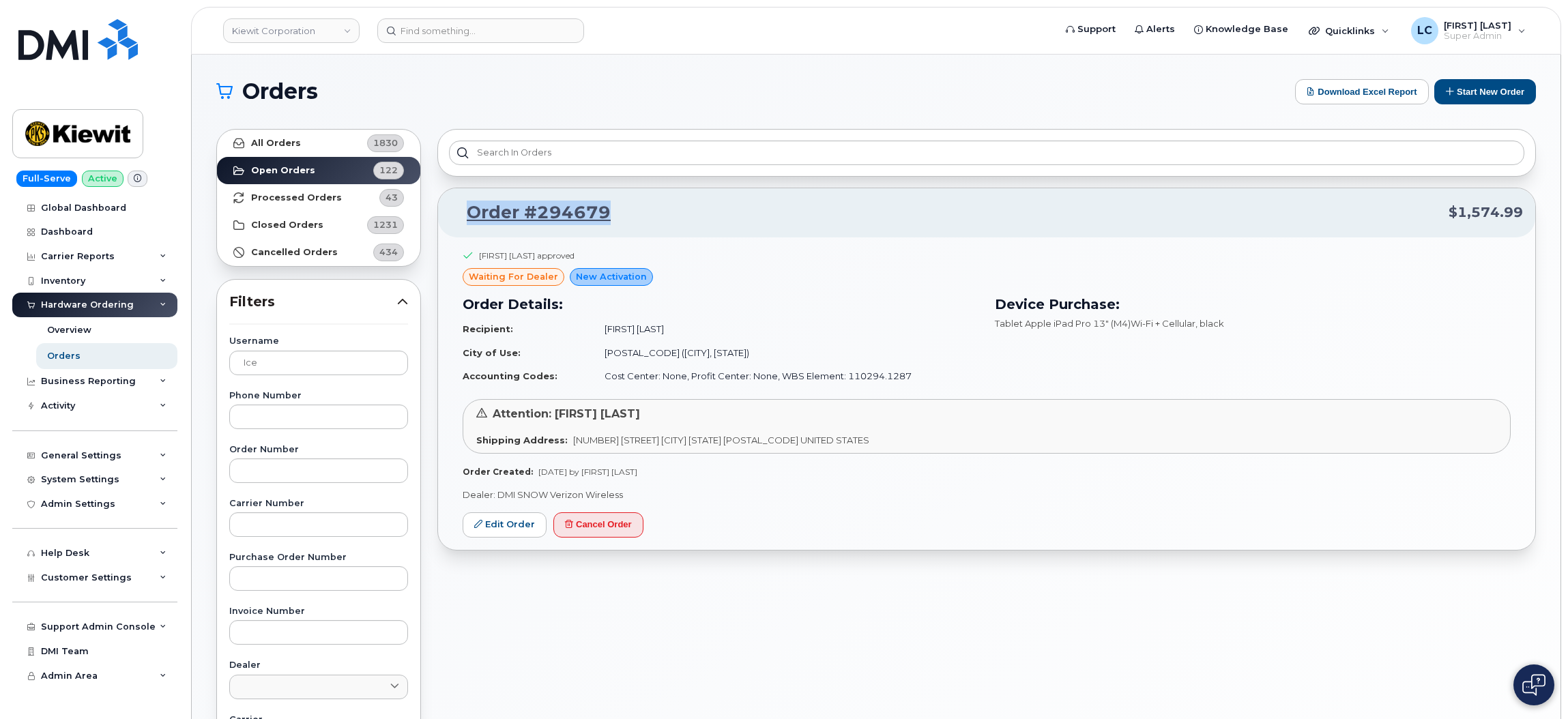 drag, startPoint x: 628, startPoint y: 211, endPoint x: 470, endPoint y: 216, distance: 158.07909 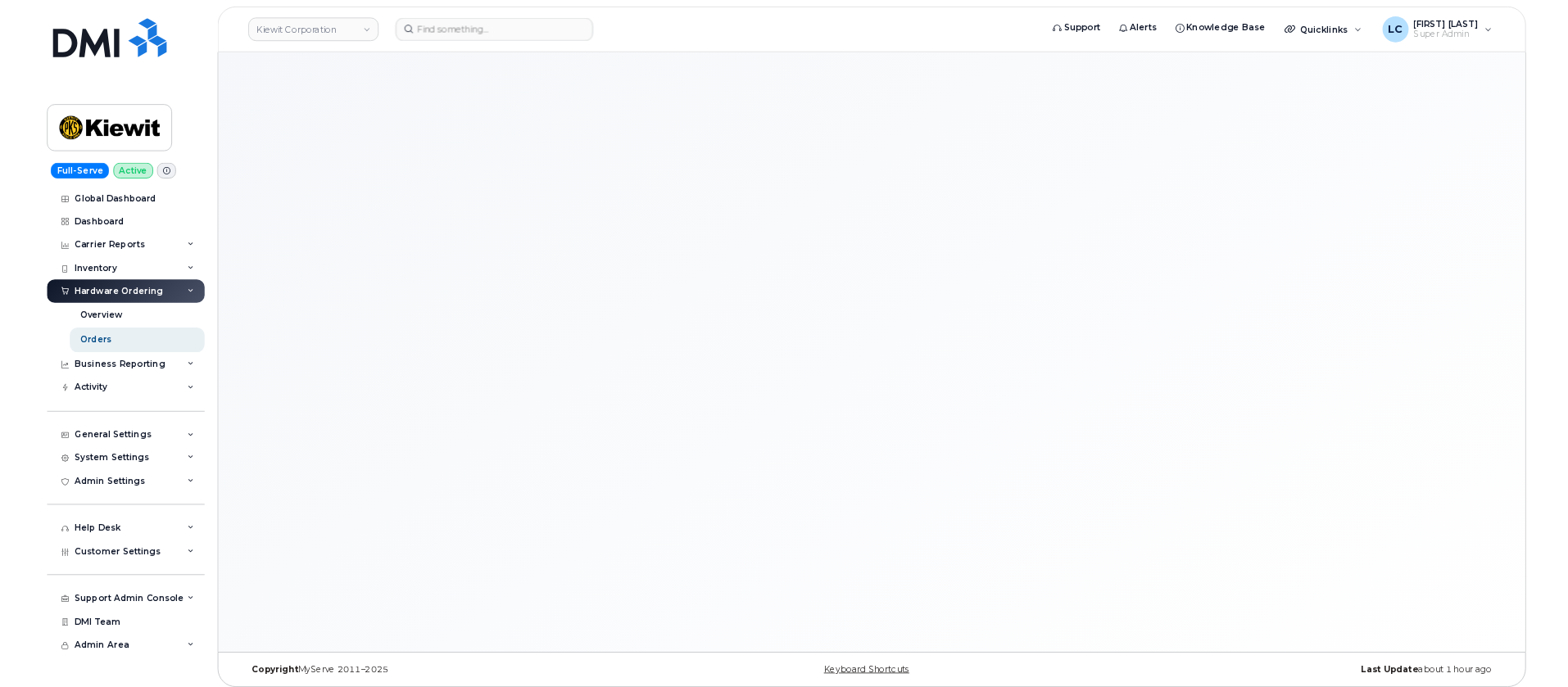 scroll, scrollTop: 0, scrollLeft: 0, axis: both 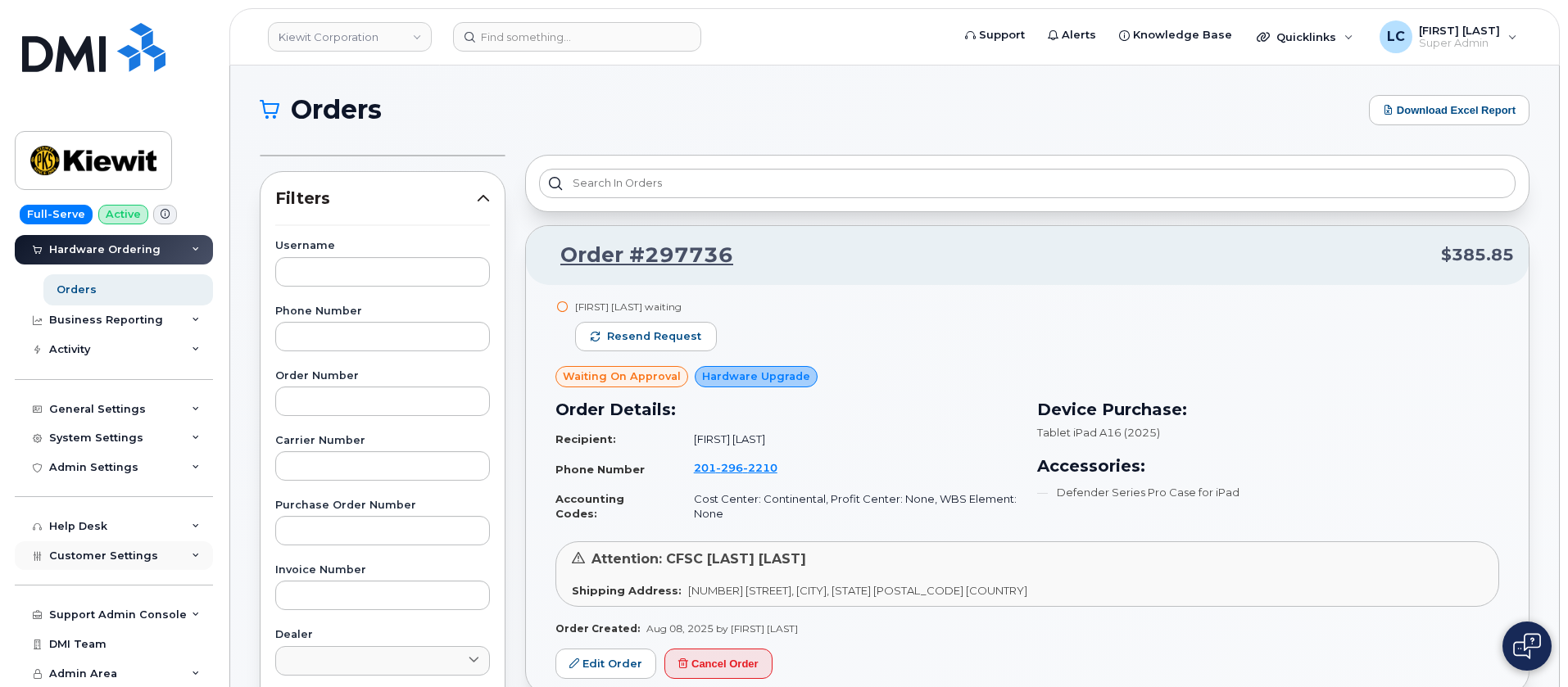 click on "Customer Settings" at bounding box center (103, 555) 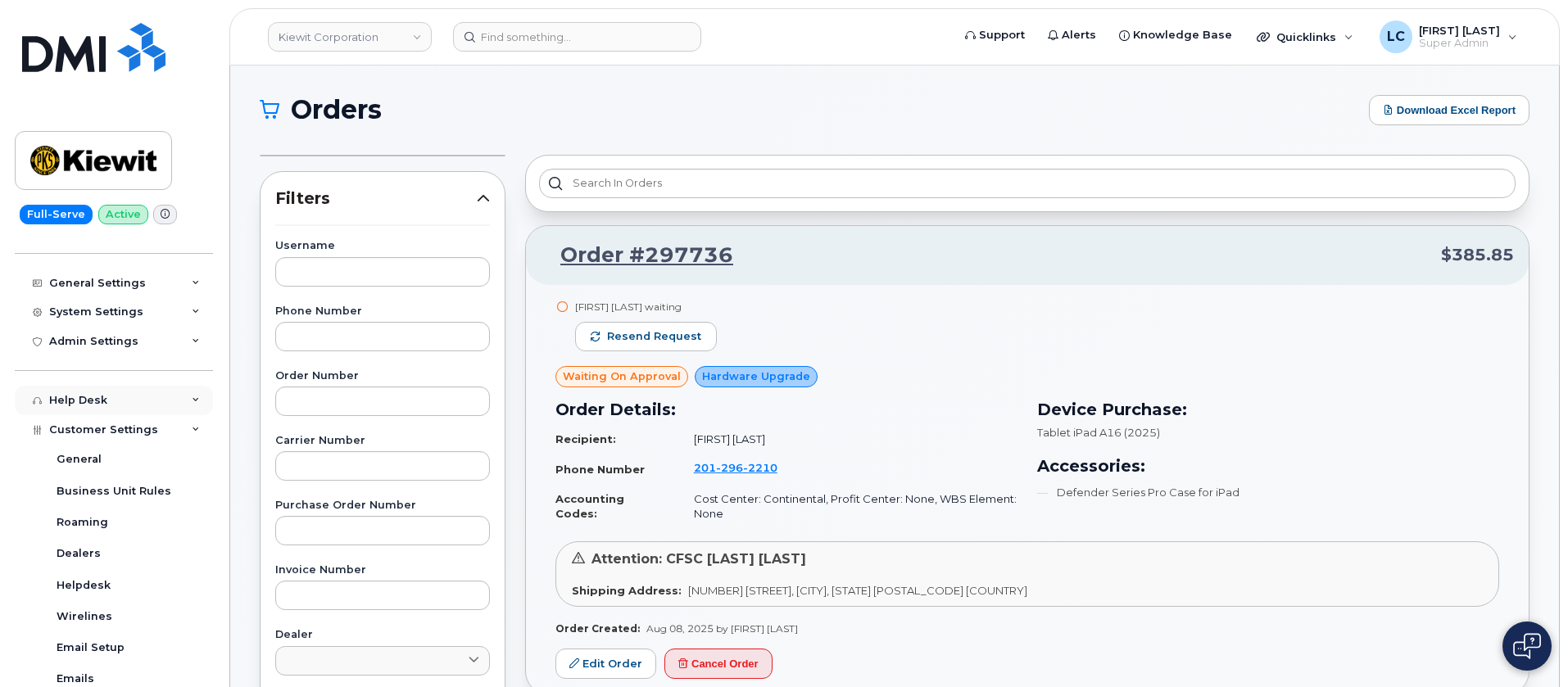 scroll, scrollTop: 506, scrollLeft: 0, axis: vertical 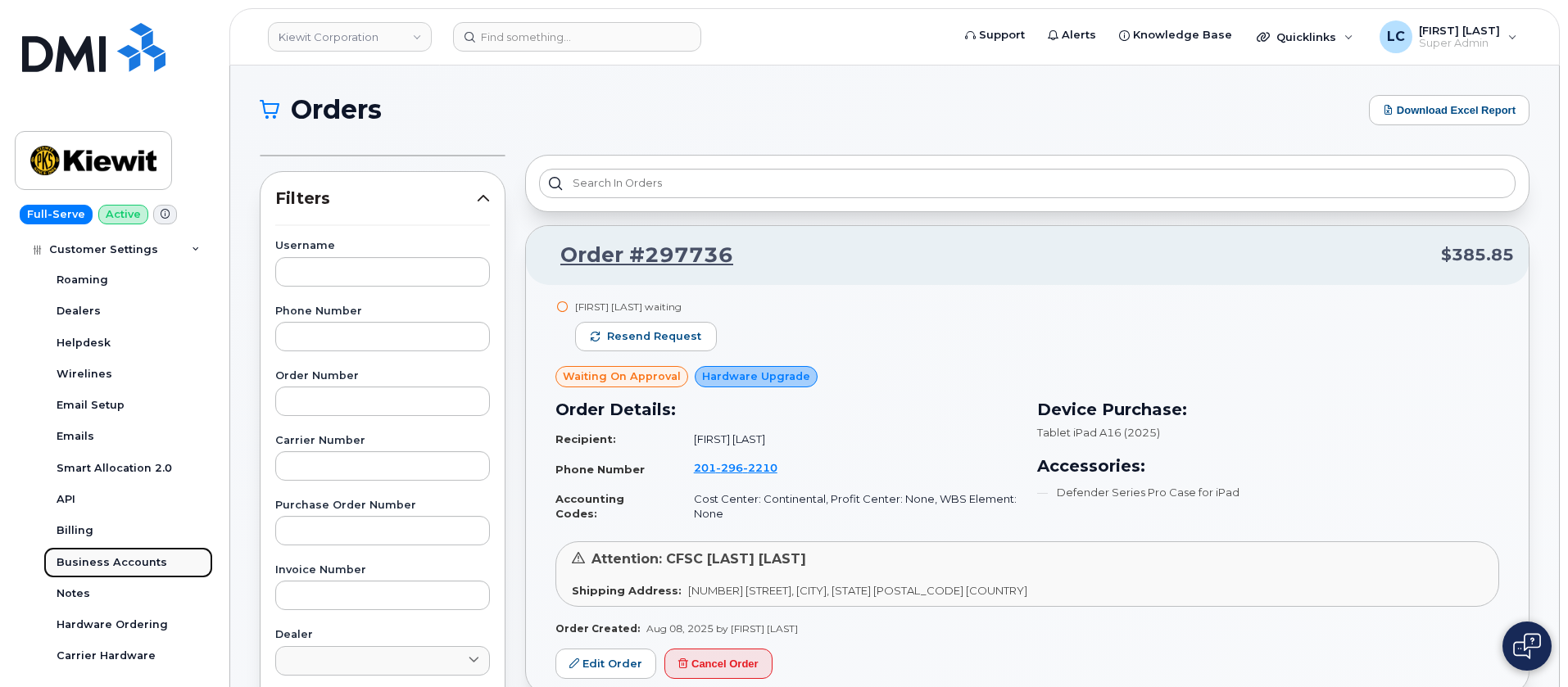 click on "Business Accounts" at bounding box center (111, 563) 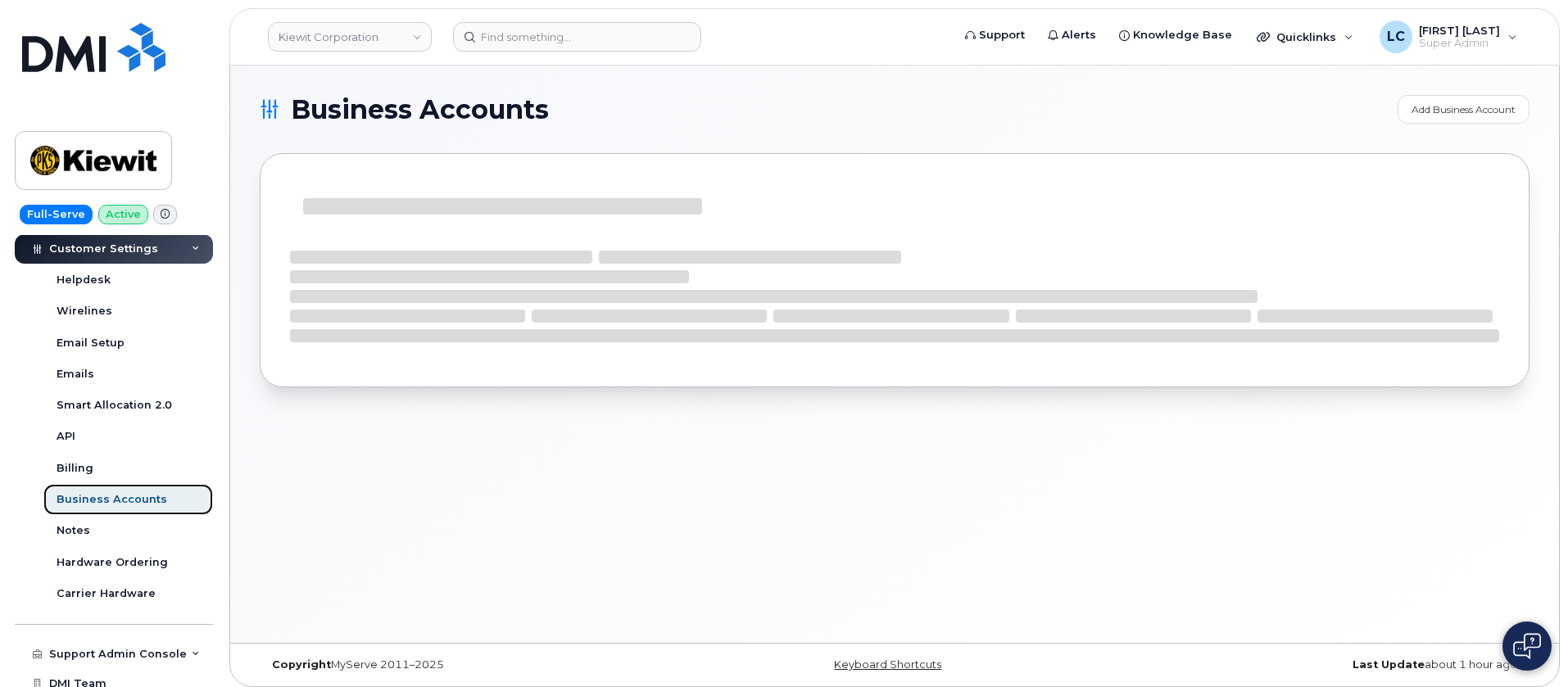 scroll, scrollTop: 443, scrollLeft: 0, axis: vertical 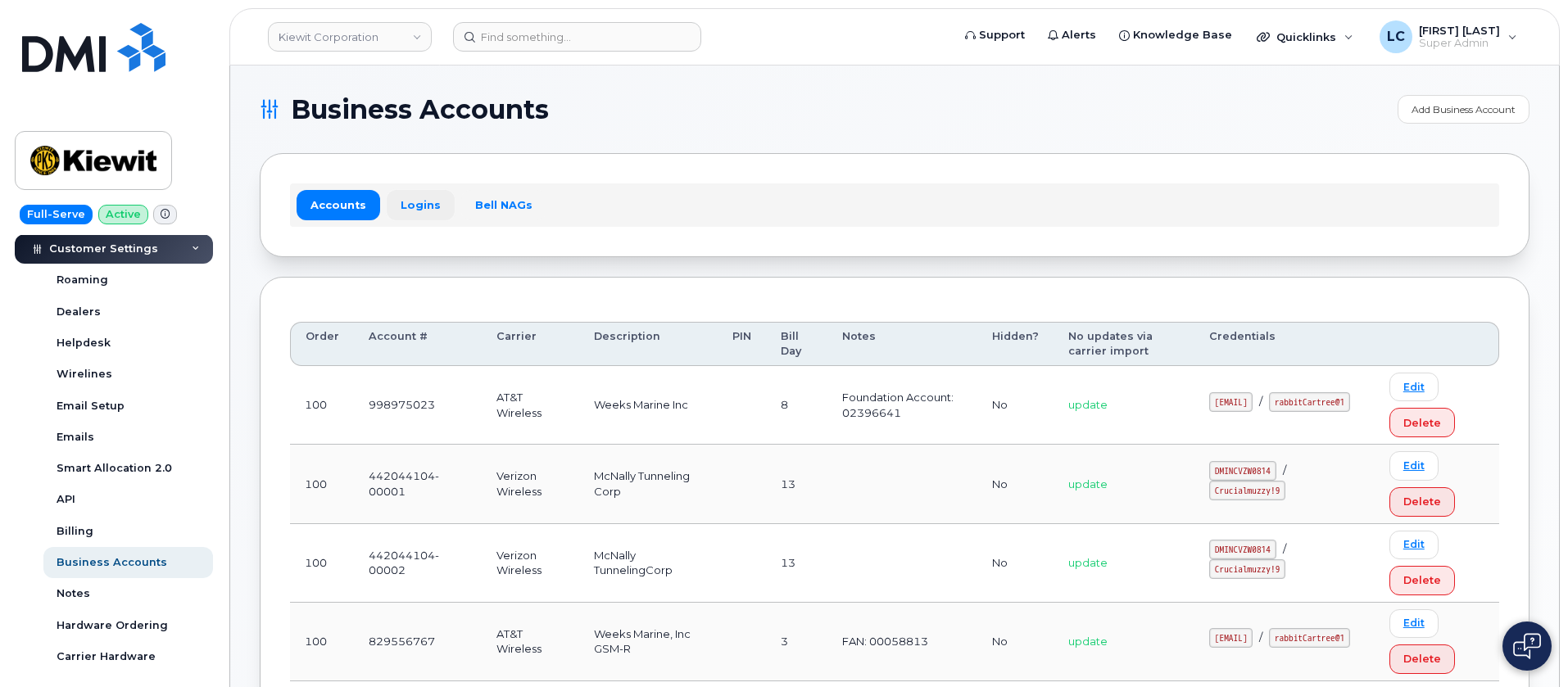 click on "Logins" at bounding box center (420, 205) 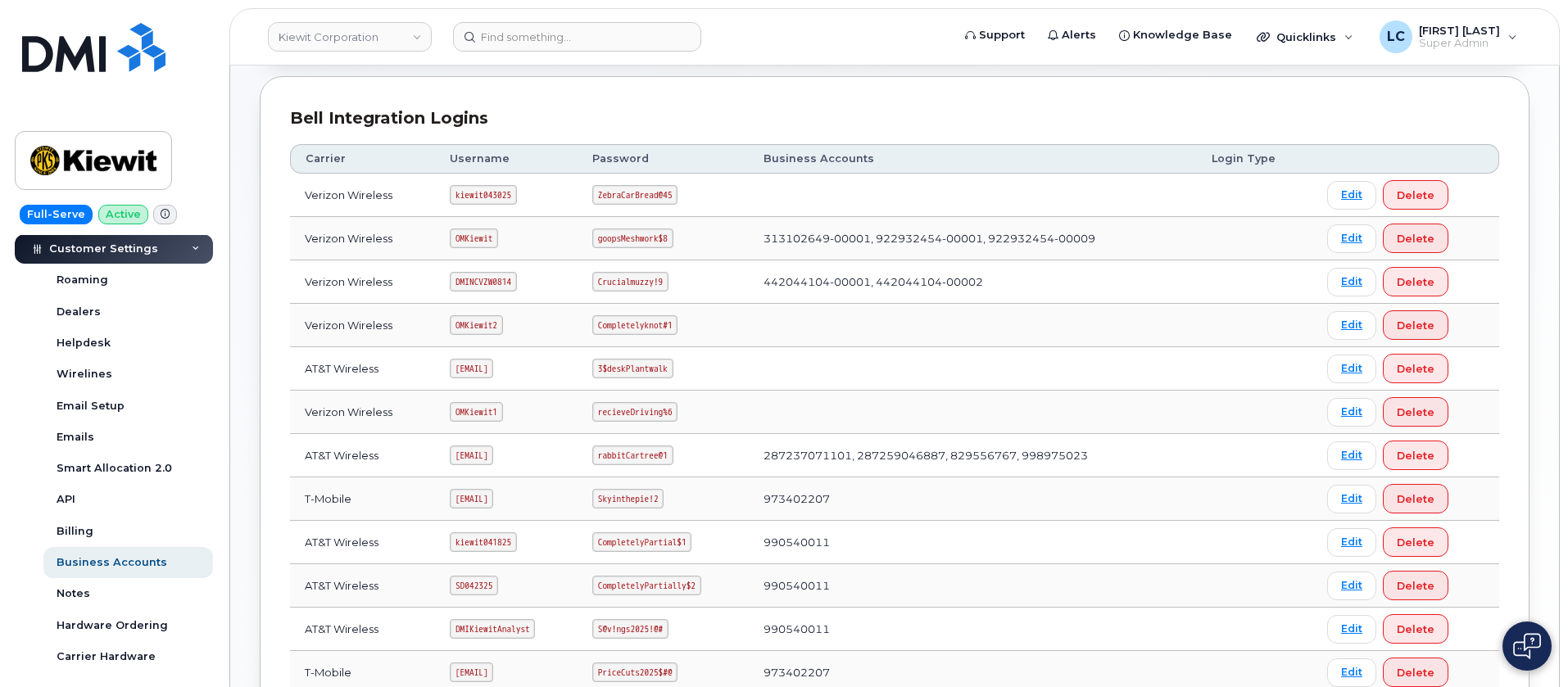 scroll, scrollTop: 146, scrollLeft: 0, axis: vertical 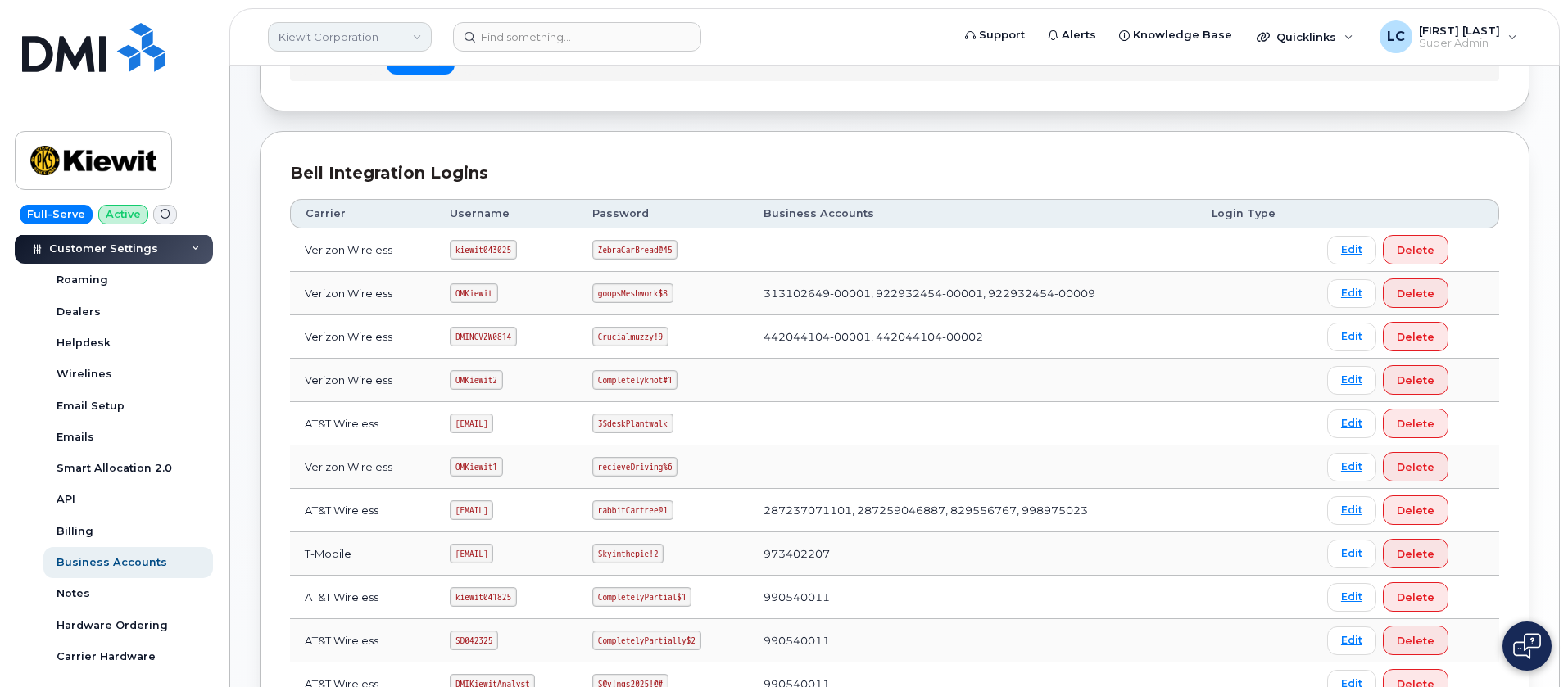 click on "Kiewit Corporation" at bounding box center [350, 37] 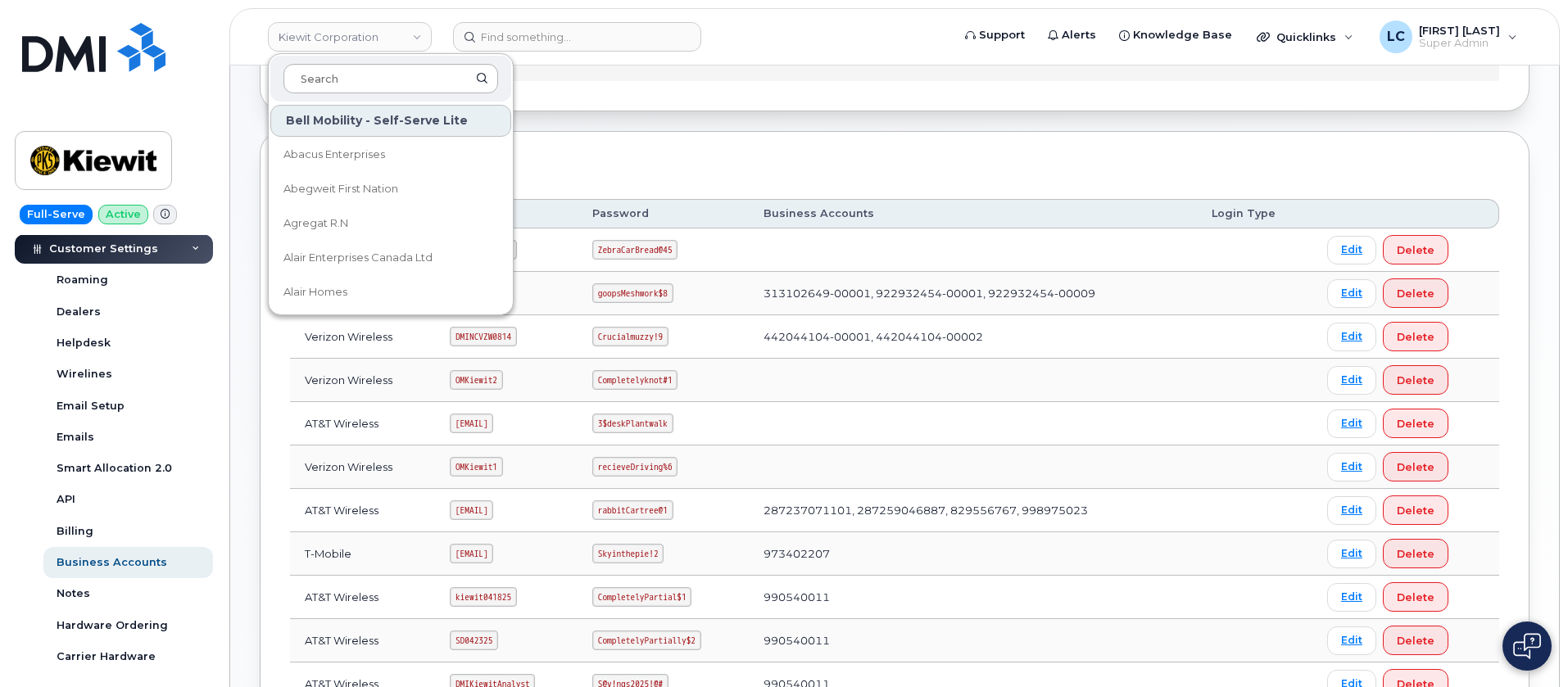 click at bounding box center (391, 79) 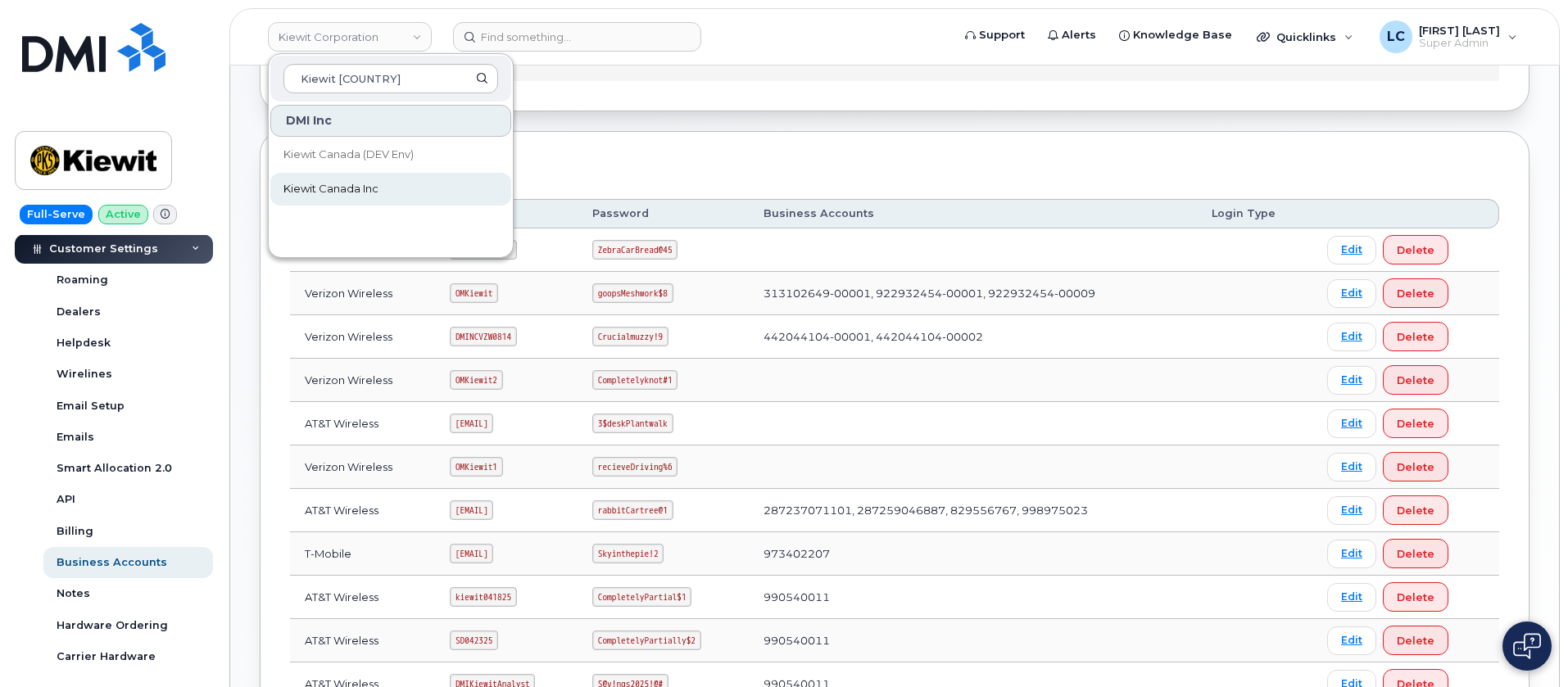 type on "Kiewit [COUNTRY]" 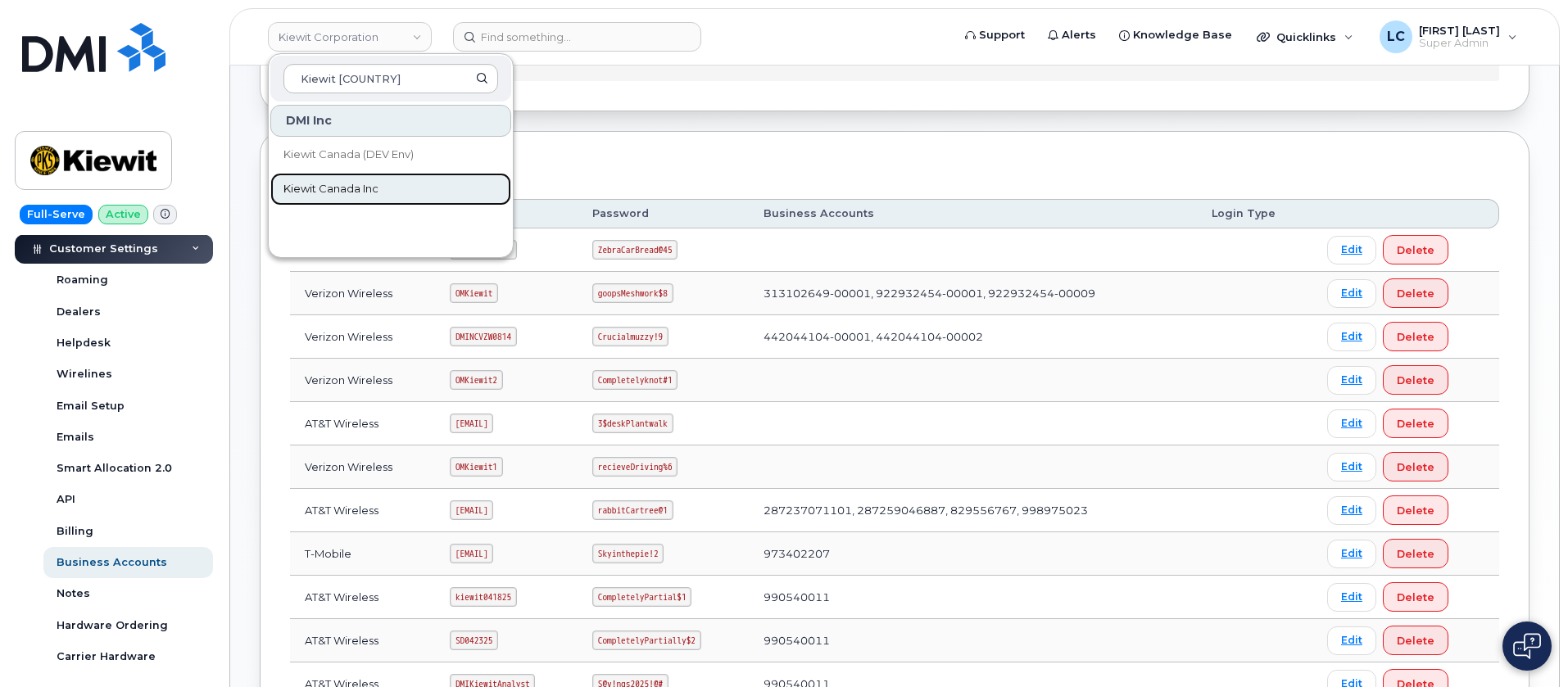 click on "Kiewit Canada Inc" at bounding box center (331, 189) 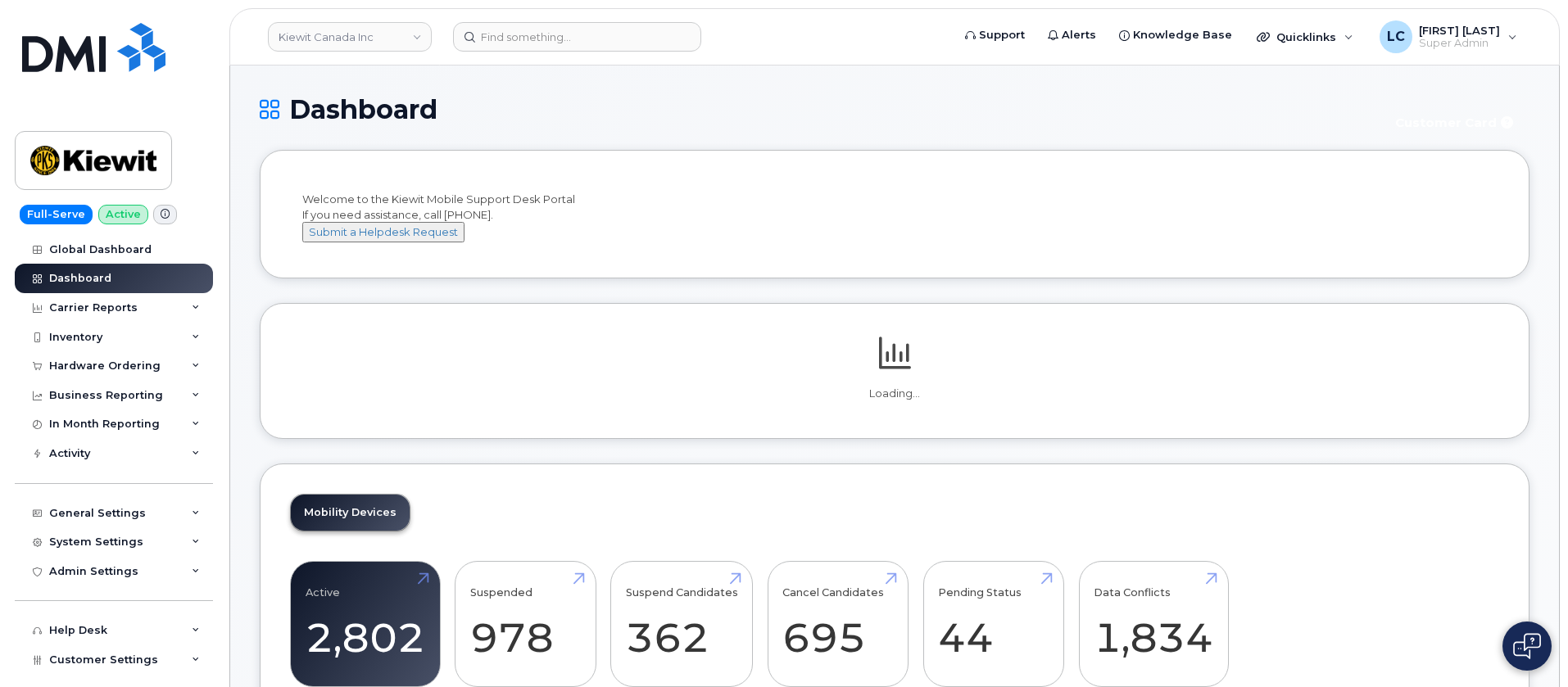 scroll, scrollTop: 0, scrollLeft: 0, axis: both 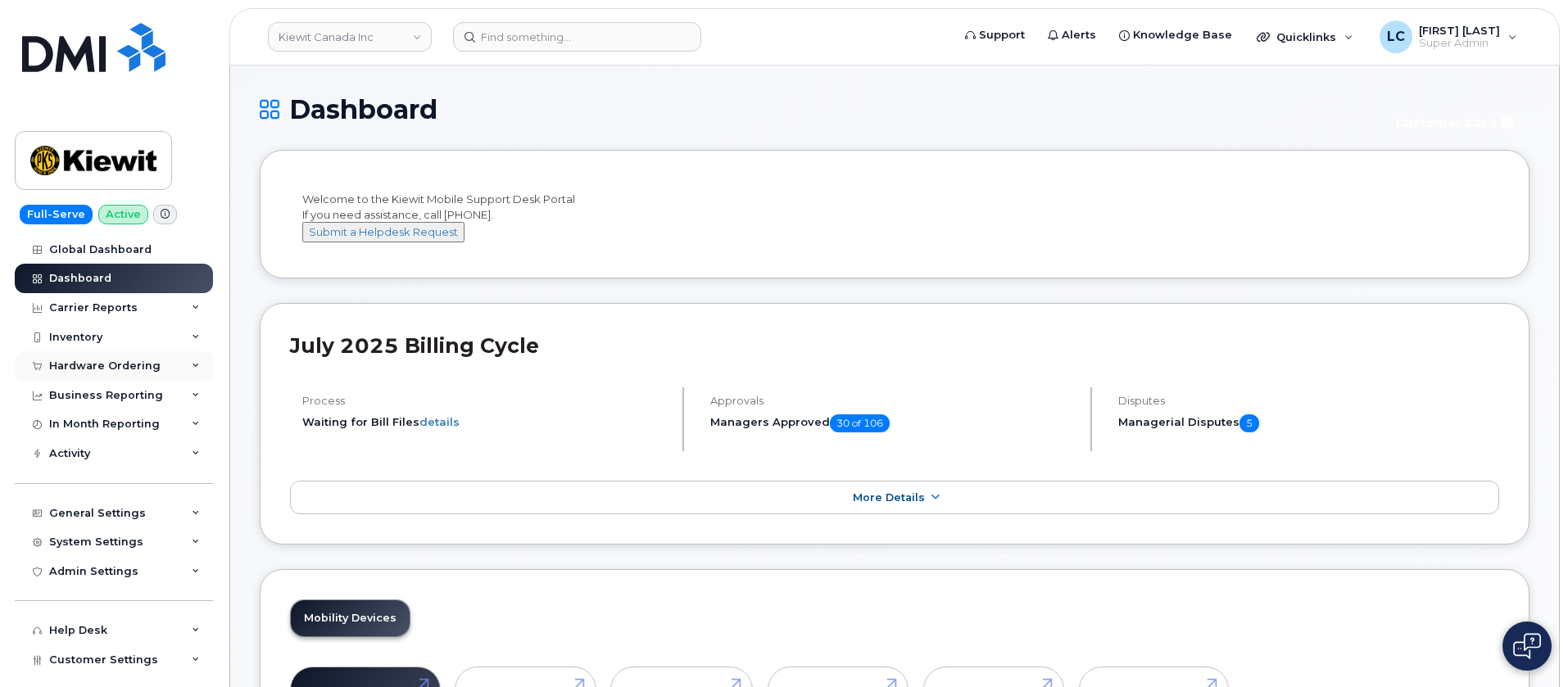 click on "Hardware Ordering" at bounding box center (105, 366) 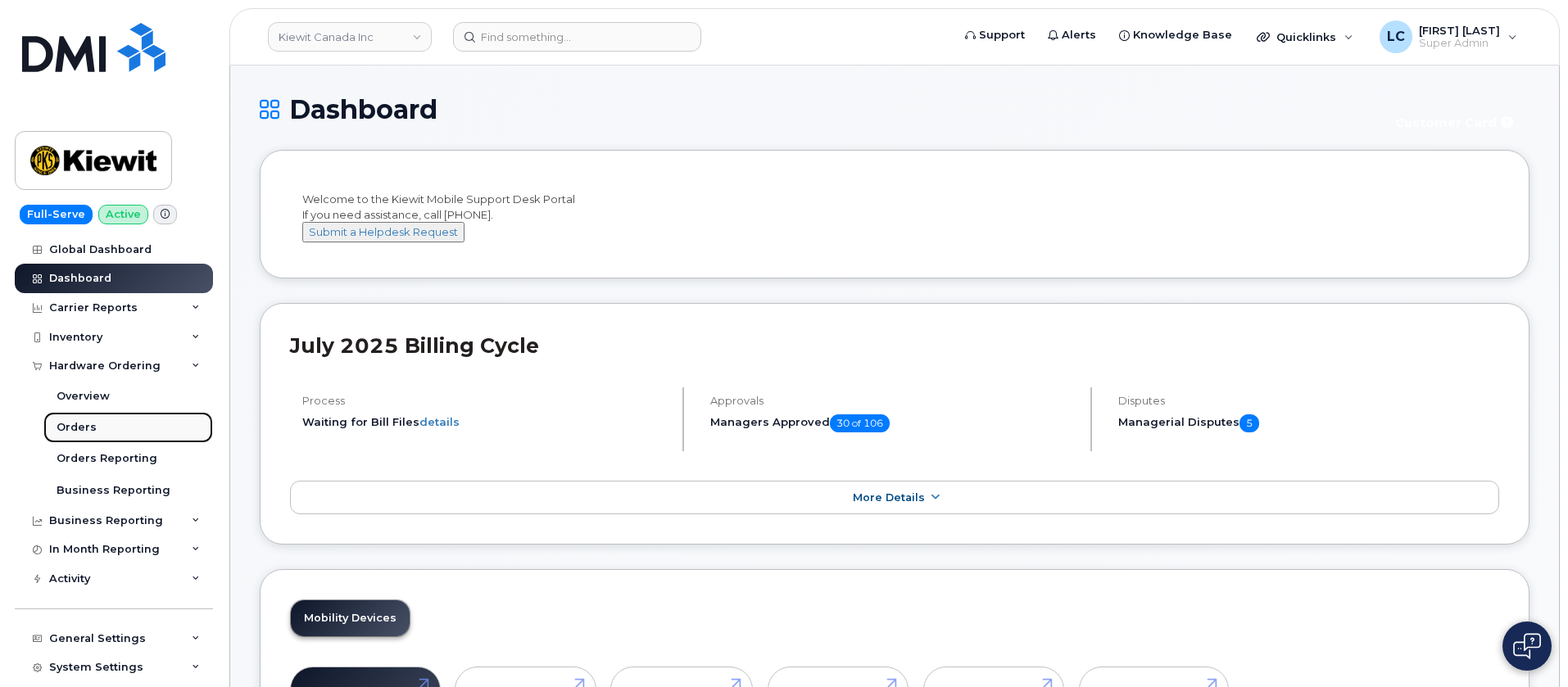 click on "Orders" at bounding box center [76, 427] 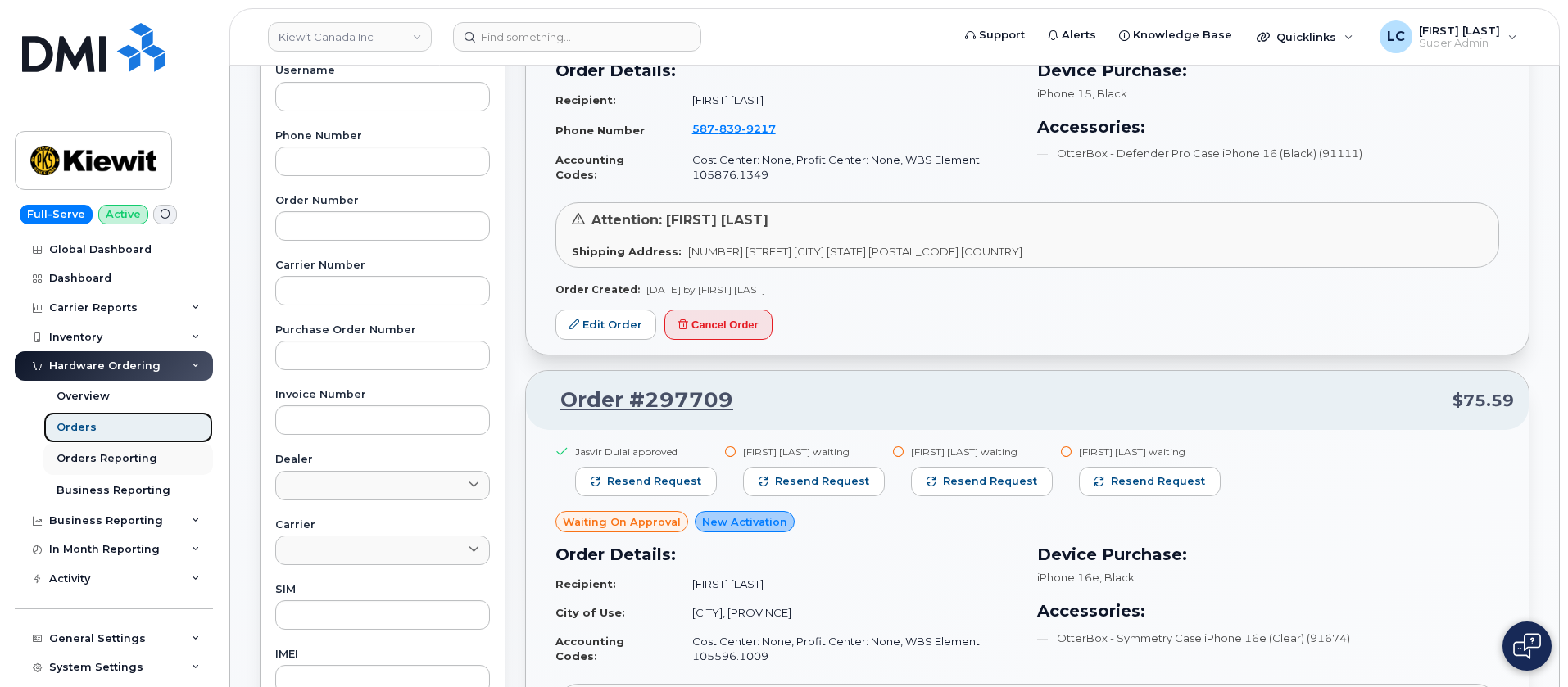 scroll, scrollTop: 368, scrollLeft: 0, axis: vertical 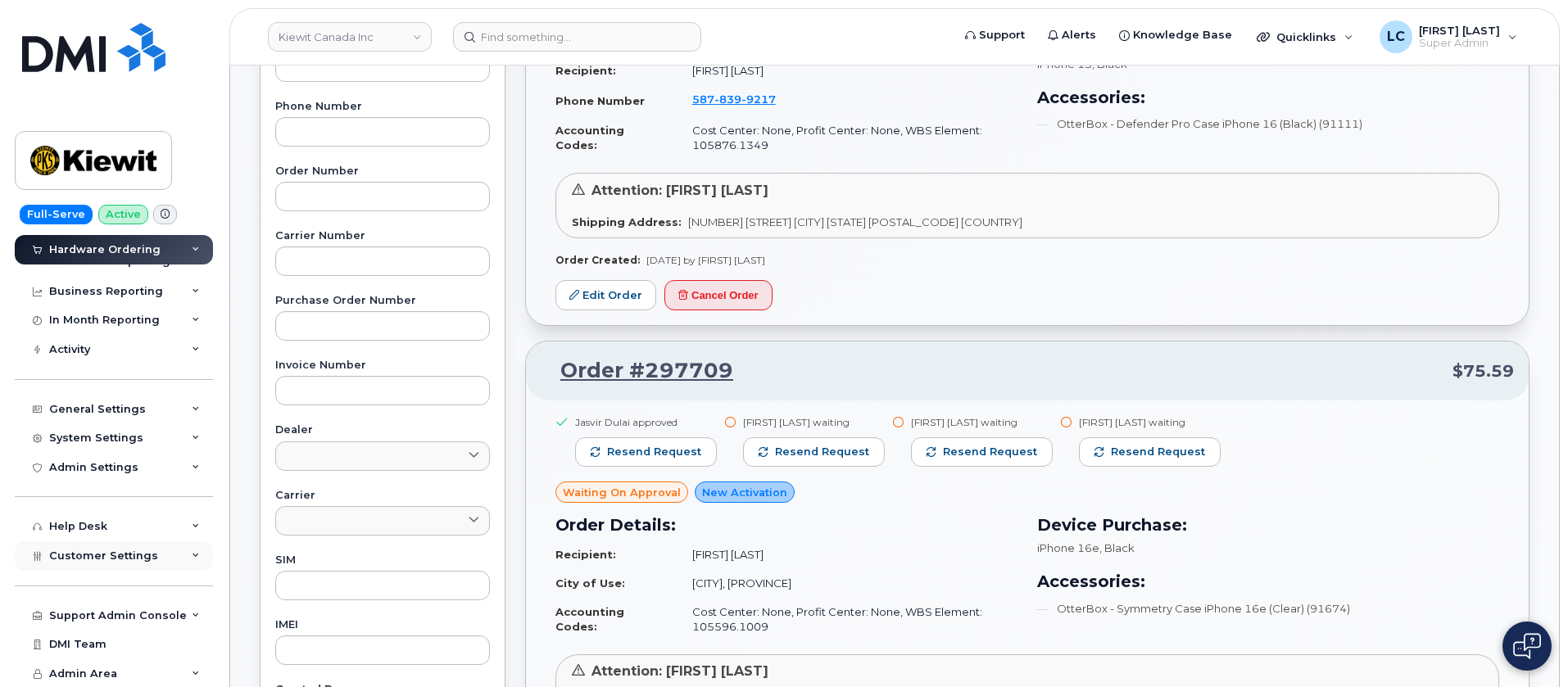 click on "Customer Settings" at bounding box center [103, 555] 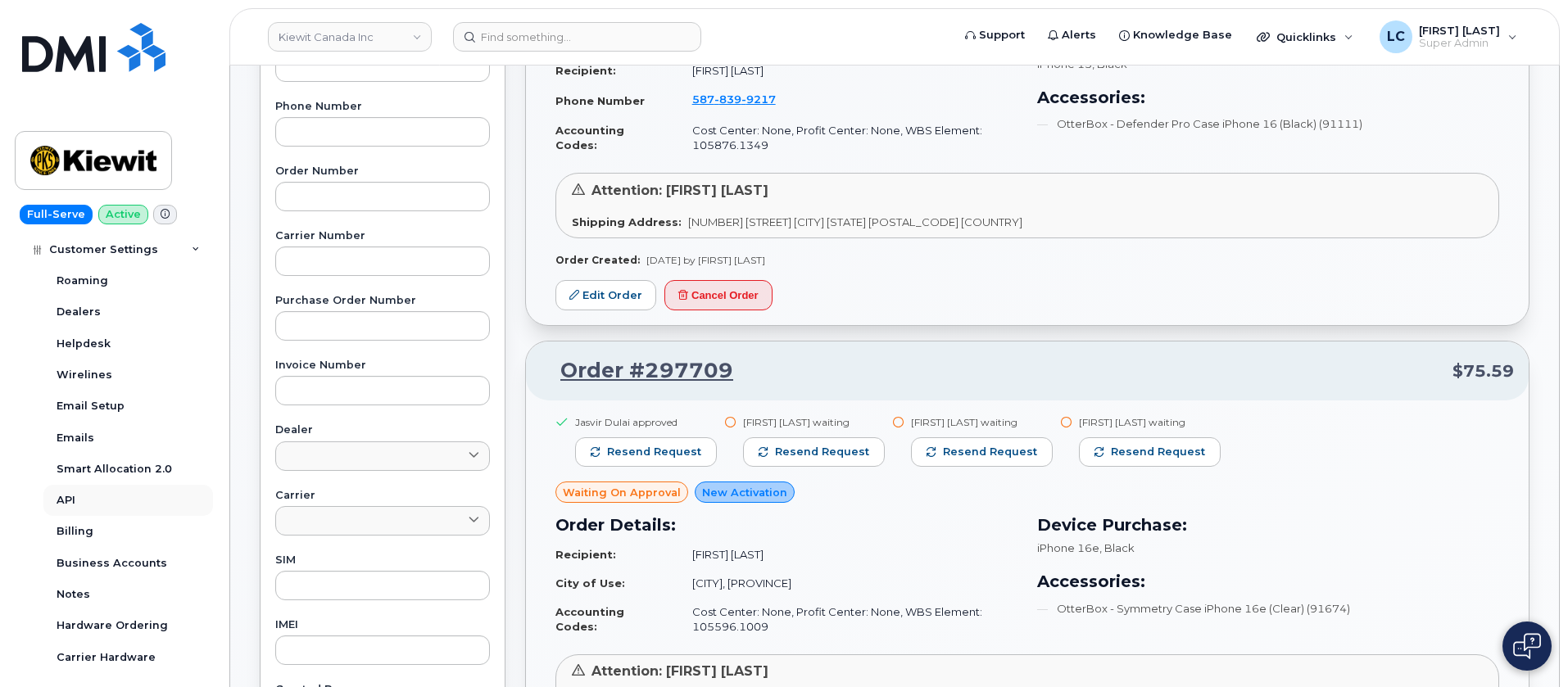 scroll, scrollTop: 598, scrollLeft: 0, axis: vertical 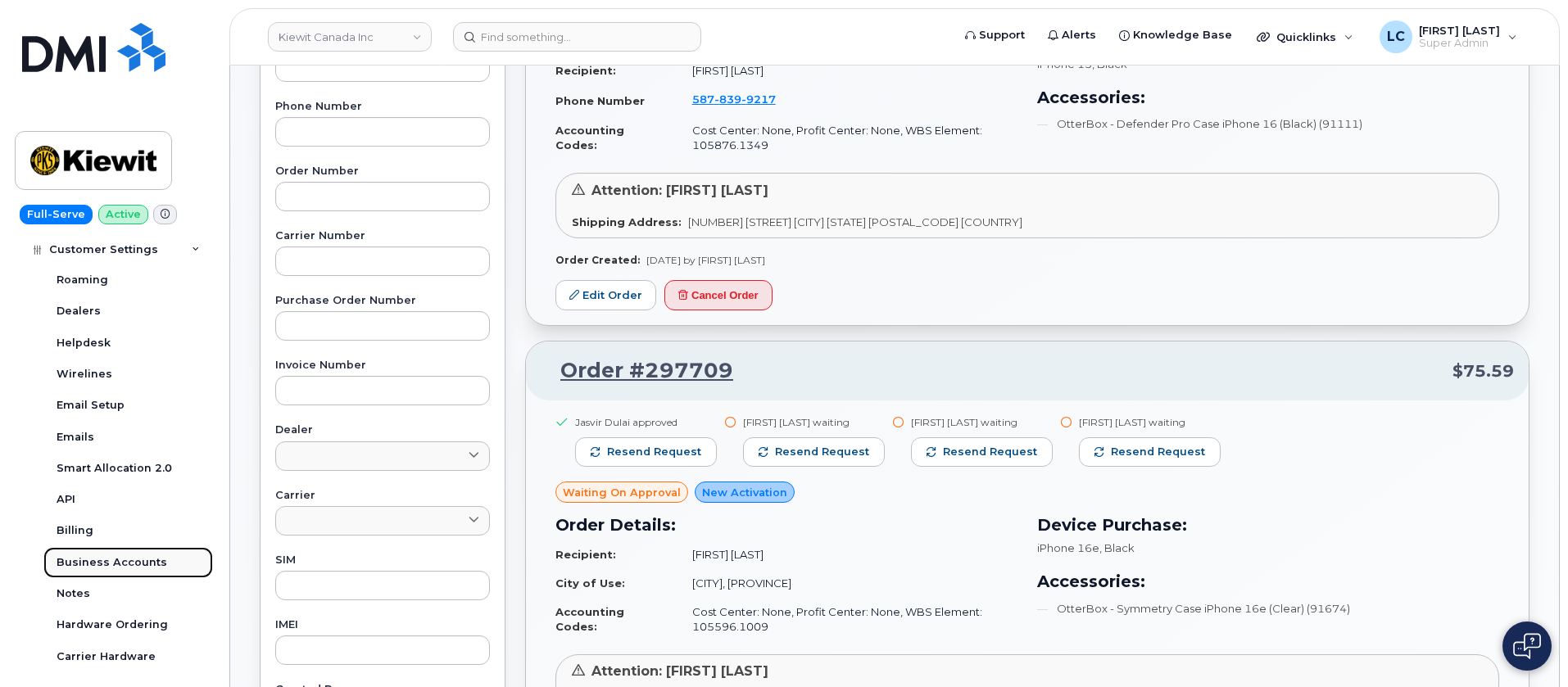 click on "Business Accounts" at bounding box center [111, 563] 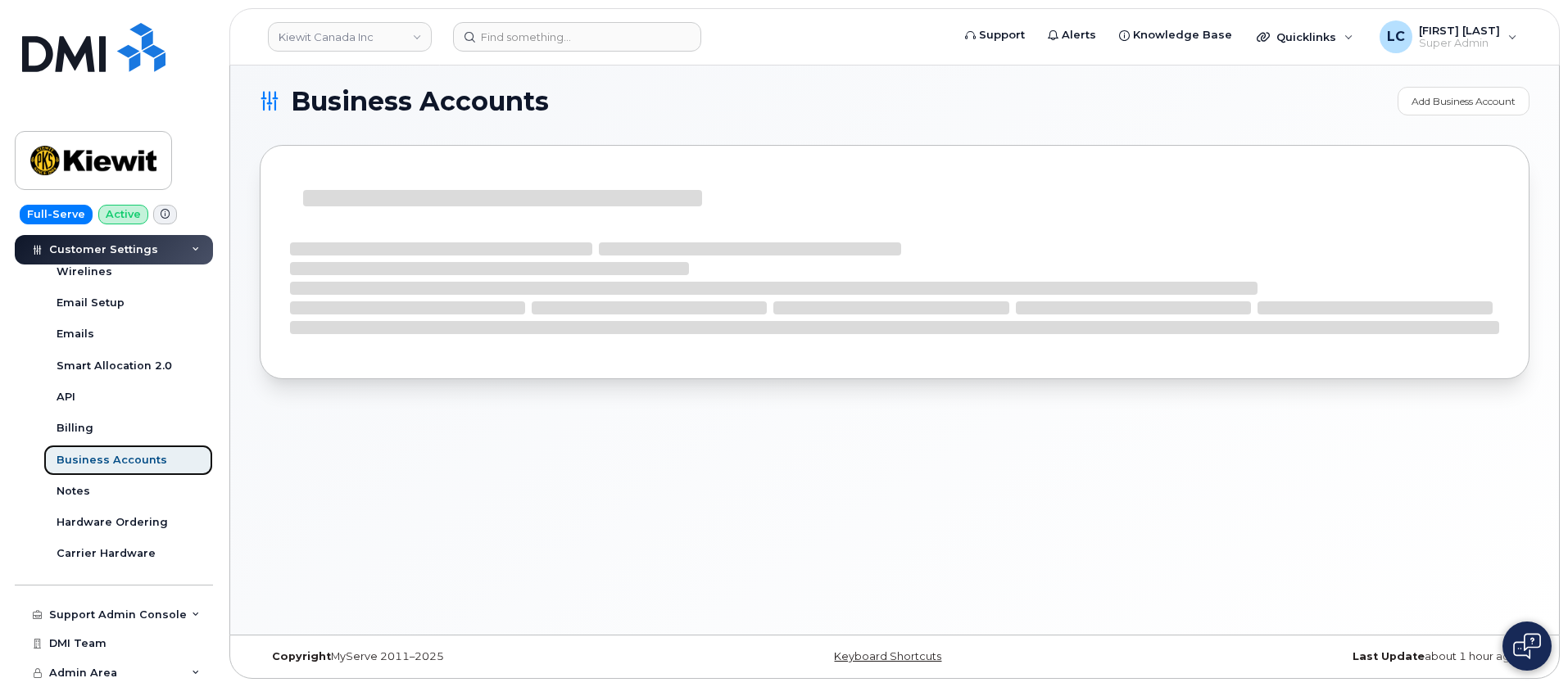 scroll, scrollTop: 0, scrollLeft: 0, axis: both 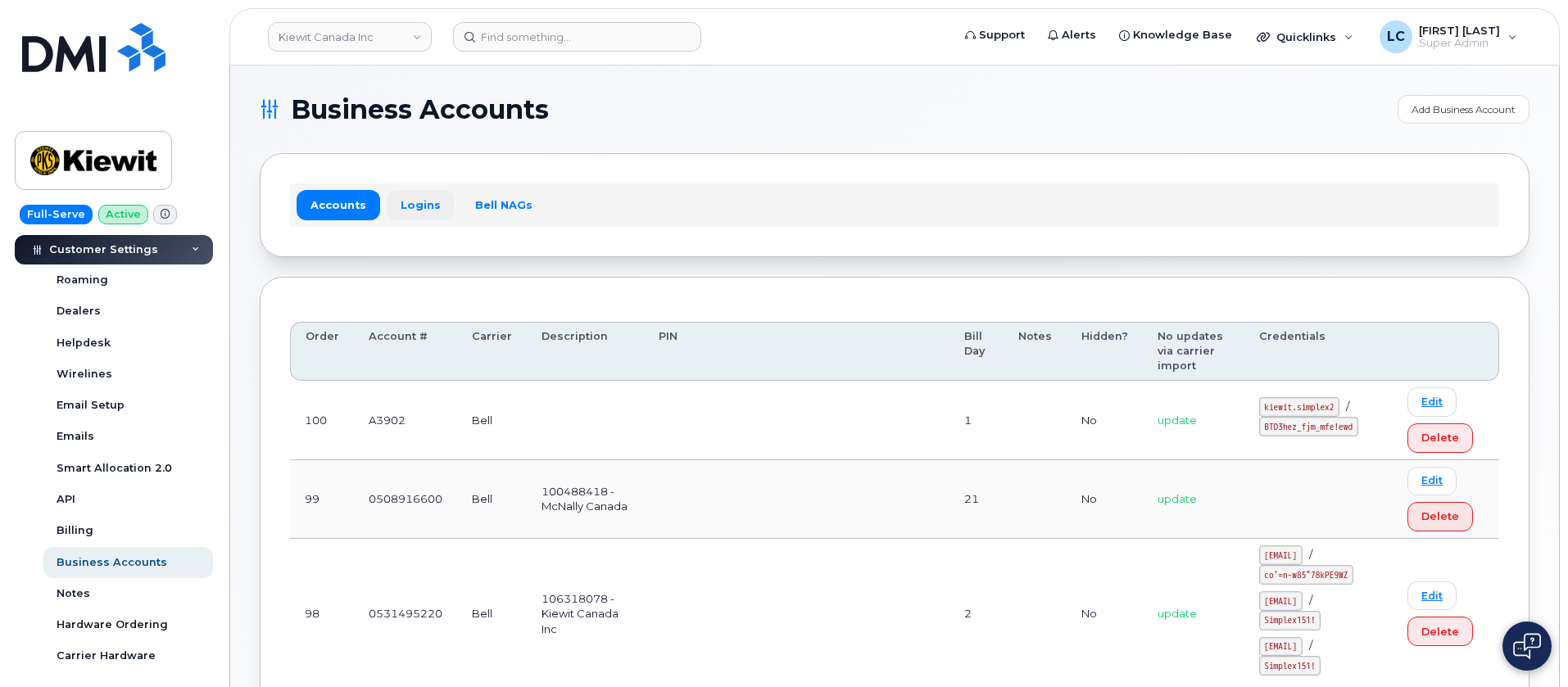 click on "Logins" at bounding box center (420, 205) 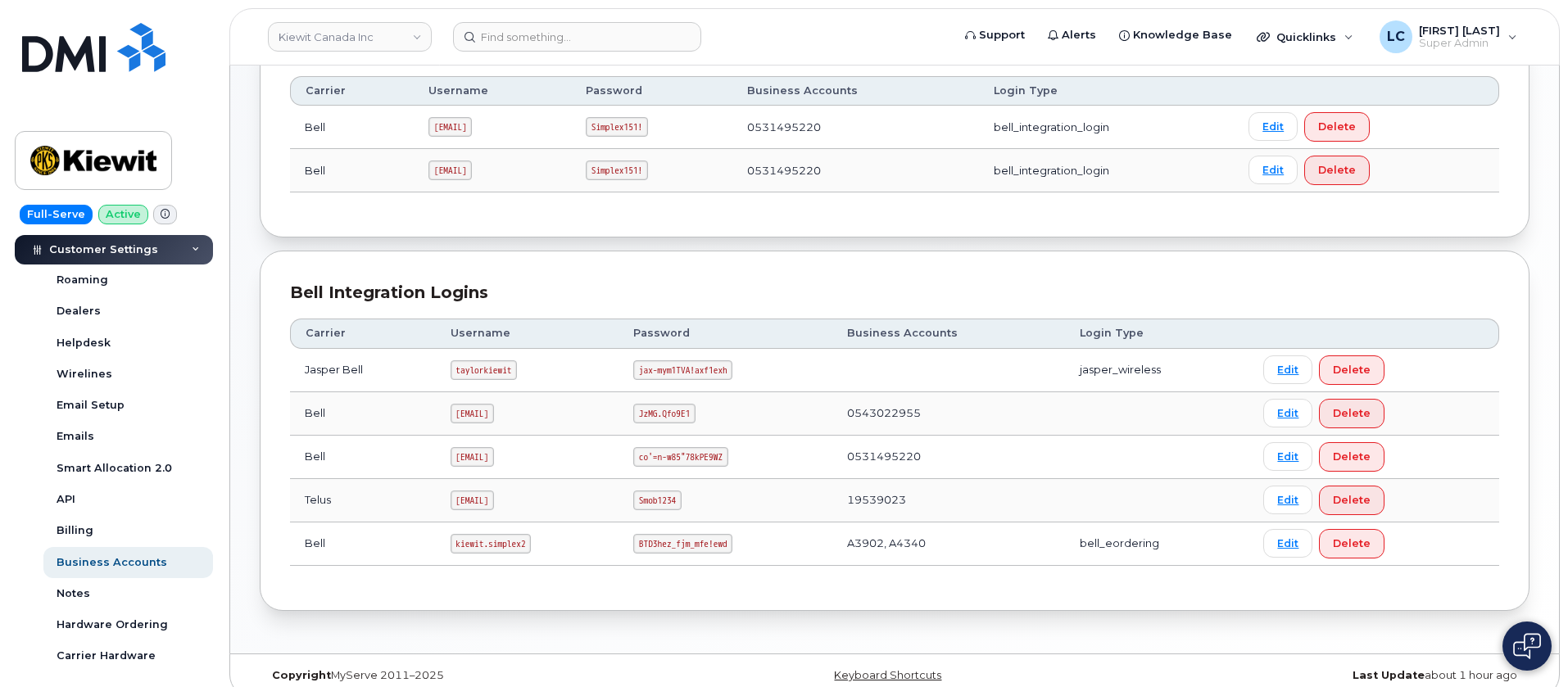 scroll, scrollTop: 264, scrollLeft: 0, axis: vertical 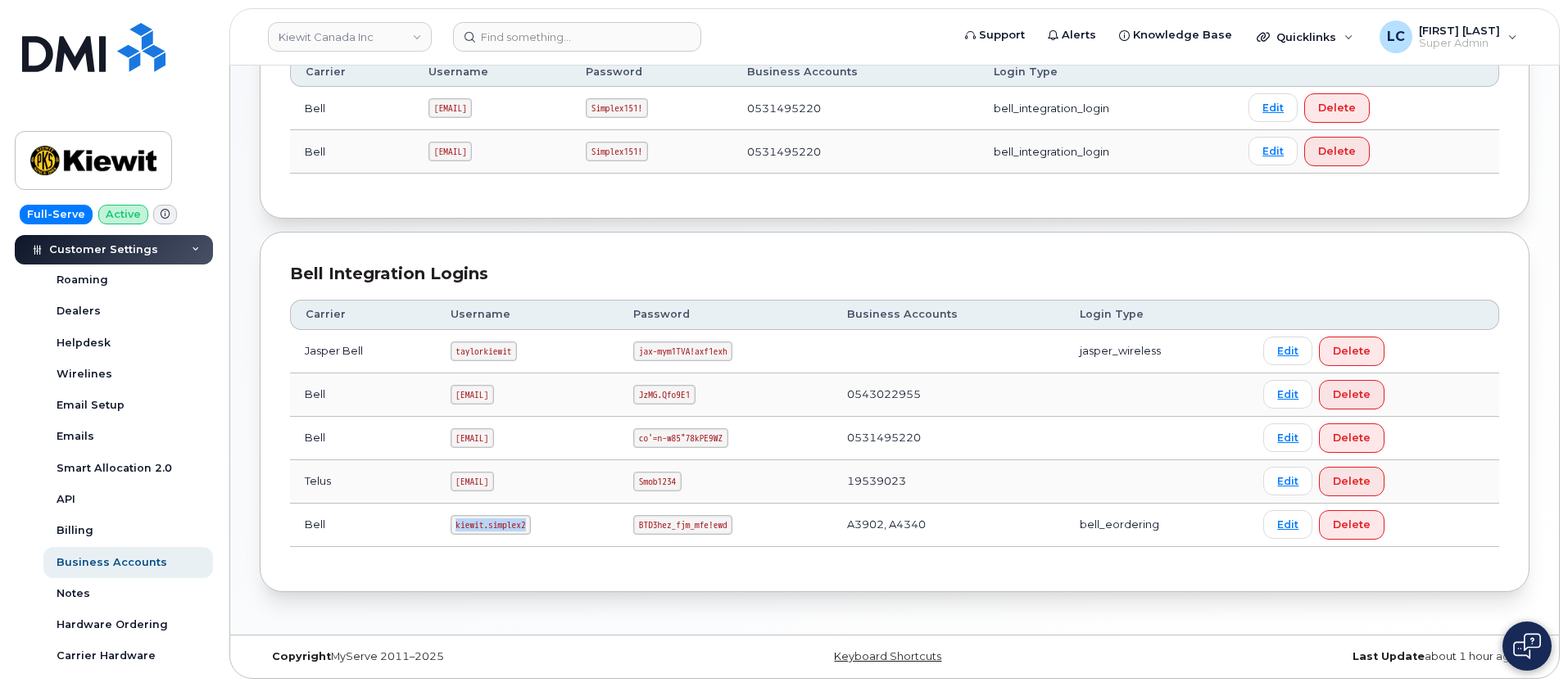 drag, startPoint x: 524, startPoint y: 520, endPoint x: 447, endPoint y: 528, distance: 77.41447 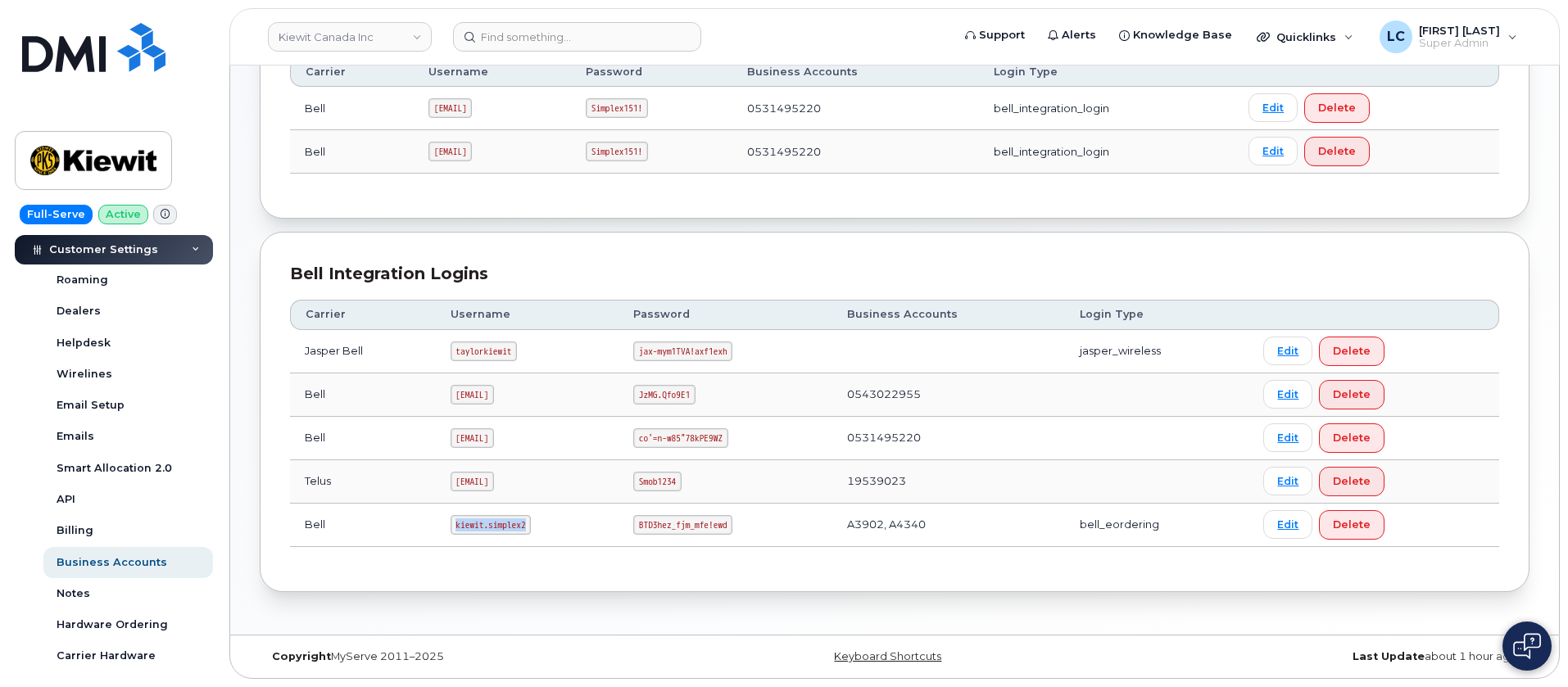 click on "kiewit.simplex2" at bounding box center (491, 525) 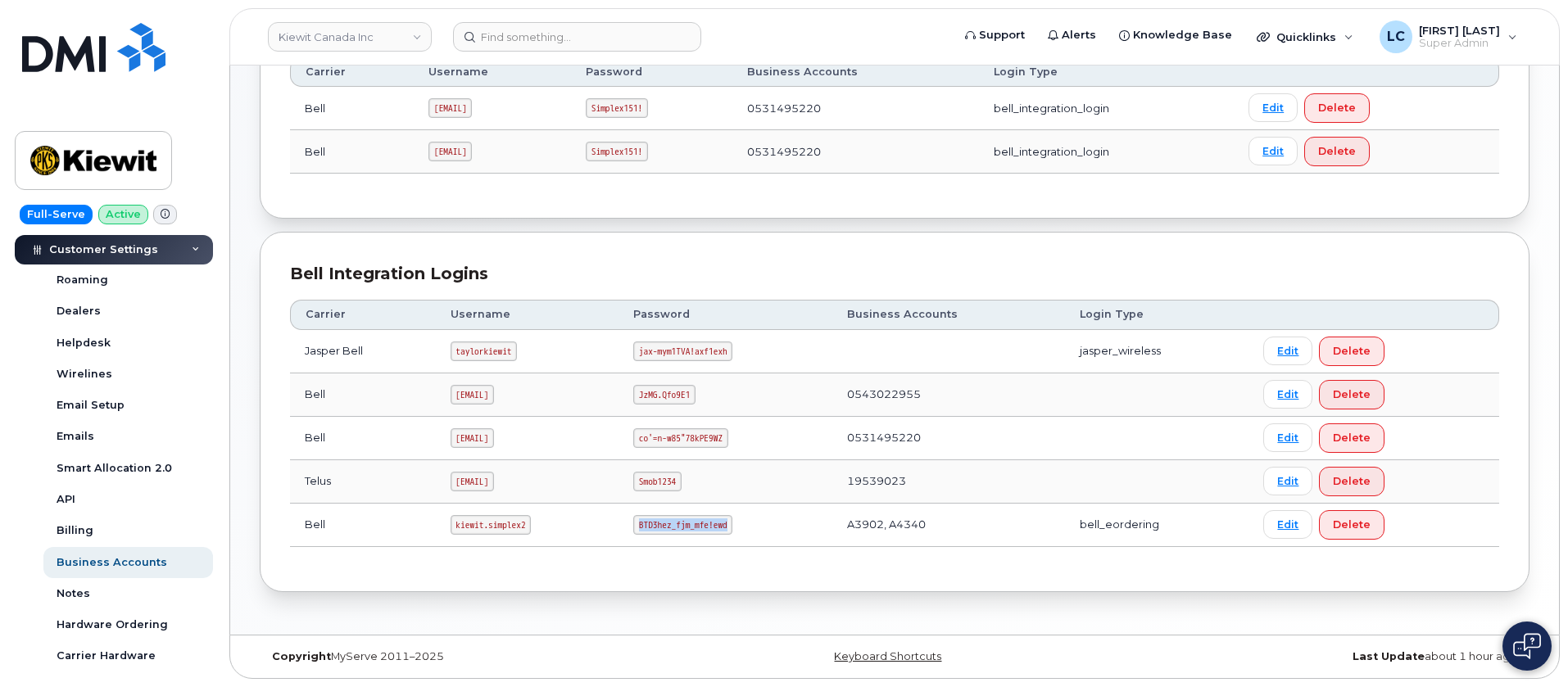 drag, startPoint x: 697, startPoint y: 522, endPoint x: 793, endPoint y: 519, distance: 96.04686 